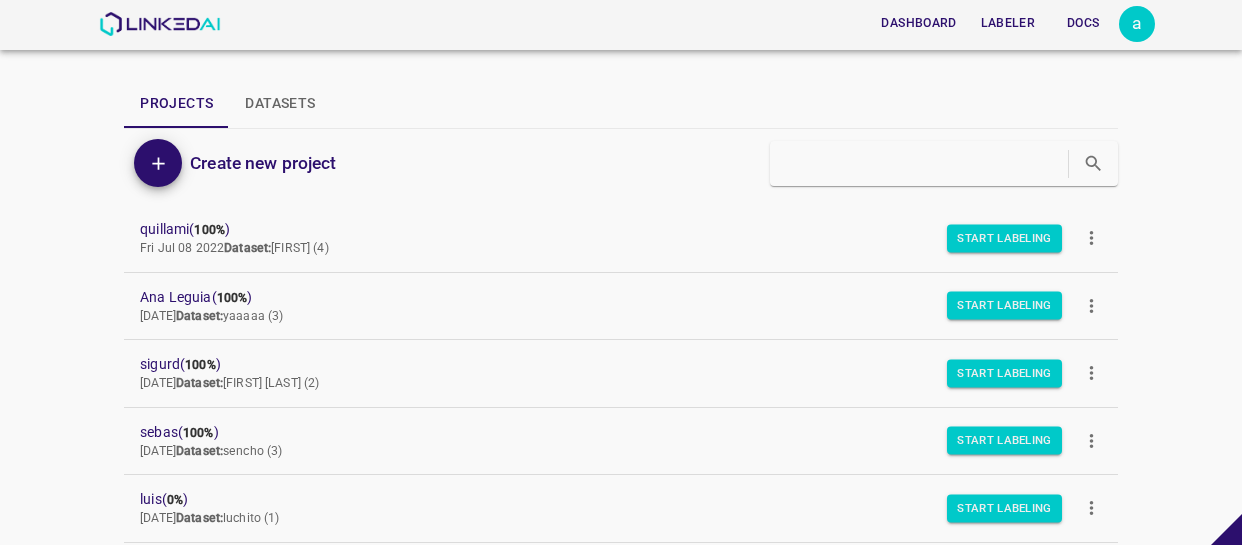 scroll, scrollTop: 0, scrollLeft: 0, axis: both 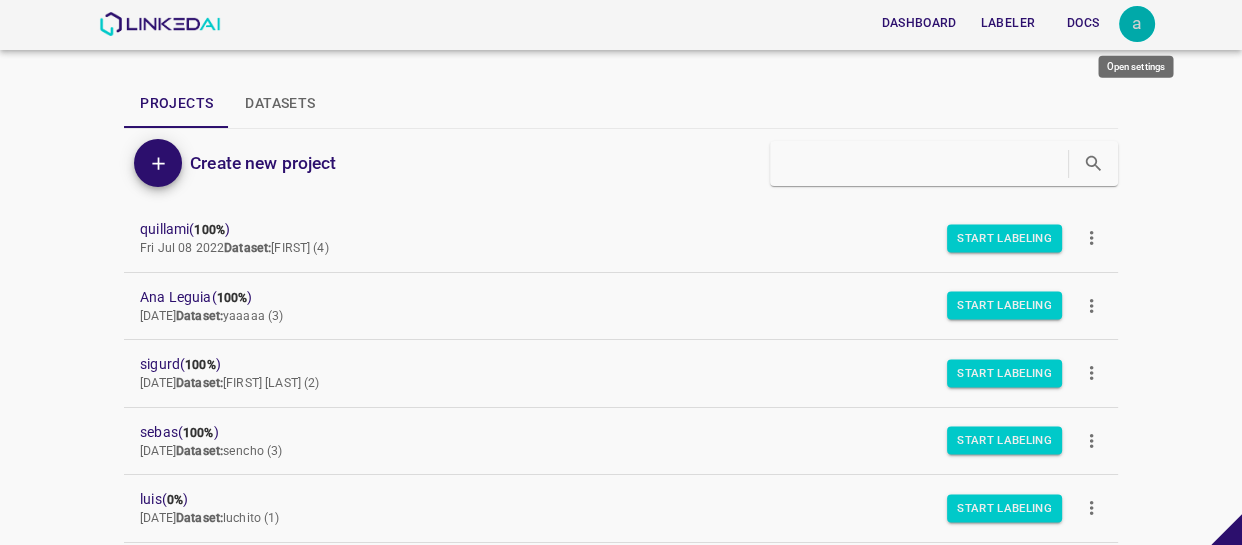 click on "a" at bounding box center [1137, 24] 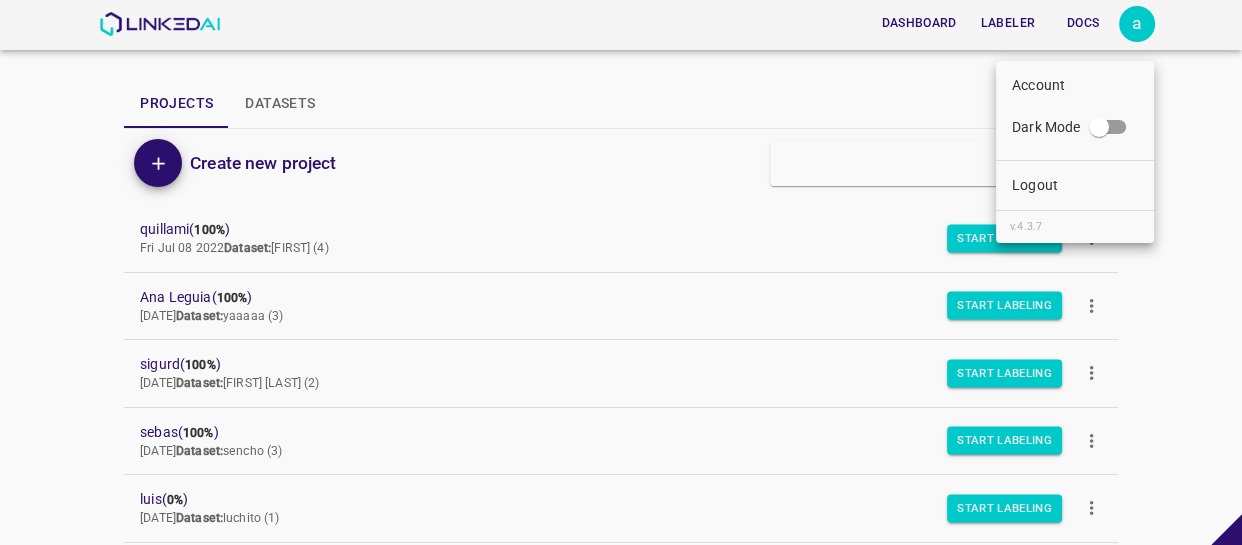 click on "Logout" at bounding box center [1075, 185] 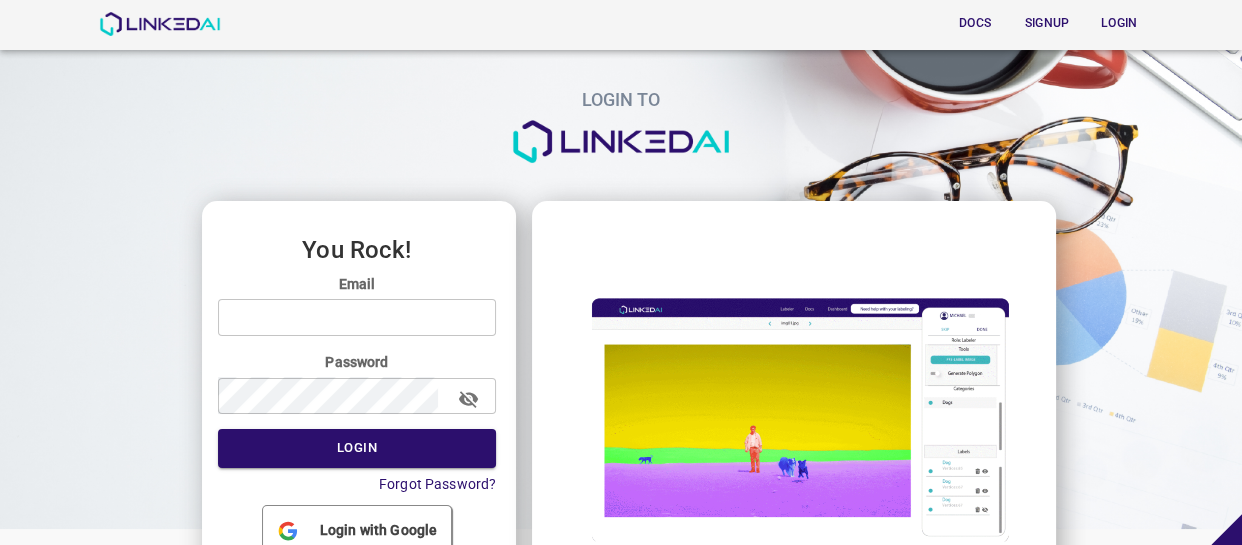 type on "allugole2013@gmail.com" 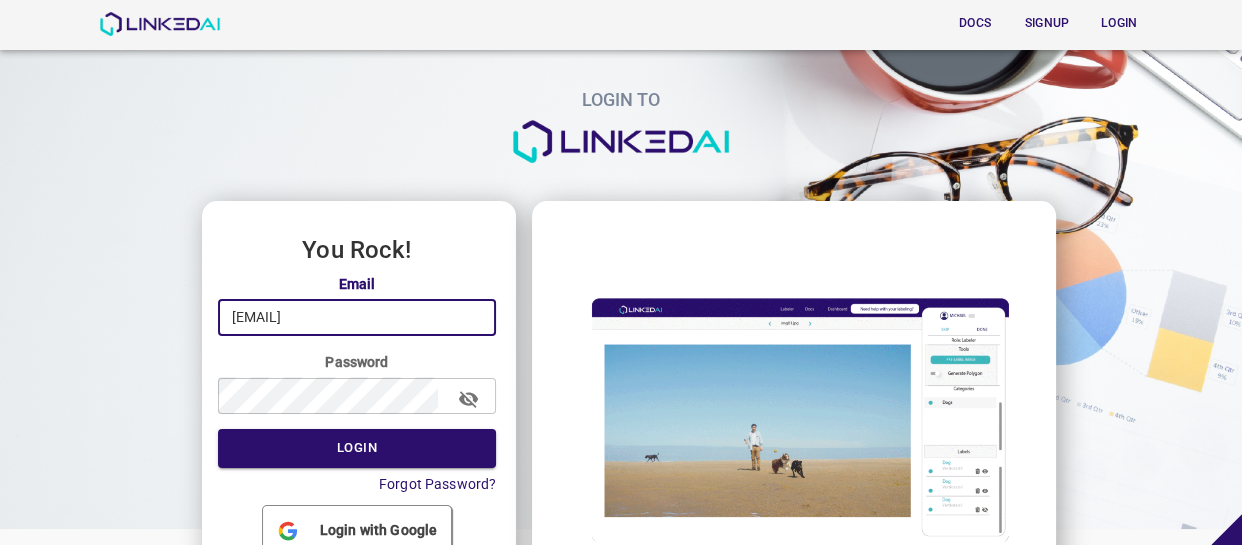 drag, startPoint x: 284, startPoint y: 314, endPoint x: 179, endPoint y: 317, distance: 105.04285 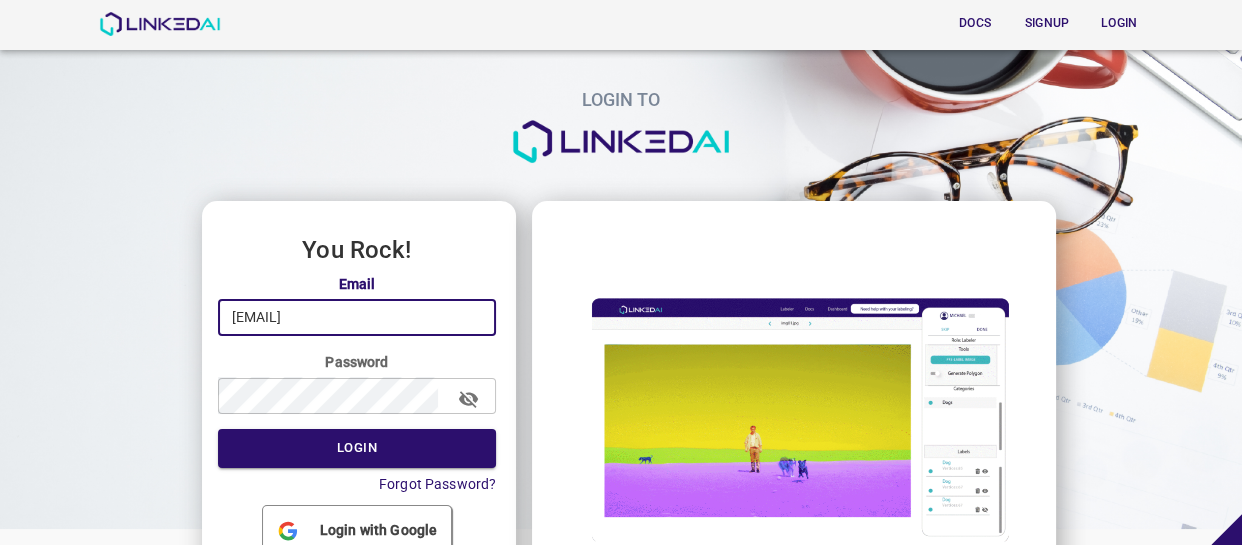 click on "LOGIN TO You Rock! Email allugole2013@gmail.com ​ Password ​ Login Forgot Password? Login with Google Don't have an account?   Sign up" at bounding box center [613, 317] 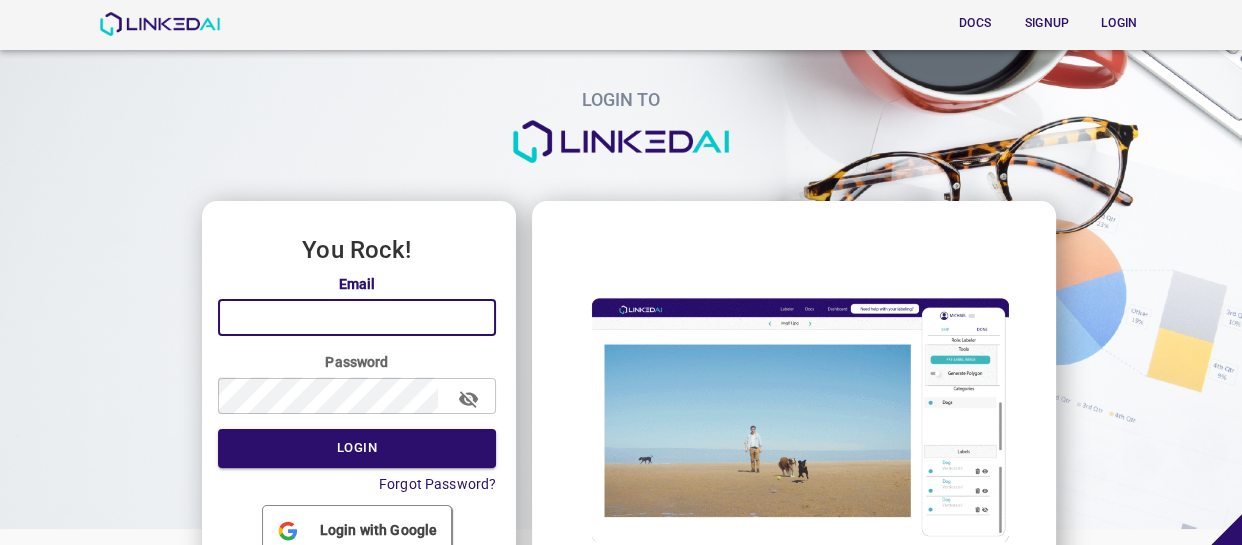 paste on "admin@linkedai.co" 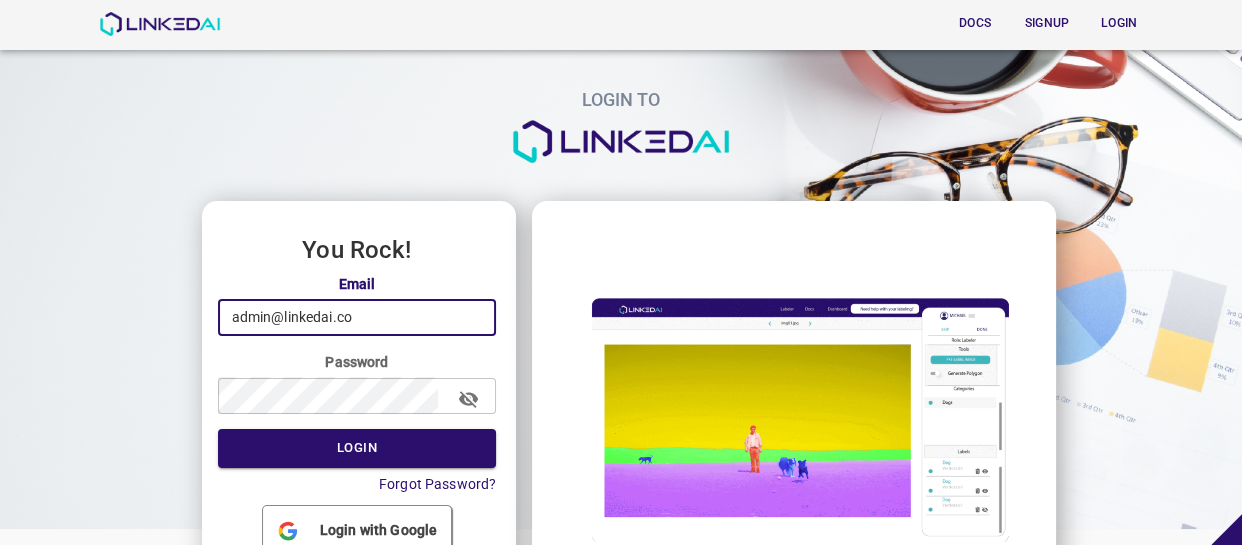 type on "admin@linkedai.co" 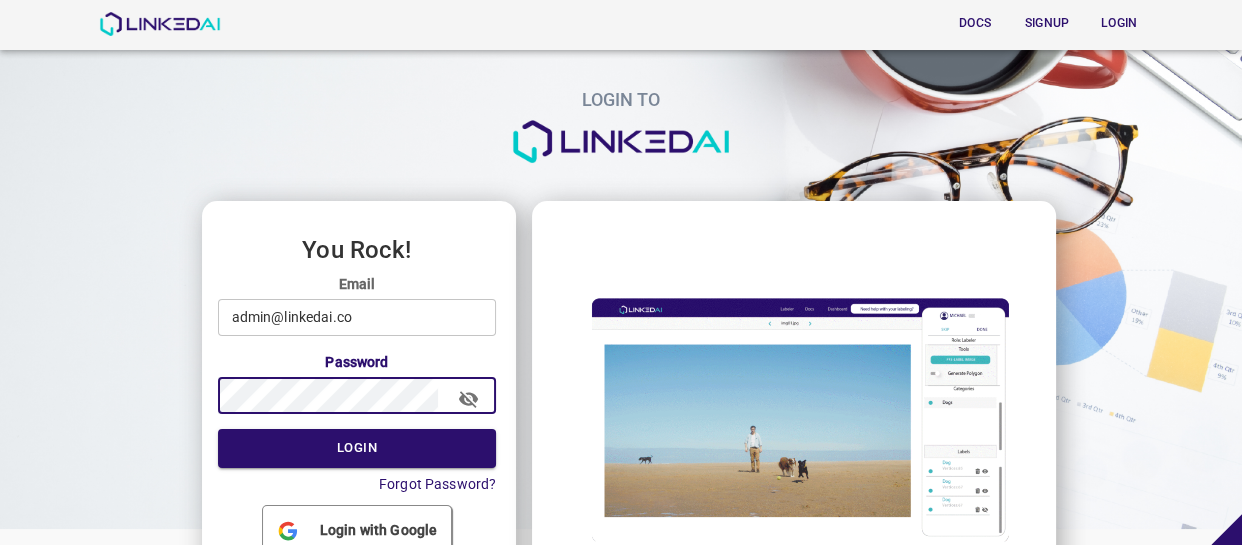 click on "LOGIN TO You Rock! Email admin@linkedai.co ​ Password ​ Login Forgot Password? Login with Google Don't have an account?   Sign up" at bounding box center (613, 317) 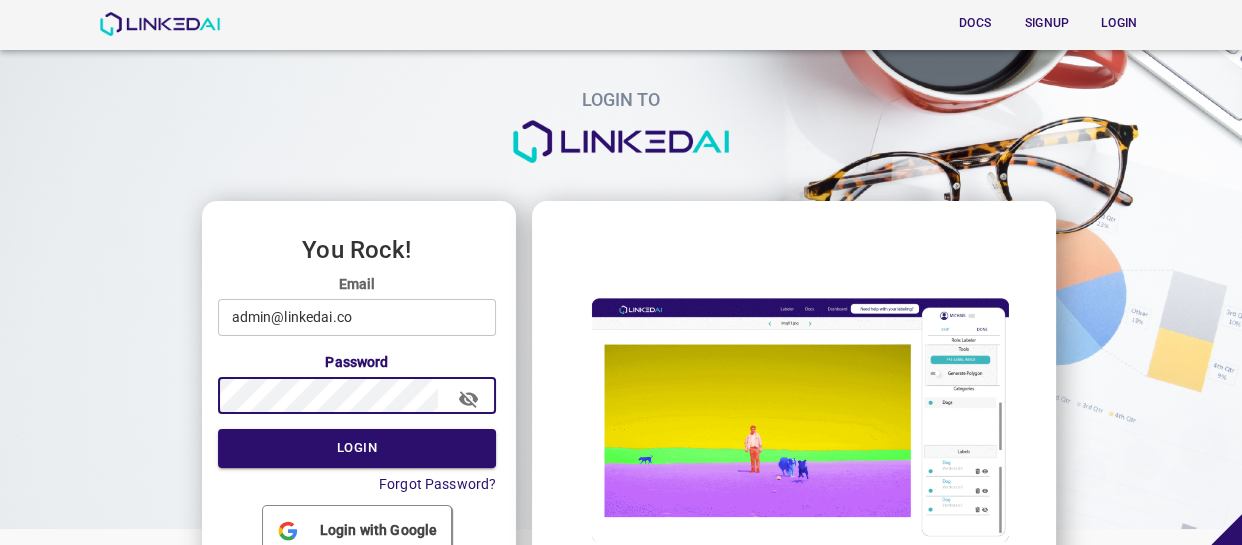 click on "Login" at bounding box center [357, 448] 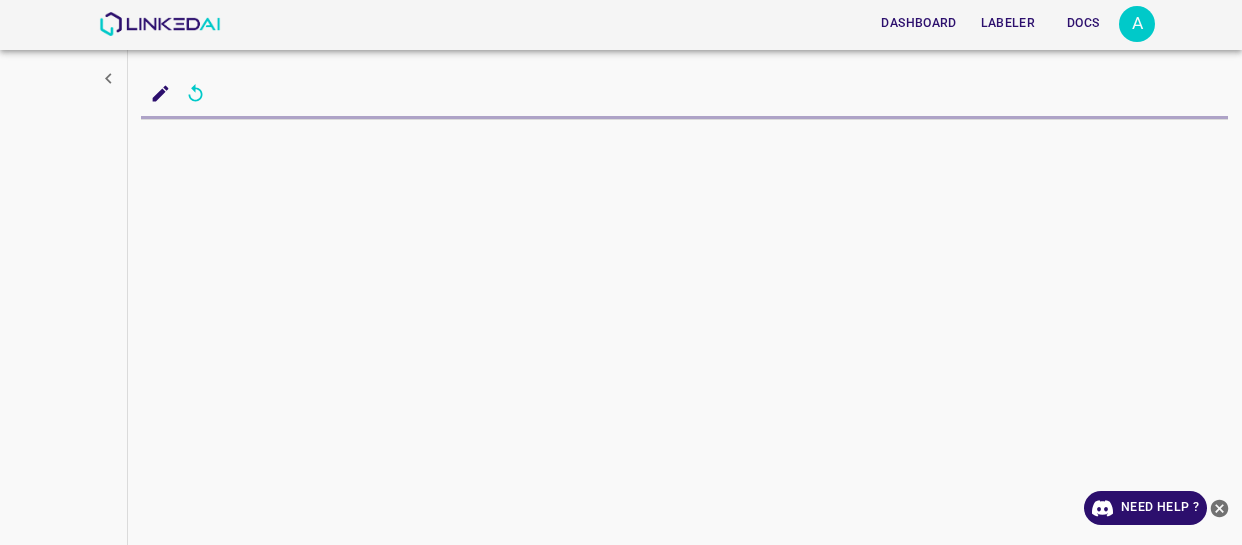 scroll, scrollTop: 0, scrollLeft: 0, axis: both 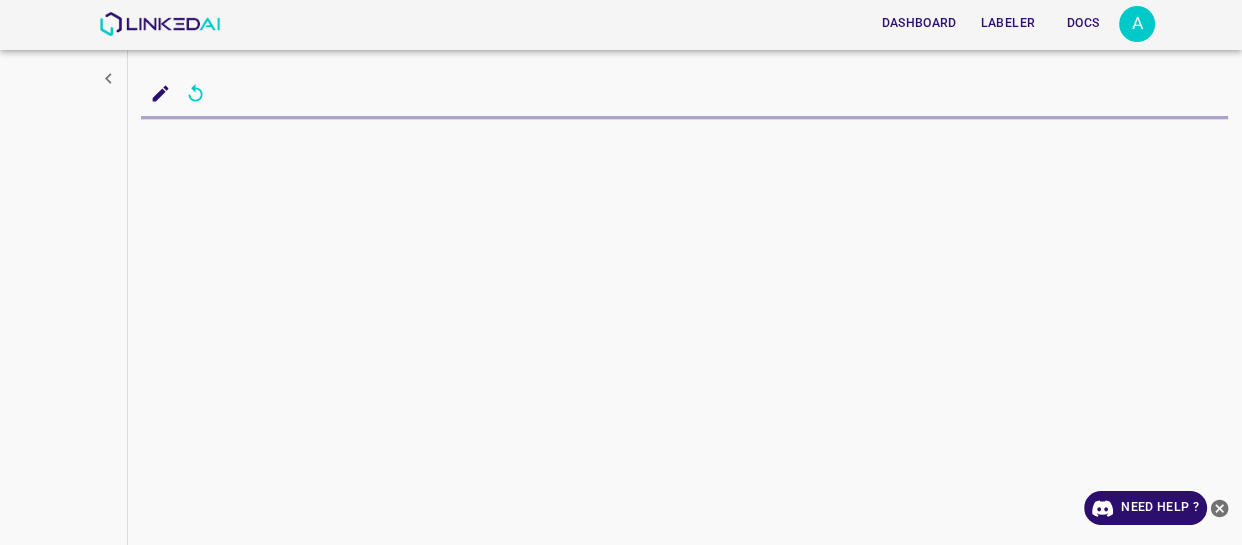 click 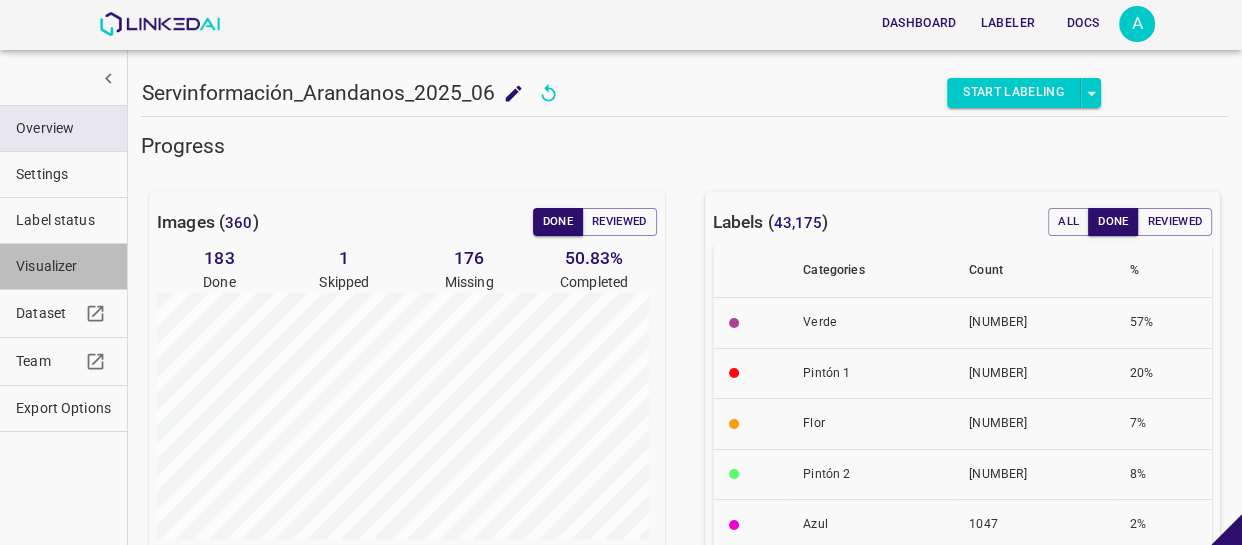 click on "Visualizer" at bounding box center (63, 266) 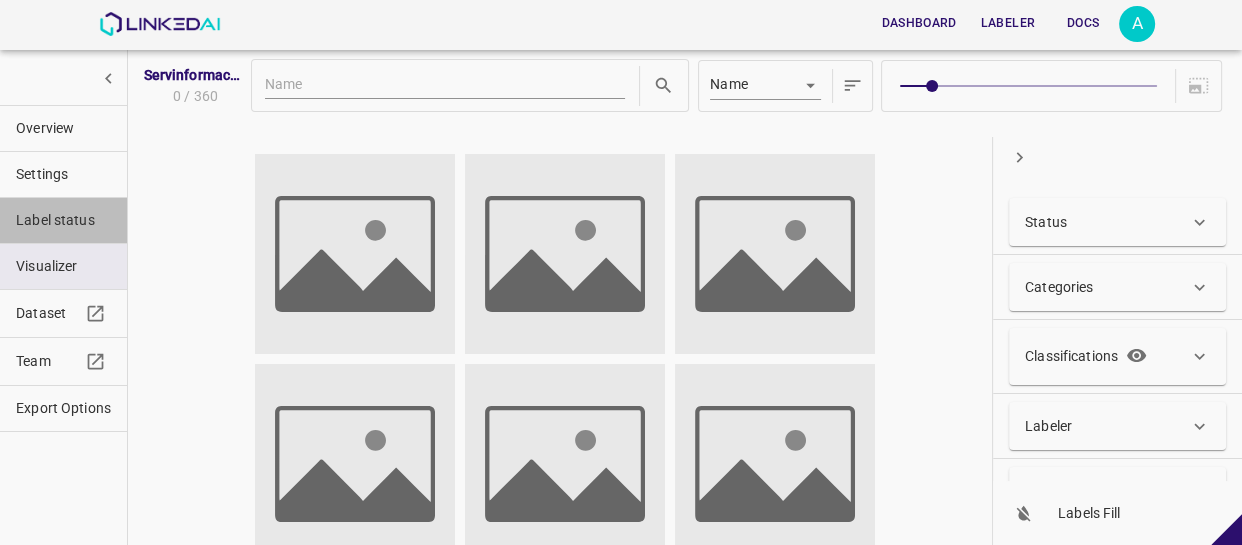 click on "Label status" at bounding box center (63, 220) 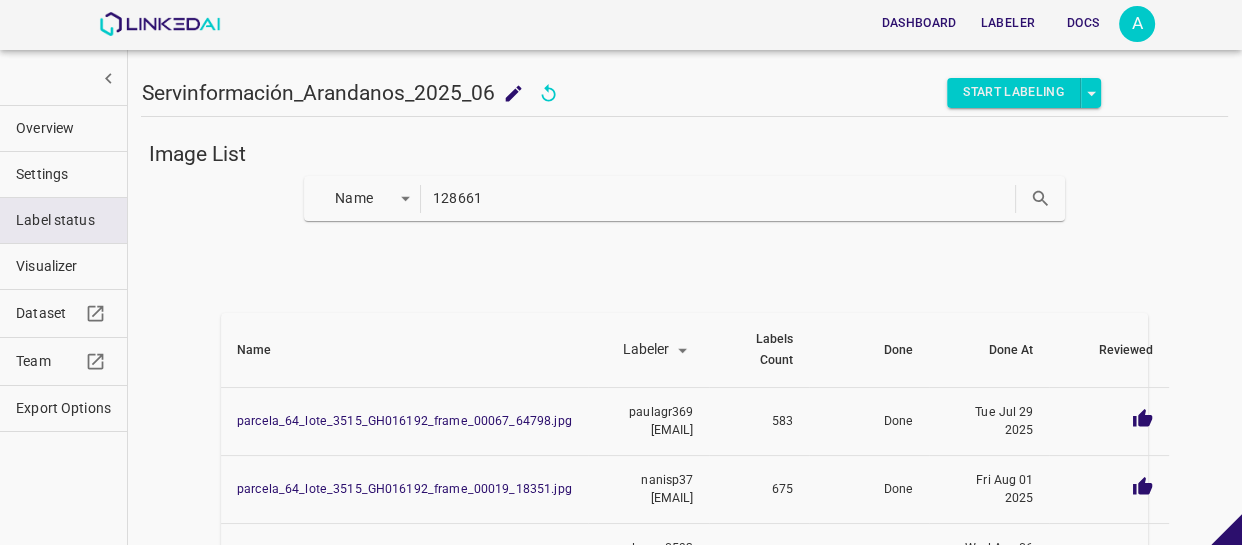 type on "128661" 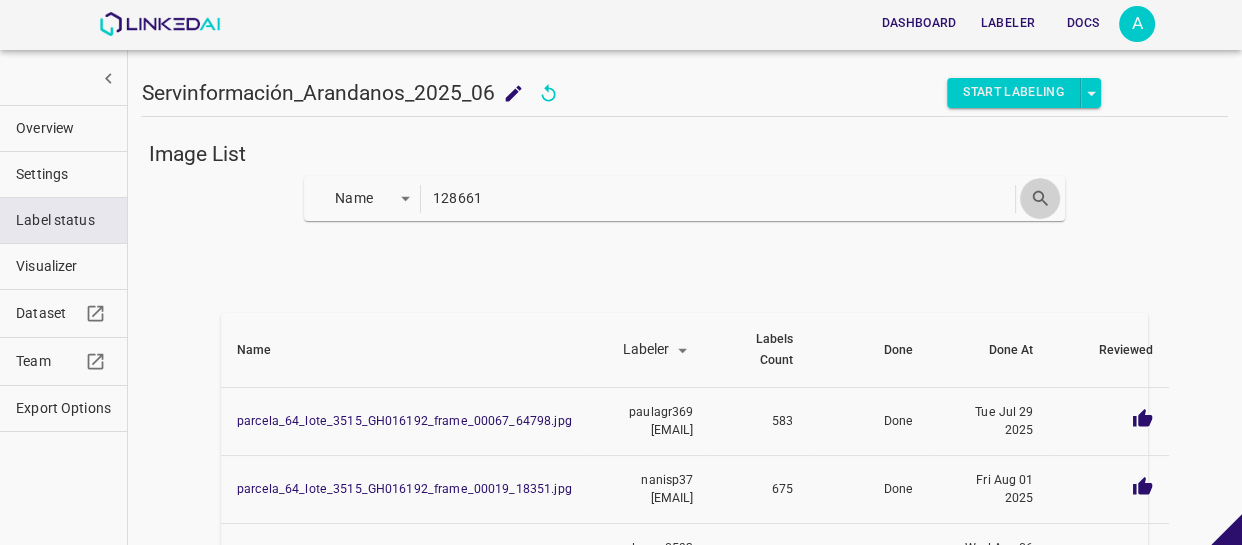 click at bounding box center [1040, 198] 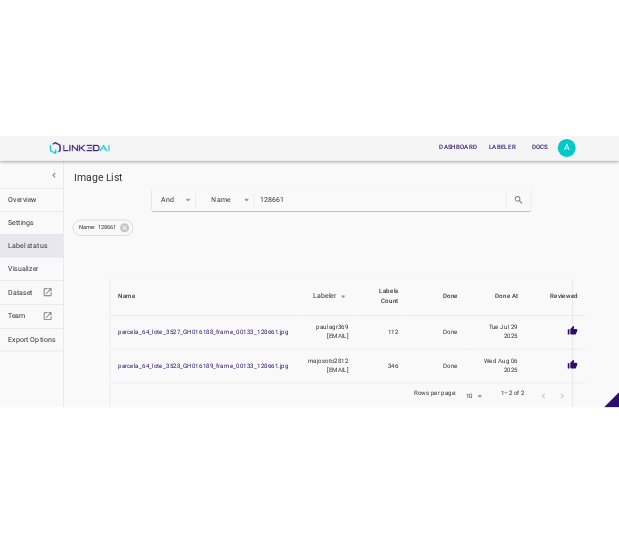 scroll, scrollTop: 103, scrollLeft: 0, axis: vertical 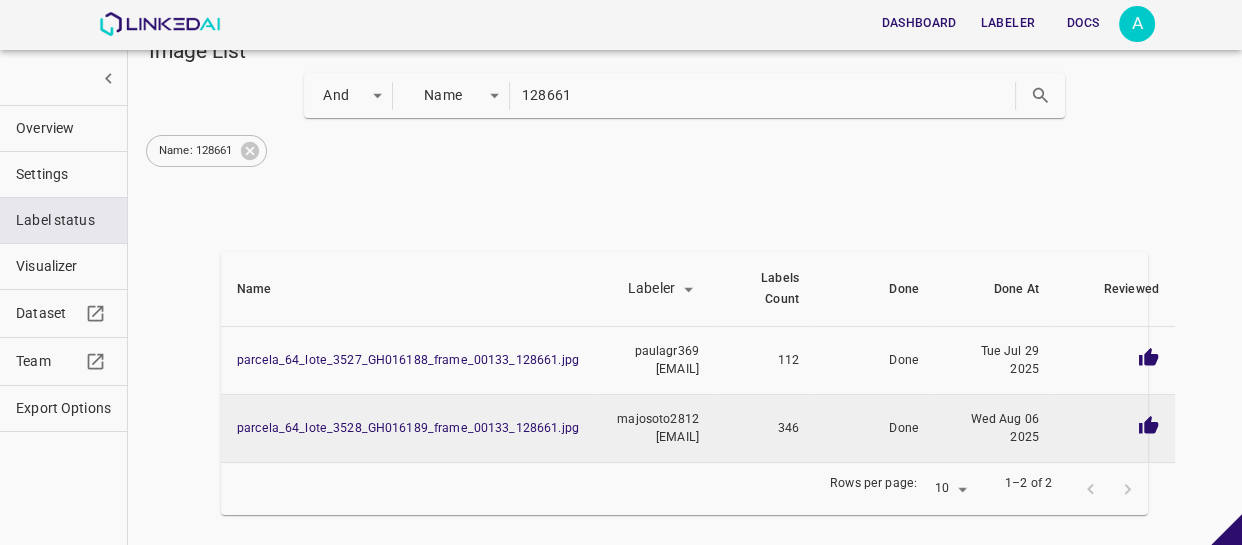 type 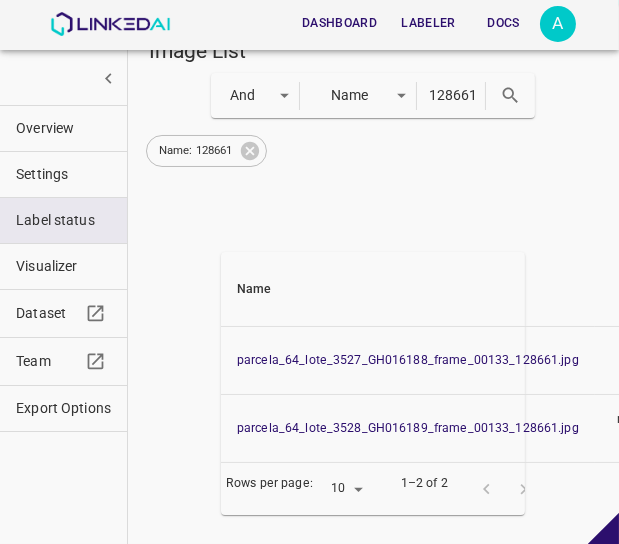 scroll, scrollTop: 0, scrollLeft: 7, axis: horizontal 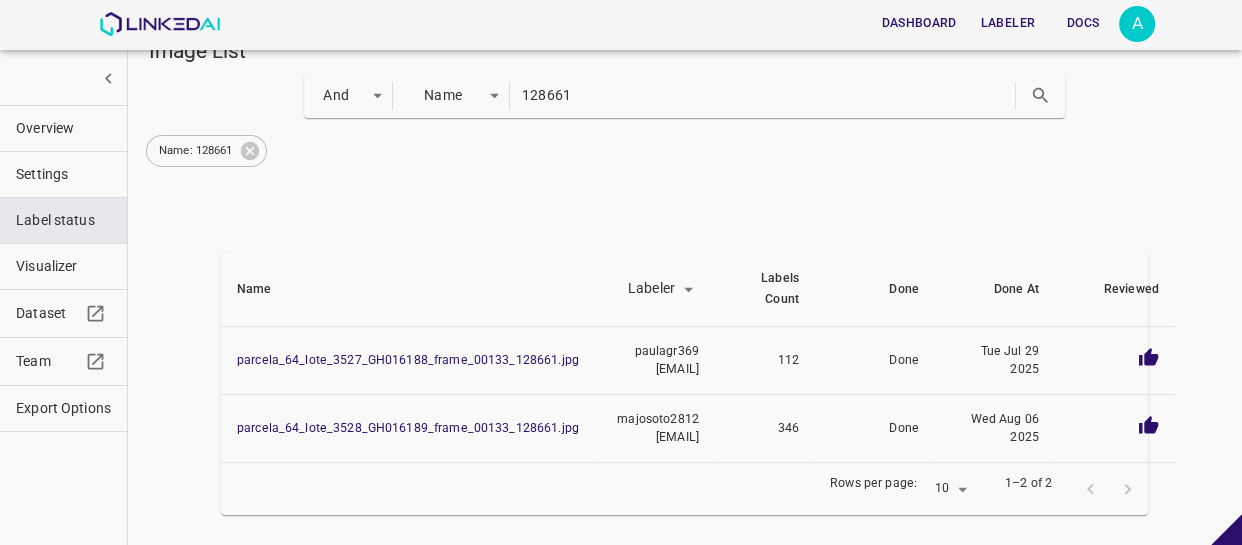 drag, startPoint x: 575, startPoint y: 84, endPoint x: 478, endPoint y: 88, distance: 97.082436 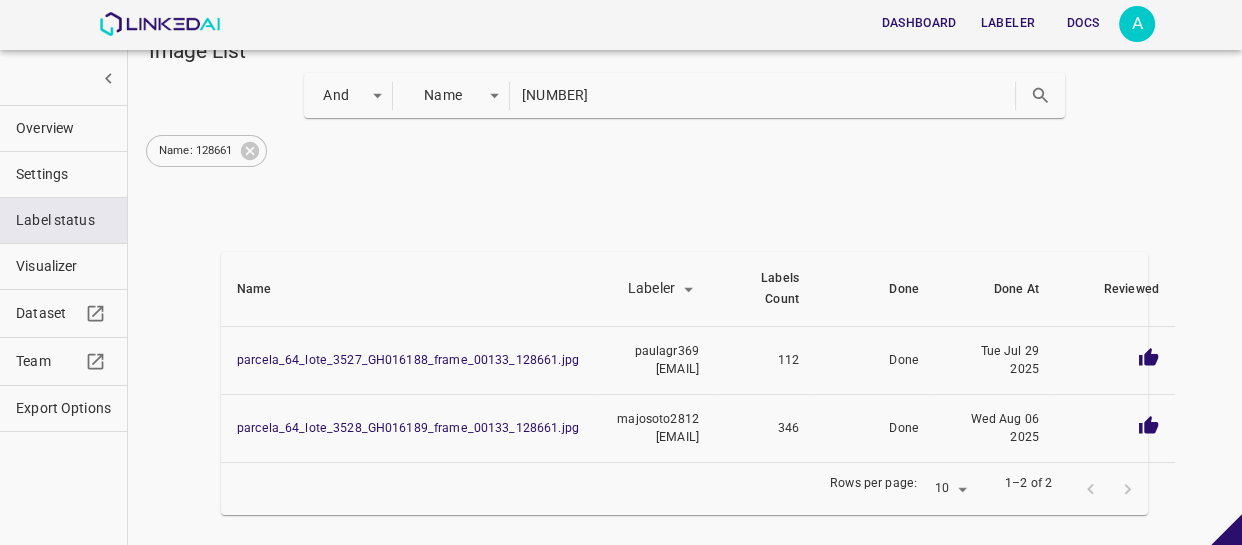 type on "32866" 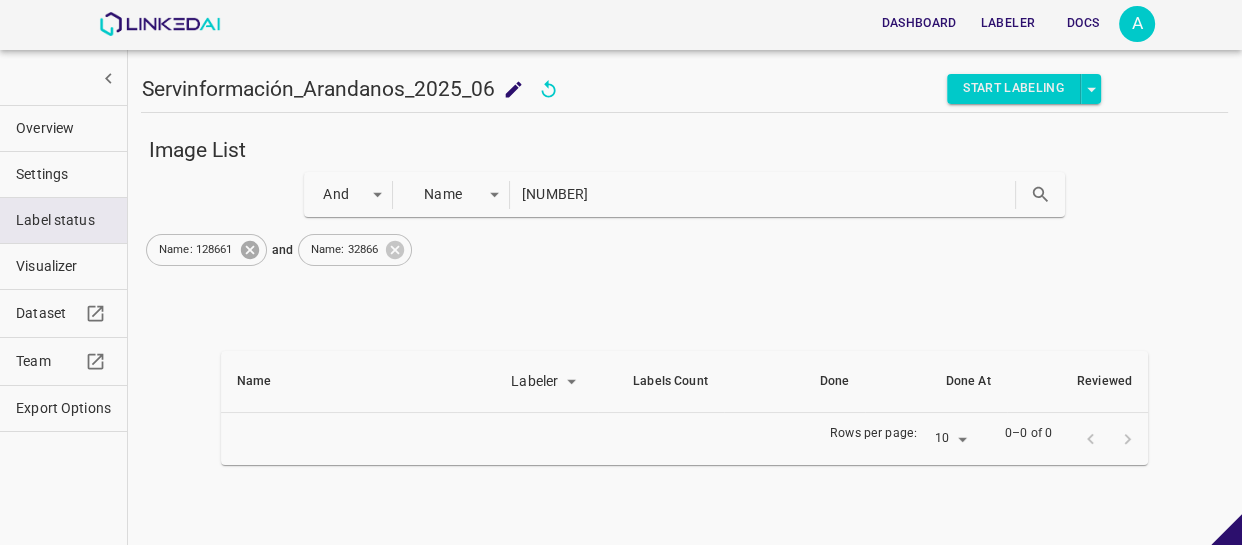 scroll, scrollTop: 4, scrollLeft: 0, axis: vertical 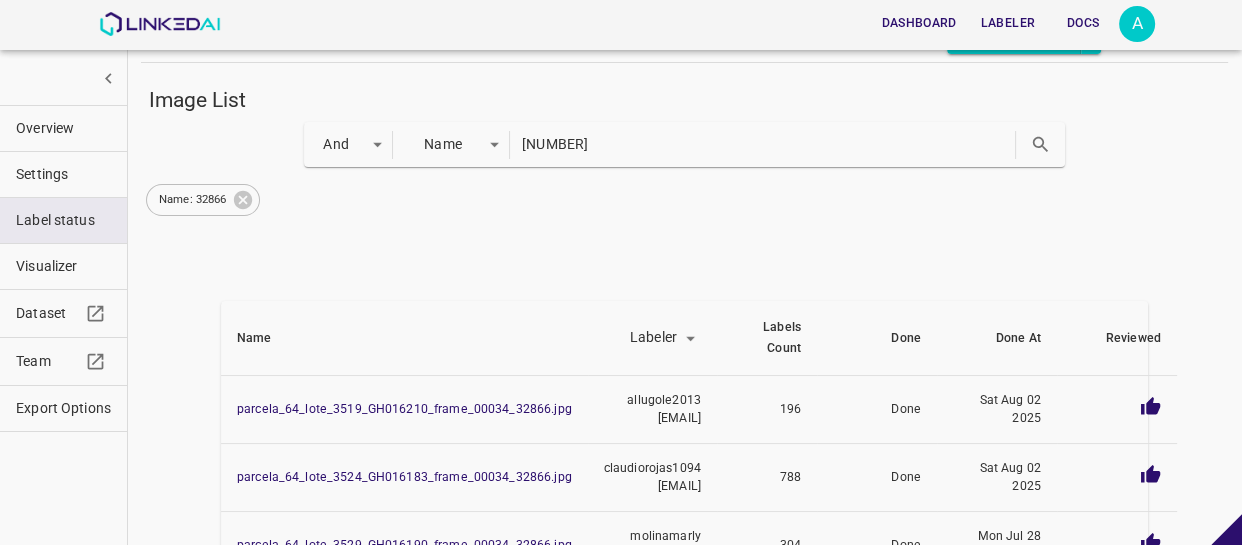 drag, startPoint x: 581, startPoint y: 151, endPoint x: 421, endPoint y: 142, distance: 160.25293 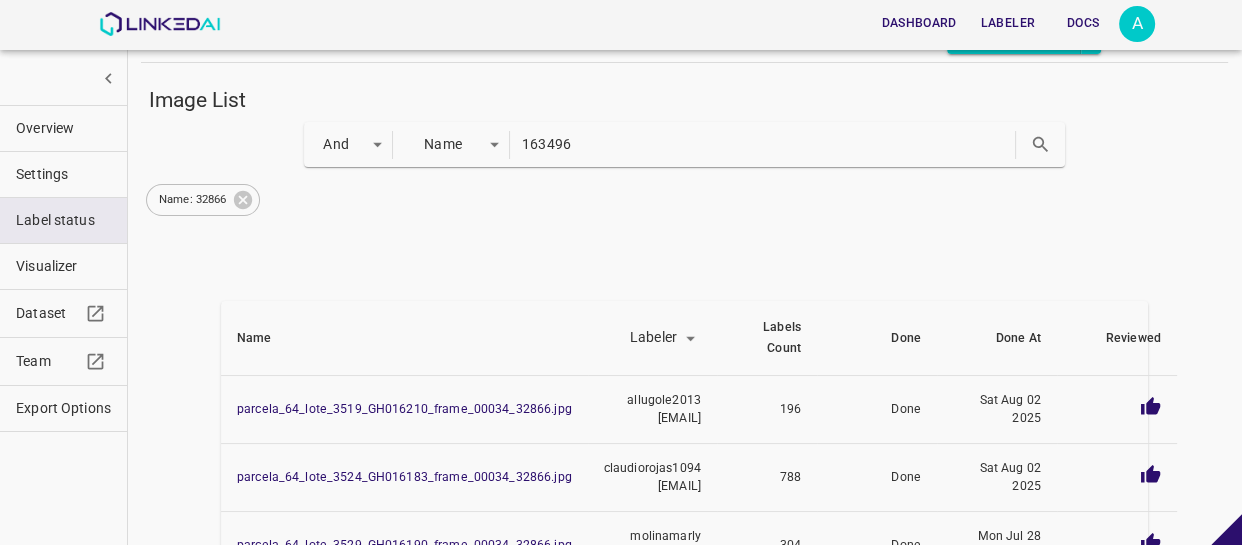 type on "163496" 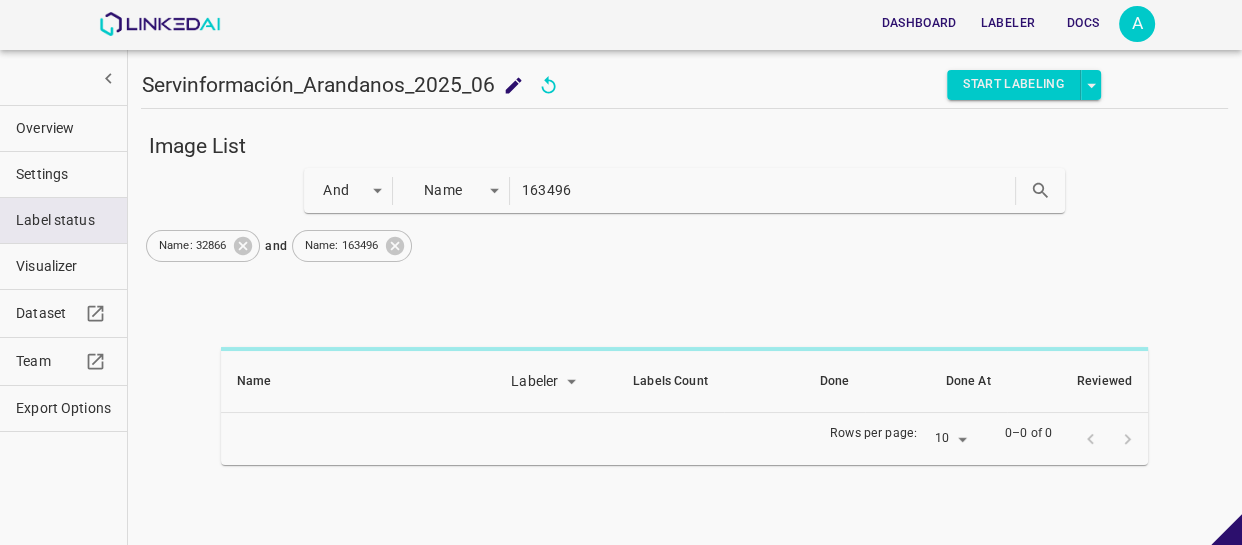 scroll, scrollTop: 4, scrollLeft: 0, axis: vertical 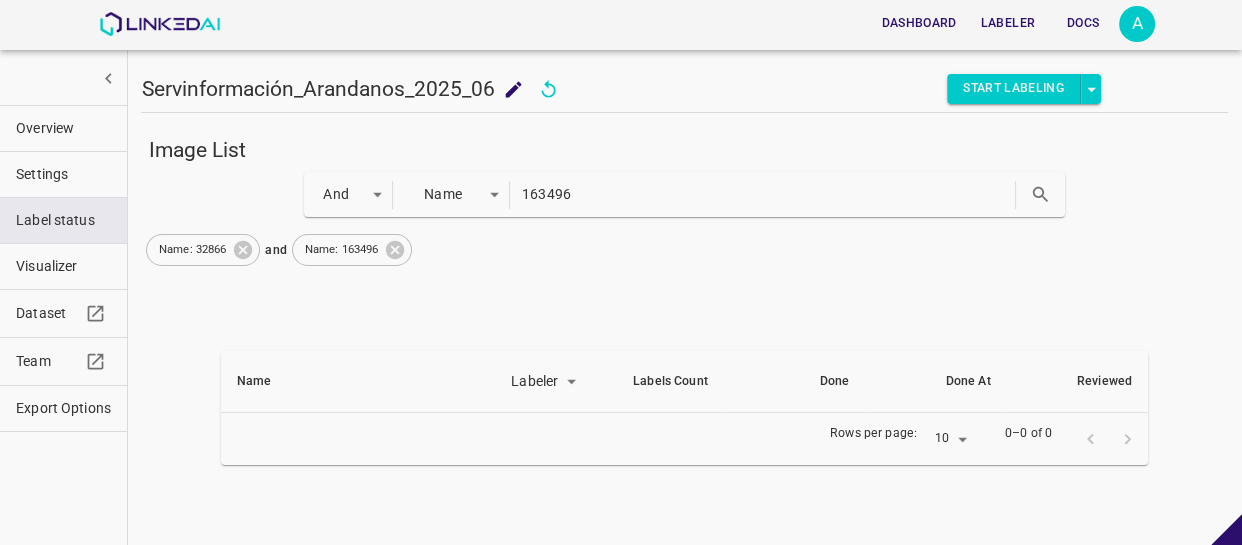click on "Name: 32866" at bounding box center (203, 250) 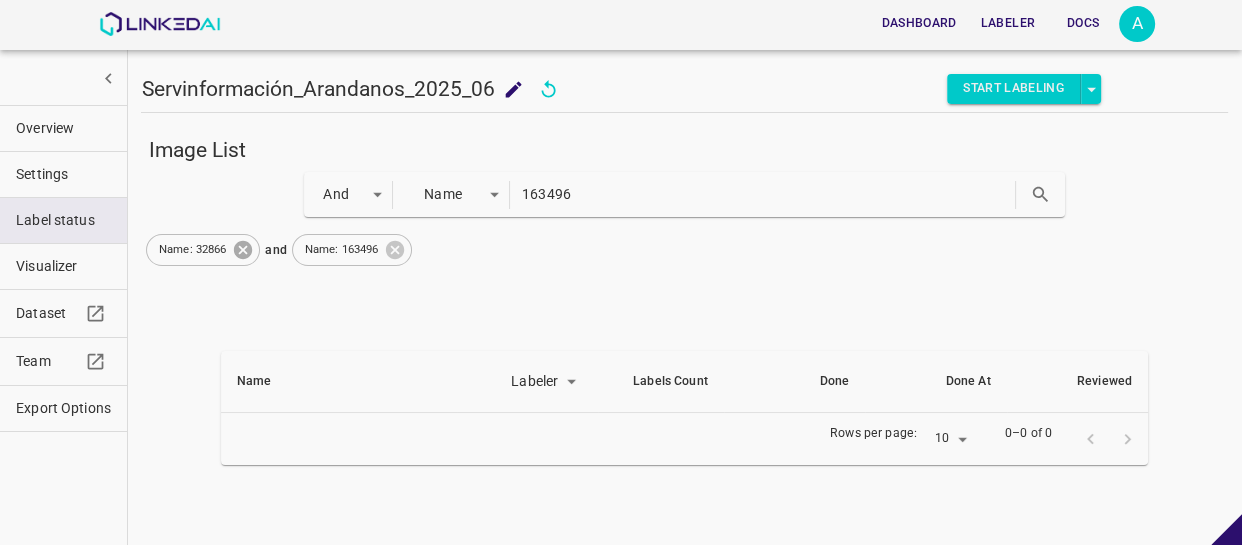 click 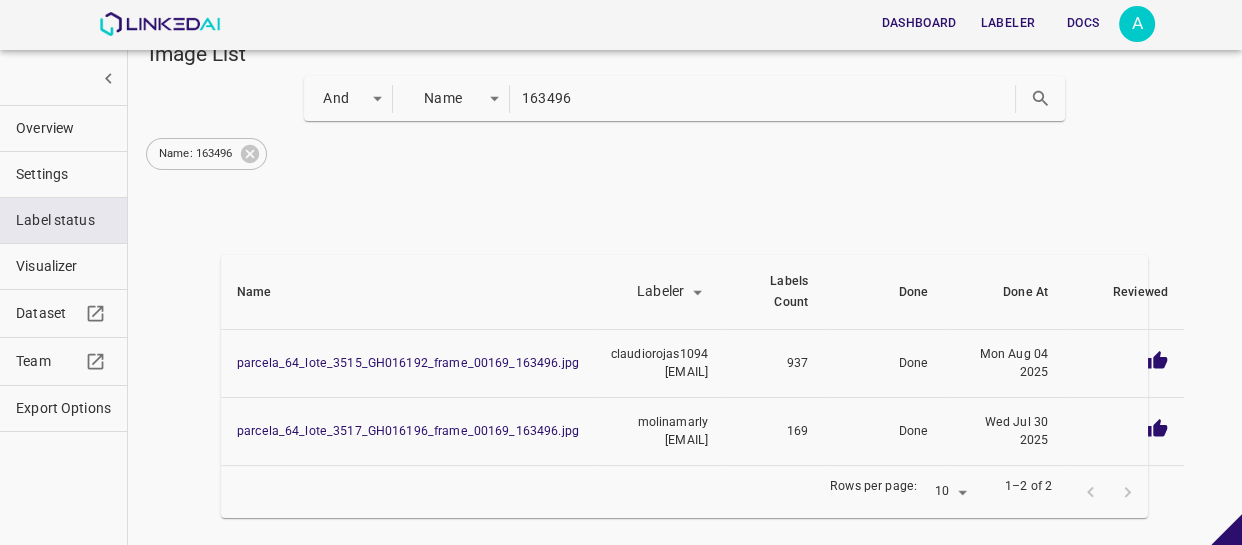 scroll, scrollTop: 103, scrollLeft: 0, axis: vertical 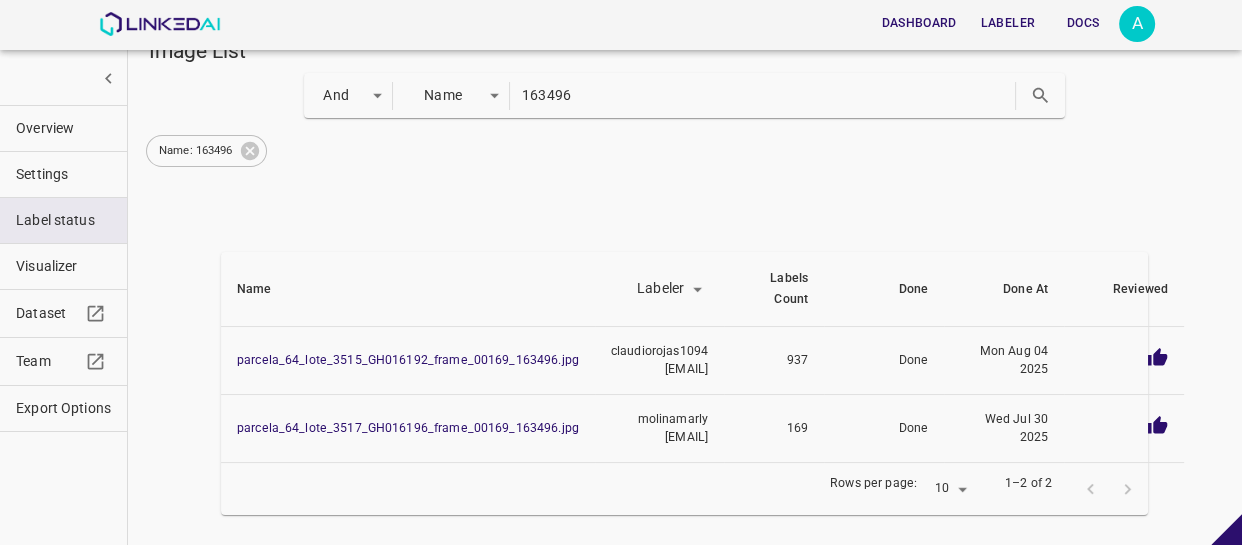 drag, startPoint x: 560, startPoint y: 90, endPoint x: 446, endPoint y: 89, distance: 114.00439 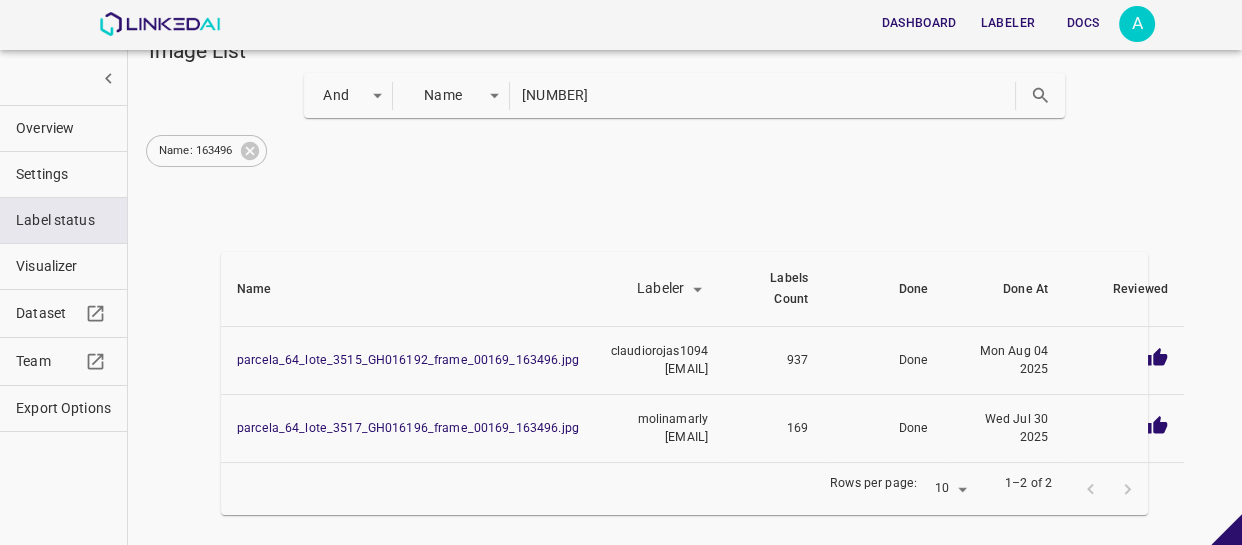 type on "82215" 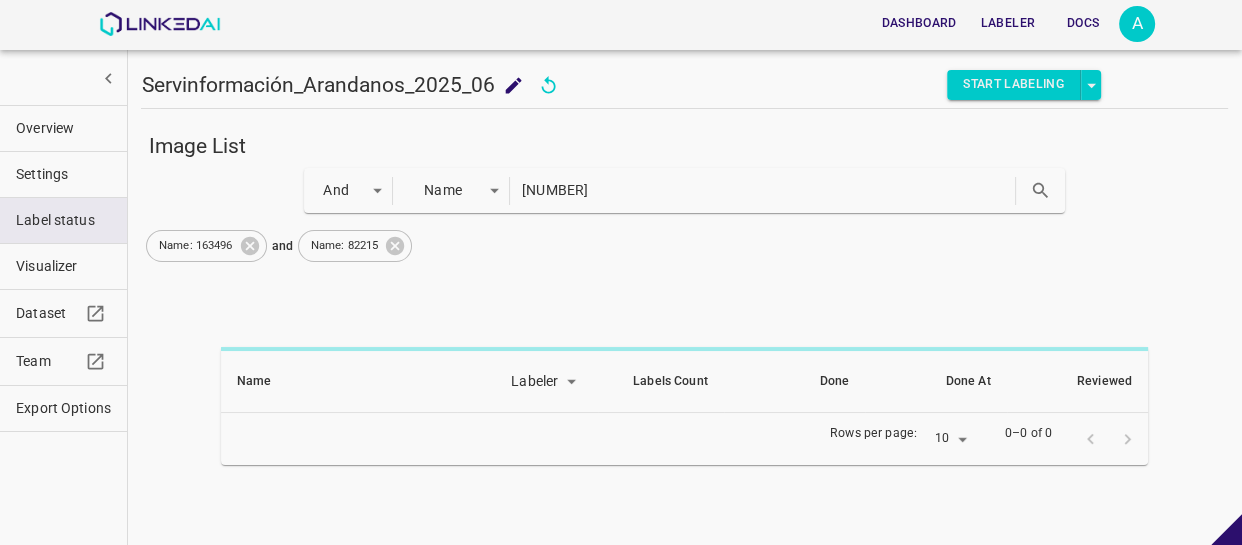 scroll, scrollTop: 4, scrollLeft: 0, axis: vertical 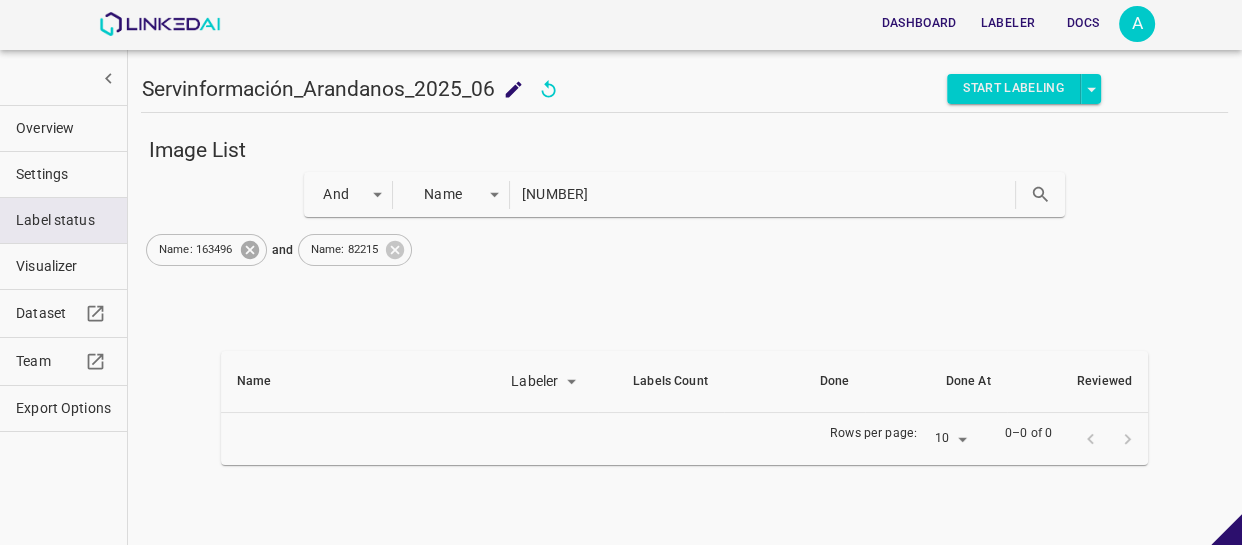 click 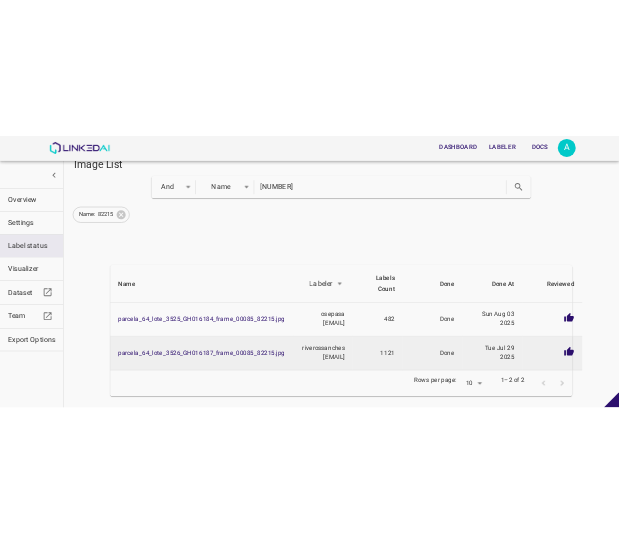 scroll, scrollTop: 103, scrollLeft: 0, axis: vertical 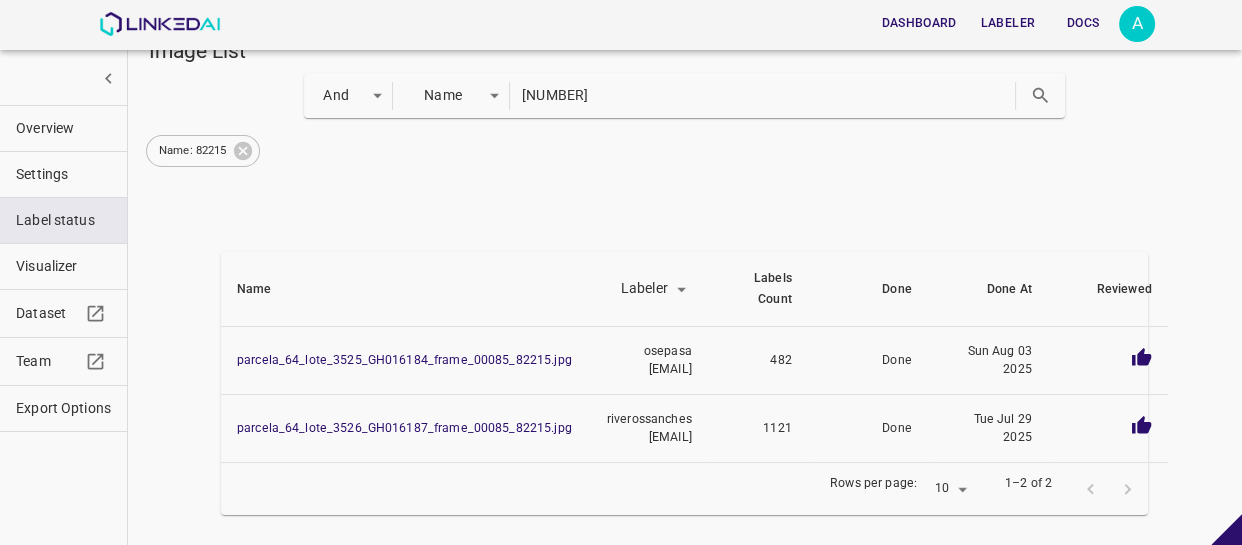 drag, startPoint x: 531, startPoint y: 98, endPoint x: 429, endPoint y: 101, distance: 102.044106 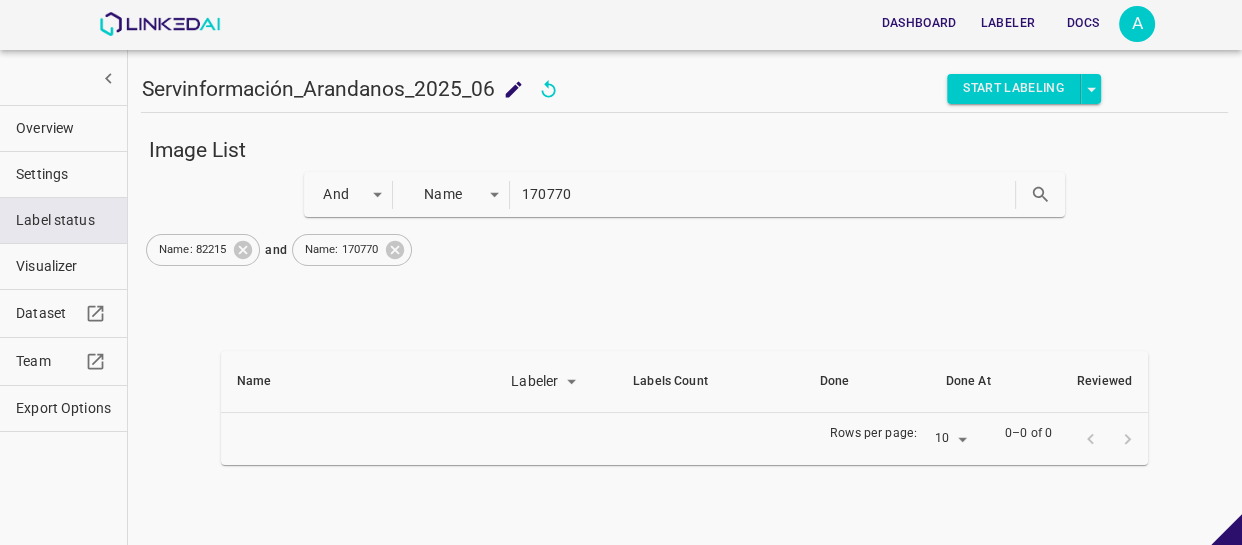 scroll, scrollTop: 4, scrollLeft: 0, axis: vertical 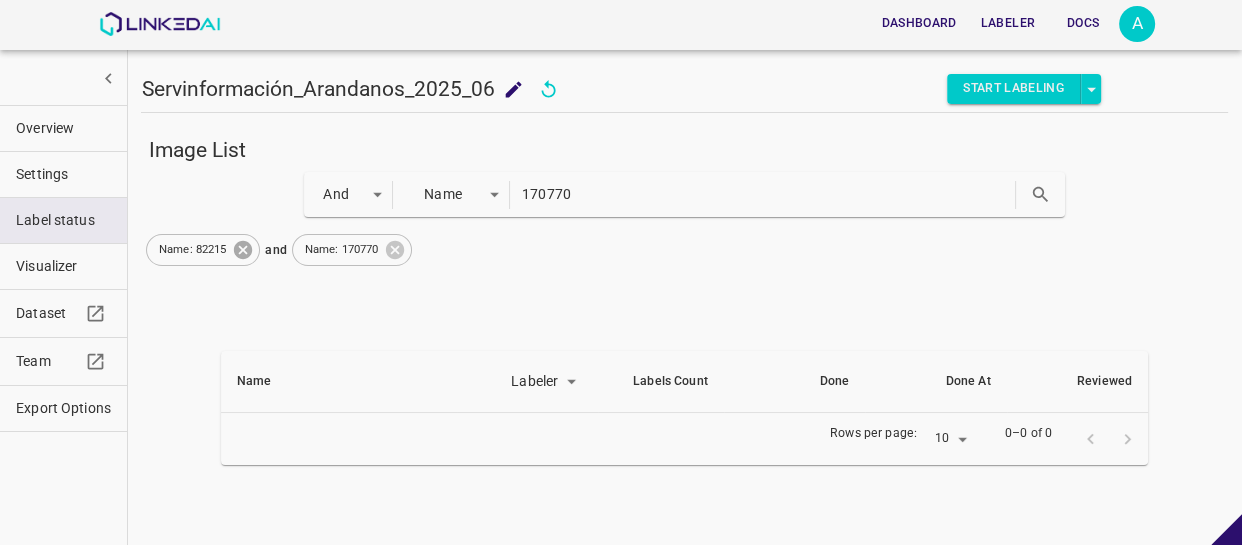 click 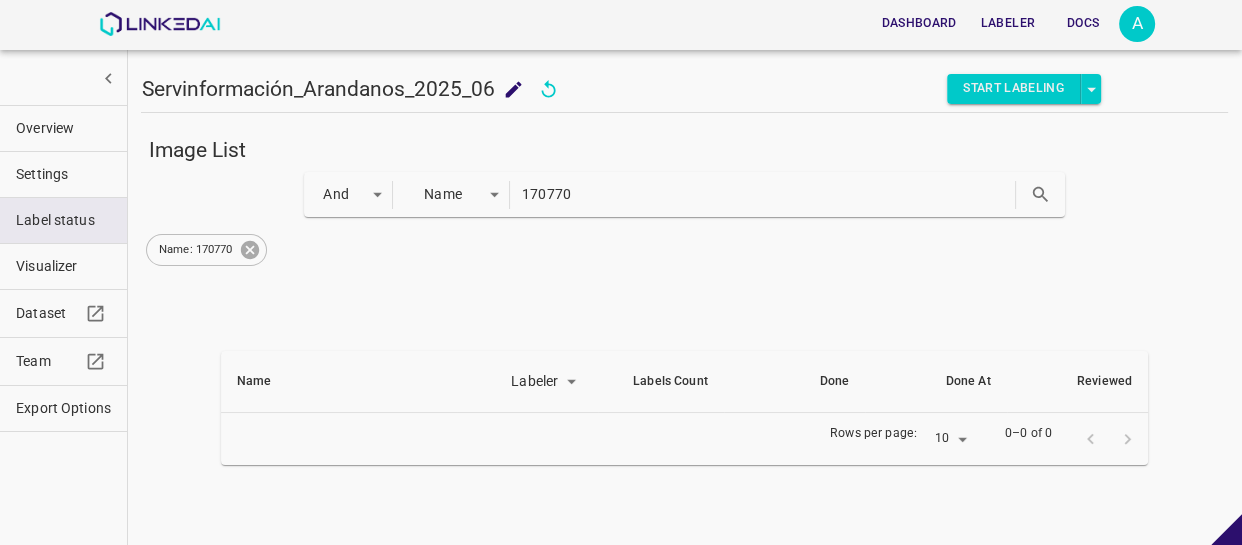 click 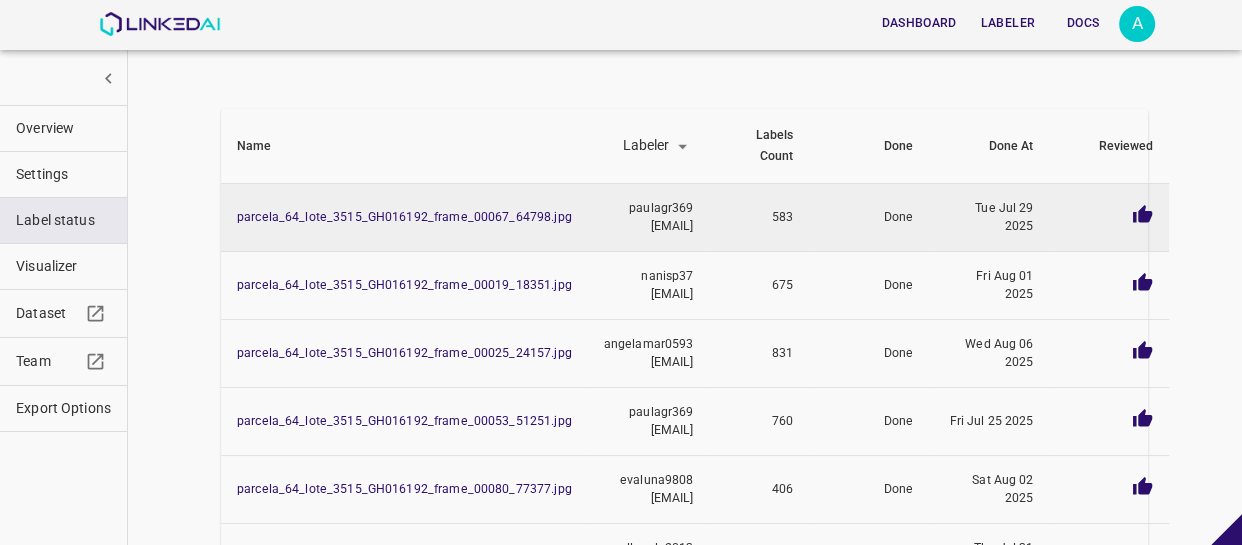 scroll, scrollTop: 0, scrollLeft: 0, axis: both 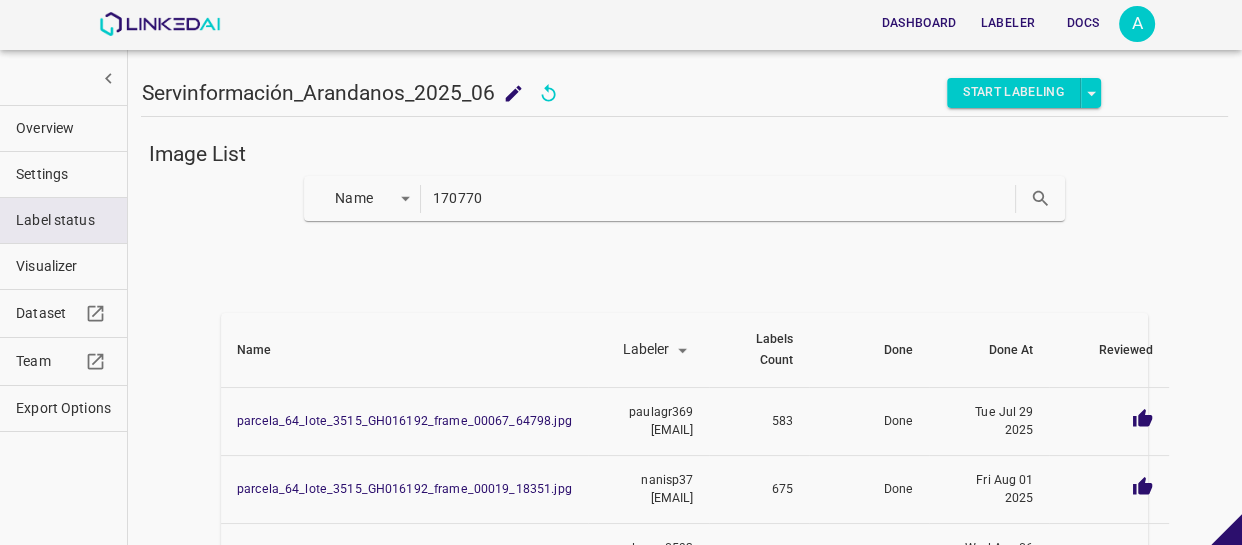 click 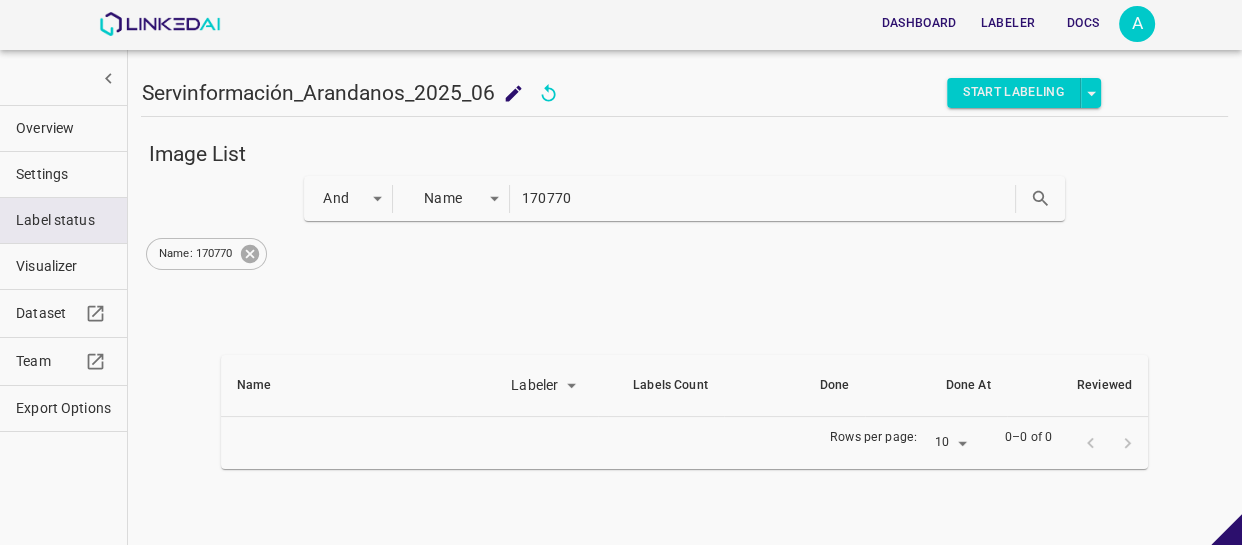 click 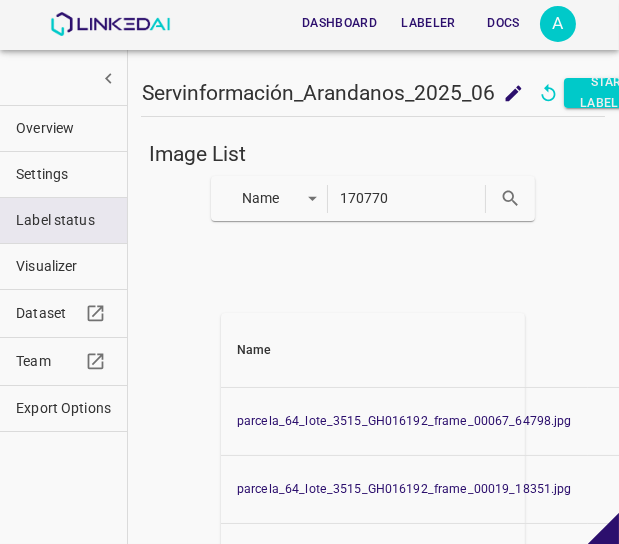 click on "Image List Name key 170770 Name Labeler labeler Labels Count Done Done At Reviewed parcela_64_lote_3515_GH016192_frame_00067_64798.jpg paulagr369@gmail.com 583 Done Tue Jul 29 2025 parcela_64_lote_3515_GH016192_frame_00019_18351.jpg nanisp37@gmail.com 675 Done Fri Aug 01 2025 parcela_64_lote_3515_GH016192_frame_00025_24157.jpg angelamar0593@gmail.com 831 Done Wed Aug 06 2025 parcela_64_lote_3515_GH016192_frame_00053_51251.jpg paulagr369@gmail.com 760 Done Fri Jul 25 2025 parcela_64_lote_3515_GH016192_frame_00080_77377.jpg evaluna9808@hotmail.com 406 Done Sat Aug 02 2025 parcela_64_lote_3515_GH016192_frame_00046_44477.jpg allugole2013@gmail.com 127 Done Thu Jul 31 2025 parcela_64_lote_3515_GH016192_frame_00060_58024.jpg molinamarly@hotmail.com 257 Done Tue Jul 29 2025 parcela_64_lote_3515_GH016192_frame_00039_37704.jpg nanisp37@gmail.com 276 Done Tue Aug 05 2025 parcela_64_lote_3515_GH016192_frame_00073_70603.jpg angelamar0593@gmail.com 407 Done Wed Jul 30 2025 angelamar0593@gmail.com 860 Done Tue Jul 29 2025" at bounding box center [373, 630] 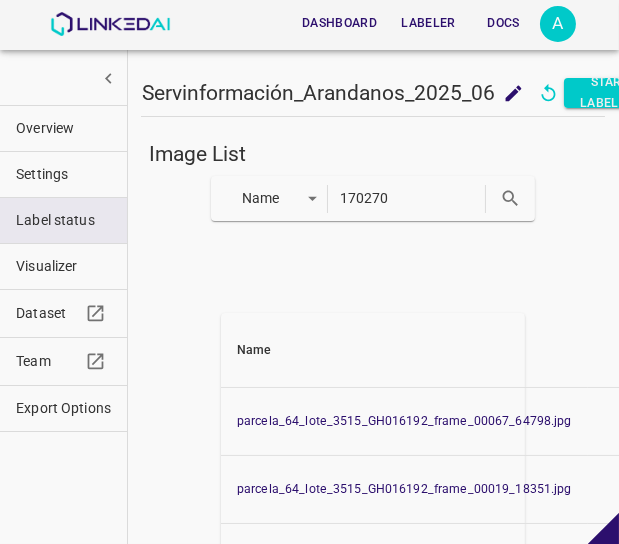 type on "170270" 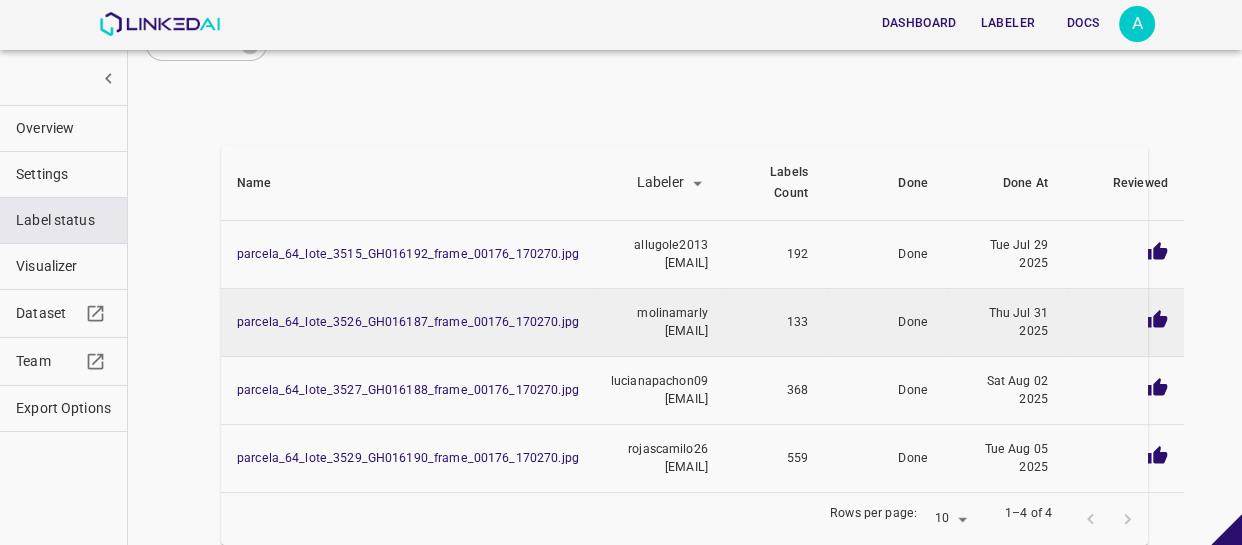 scroll, scrollTop: 222, scrollLeft: 0, axis: vertical 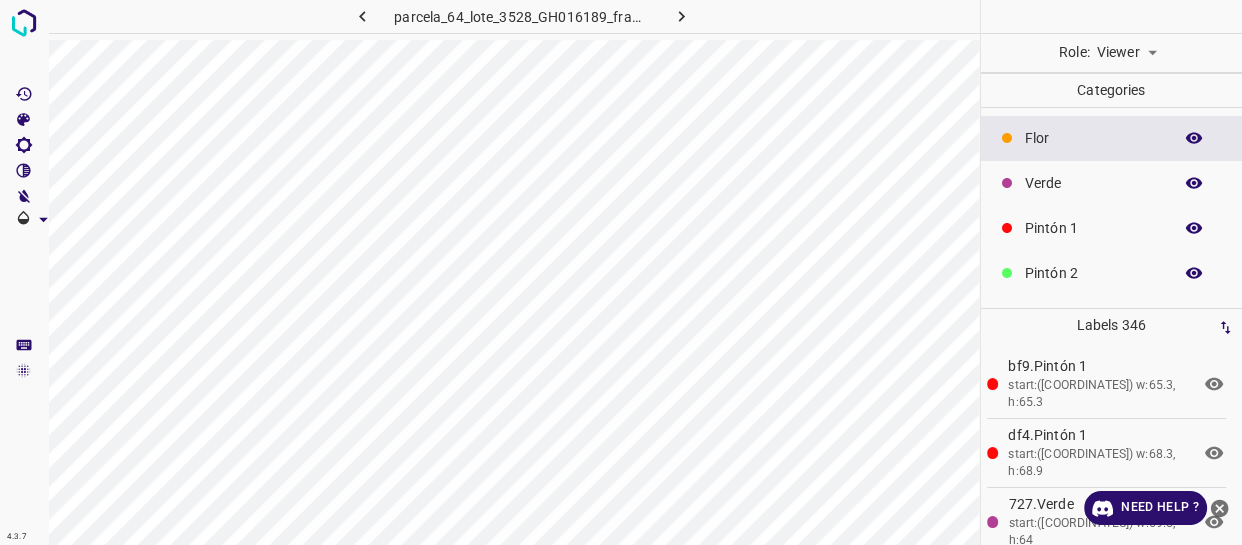 click on "Verde" at bounding box center [1112, 183] 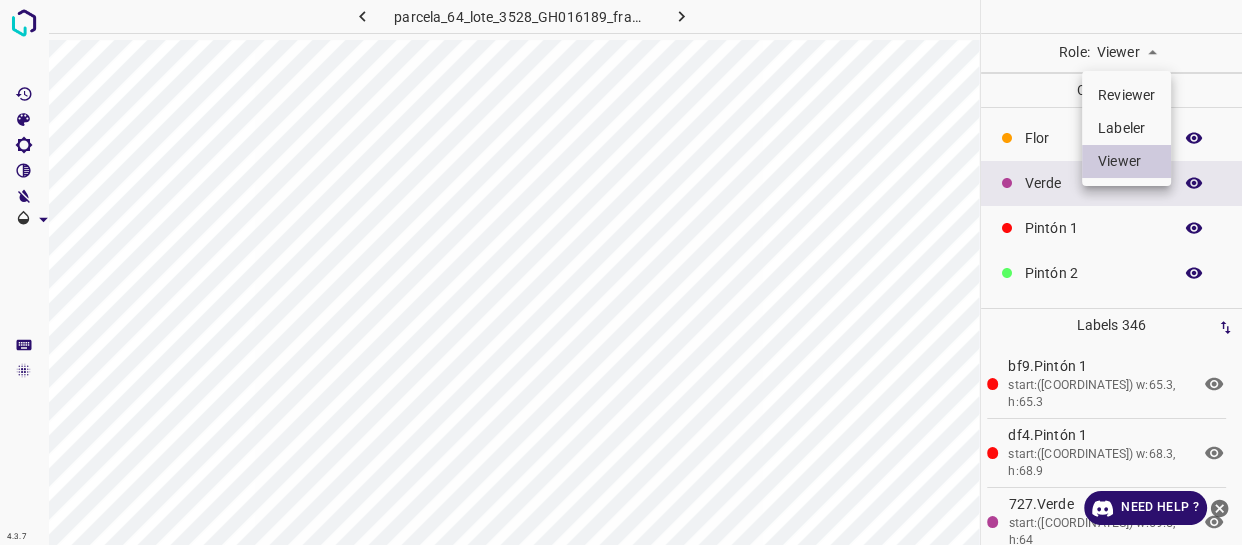 drag, startPoint x: 1143, startPoint y: 44, endPoint x: 1150, endPoint y: 70, distance: 26.925823 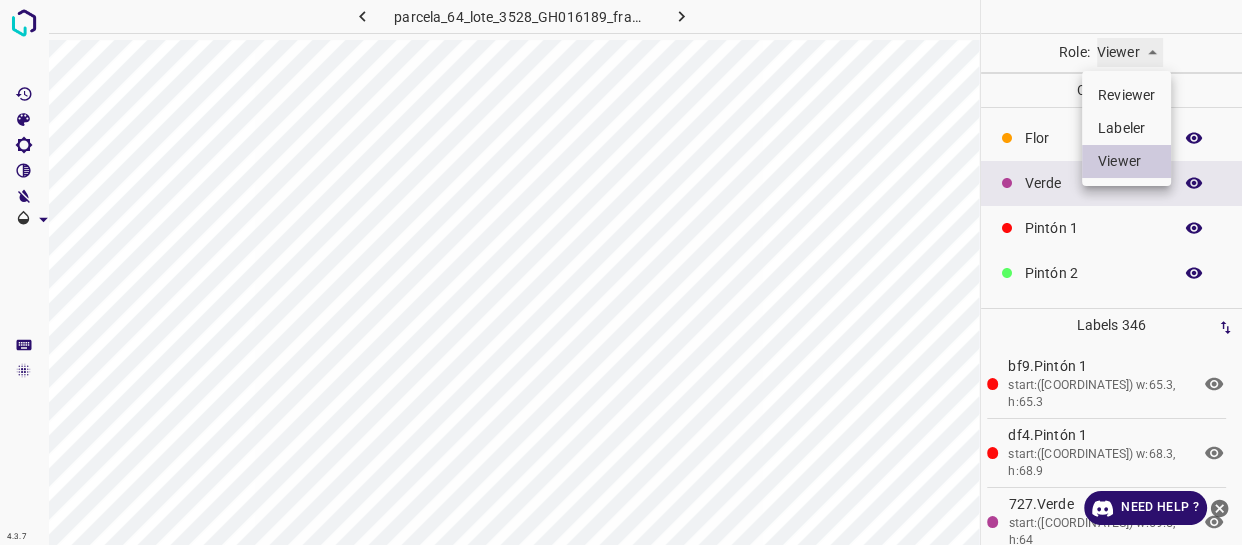 type on "labeler" 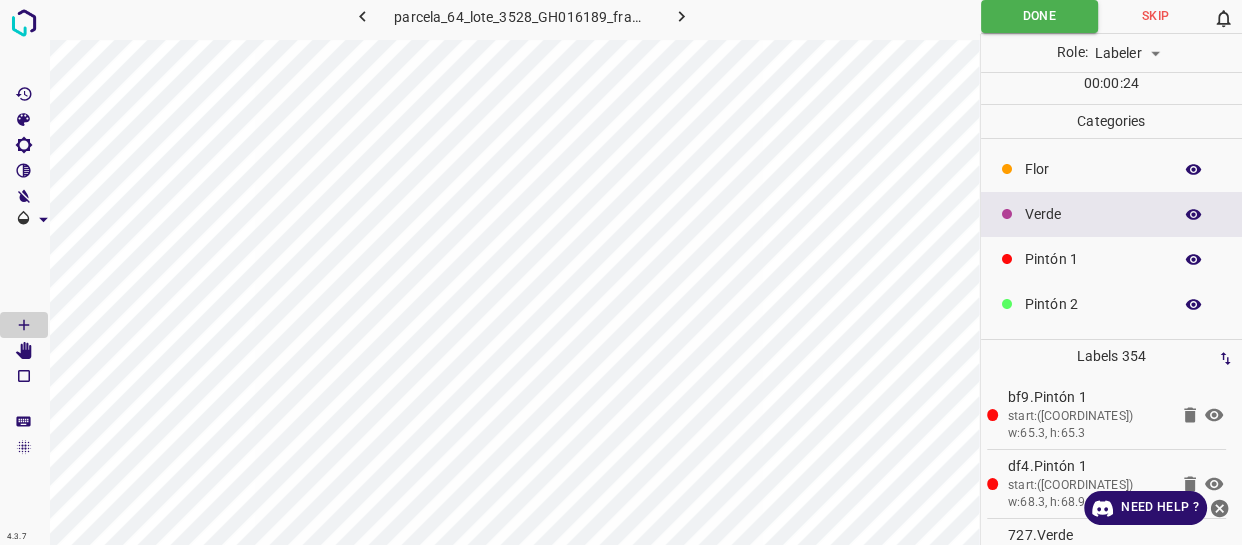 click on "Pintón 1" at bounding box center (1093, 259) 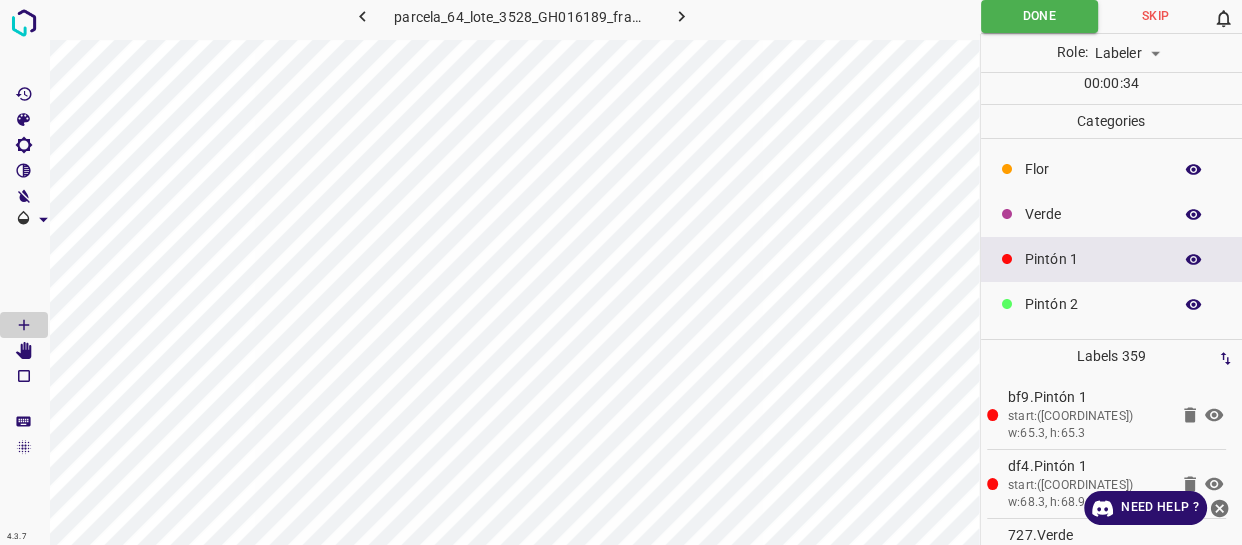 click on "Verde" at bounding box center (1093, 214) 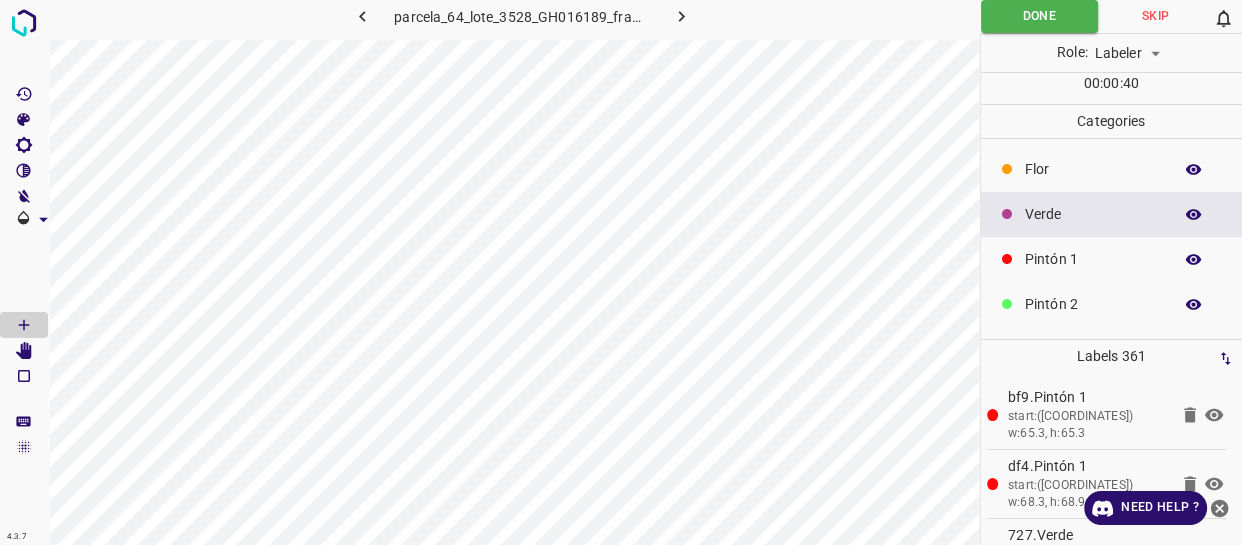 click on "Pintón 1" at bounding box center [1093, 259] 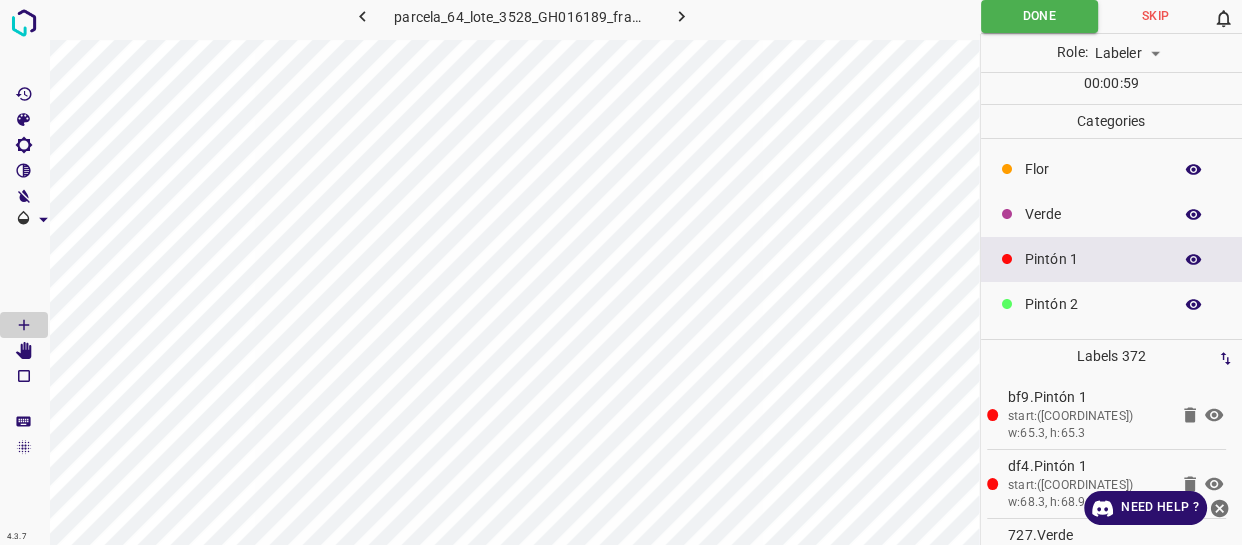 click on "Verde" at bounding box center [1093, 214] 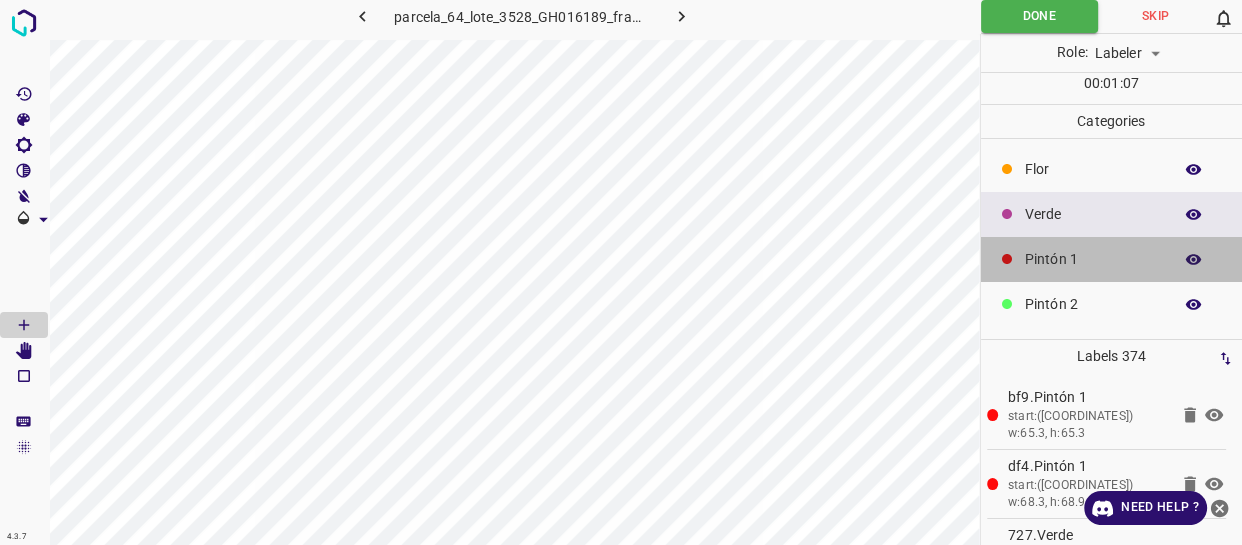 click on "Pintón 1" at bounding box center [1112, 259] 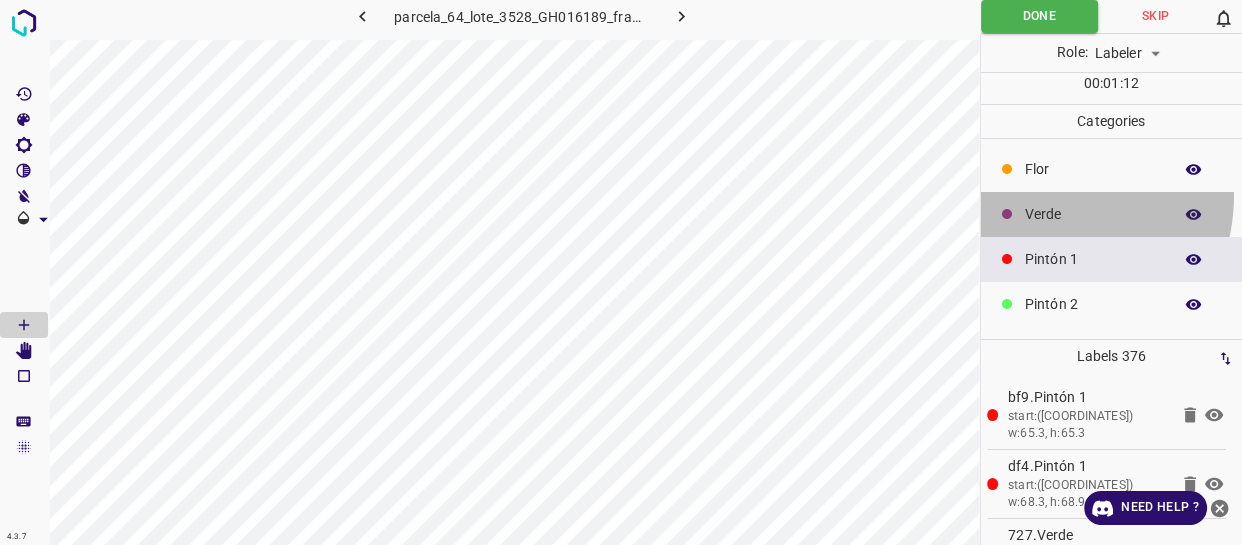 click on "Verde" at bounding box center (1112, 214) 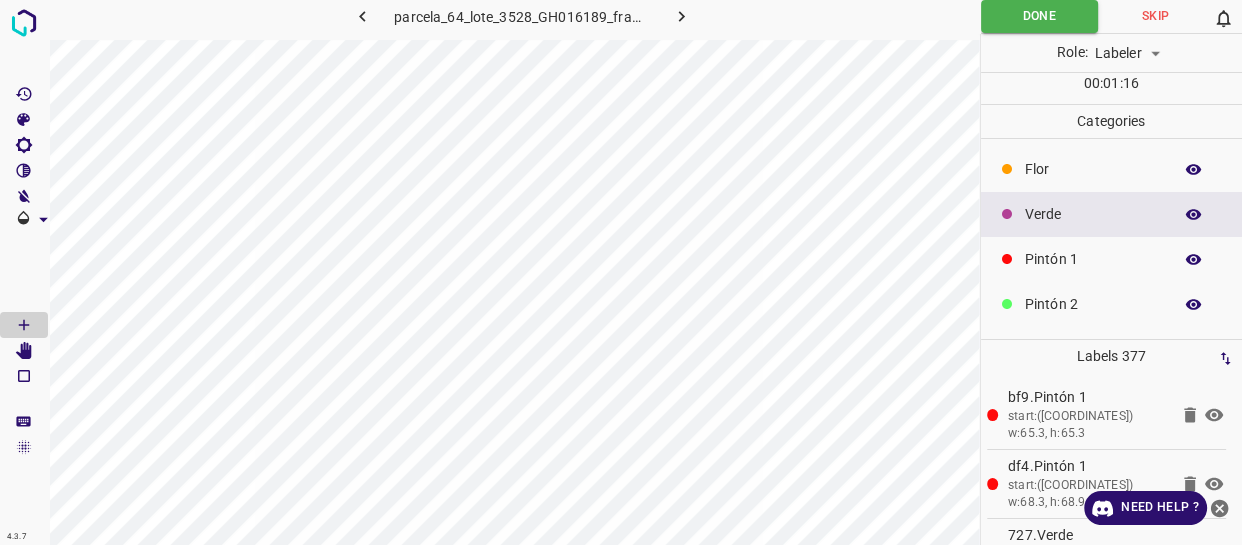 click on "Pintón 1" at bounding box center [1112, 259] 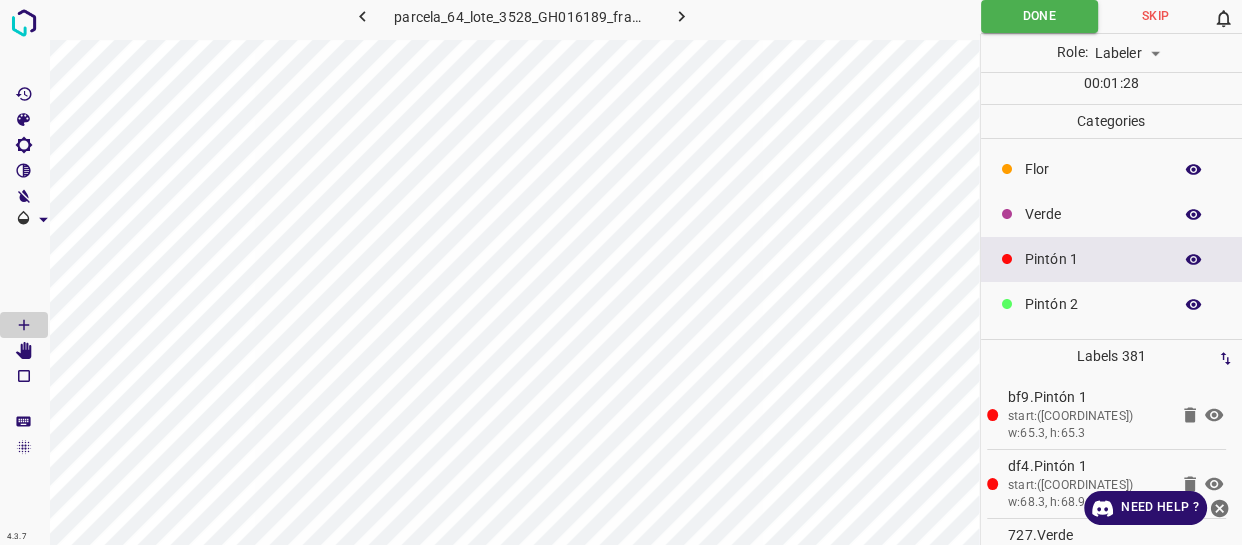 drag, startPoint x: 1075, startPoint y: 200, endPoint x: 987, endPoint y: 256, distance: 104.307236 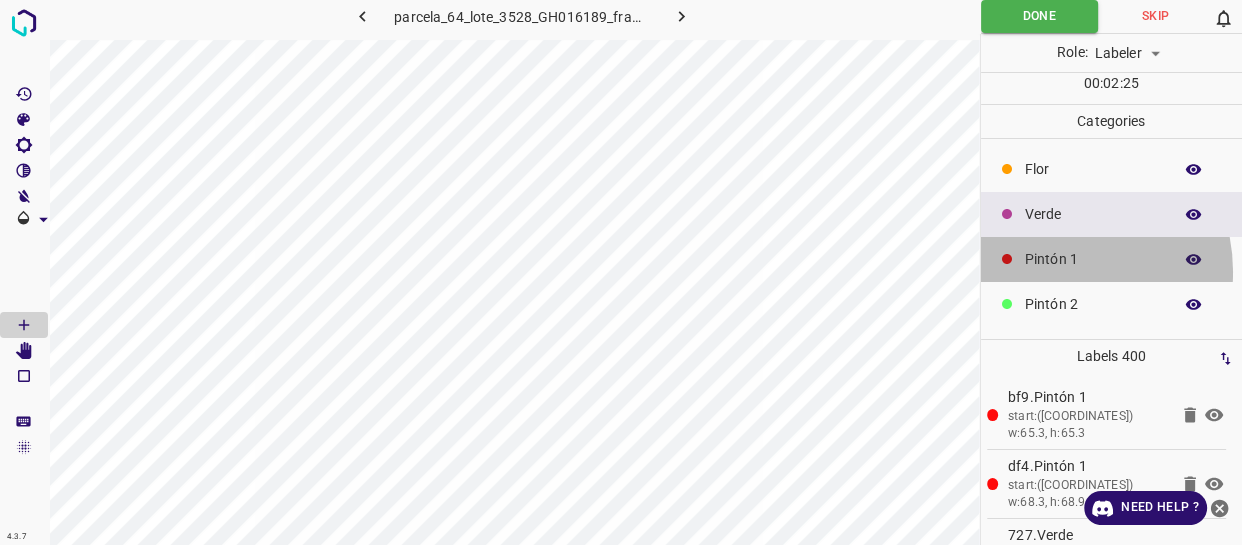 drag, startPoint x: 1052, startPoint y: 270, endPoint x: 1036, endPoint y: 269, distance: 16.03122 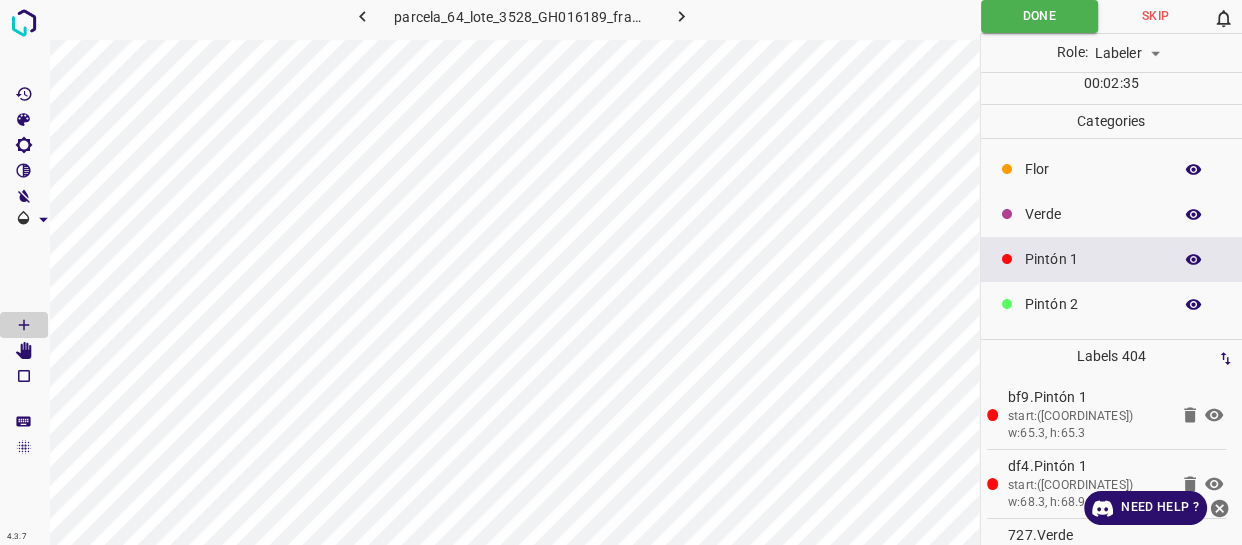 click on "Verde" at bounding box center [1093, 214] 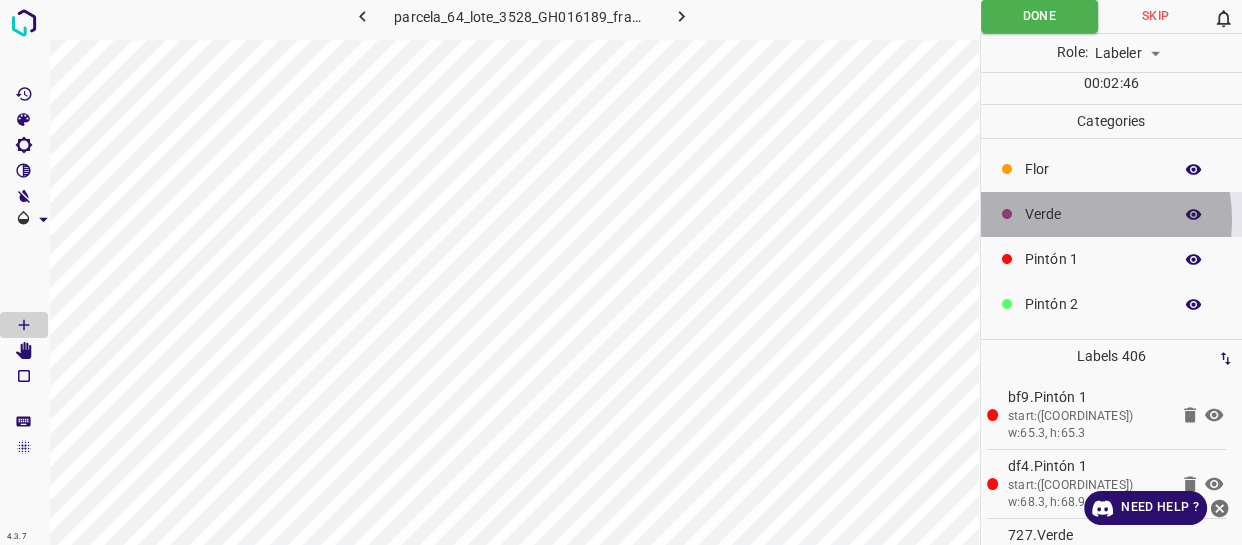click on "Verde" at bounding box center [1093, 214] 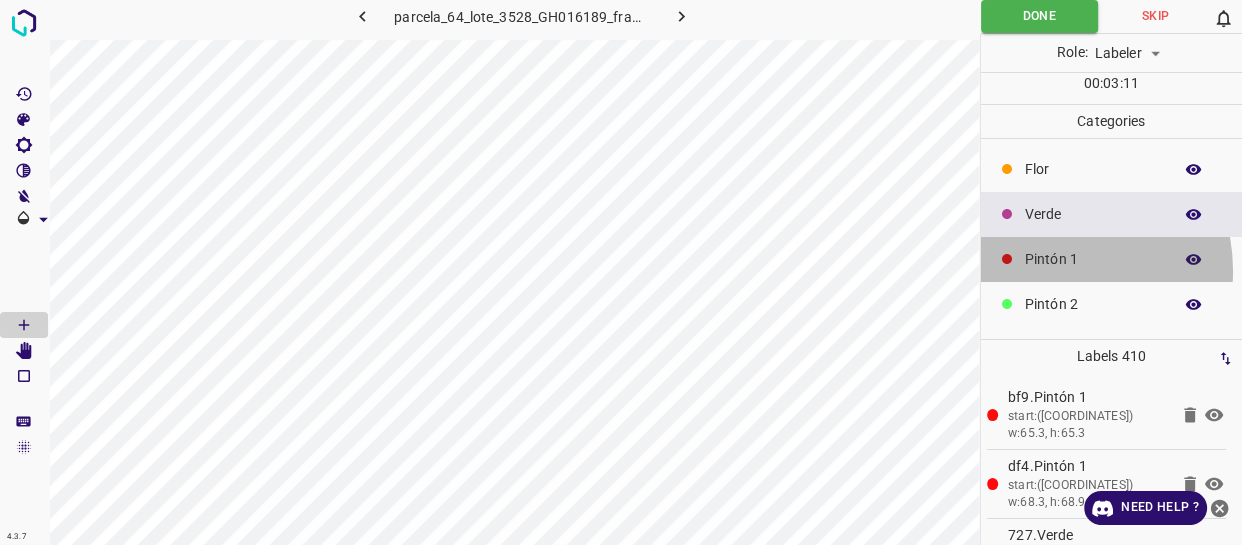 click on "Pintón 1" at bounding box center (1112, 259) 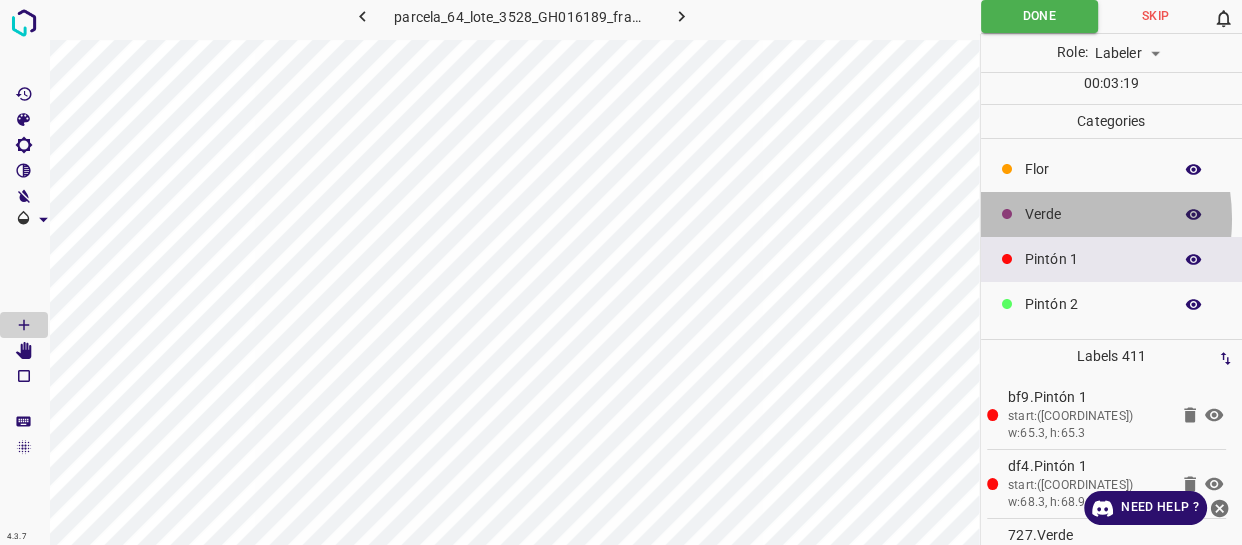 click on "Verde" at bounding box center (1093, 214) 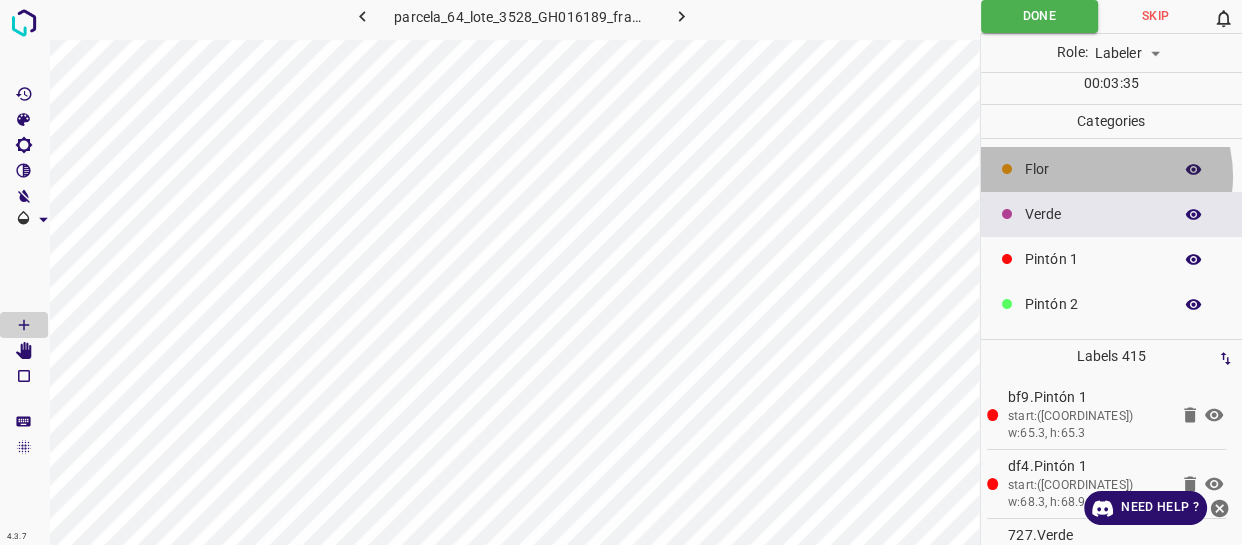 click on "Flor" at bounding box center (1093, 169) 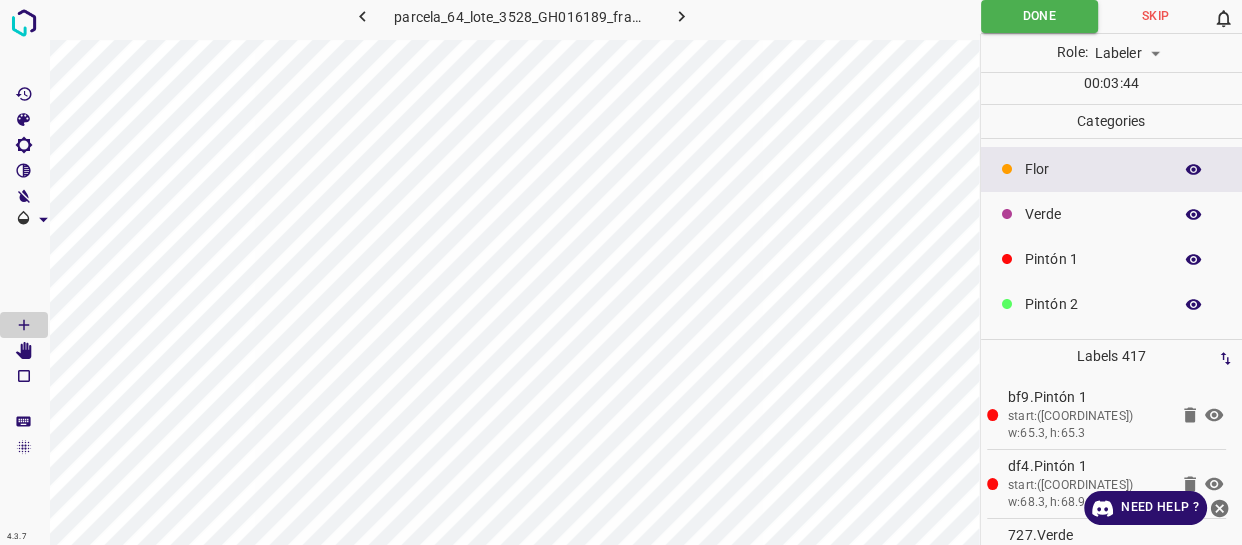 click on "Verde" at bounding box center (1093, 214) 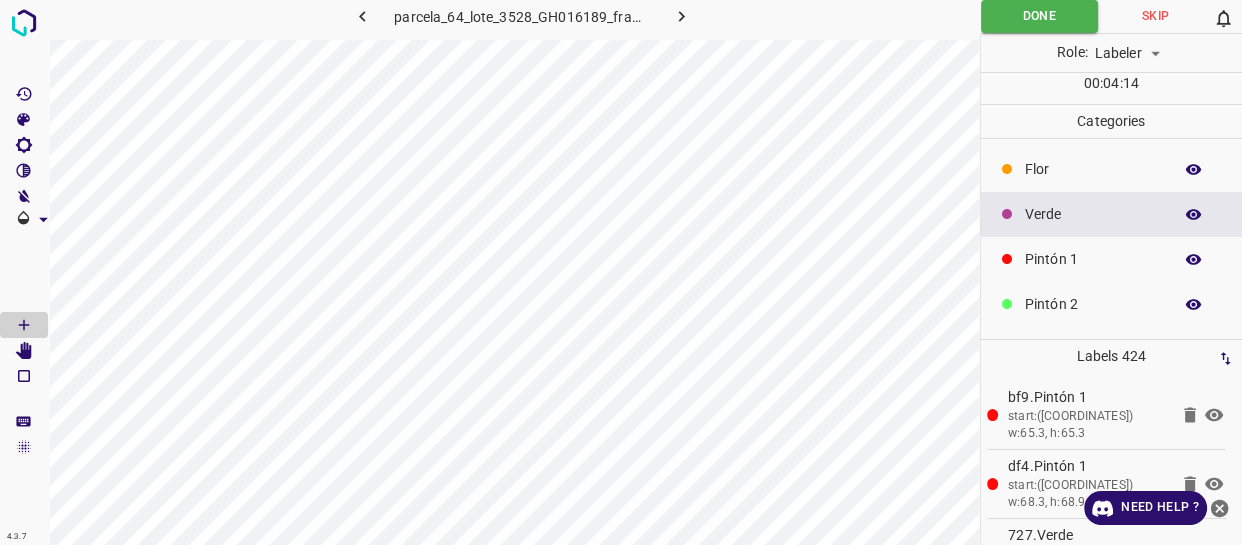click on "Flor" at bounding box center (1093, 169) 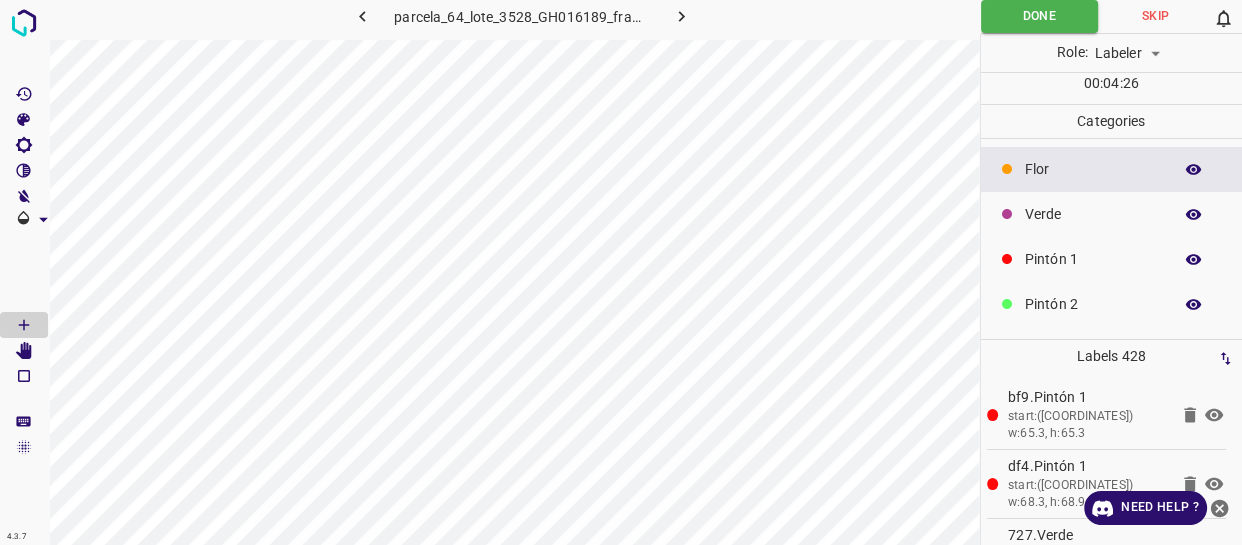 click on "Verde" at bounding box center (1093, 214) 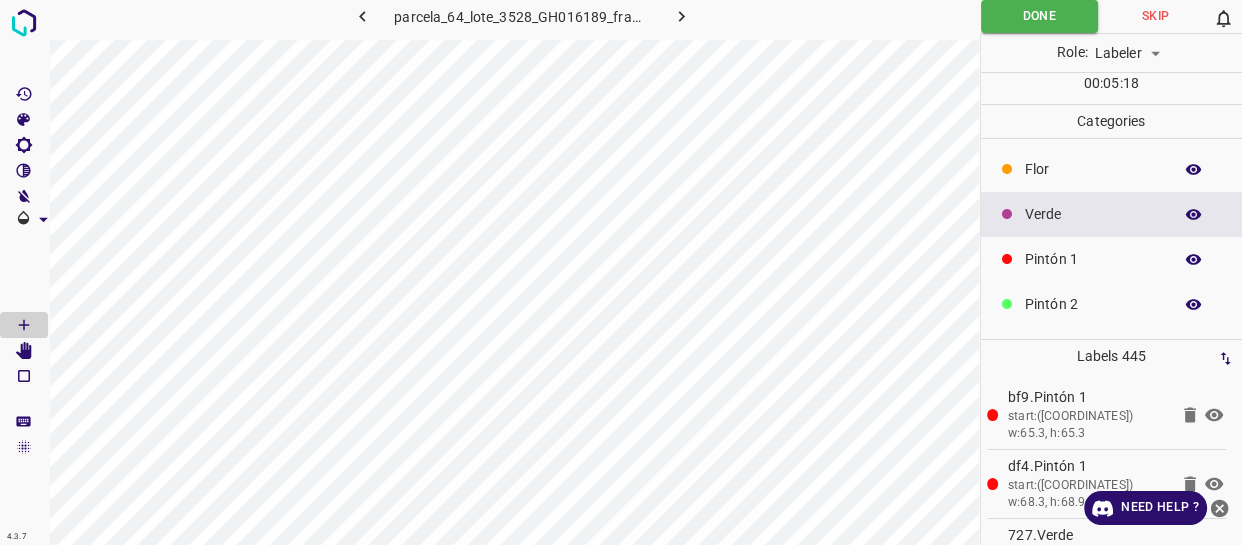 click on "Pintón 1" at bounding box center (1093, 259) 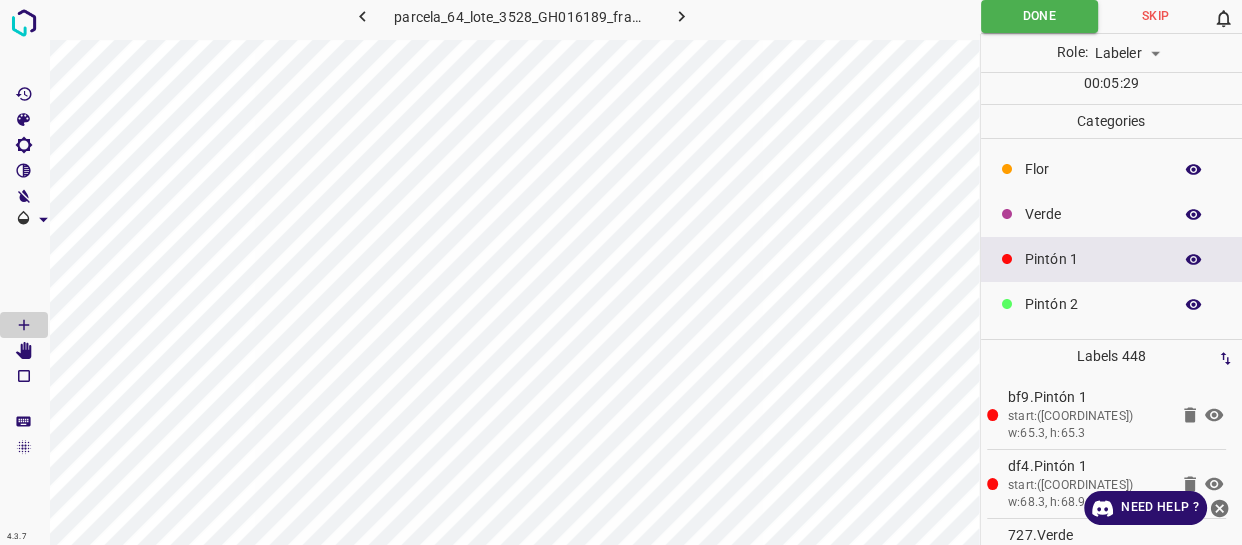 click on "Verde" at bounding box center [1093, 214] 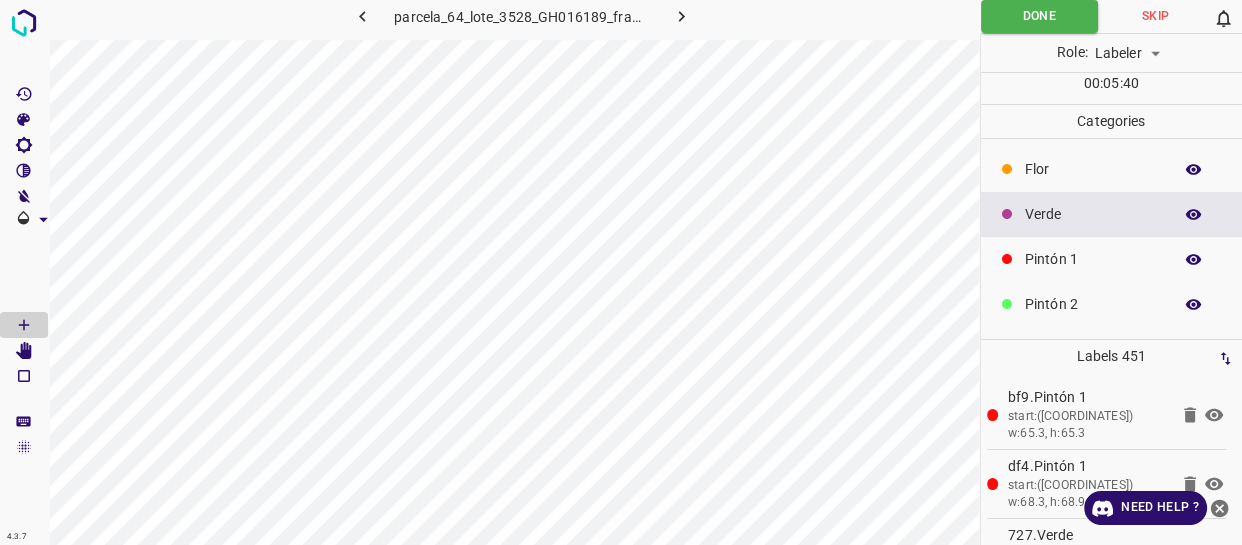 click on "Pintón 1" at bounding box center [1112, 259] 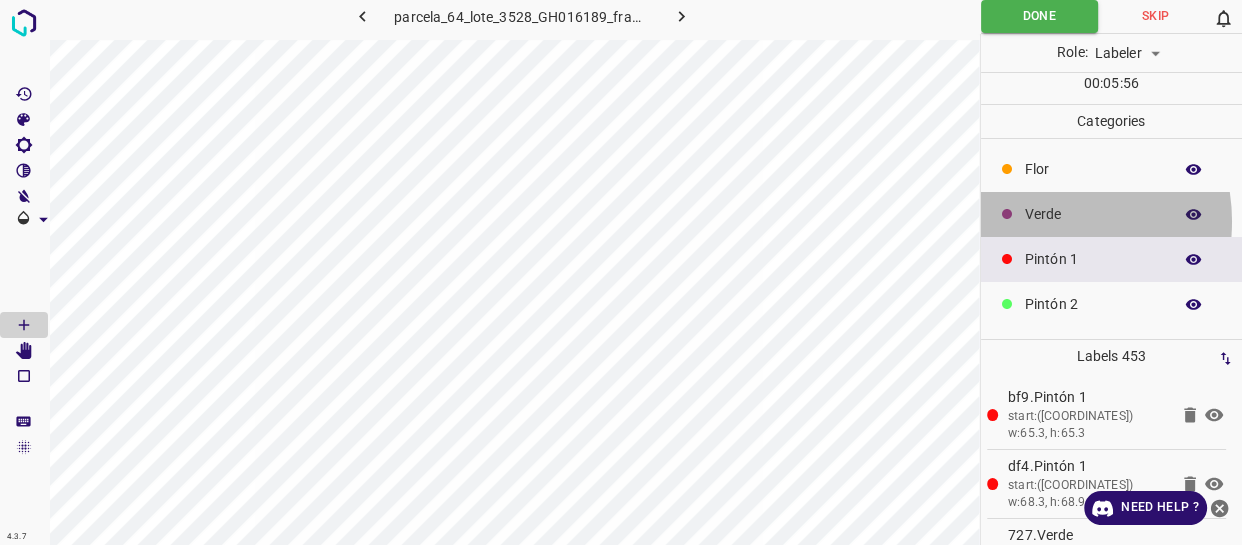 click on "Verde" at bounding box center [1112, 214] 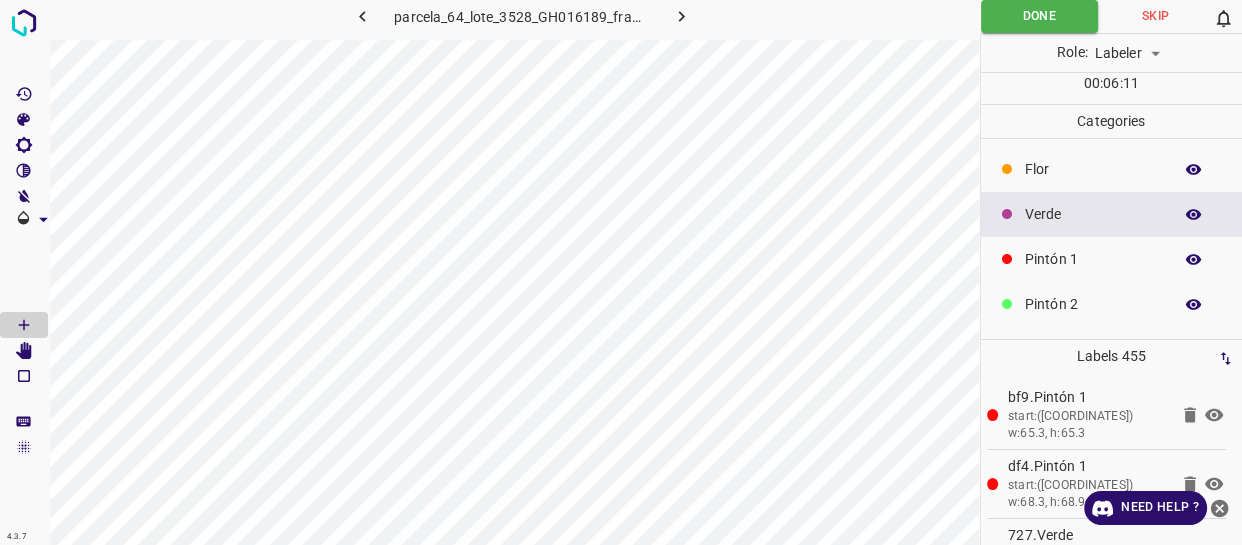 click on "Flor" at bounding box center (1093, 169) 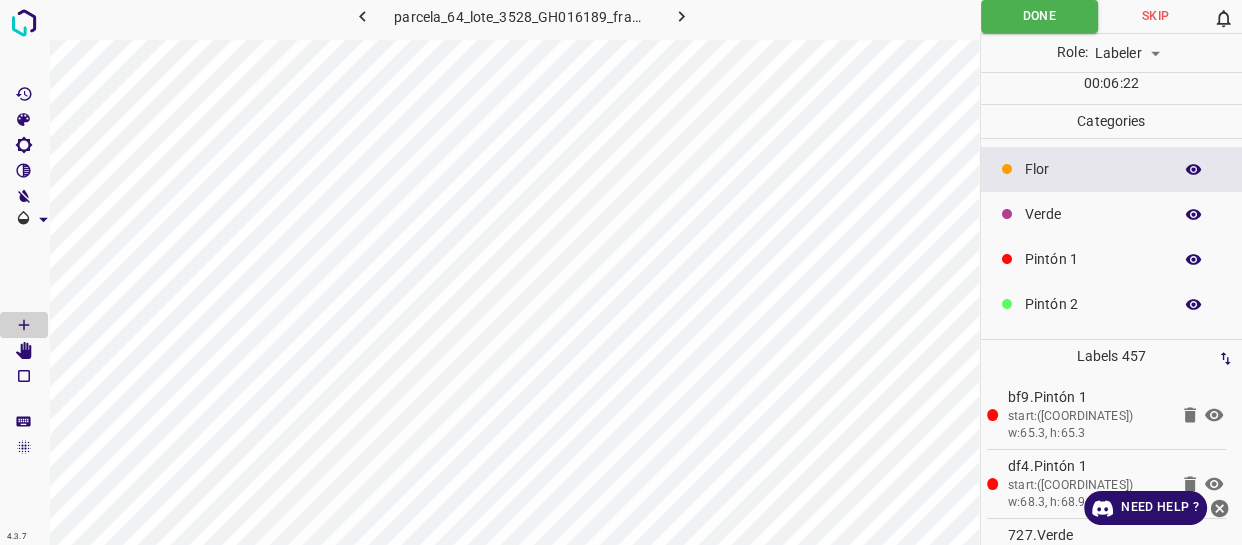 click on "Verde" at bounding box center (1093, 214) 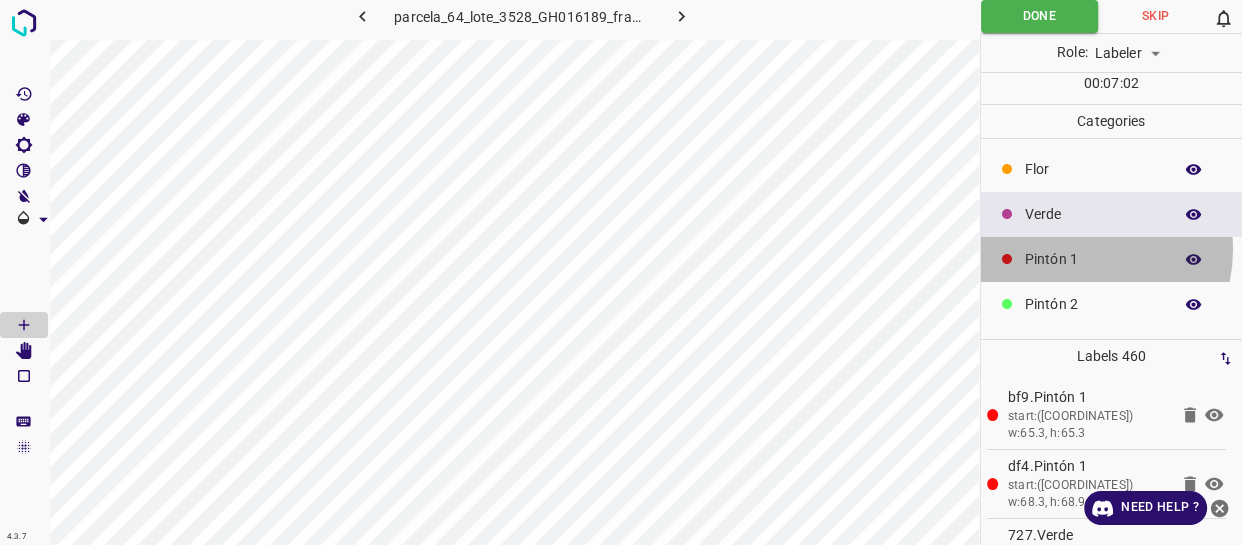 drag, startPoint x: 1076, startPoint y: 250, endPoint x: 1066, endPoint y: 259, distance: 13.453624 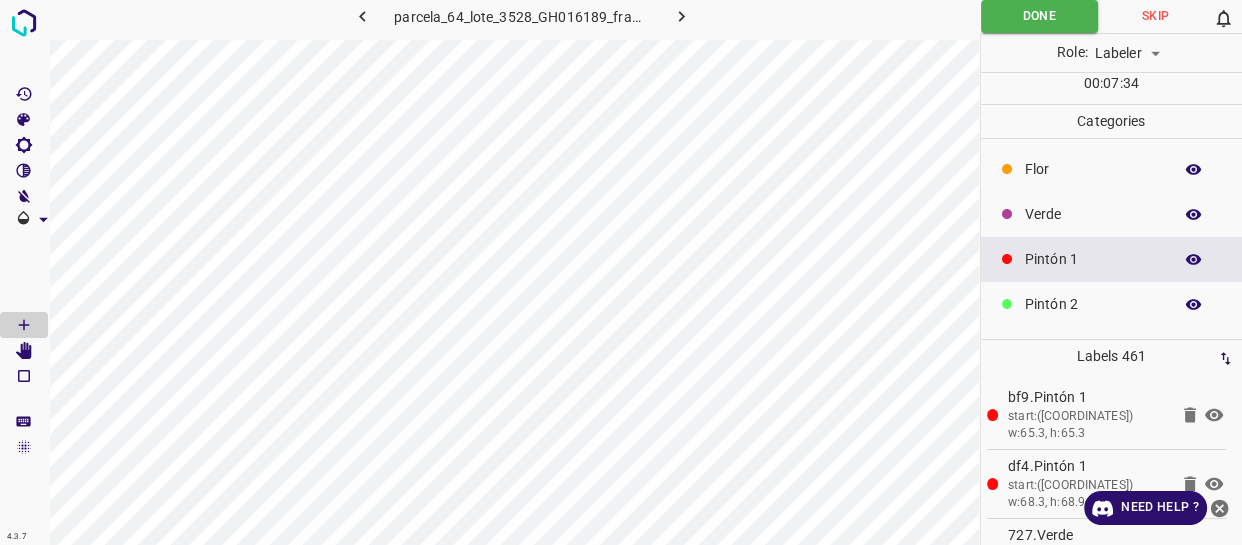click on "Verde" at bounding box center [1112, 214] 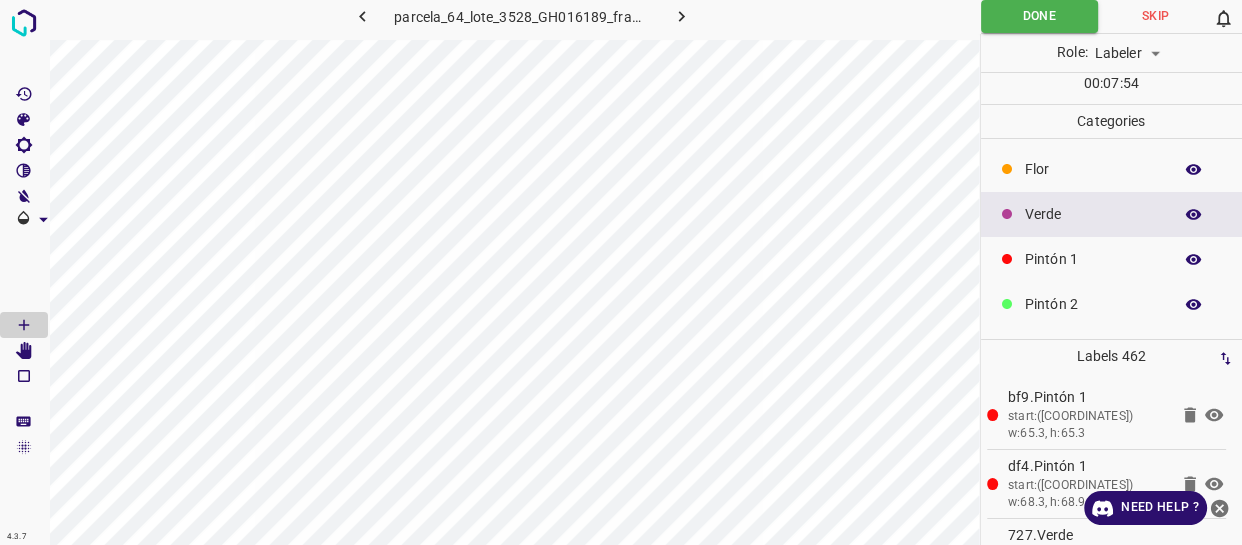 click on "Verde" at bounding box center [1093, 214] 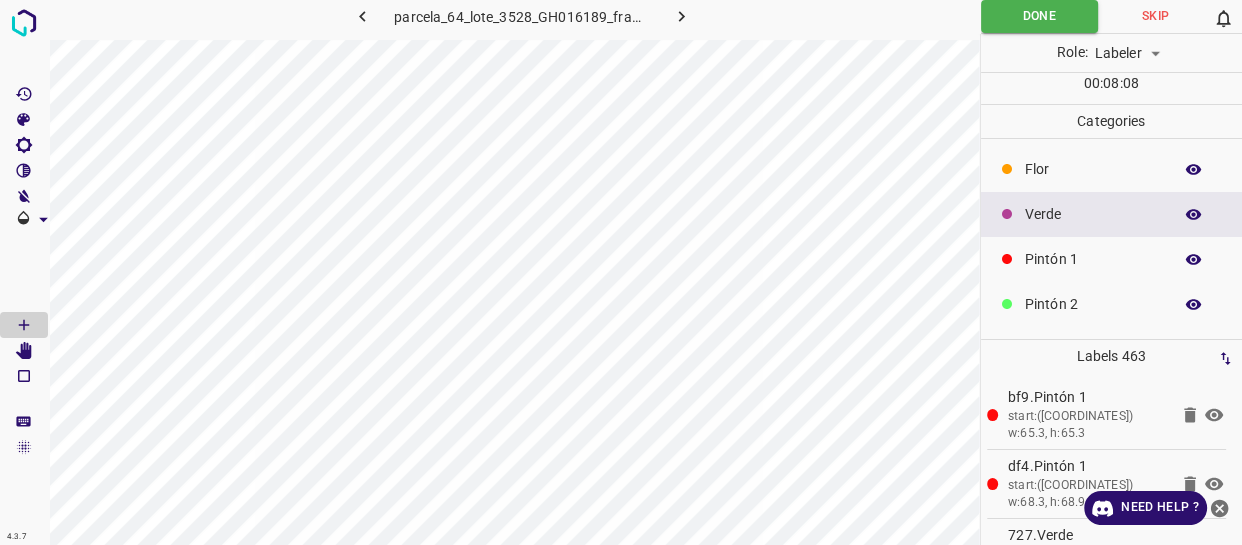 click on "Pintón 1" at bounding box center (1093, 259) 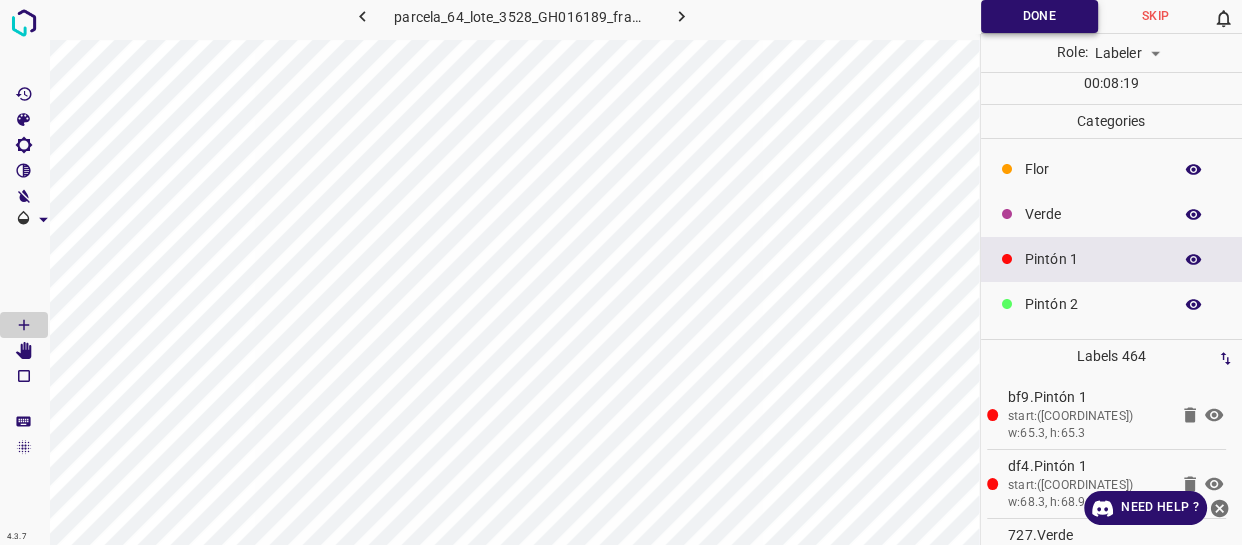click on "Done" at bounding box center (1039, 16) 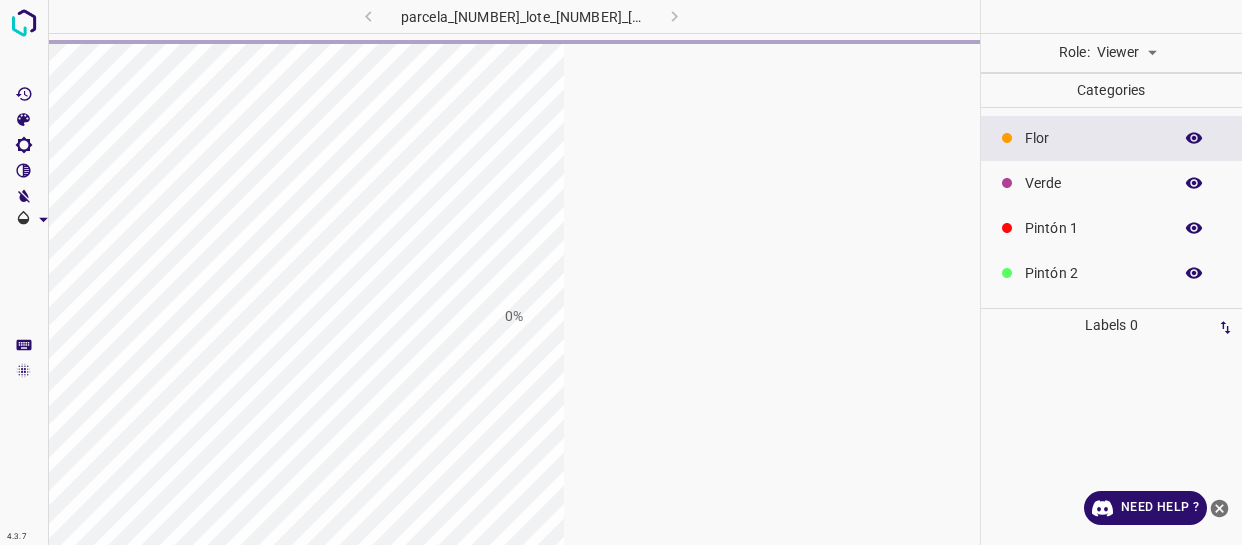scroll, scrollTop: 0, scrollLeft: 0, axis: both 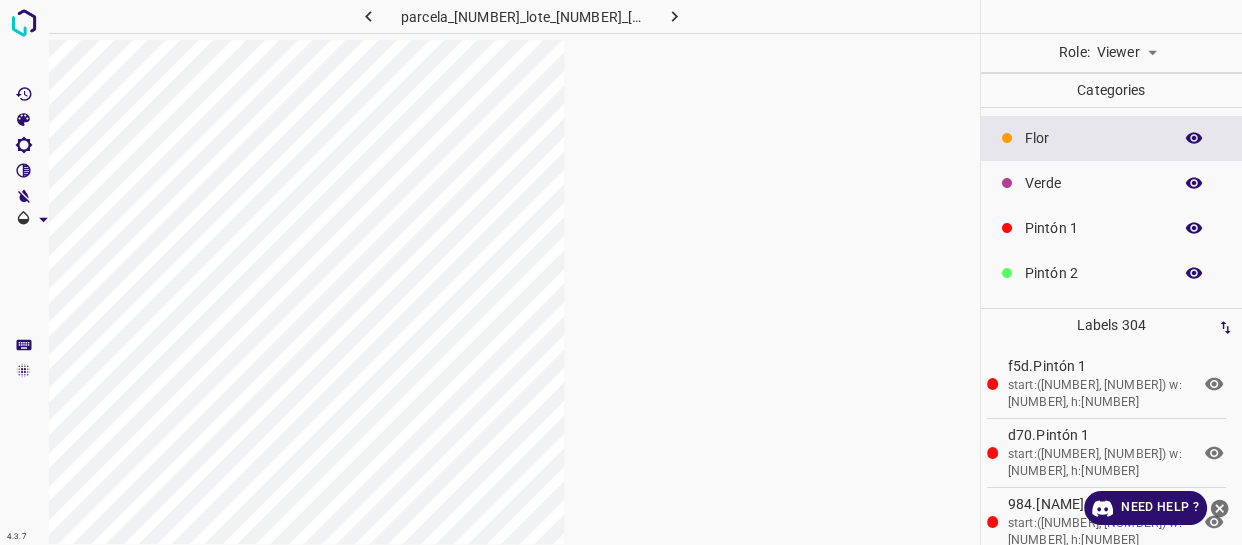 click at bounding box center (514, 312) 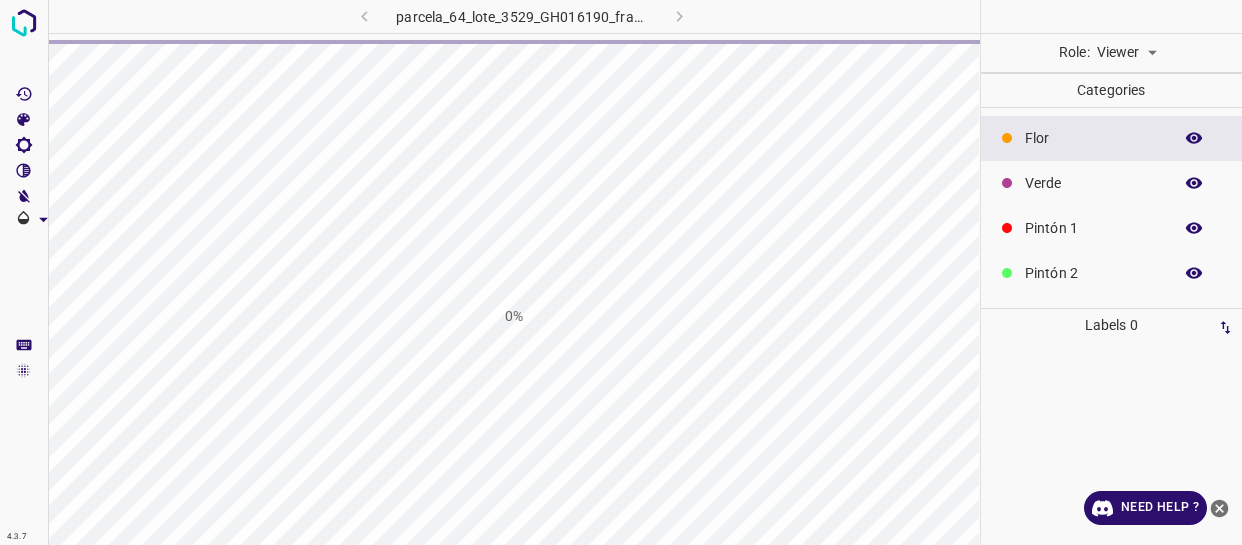 scroll, scrollTop: 0, scrollLeft: 0, axis: both 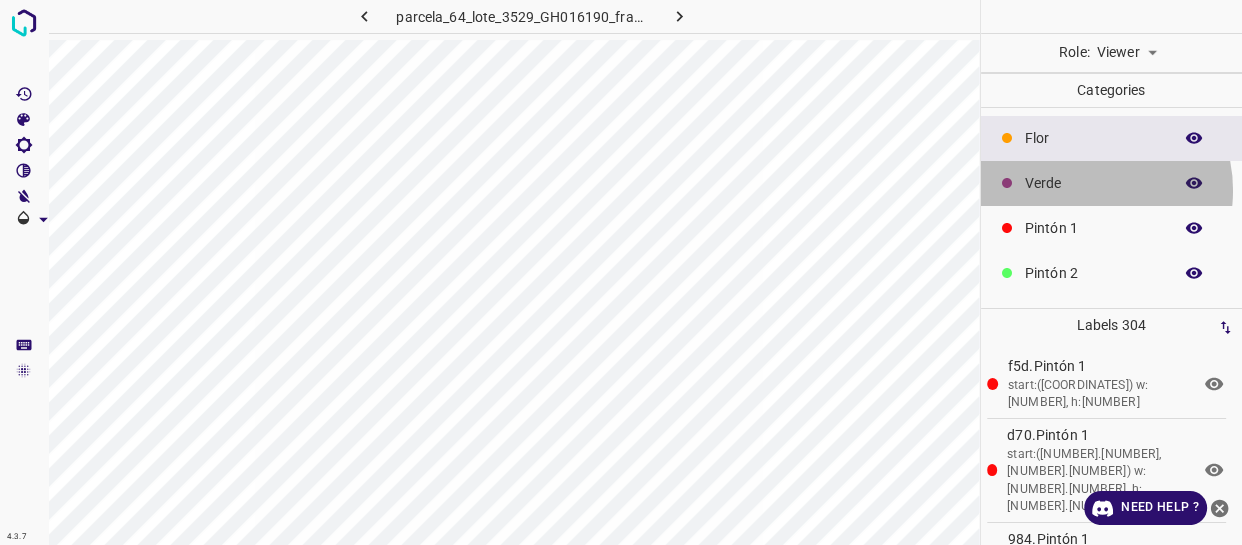 click on "Verde" at bounding box center (1093, 183) 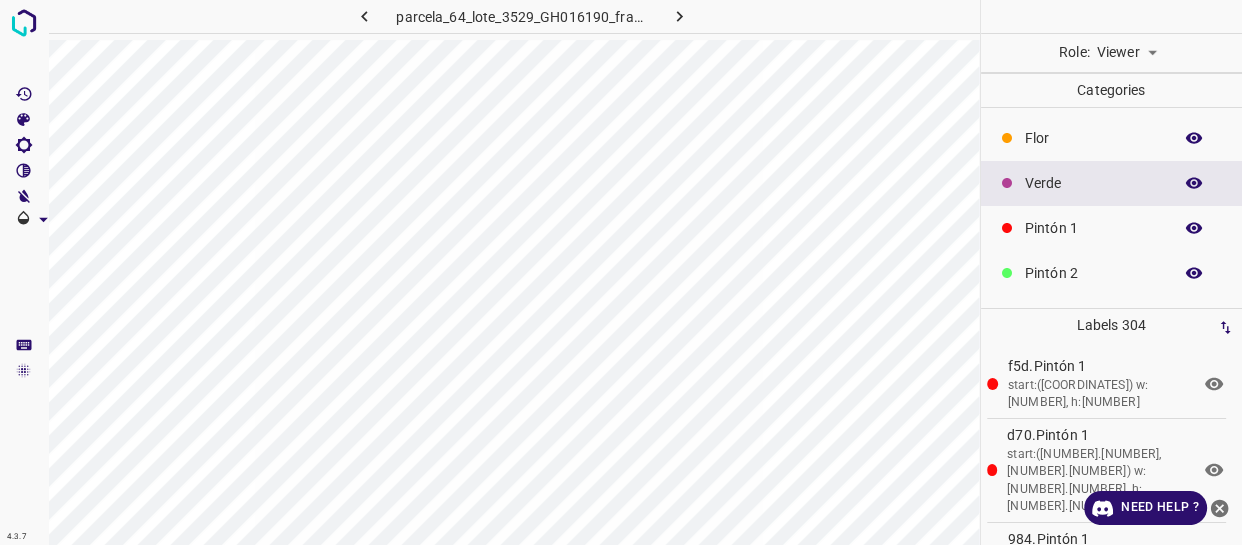 click on "[NUMBER].[NUMBER].[NUMBER] parcela_[NUMBER]_[WORD]_[NUMBER]_[WORD]_[NUMBER]_[WORD] Role: Viewer viewer Categories [WORD] [WORD] [WORD] [WORD] [WORD] Labels   [NUMBER] [HEX_CODE].[WORD]
start:([COORDINATES])
w:[NUMBER], h:[NUMBER]
[HEX_CODE].[WORD]
start:([COORDINATES])
w:[NUMBER], h:[NUMBER]
[HEX_CODE].[WORD]
start:([COORDINATES])
w:[NUMBER], h:[NUMBER]
[HEX_CODE].[WORD]
start:([COORDINATES])
w:[NUMBER], h:[NUMBER]
[HEX_CODE].[WORD]
start:([COORDINATES])
w:[NUMBER], h:[NUMBER]
[HEX_CODE].[WORD]
start:([COORDINATES])
w:[NUMBER], h:[NUMBER]
[HEX_CODE].[WORD]
start:([COORDINATES])
w:[NUMBER], h:[NUMBER]
[HEX_CODE].[WORD]
start:([COORDINATES])
w:[NUMBER], h:[NUMBER]
[HEX_CODE].[WORD]
start:([COORDINATES])
w:[NUMBER], h:[NUMBER]
[HEX_CODE].[WORD]
start:([COORDINATES])
w:[NUMBER], h:[NUMBER]
[HEX_CODE].[WORD]
start:([COORDINATES])
w:[NUMBER], h:[NUMBER]
[HEX_CODE].[WORD]
start:([COORDINATES])
w:[NUMBER], h:[NUMBER]
[HEX_CODE].[WORD] 2" at bounding box center [621, 272] 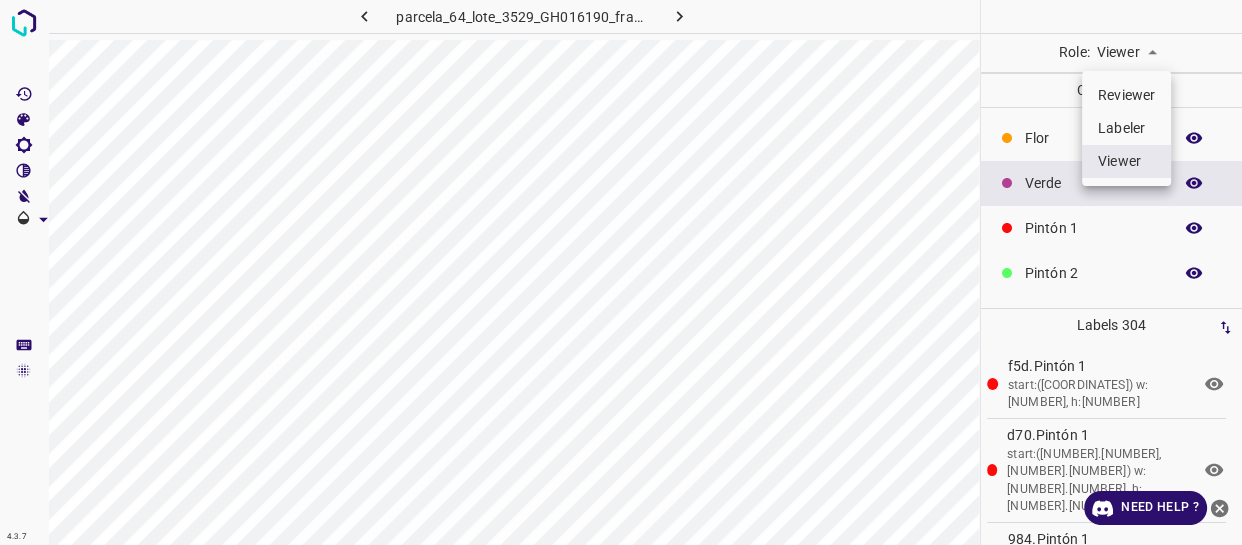 click on "Labeler" at bounding box center (1126, 128) 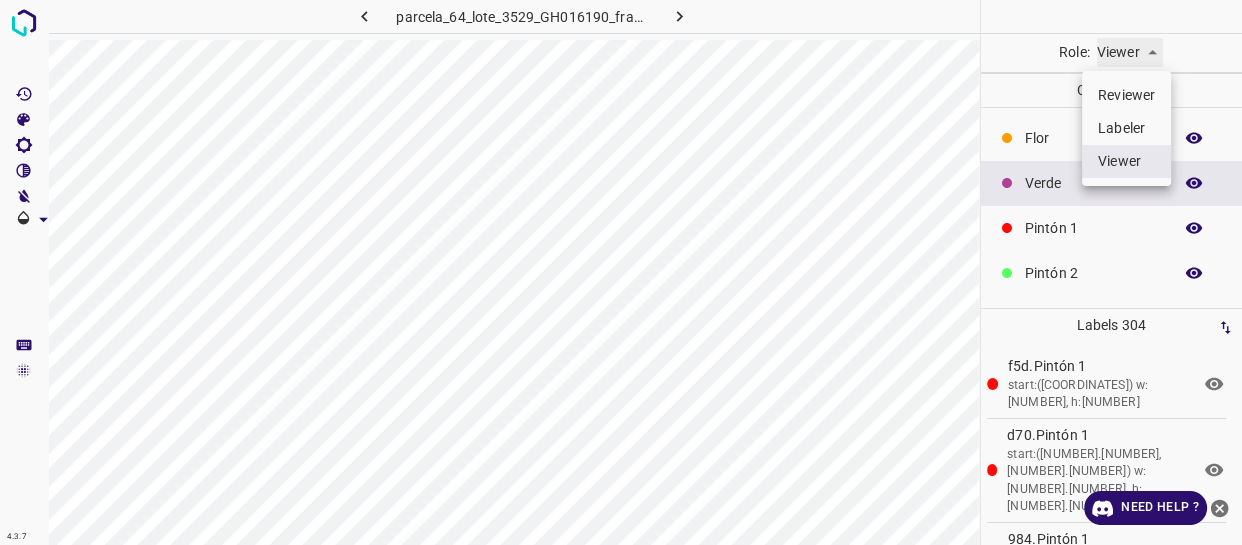 type on "labeler" 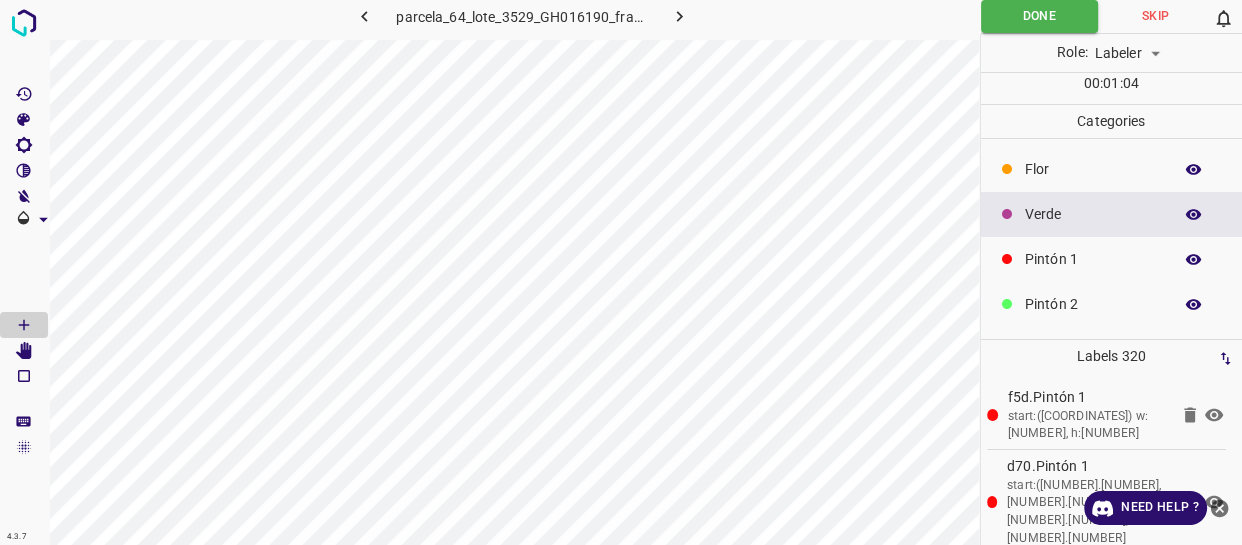 click on "Pintón 1" at bounding box center (1093, 259) 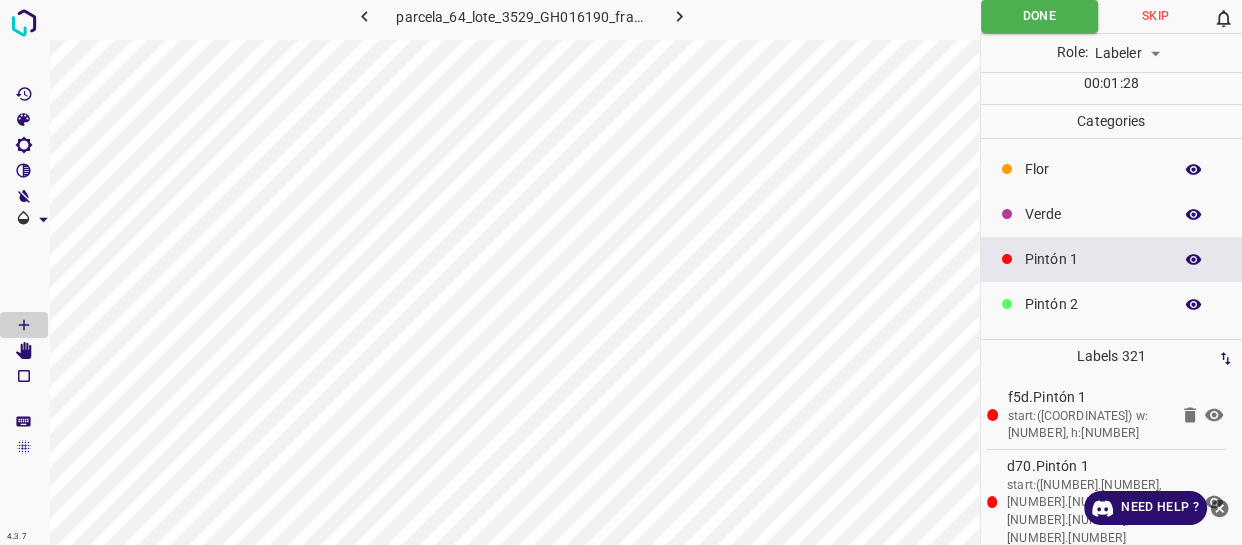 click on "Verde" at bounding box center [1112, 214] 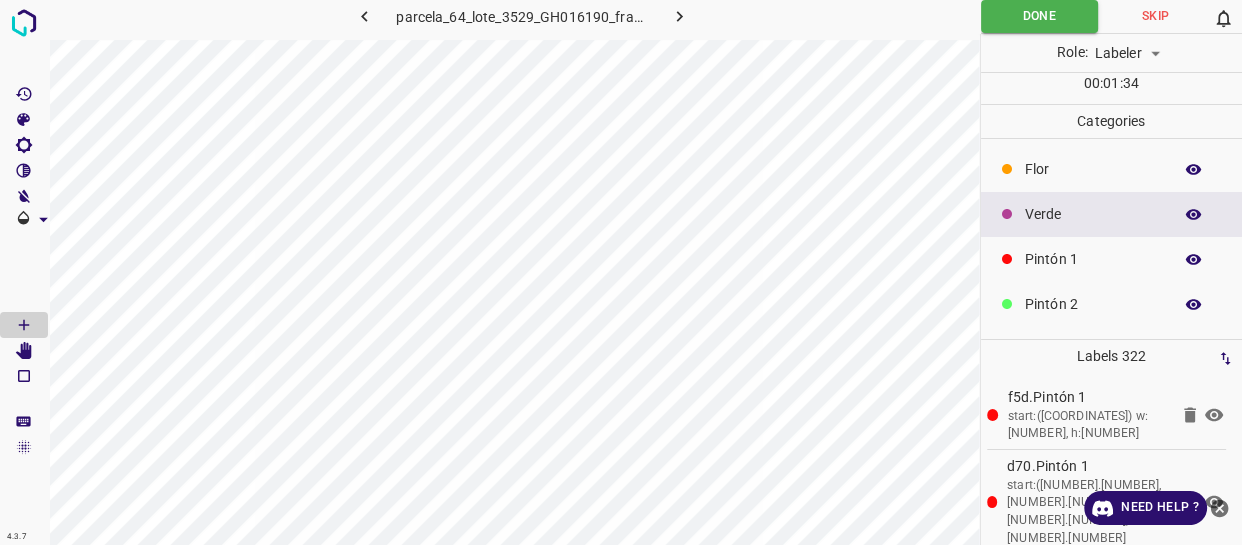 click on "Pintón 1" at bounding box center (1093, 259) 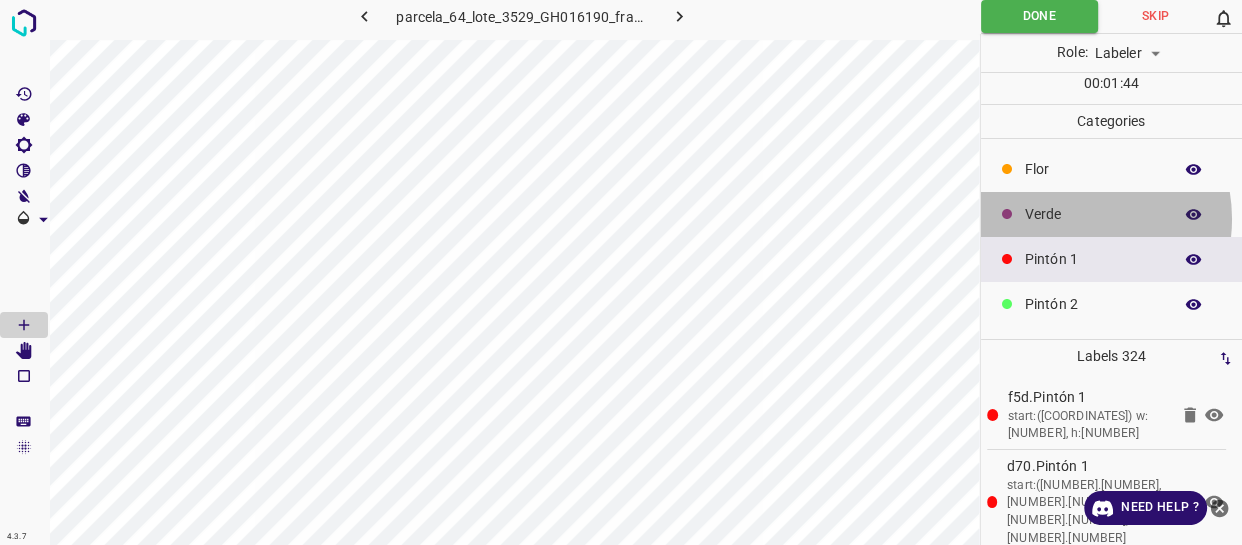 click on "Verde" at bounding box center (1093, 214) 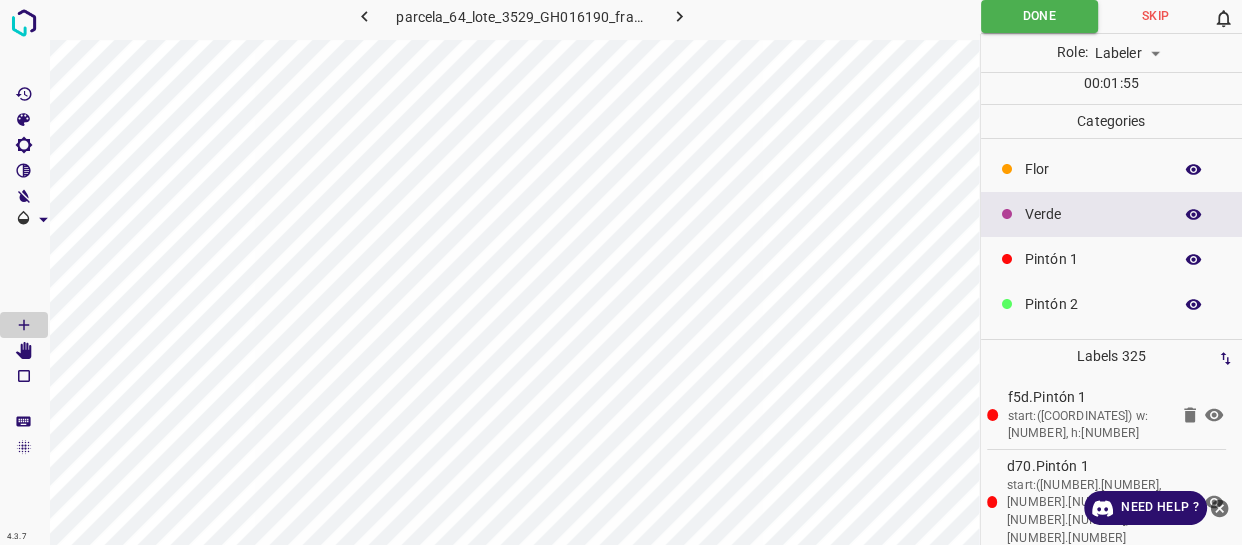 click on "Pintón 2" at bounding box center [1093, 304] 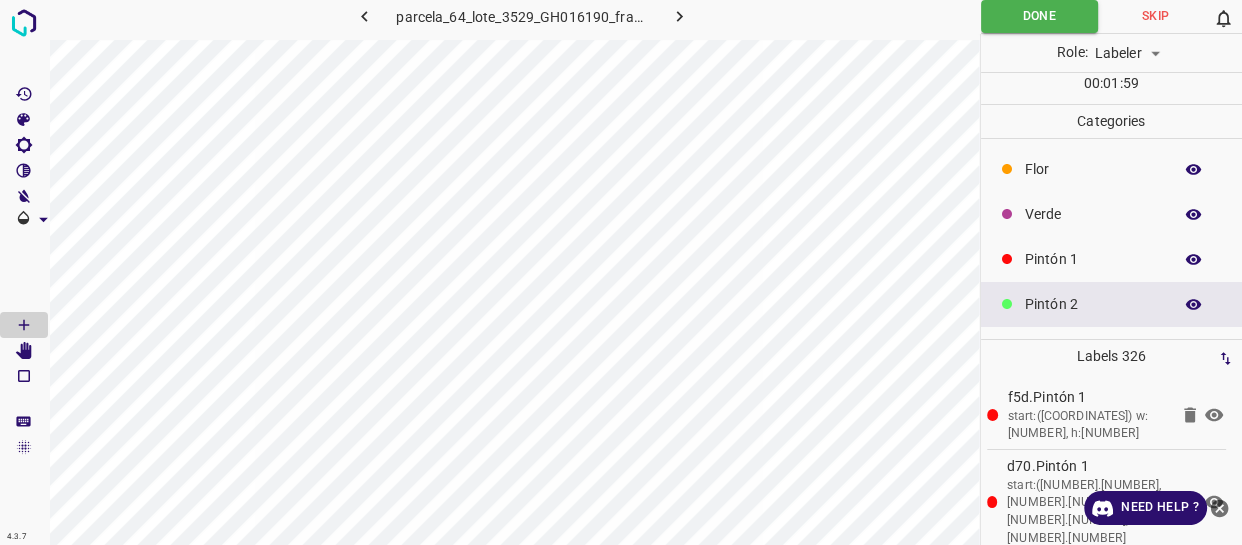 click on "Pintón 1" at bounding box center (1112, 259) 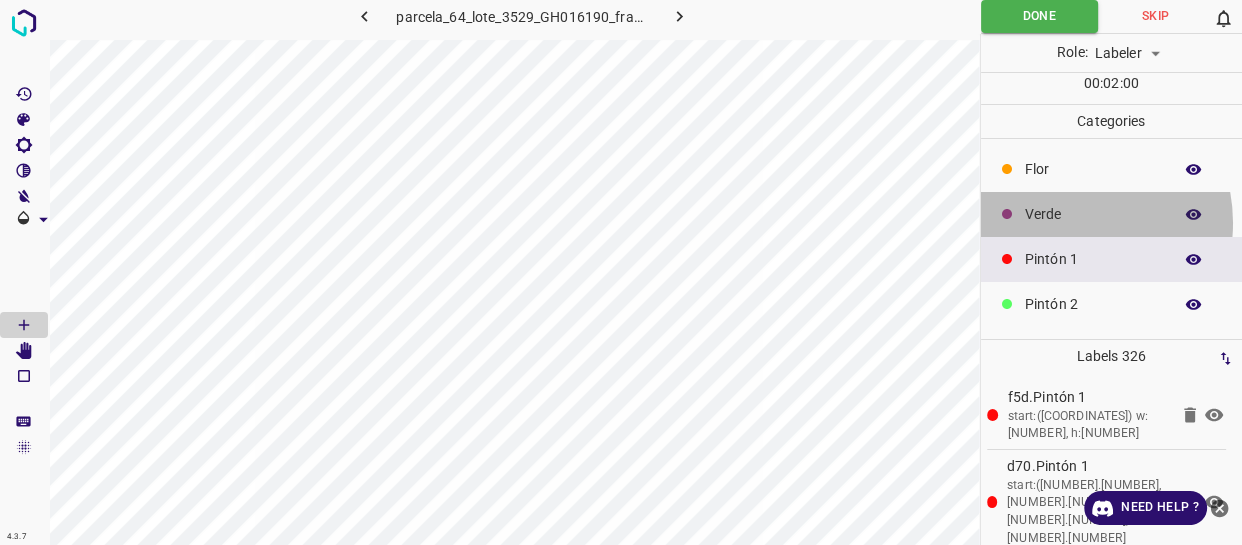 click on "Verde" at bounding box center [1093, 214] 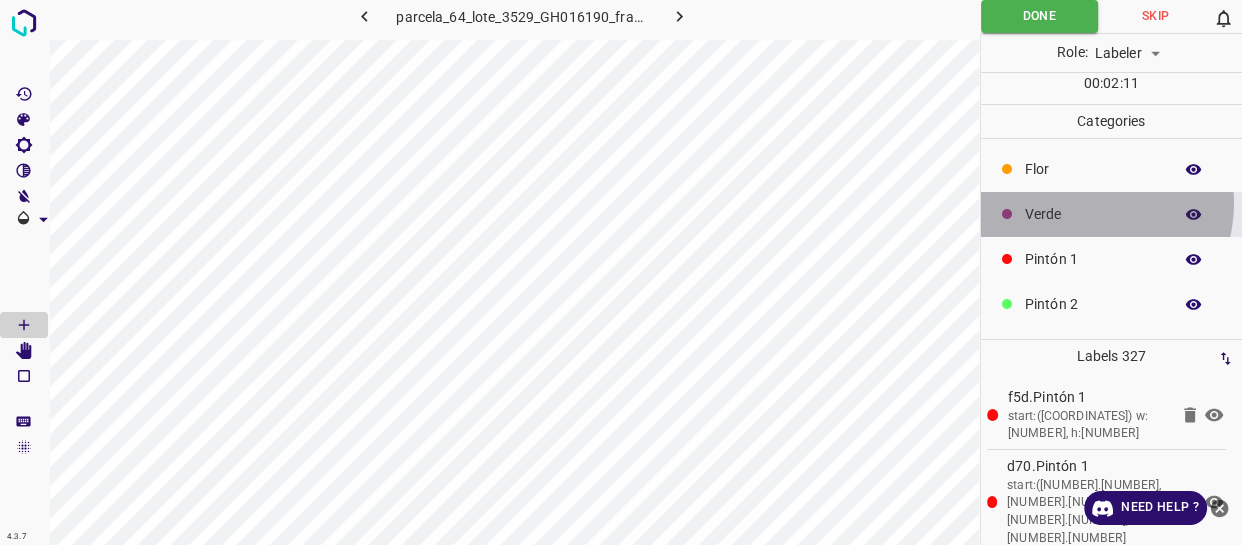 click on "Verde" at bounding box center [1093, 214] 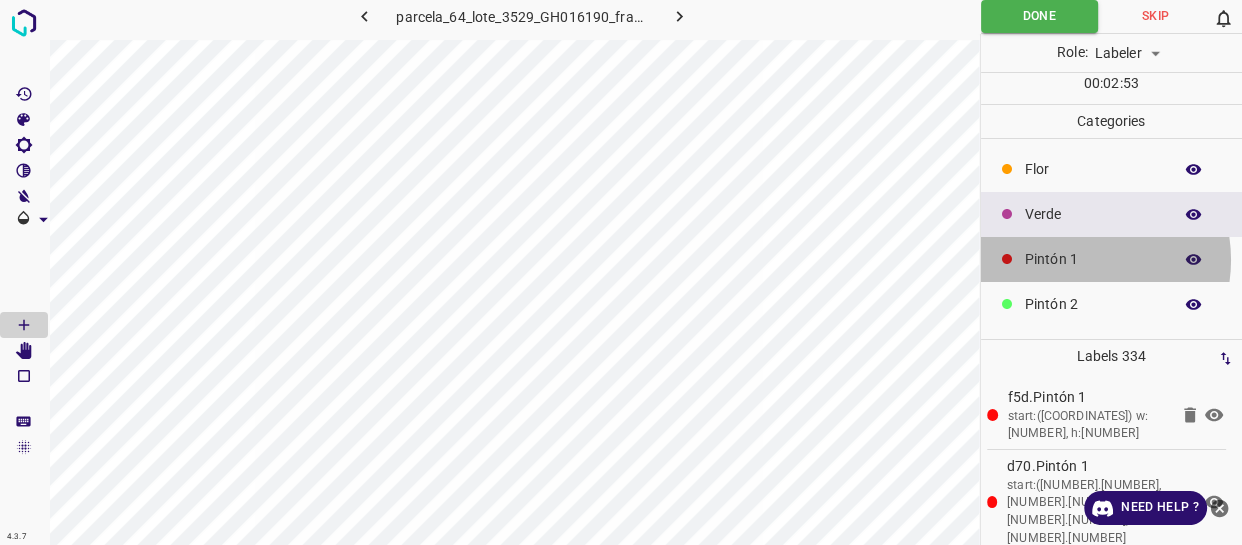 click on "Pintón 1" at bounding box center [1093, 259] 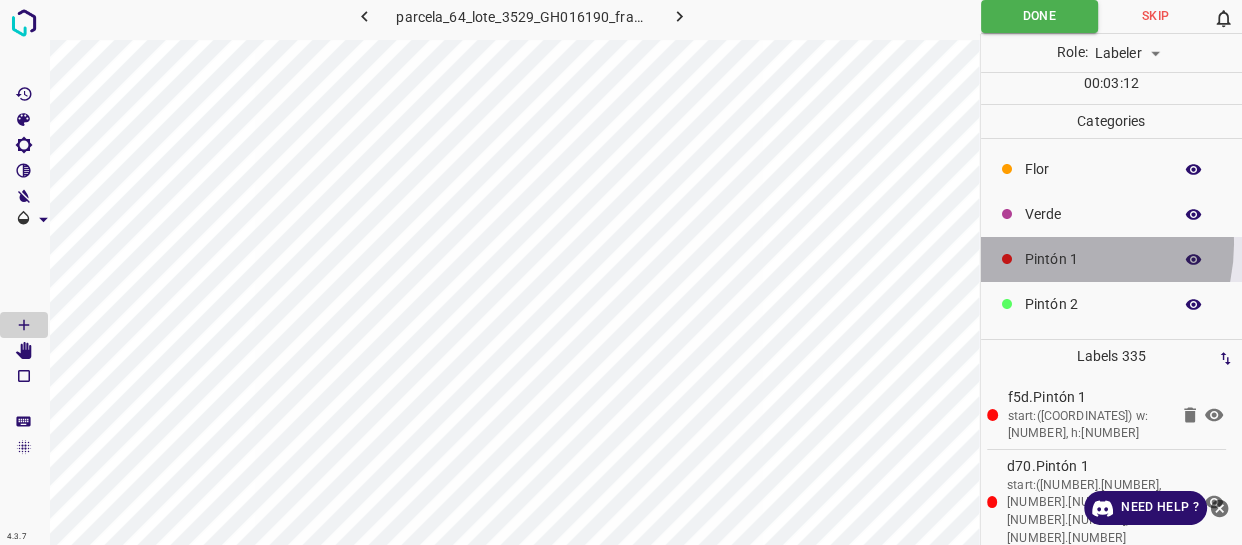 click on "Pintón 1" at bounding box center (1112, 259) 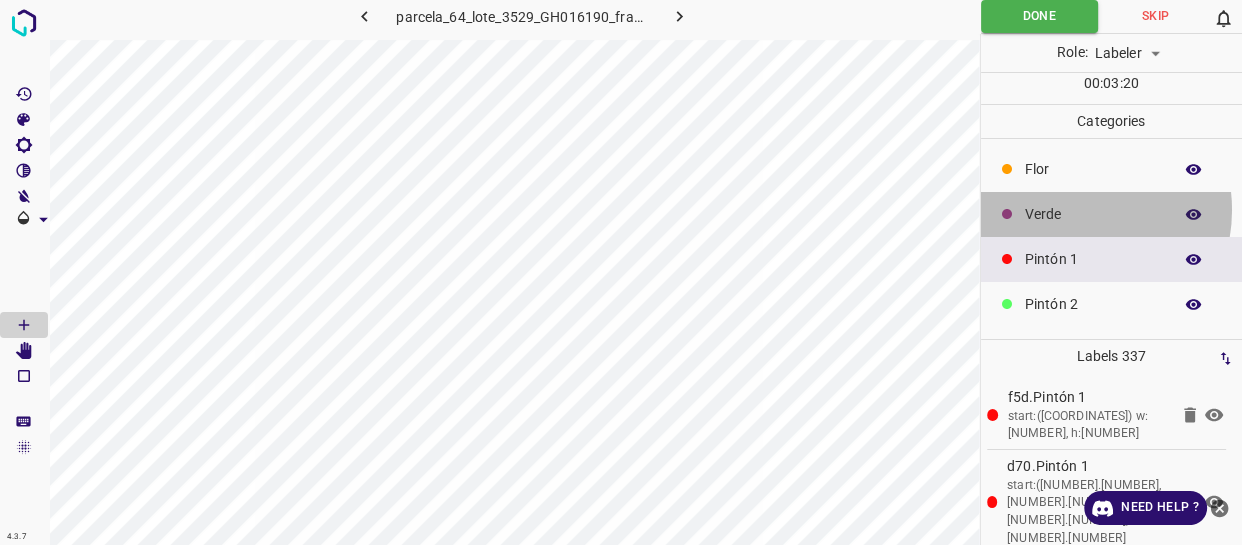 click on "Verde" at bounding box center (1093, 214) 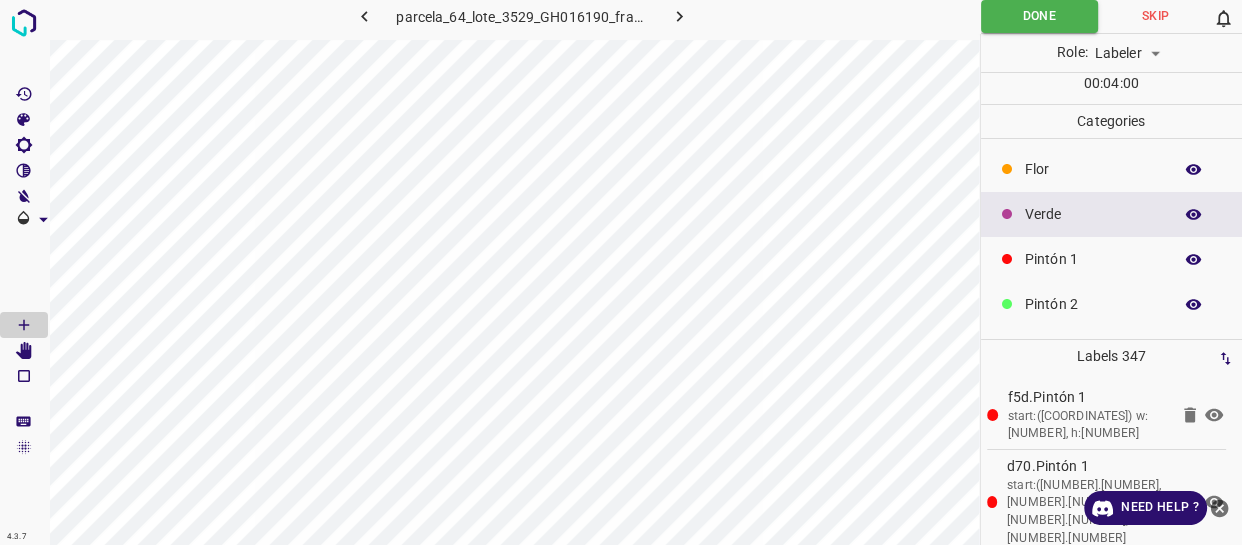 drag, startPoint x: 1035, startPoint y: 208, endPoint x: 1026, endPoint y: 213, distance: 10.29563 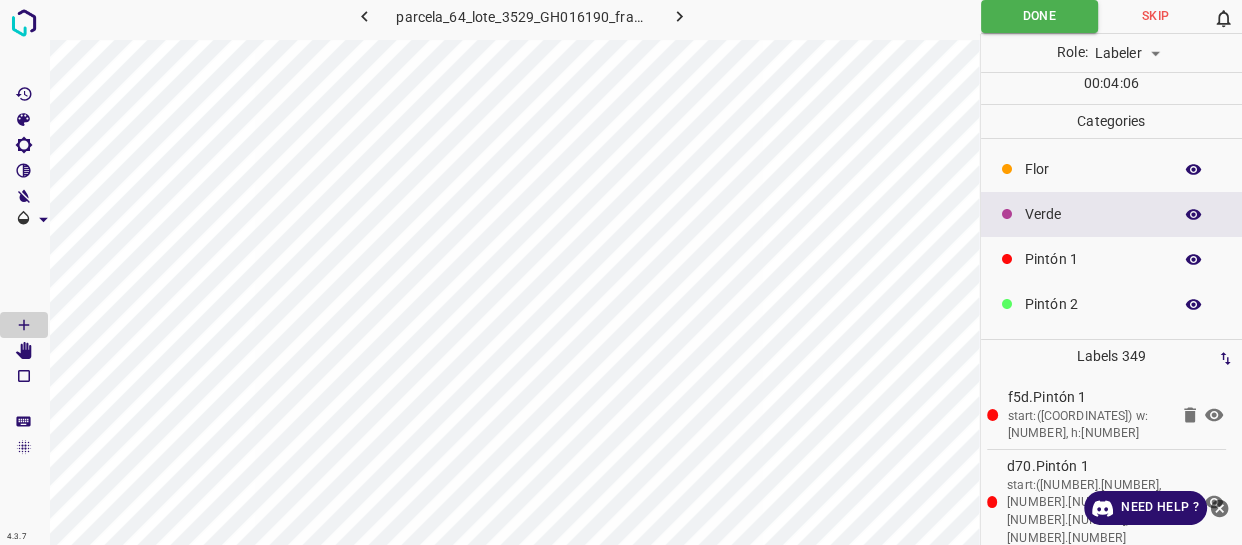 click on "Pintón 1" at bounding box center [1093, 259] 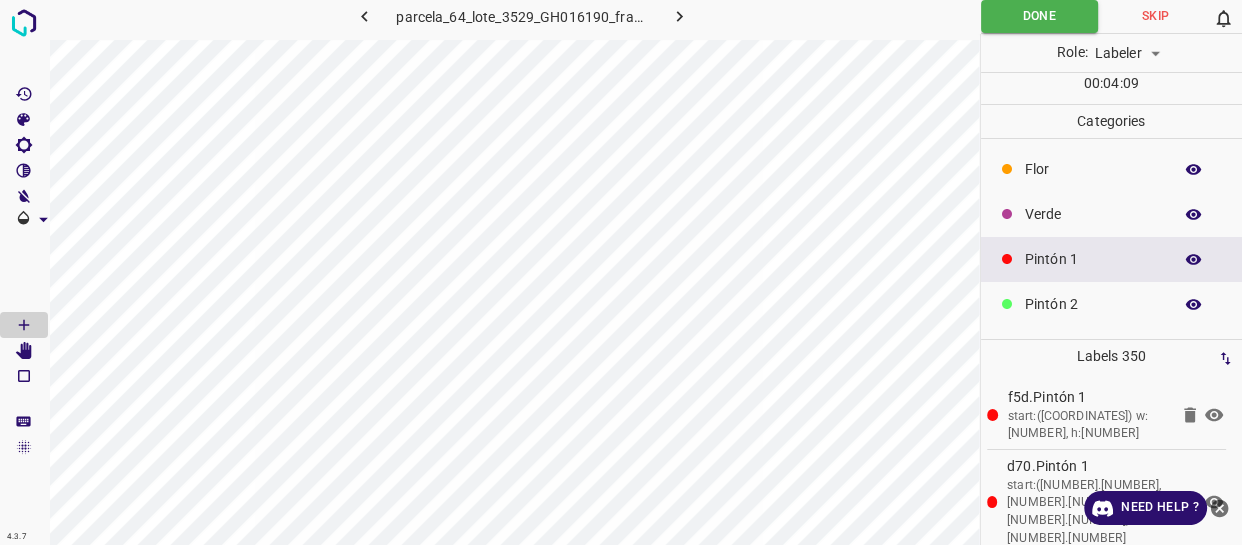 drag, startPoint x: 1066, startPoint y: 221, endPoint x: 1054, endPoint y: 230, distance: 15 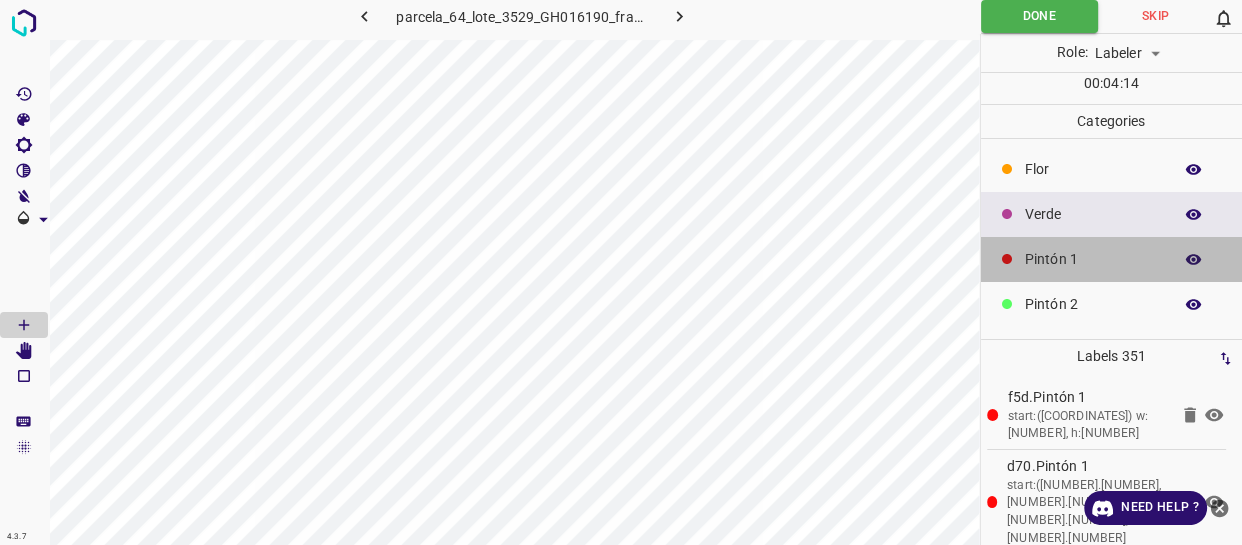 click on "Pintón 1" at bounding box center (1093, 259) 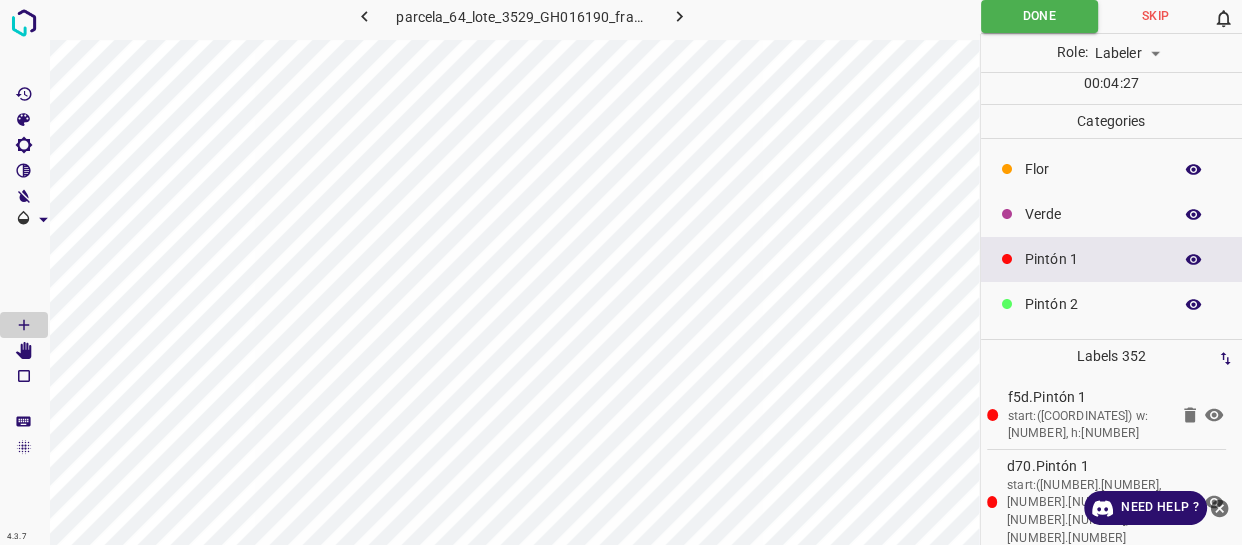 click on "Verde" at bounding box center [1093, 214] 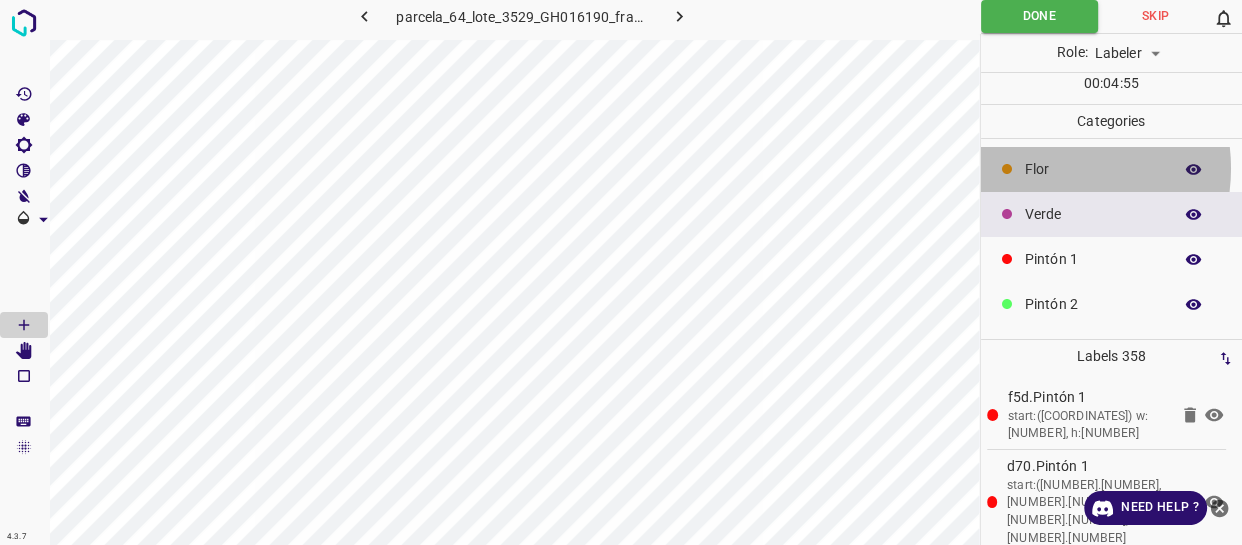 click on "Flor" at bounding box center (1093, 169) 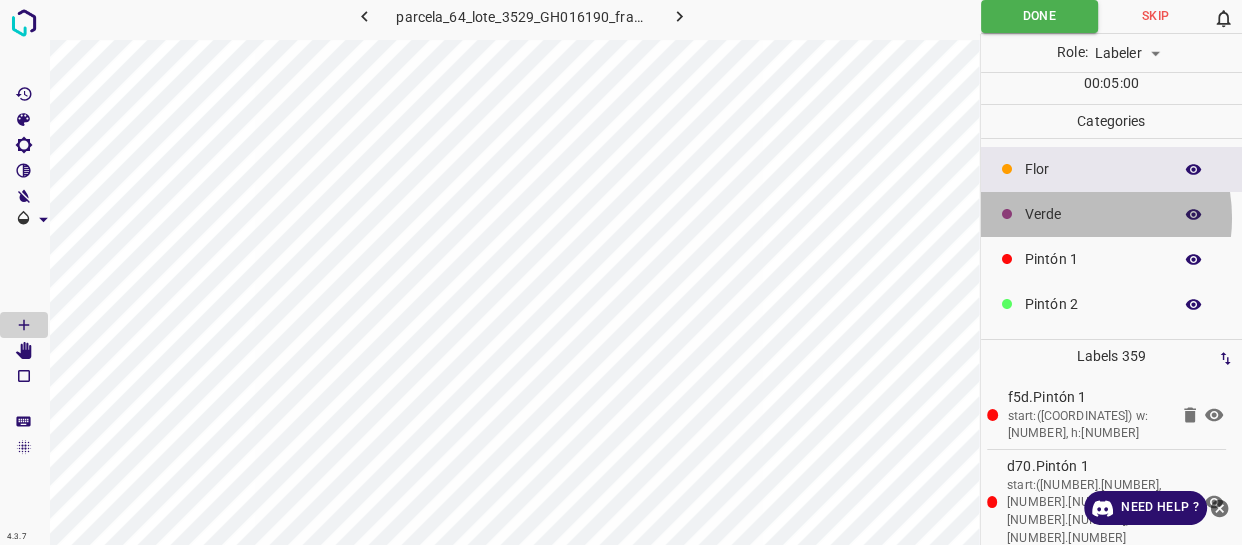 click on "Verde" at bounding box center (1093, 214) 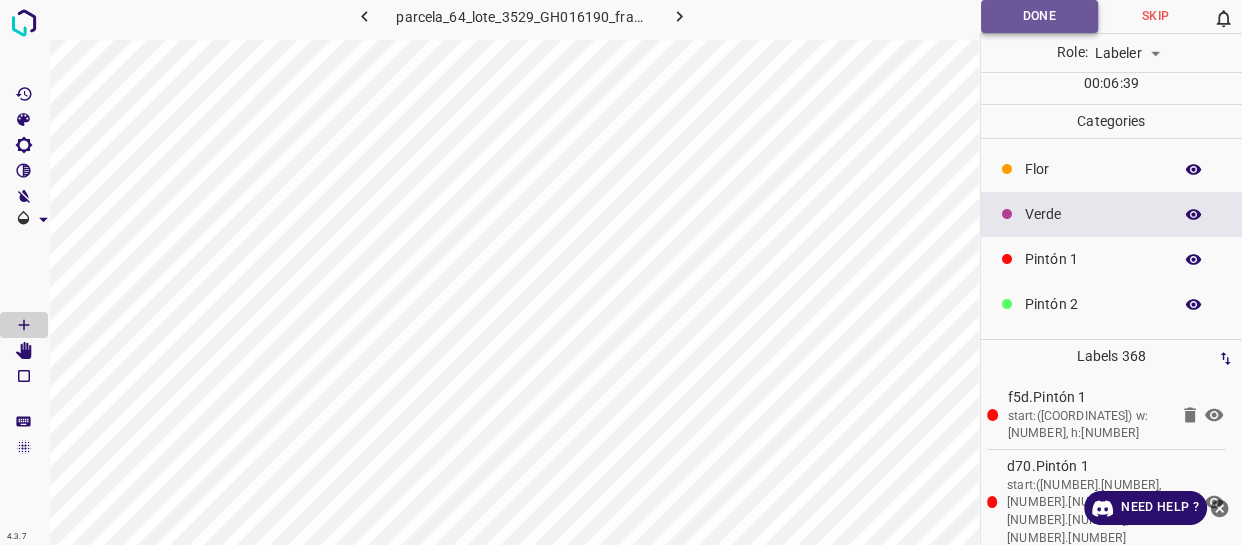 click on "Done" at bounding box center (1039, 16) 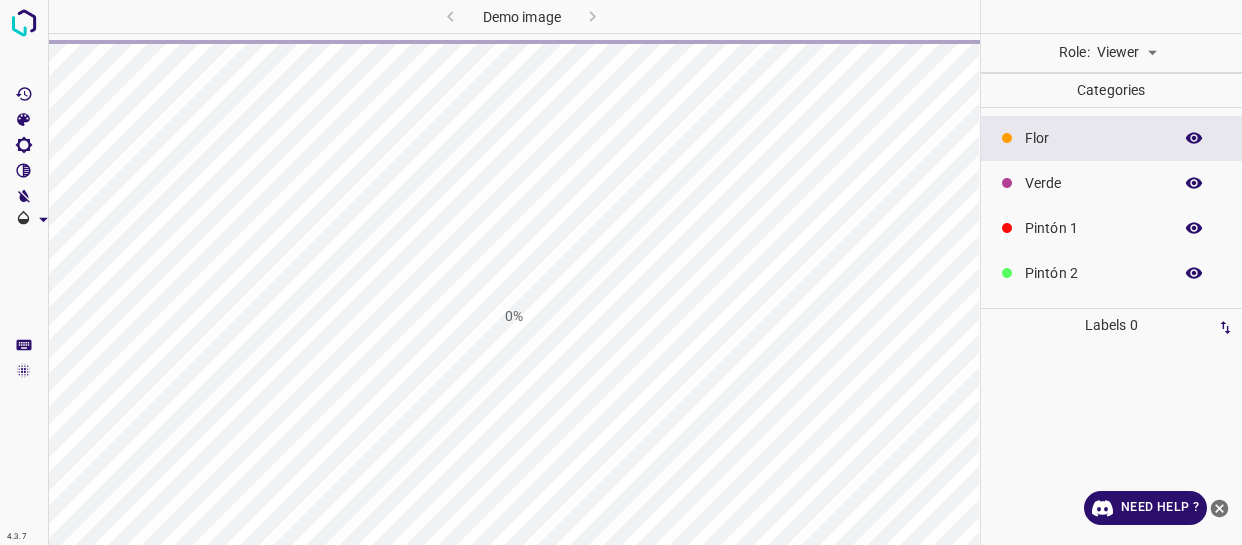 scroll, scrollTop: 0, scrollLeft: 0, axis: both 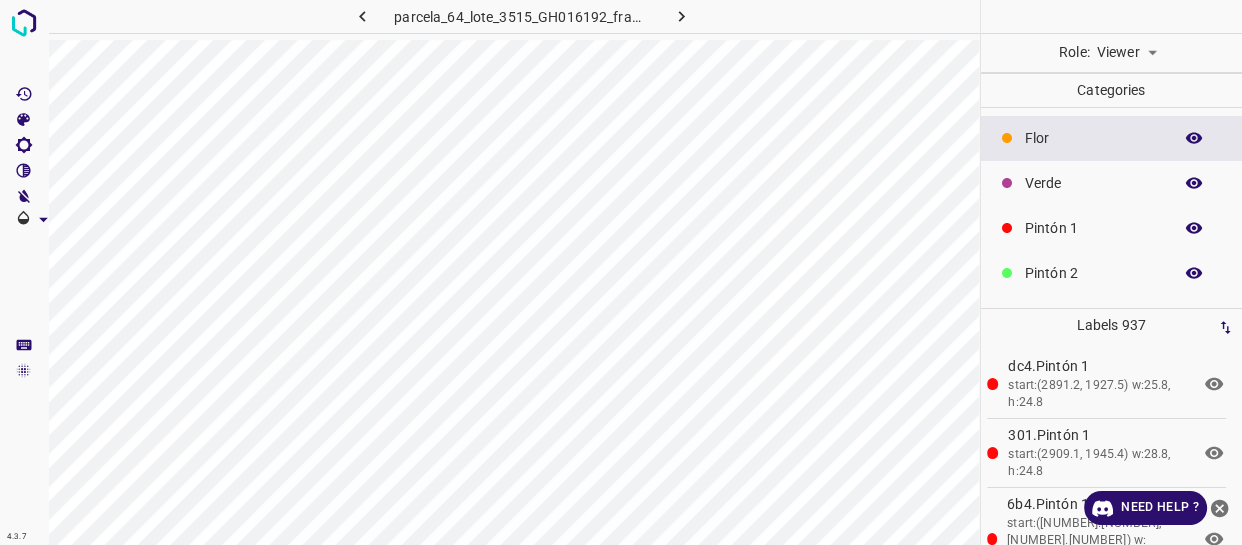 click 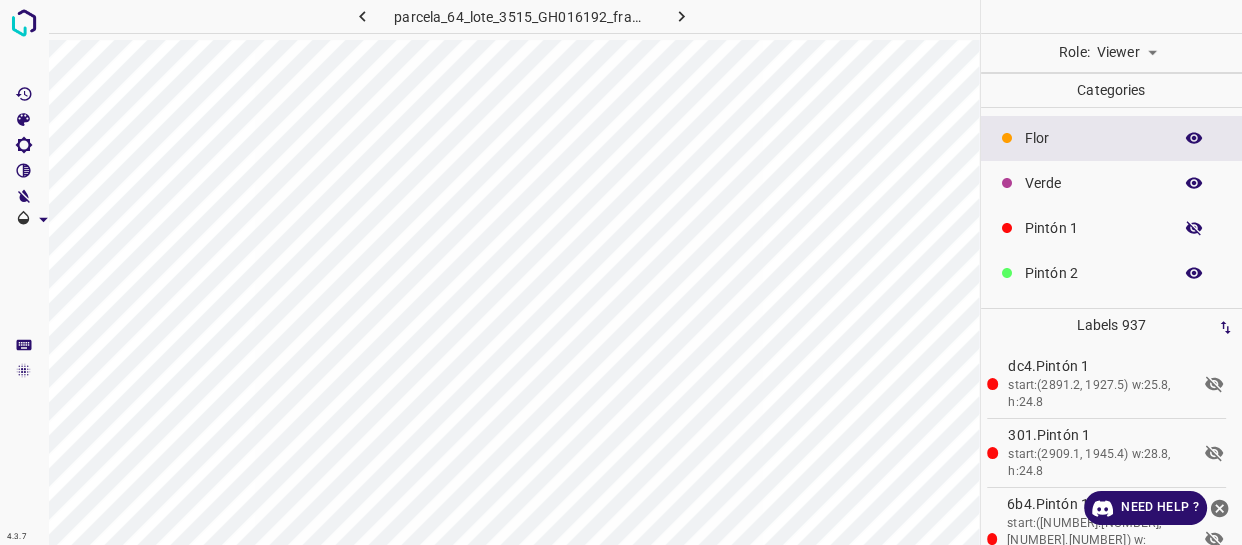 click 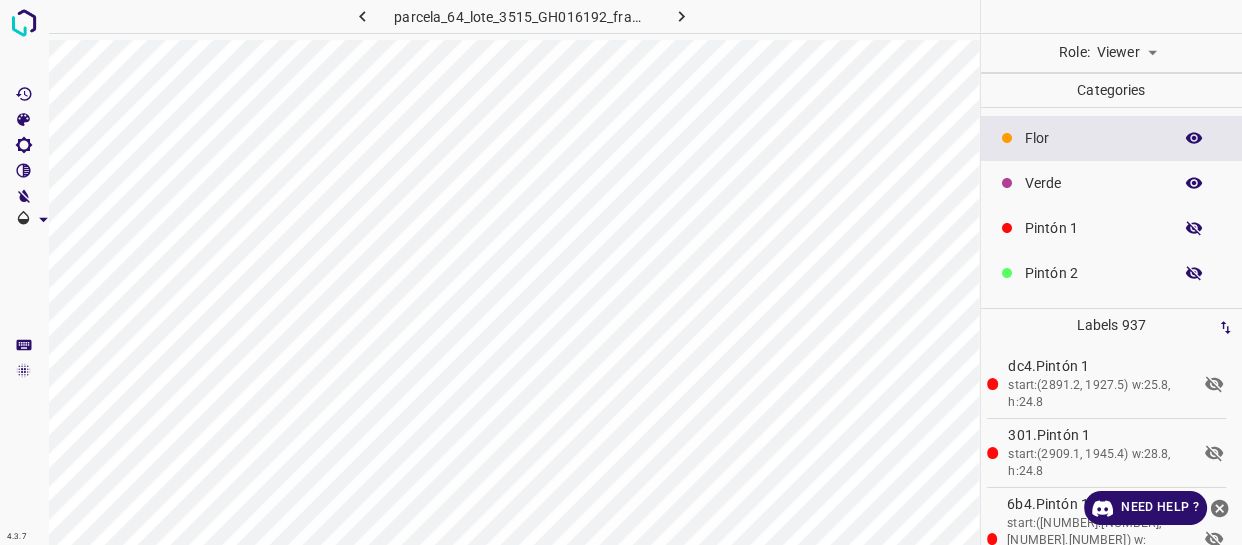 click 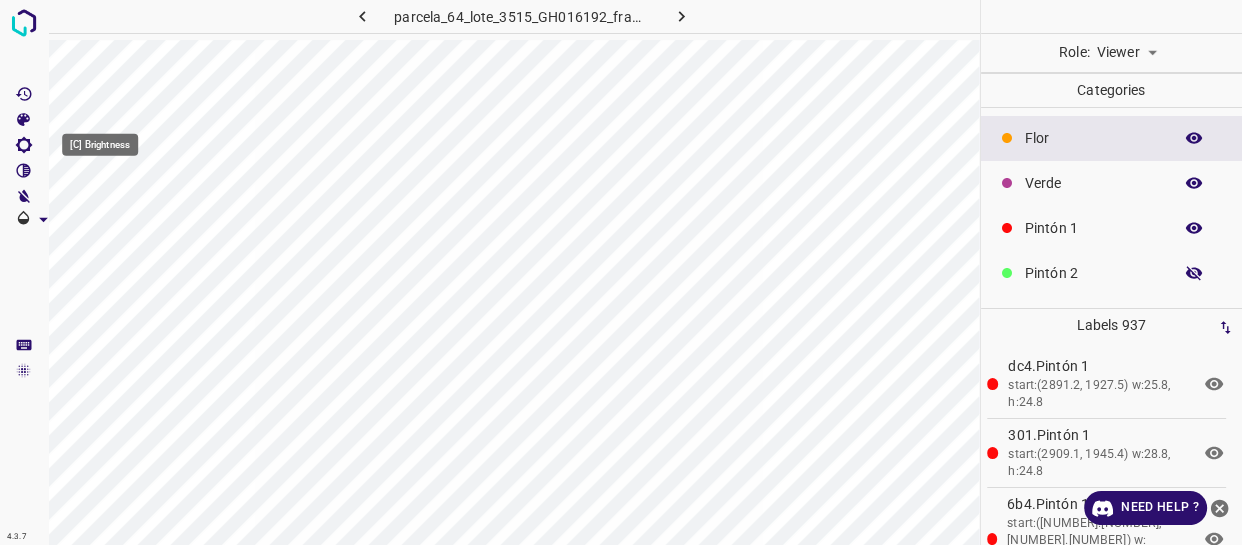 click 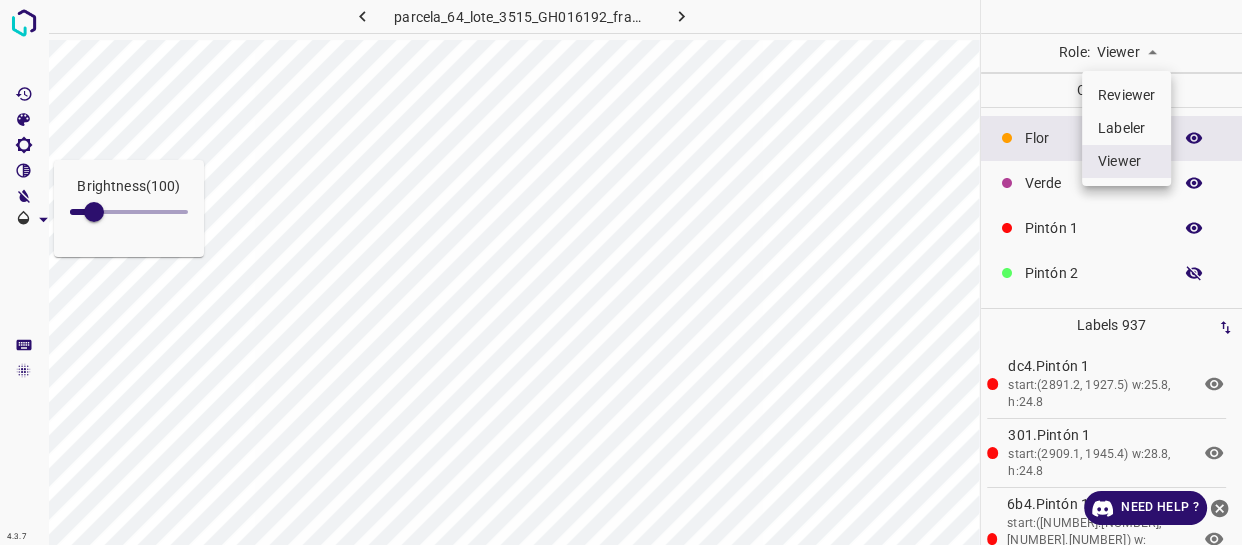 click on "Brightness ( 100 ) 4.3.7 parcela_64_lote_3515_GH016192_frame_00169_163496.jpg Role: Viewer viewer Categories Flor Verde Pintón 1 Pintón 2 Pintón 3 Rosado Guinda Azul Labels   937 dc4.Pintón 1
start:(2891.2, 1927.5)
w:25.8, h:24.8
301.Pintón 1
start:(2909.1, 1945.4)
w:28.8, h:24.8
6b4.Pintón 1
start:(2904.1, 1968.3)
w:24.8, h:26.8
e51.Pintón 1
start:(2928, 1971.3)
w:24.8, h:23.8
d0b.Pintón 2
start:(2916.1, 1989.2)
w:21.8, h:19.9
b44.Pintón 2
start:(2936, 1993.2)
w:16.9, h:17.9
12a.Pintón 2
start:(3010.6, 1831)
w:23.8, h:22.8
044.Pintón 2
start:(2997.7, 1851.9)
w:31.8, h:30.8
30a.Pintón 2
start:(3025.5, 1850.9)
w:27.8, h:25.8
f0e.Pintón 2
start:(3015.6, 1875.8)
w:29.8, h:26.8
633.Pintón 3
start:(2558.4, 1628)
w:30.8, h:30.8
fe0.Pintón 3" at bounding box center (621, 272) 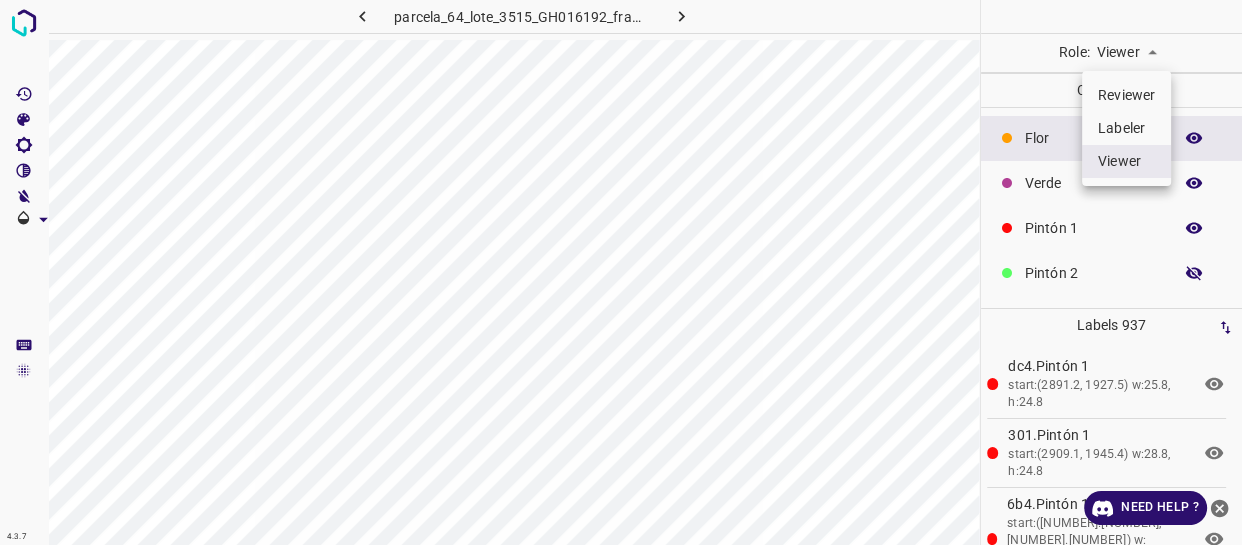 click on "Labeler" at bounding box center [1126, 128] 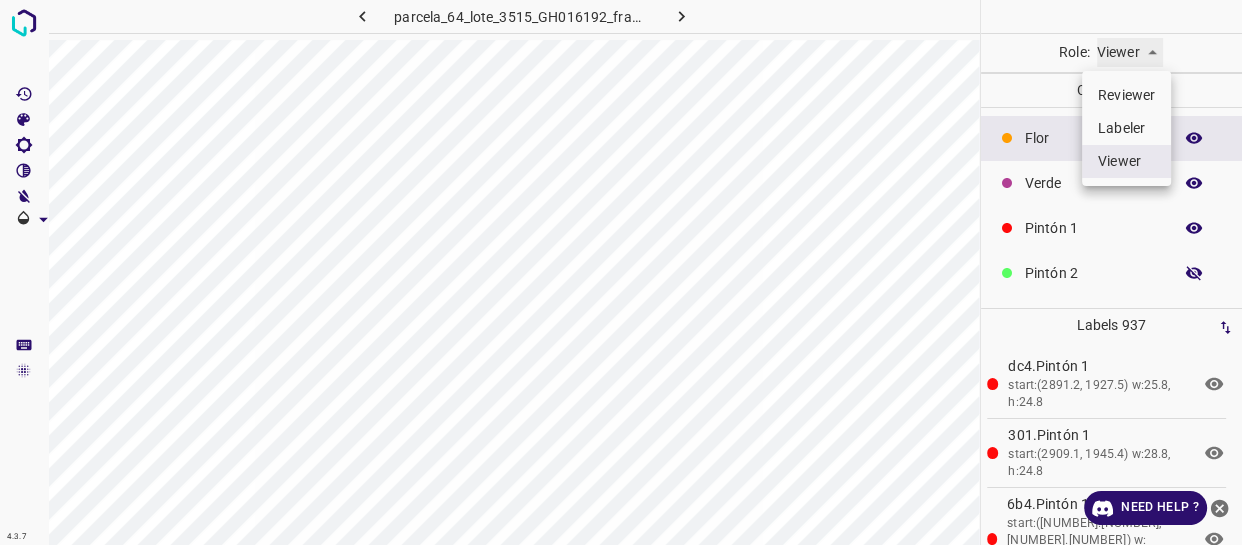 type on "labeler" 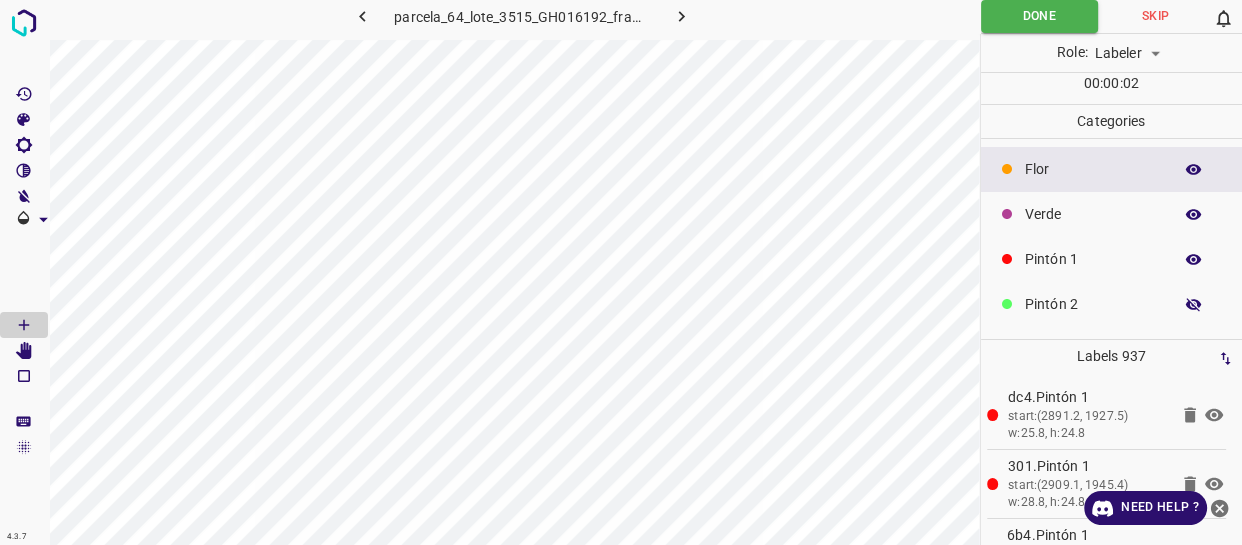 click 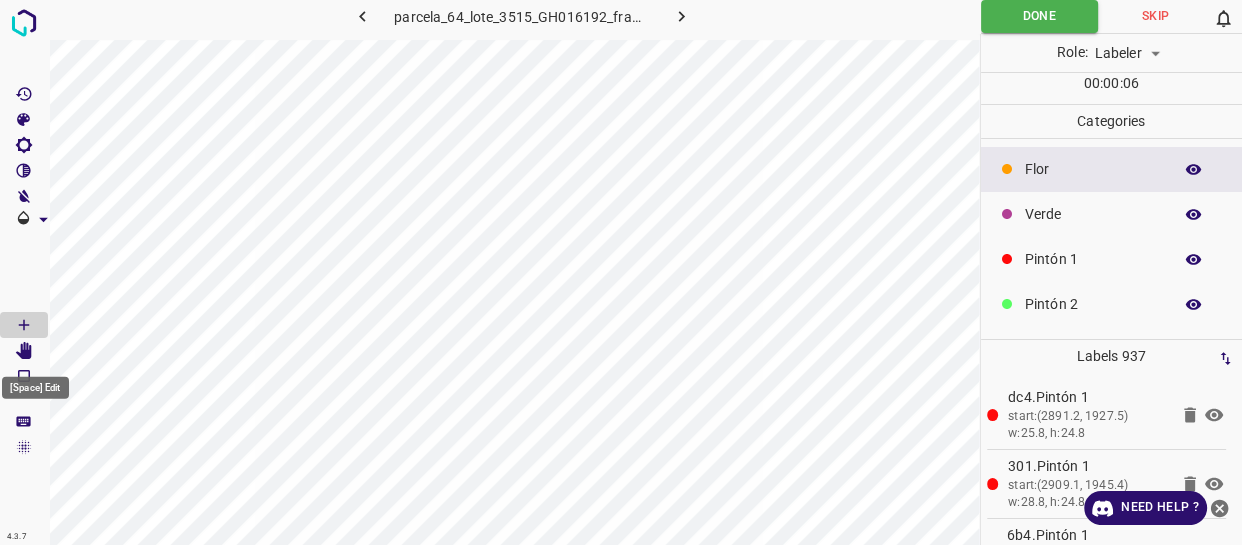 click 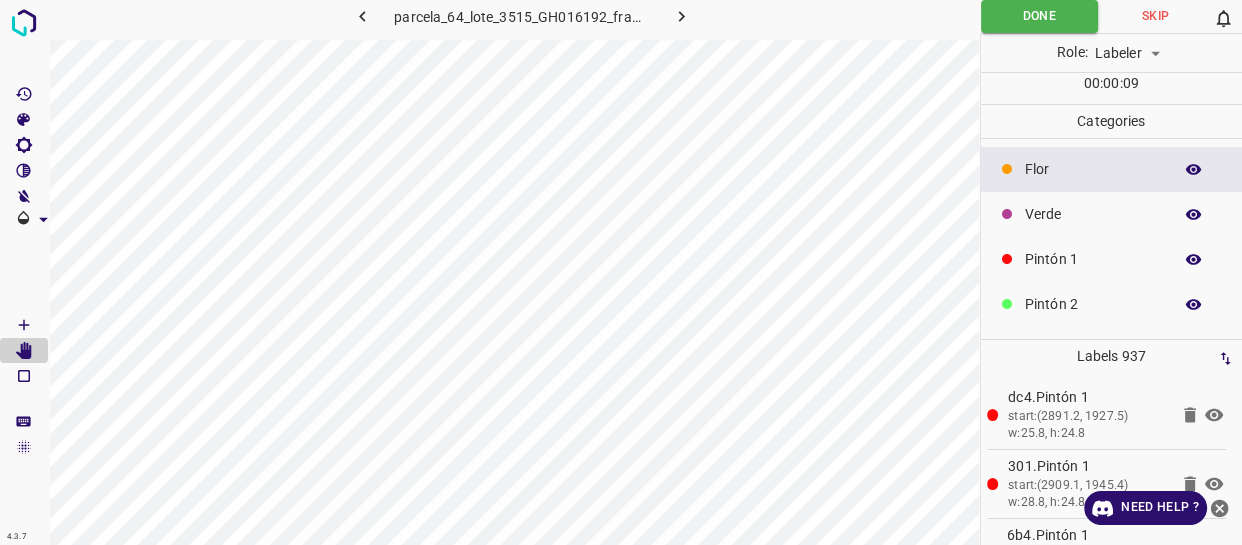 click at bounding box center [1194, 305] 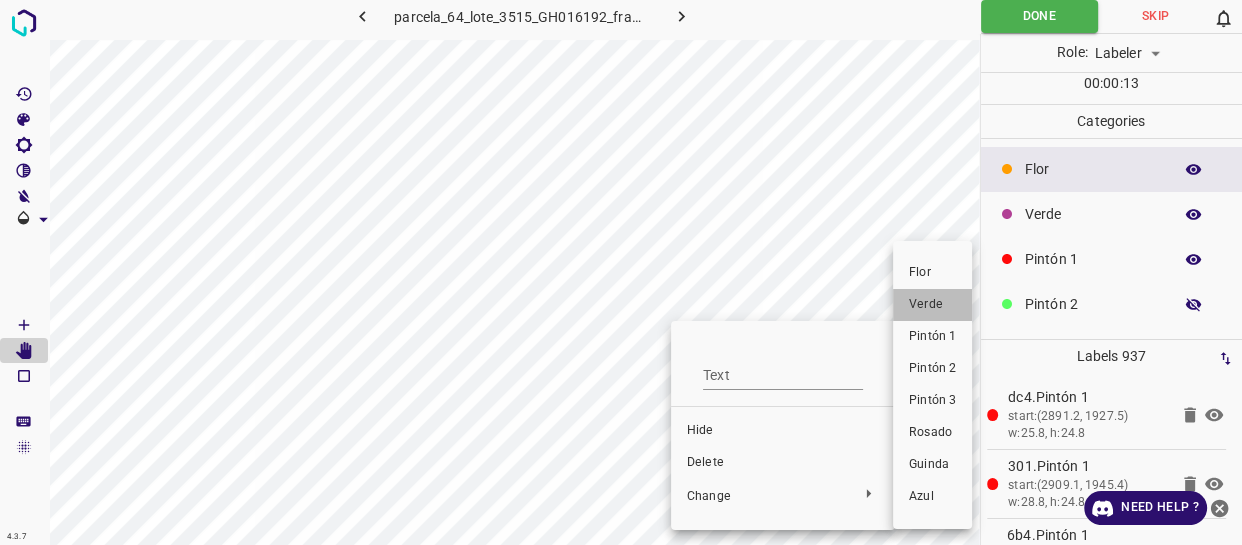 click on "Verde" at bounding box center [932, 305] 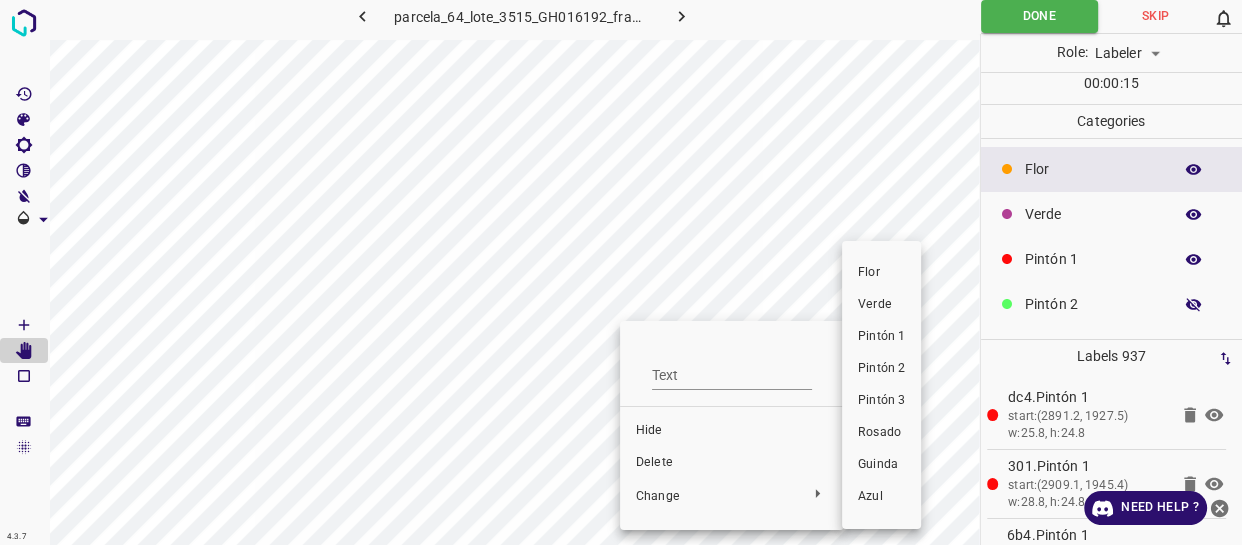 click on "Verde" at bounding box center [881, 305] 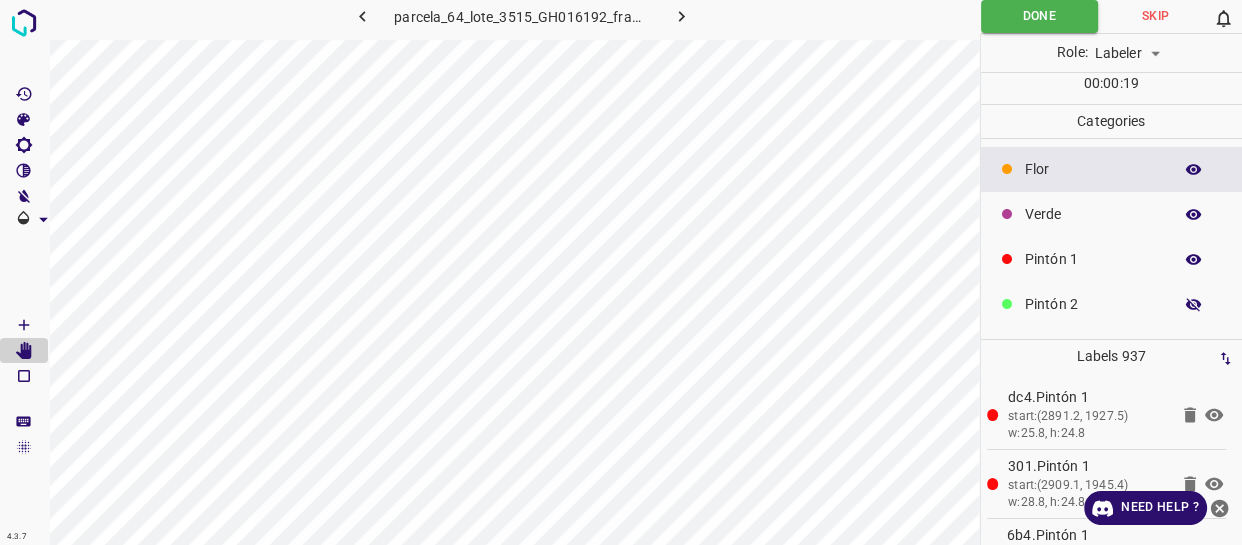 click 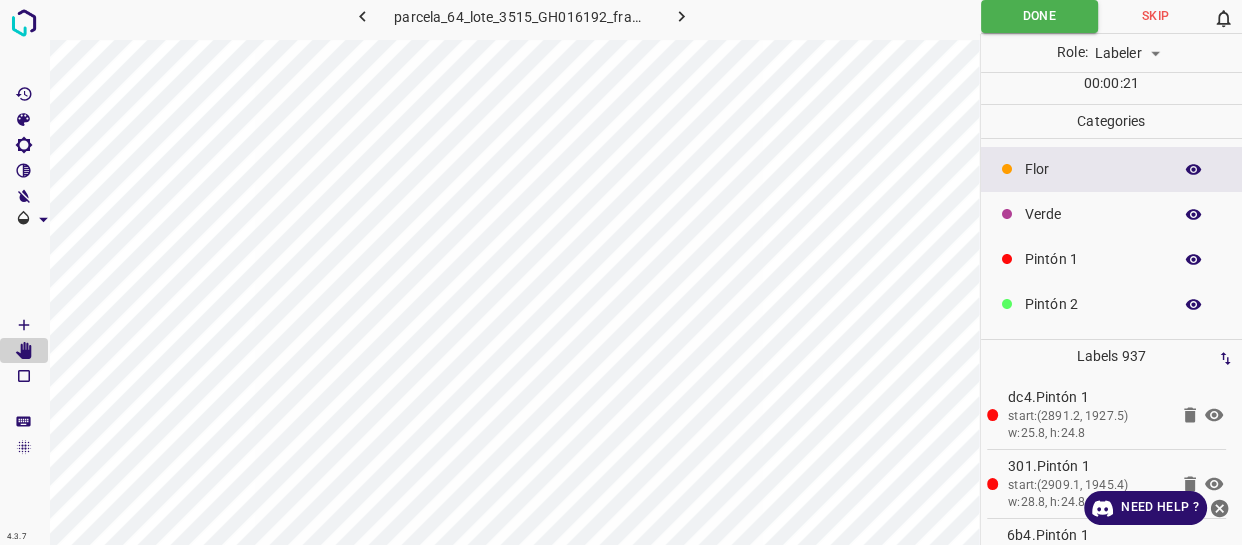 click 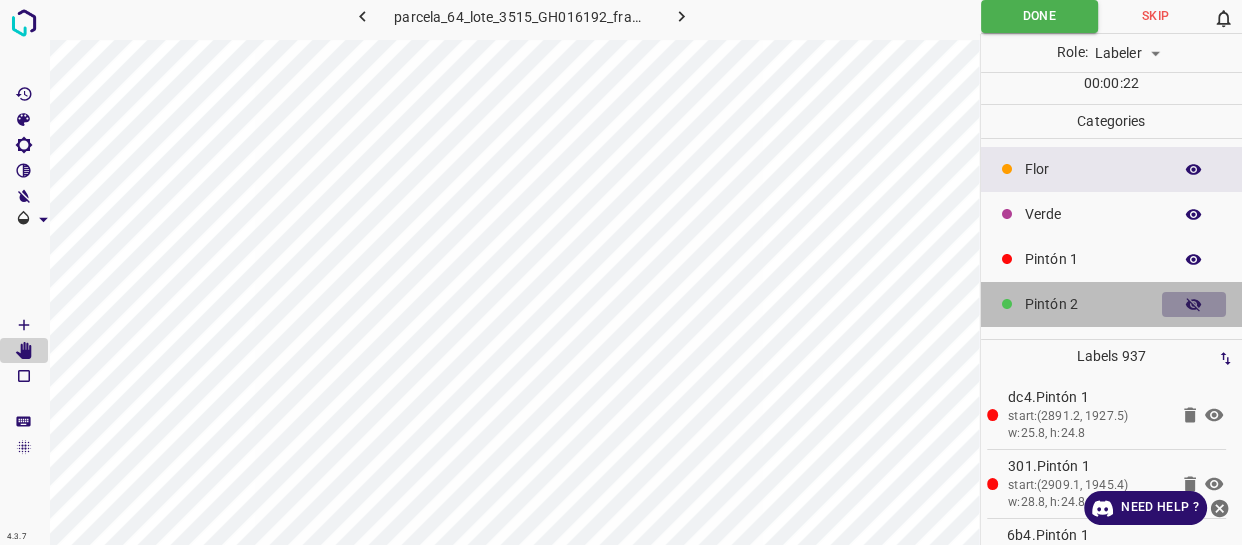 click 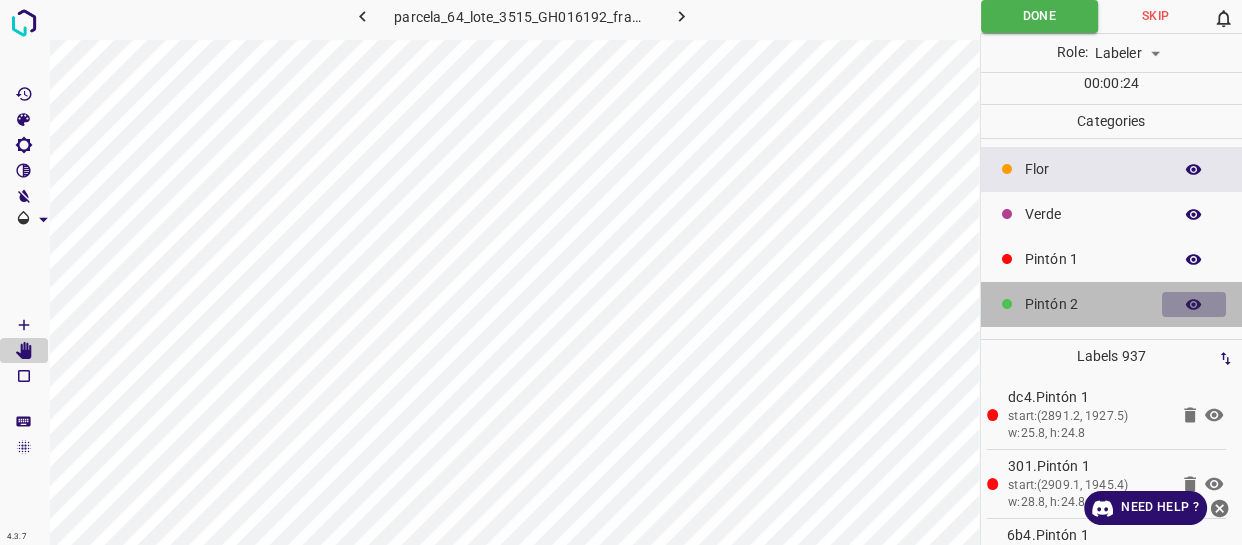 click 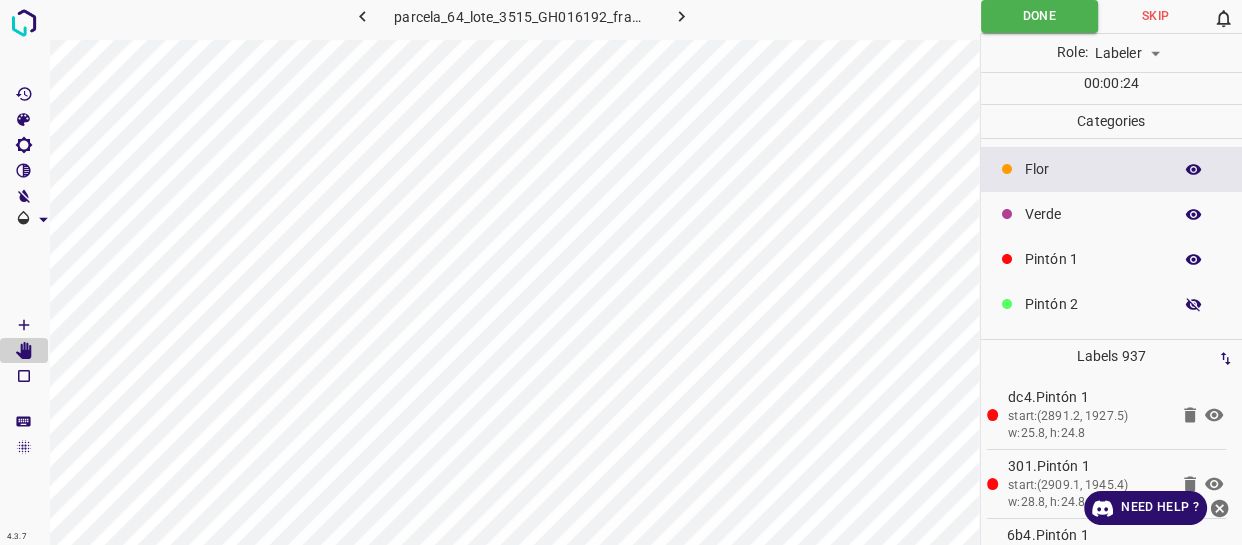 click 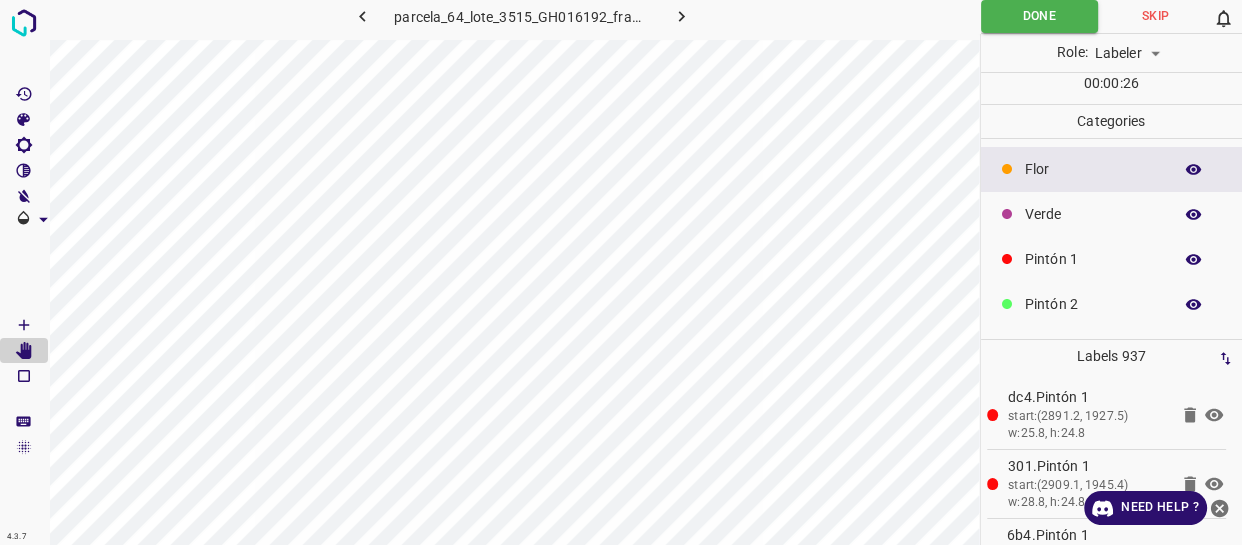 click 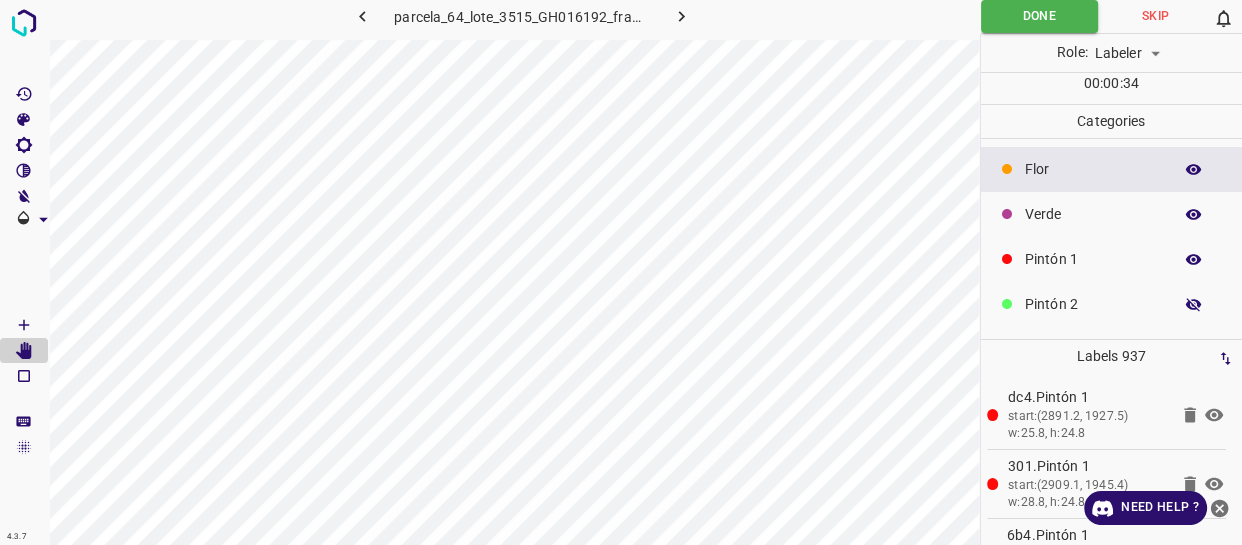 click 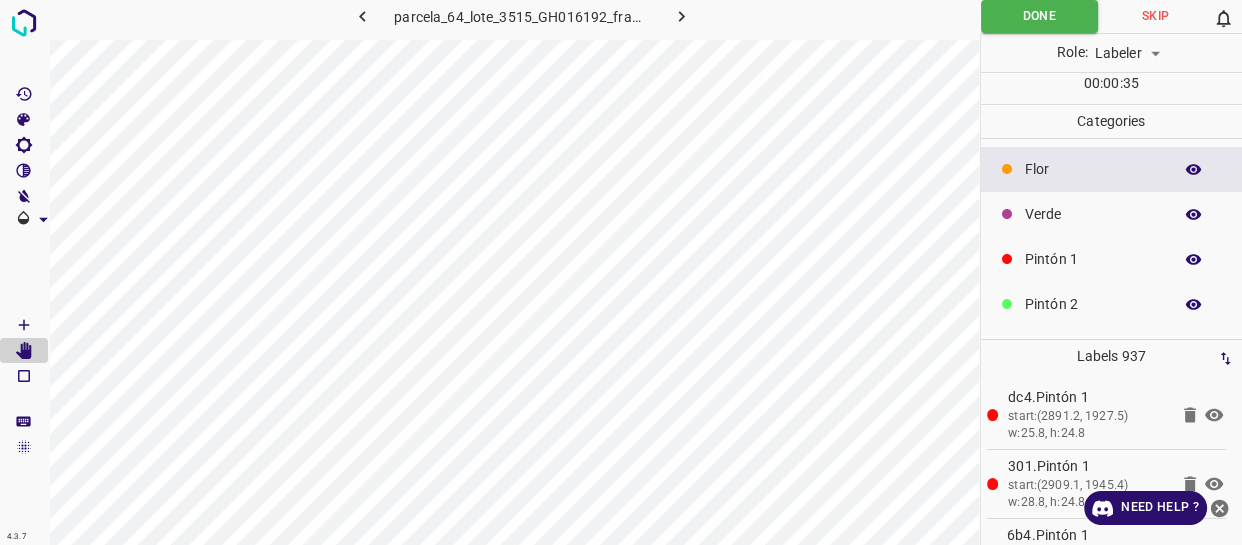 click 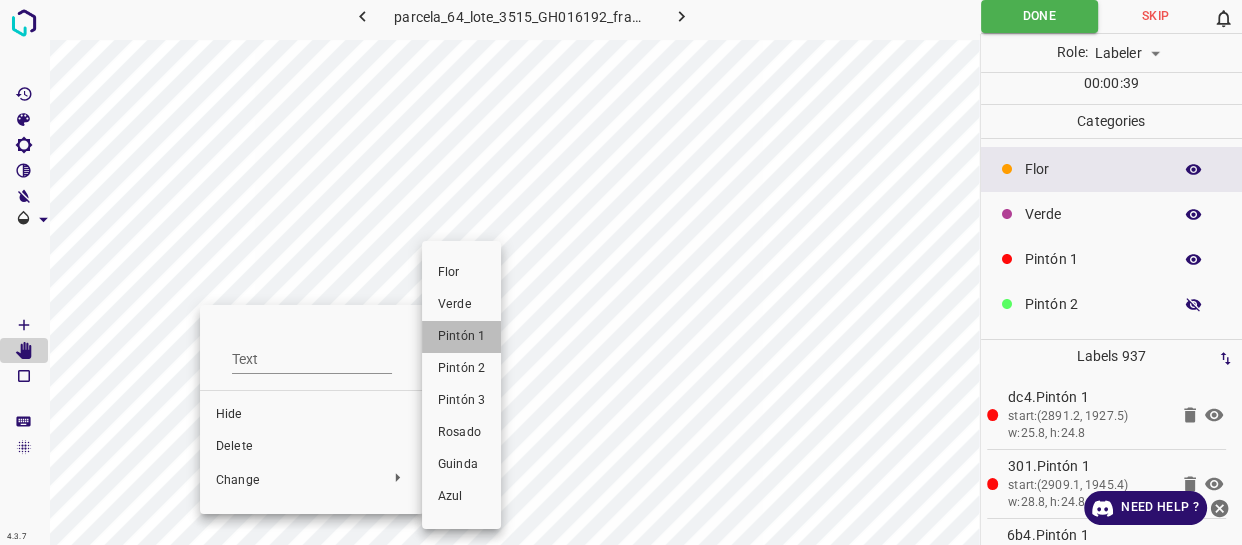 click on "Pintón 1" at bounding box center [461, 337] 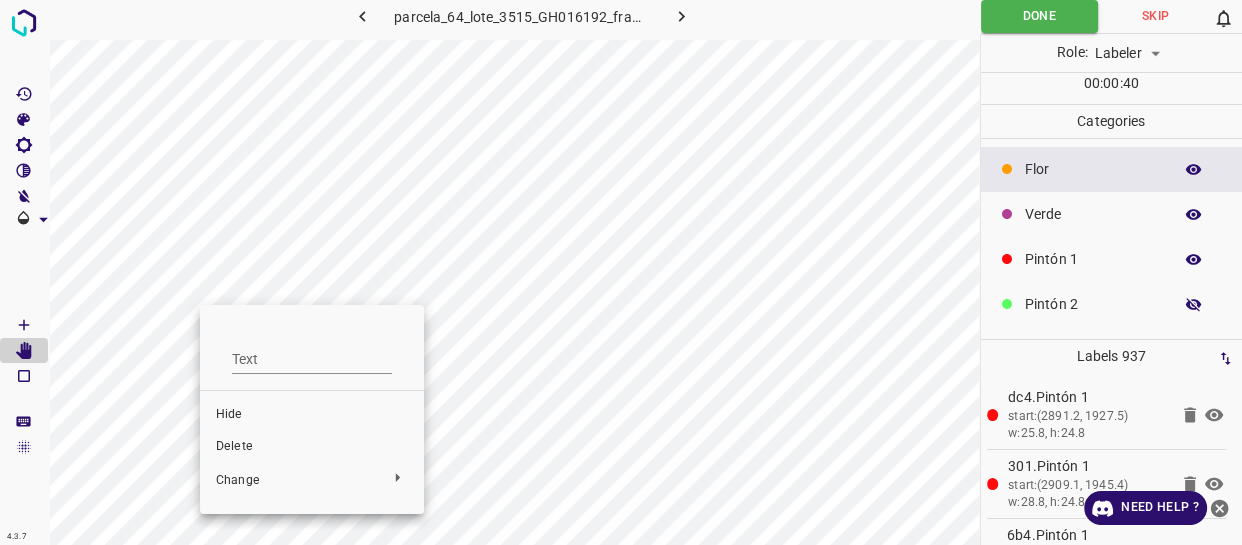 click at bounding box center (621, 272) 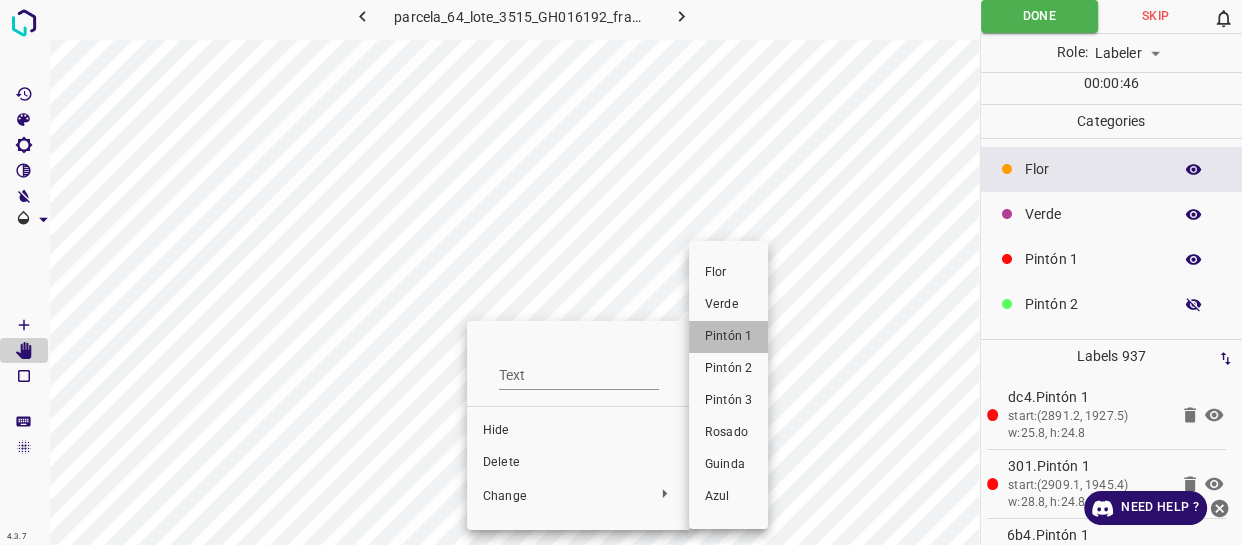 click on "Pintón 1" at bounding box center (728, 337) 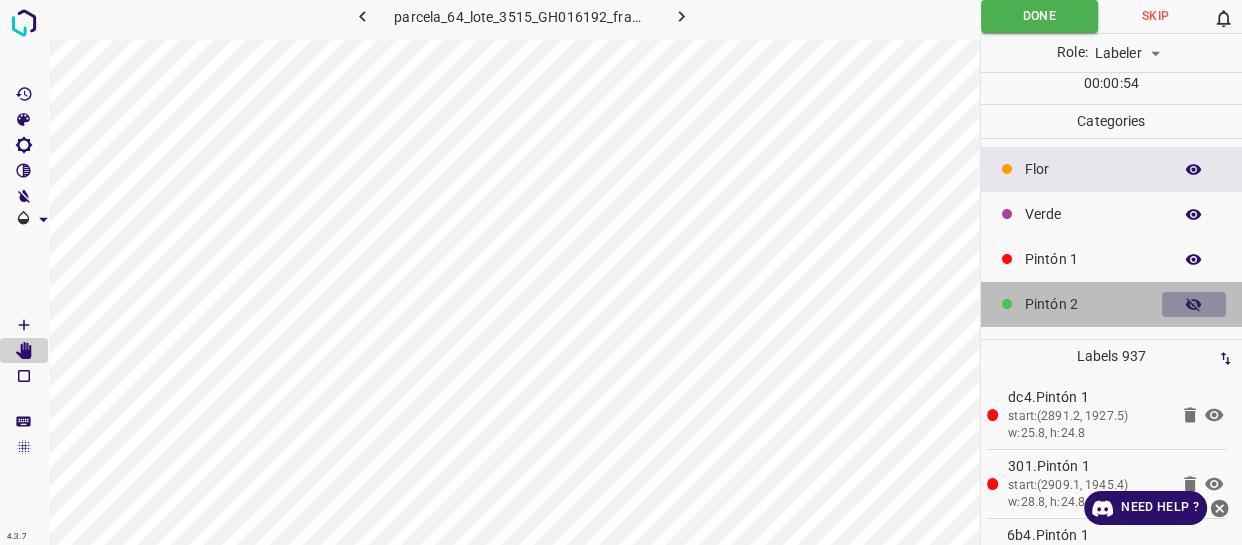 click at bounding box center [1194, 305] 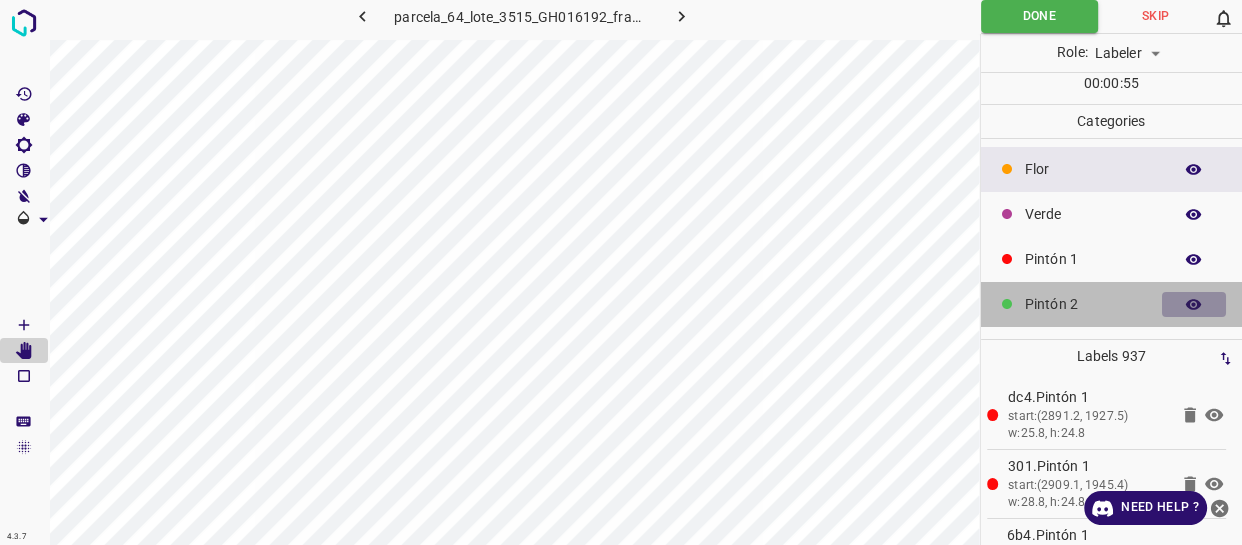 click at bounding box center (1194, 305) 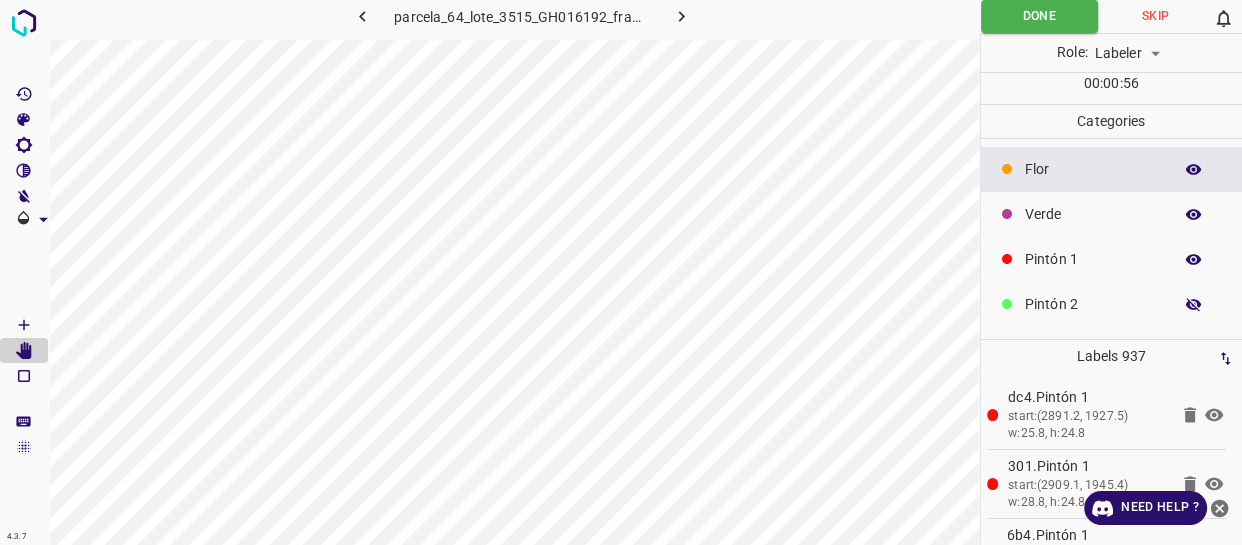 click 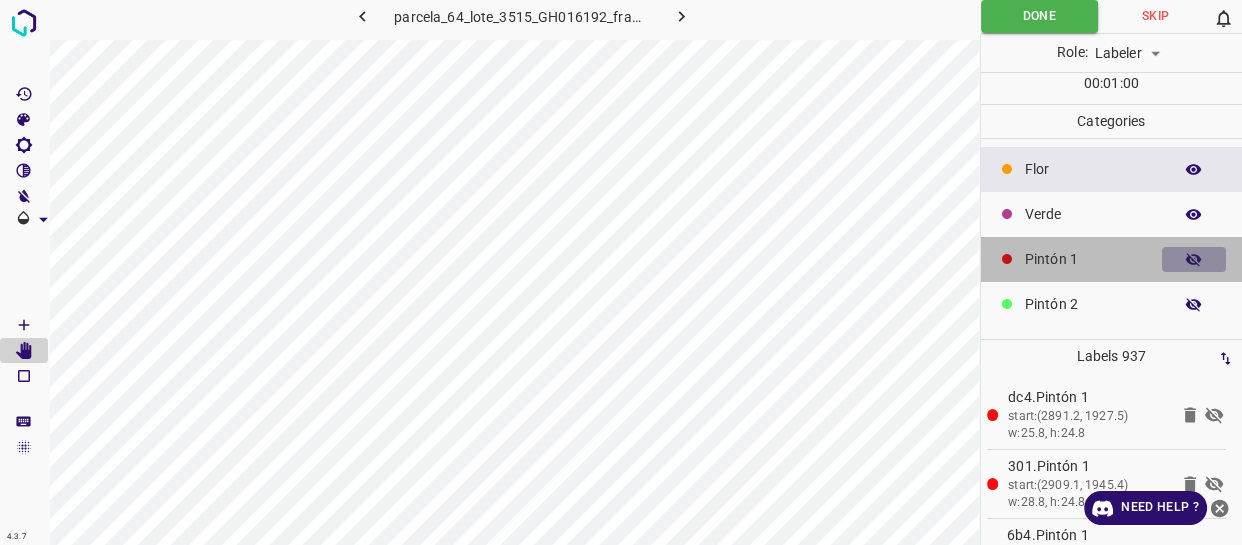 click at bounding box center (1194, 260) 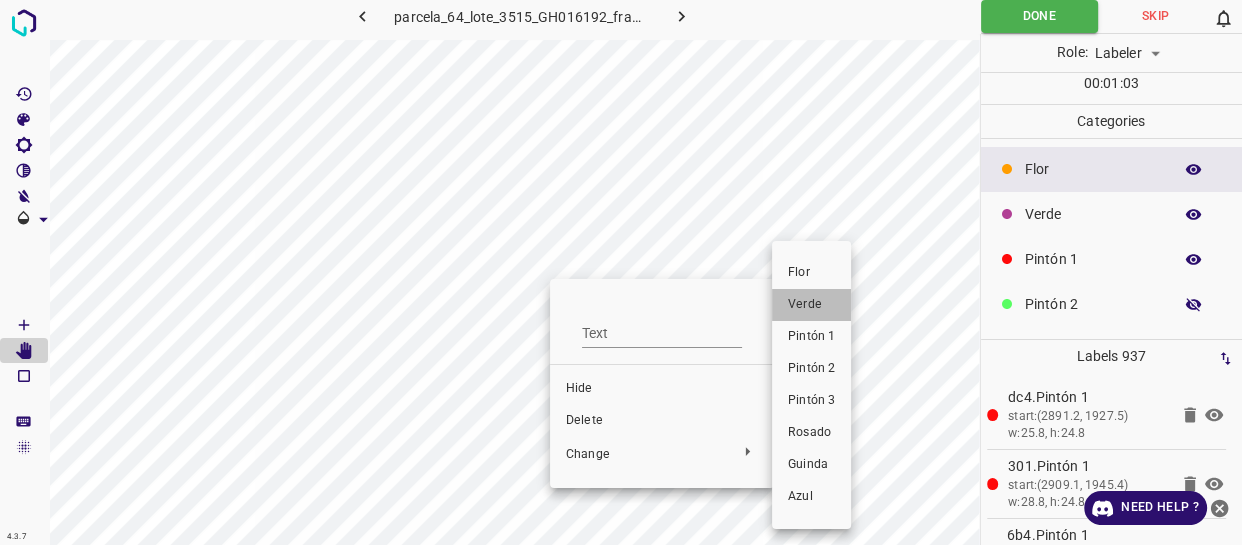 click on "Verde" at bounding box center (811, 305) 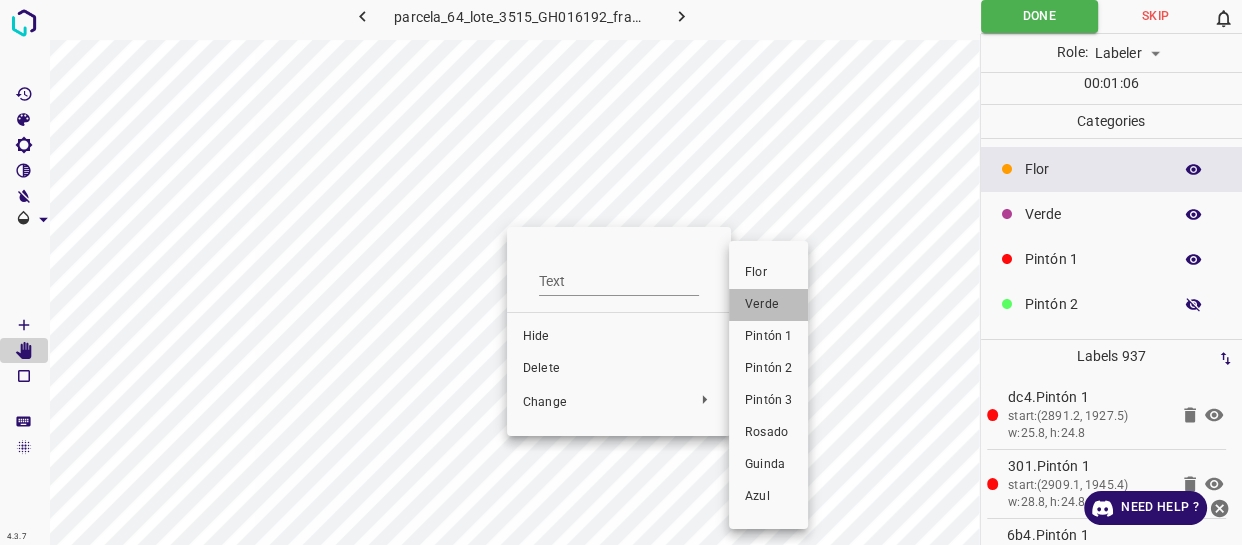 click on "Verde" at bounding box center (768, 305) 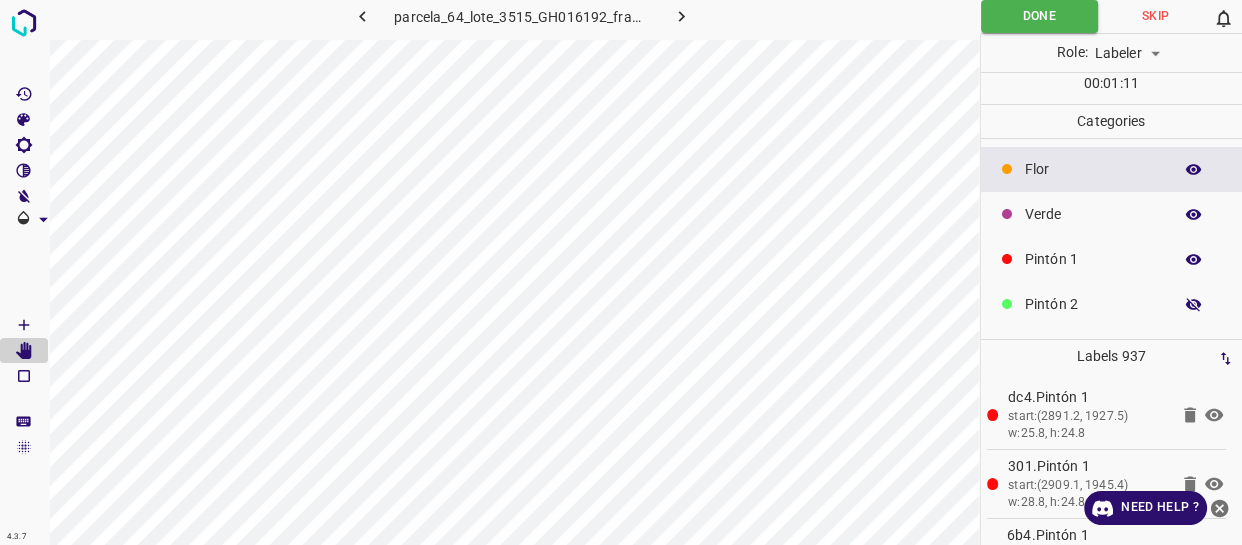 click 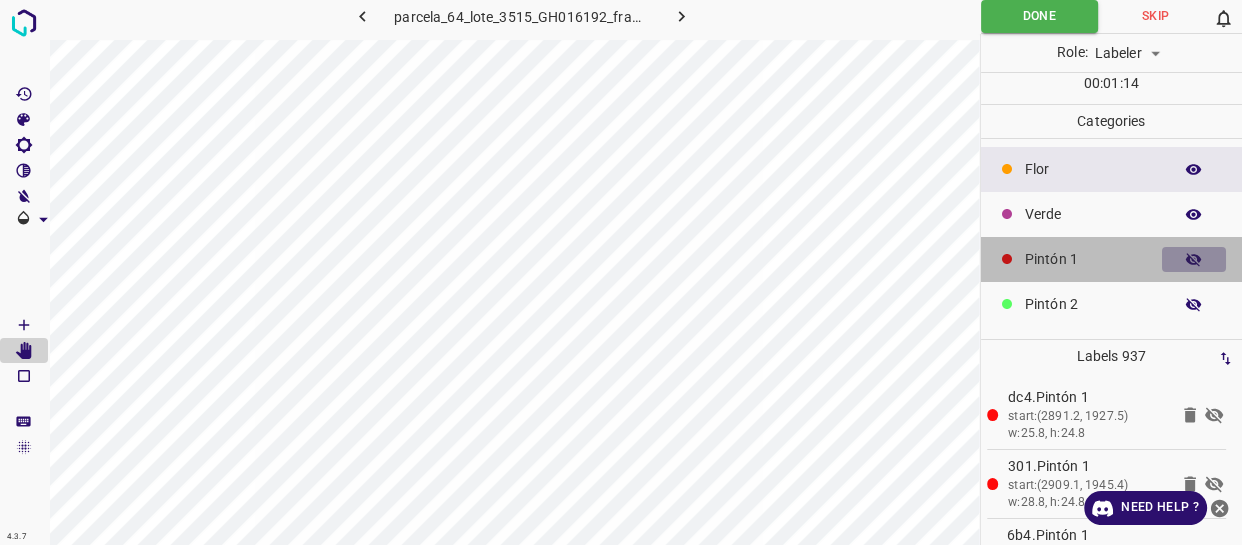 click 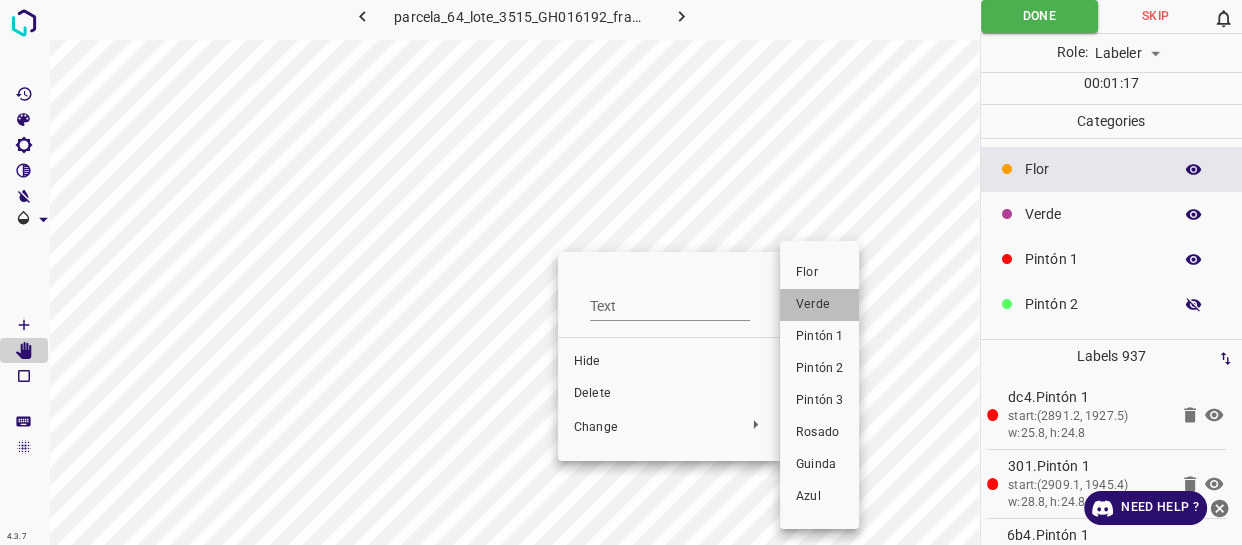 click on "Verde" at bounding box center (819, 305) 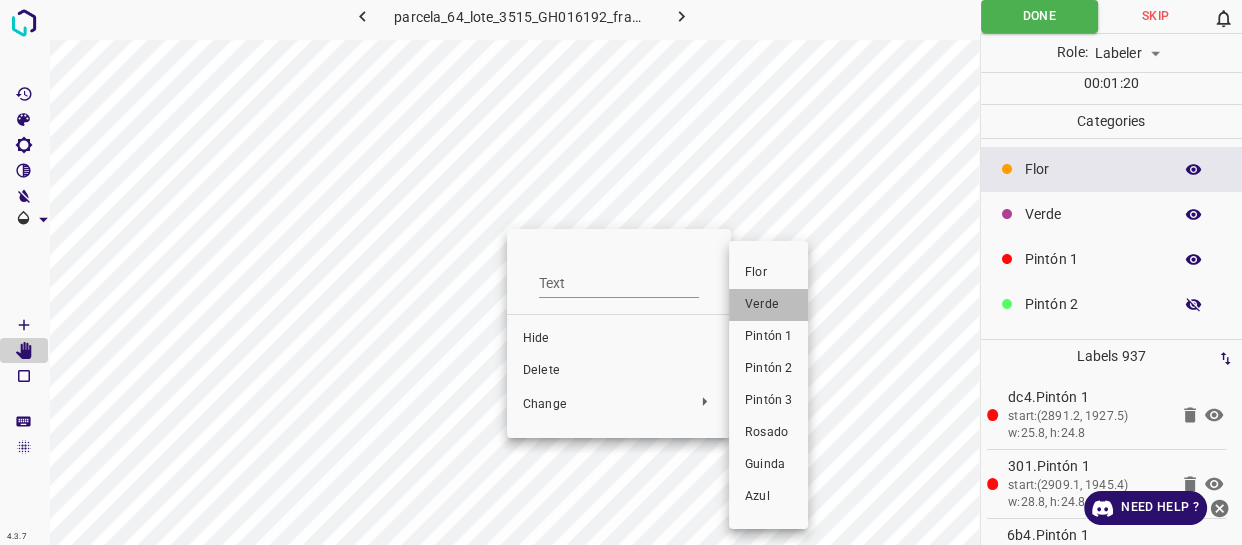 click on "Verde" at bounding box center [768, 305] 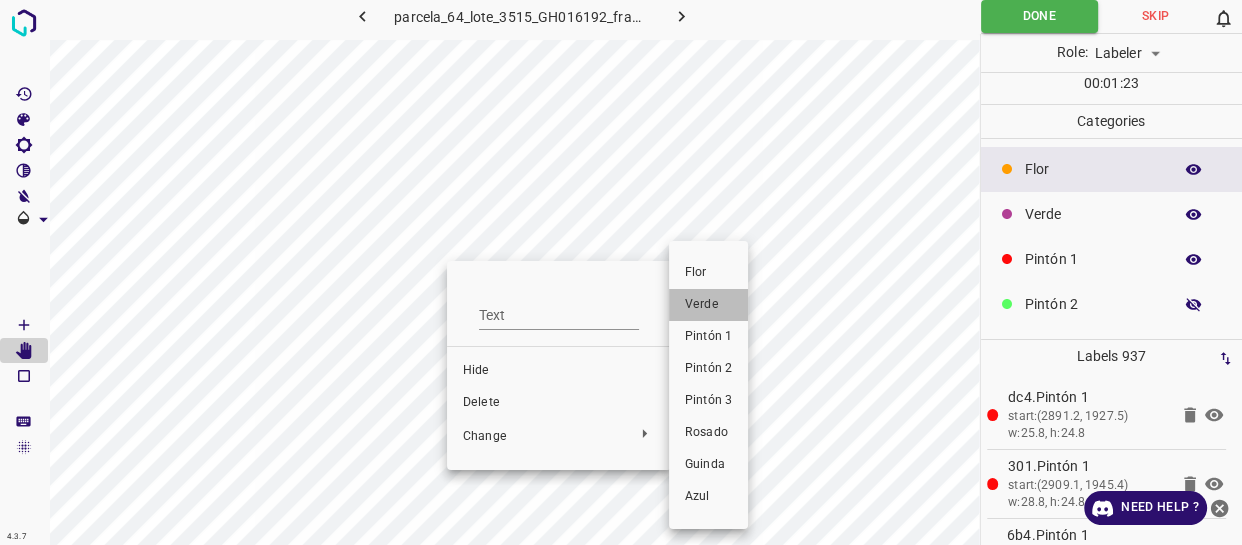 click on "Verde" at bounding box center [708, 305] 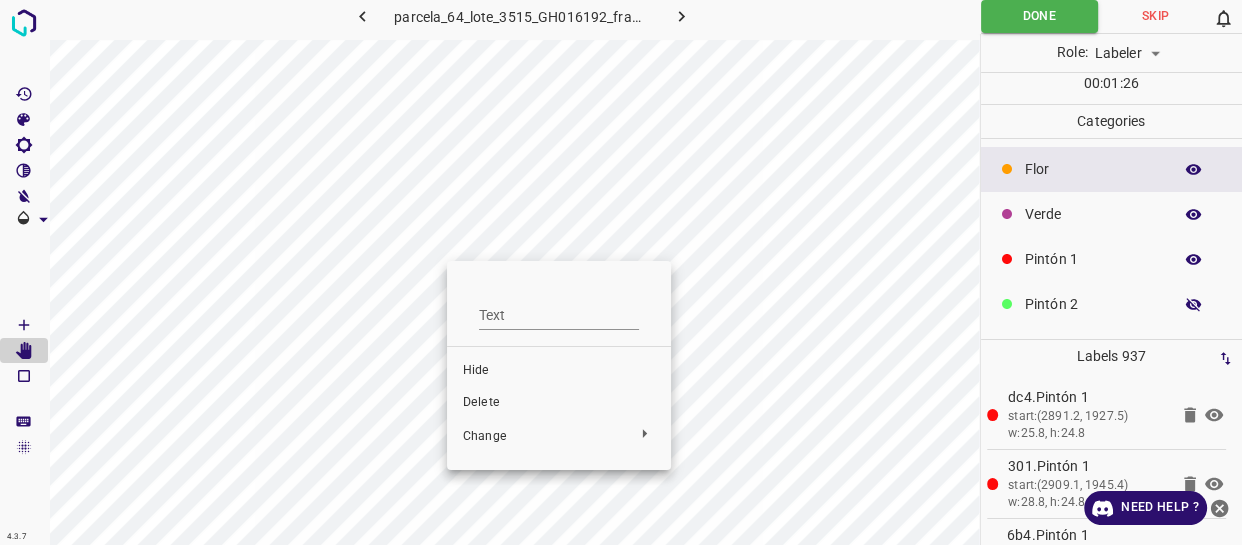 click at bounding box center [621, 272] 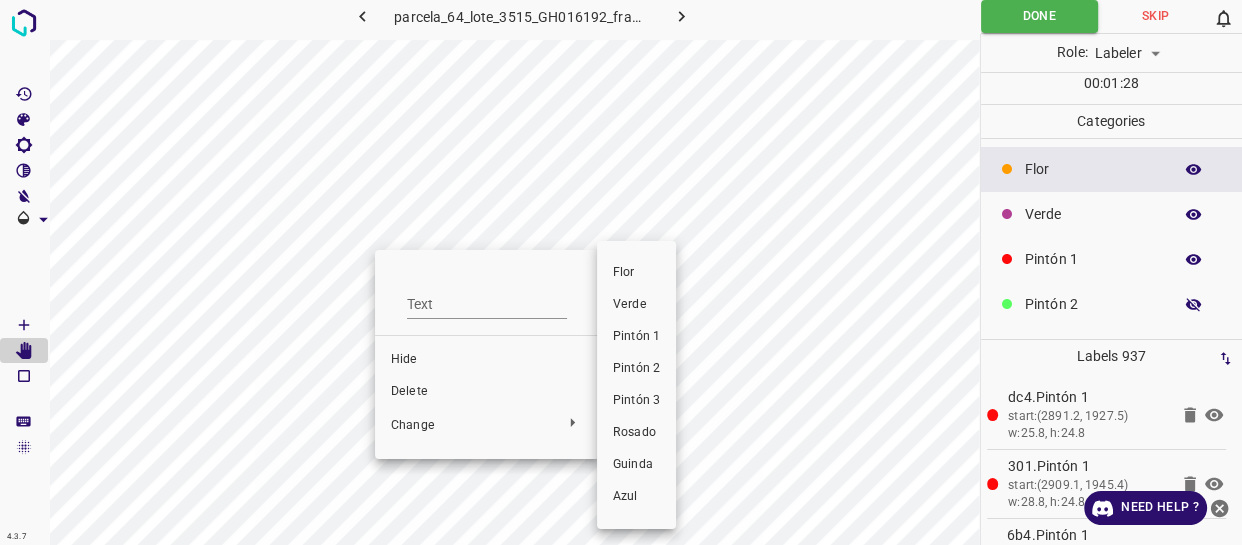 click on "Verde" at bounding box center [636, 305] 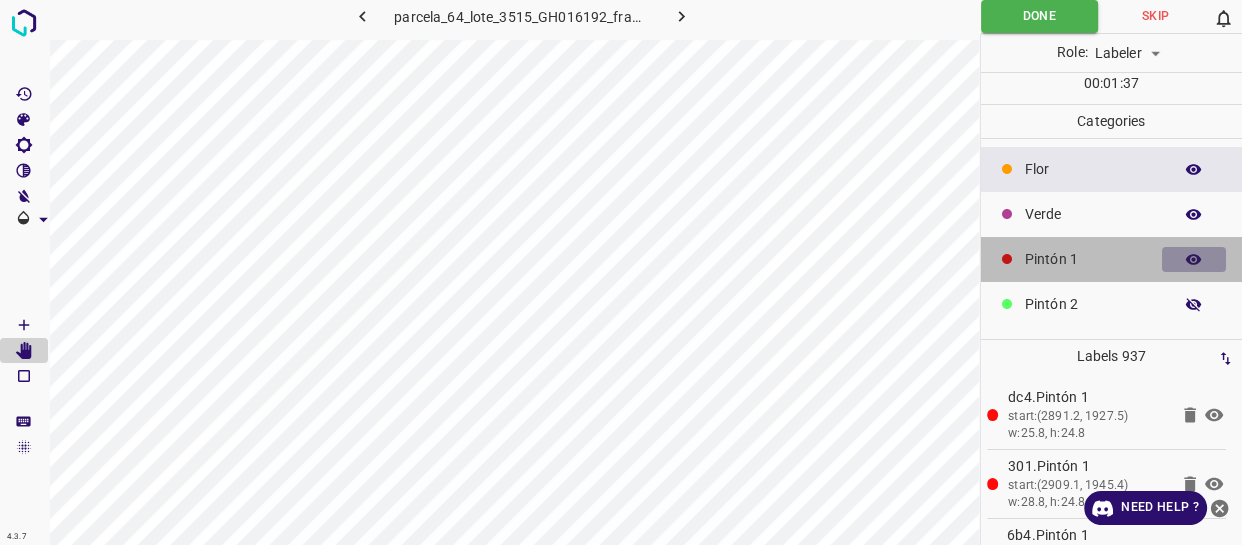click at bounding box center [1194, 260] 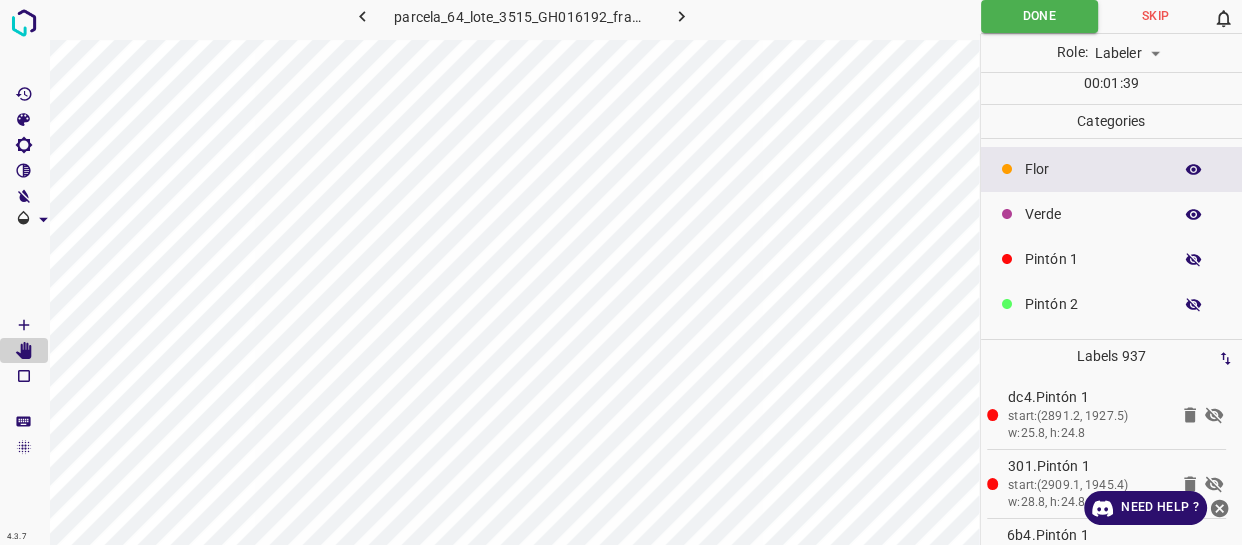 click at bounding box center [1194, 260] 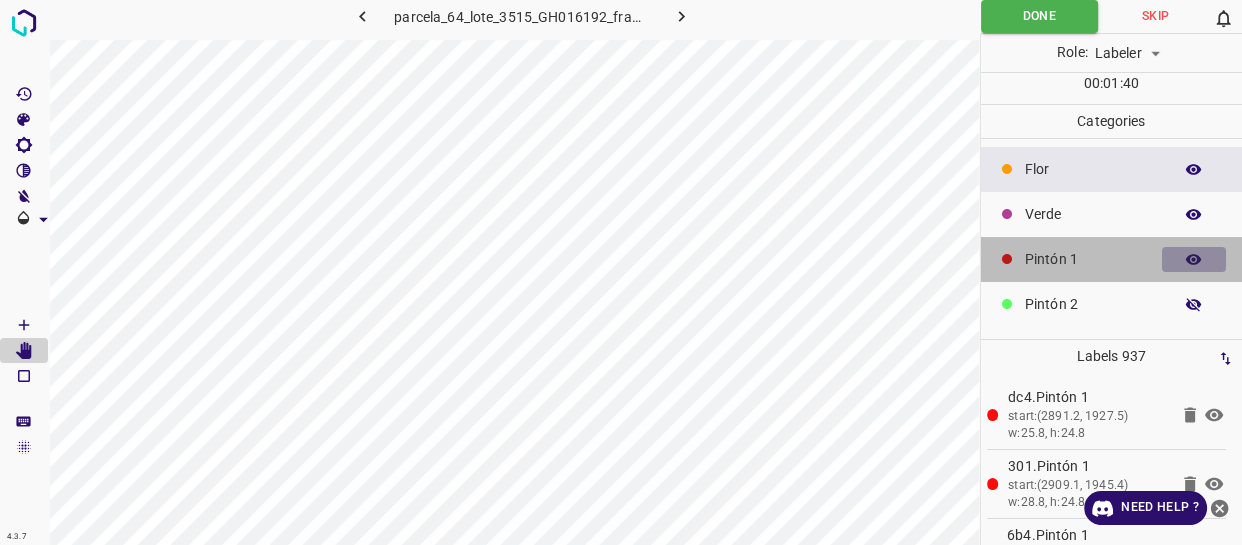 click at bounding box center [1194, 260] 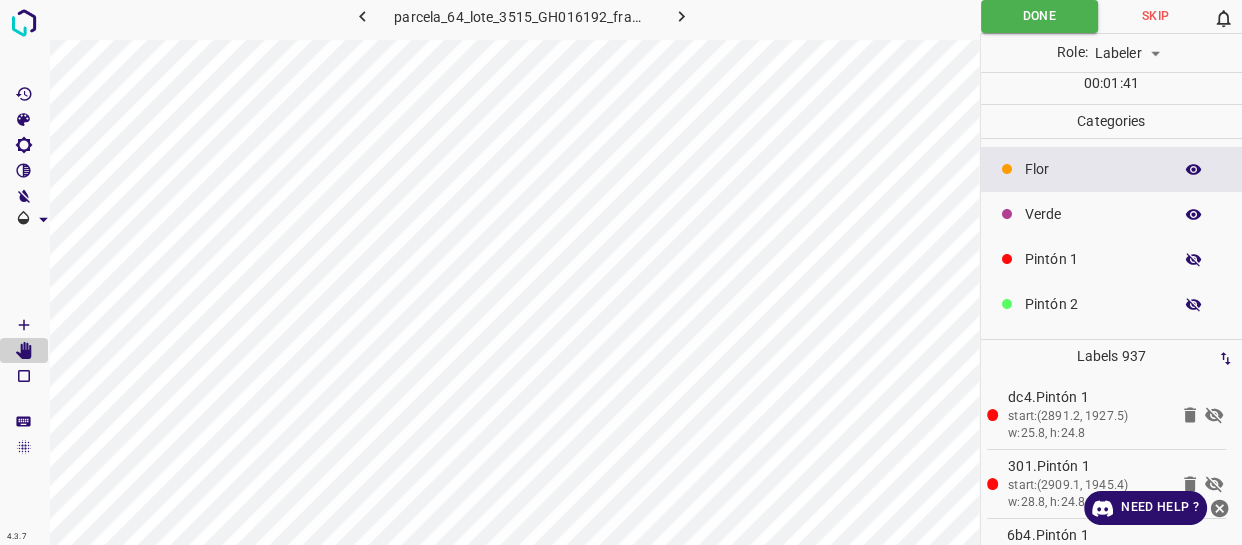 click at bounding box center (1194, 260) 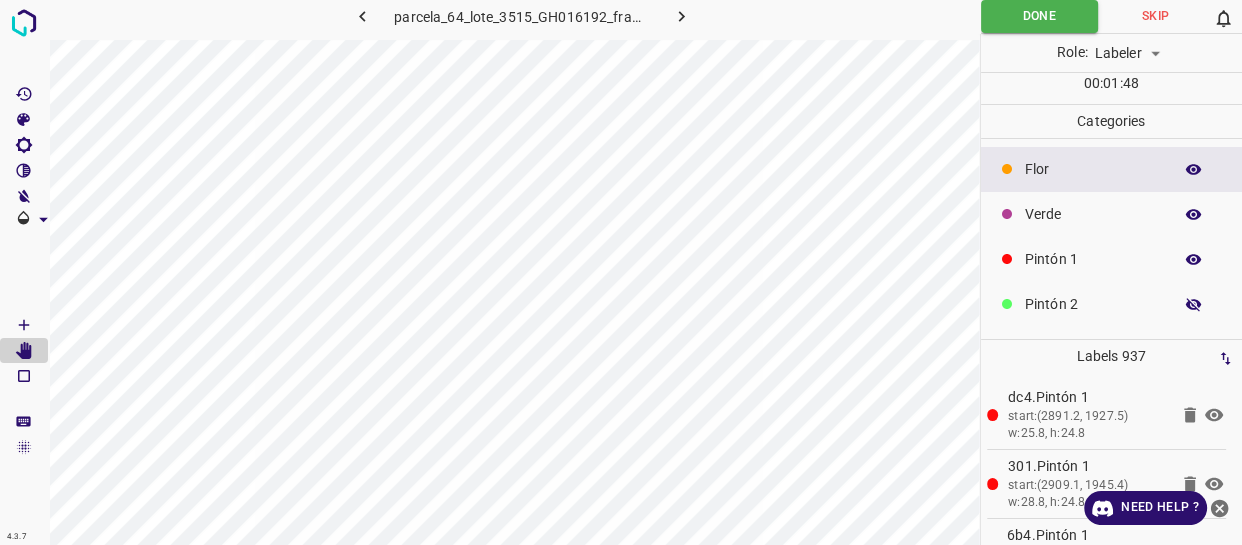 click at bounding box center [1194, 305] 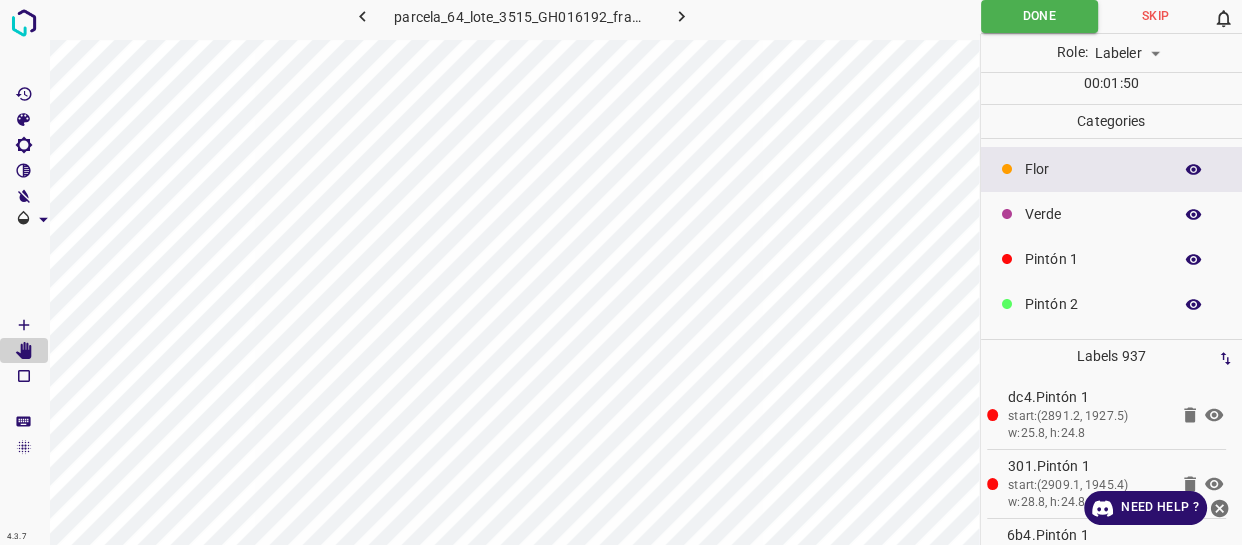 click at bounding box center (1194, 305) 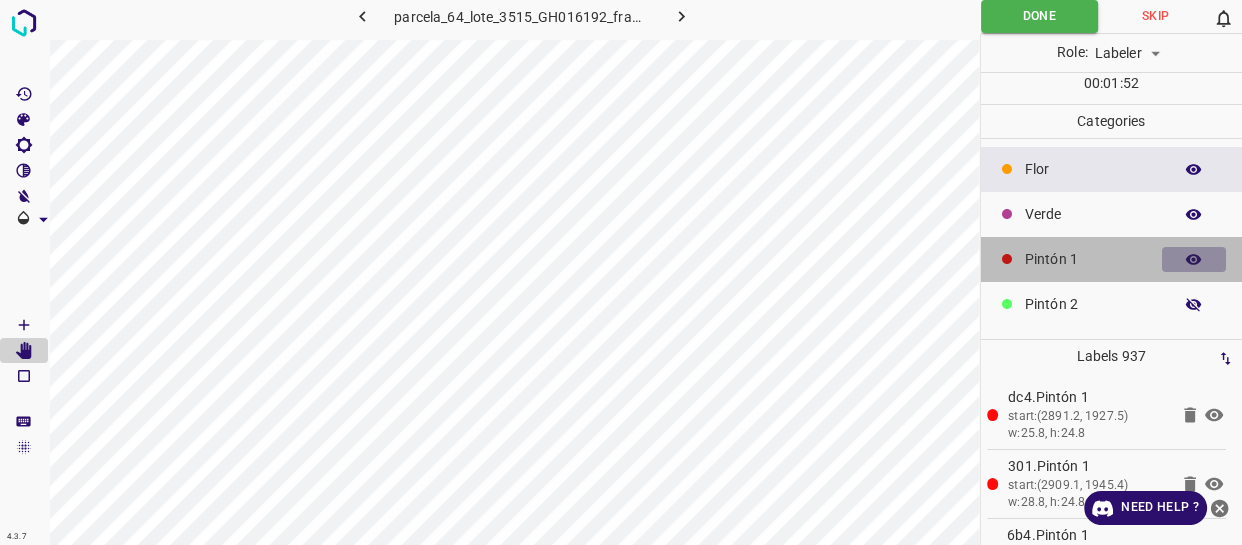 click at bounding box center [1194, 260] 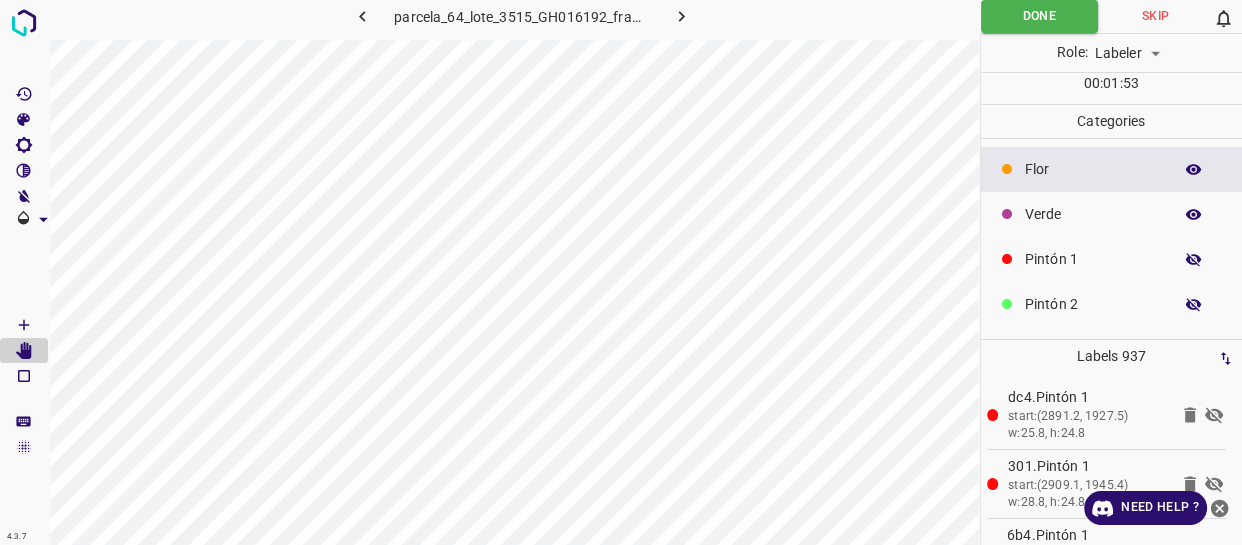 click at bounding box center [1194, 260] 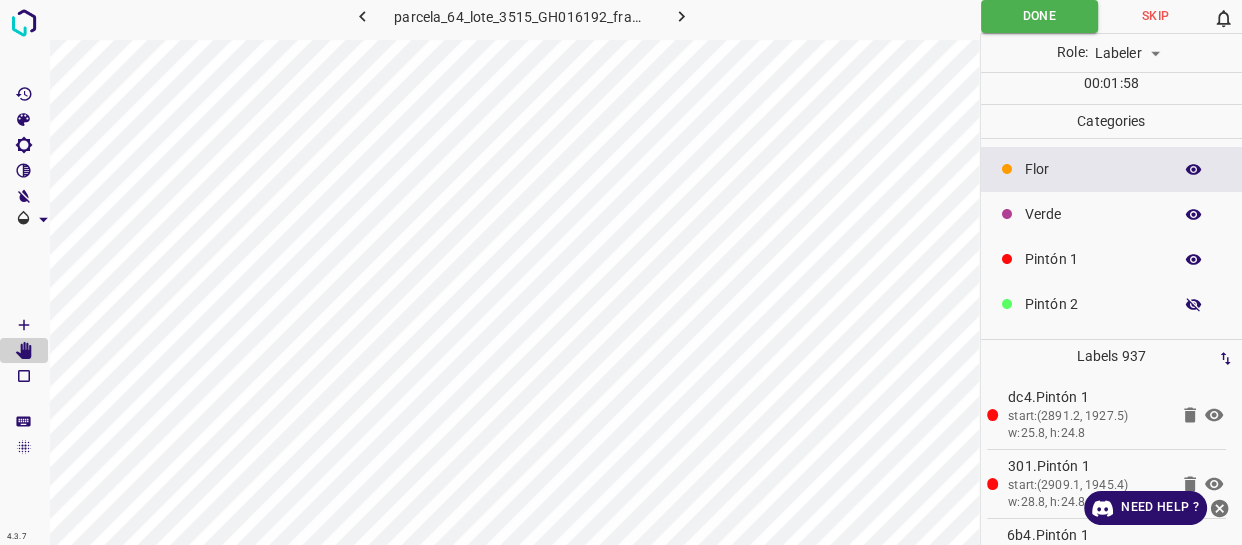 click 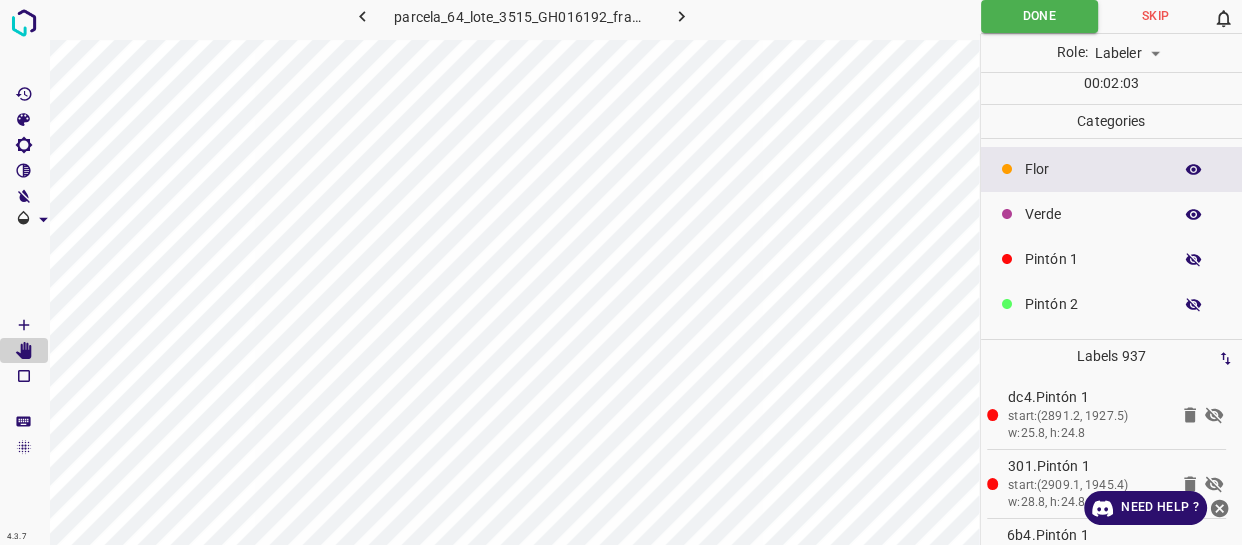 click 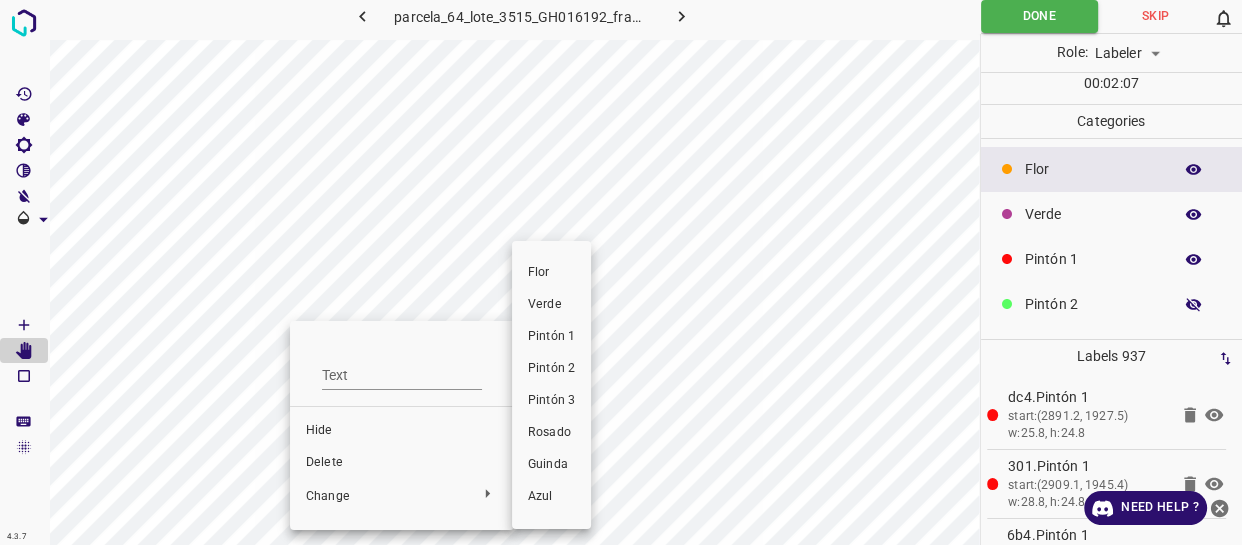 click on "Verde" at bounding box center [551, 305] 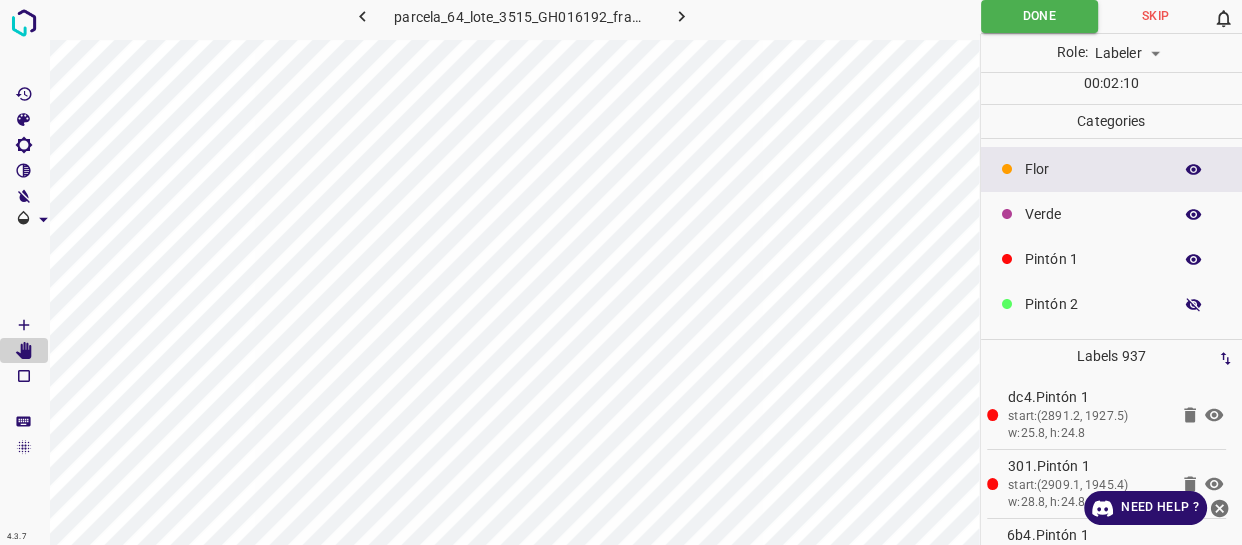 click 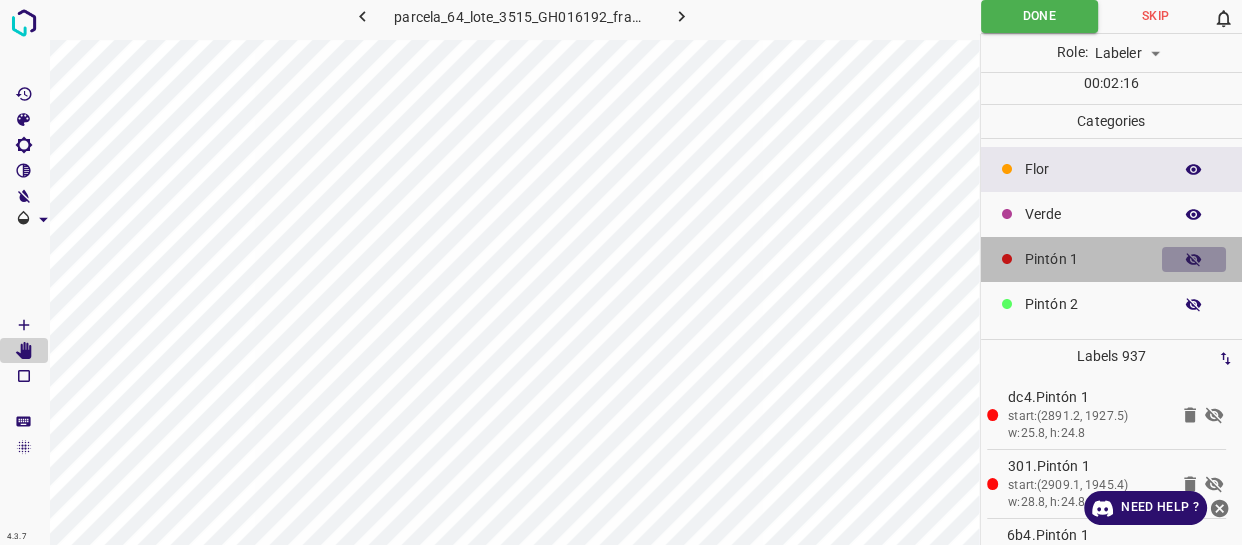 click 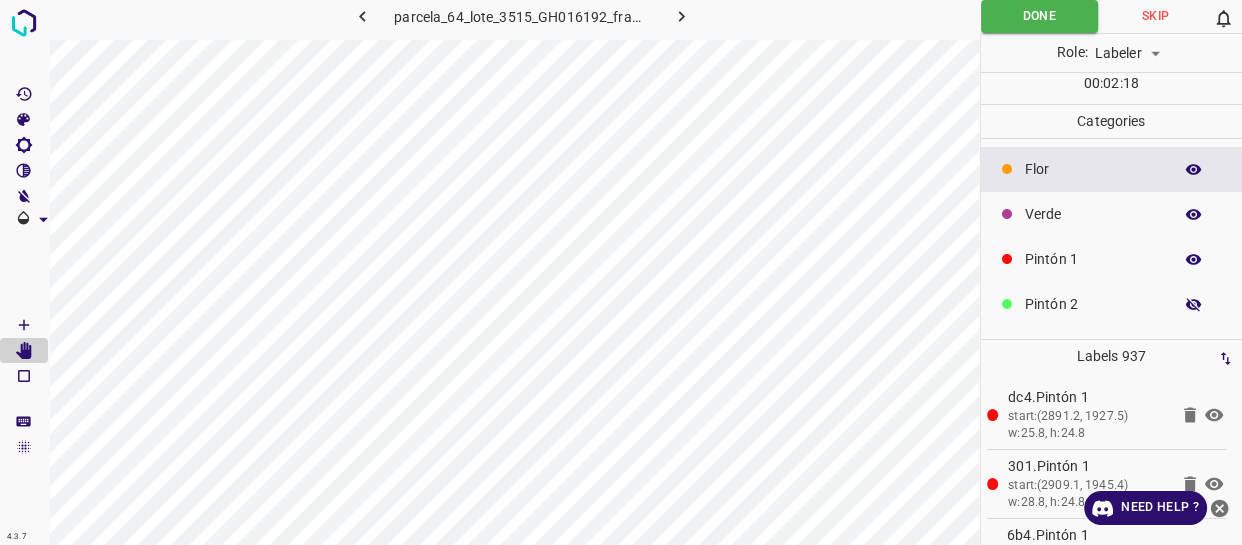 click on "Pintón 1" at bounding box center [1093, 259] 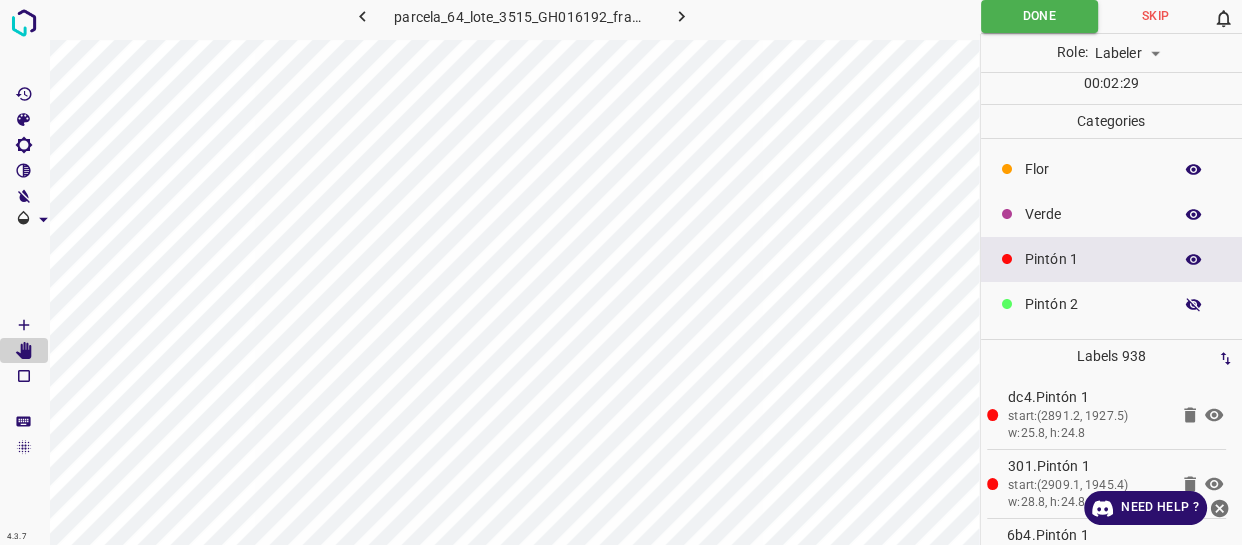 click at bounding box center [1194, 260] 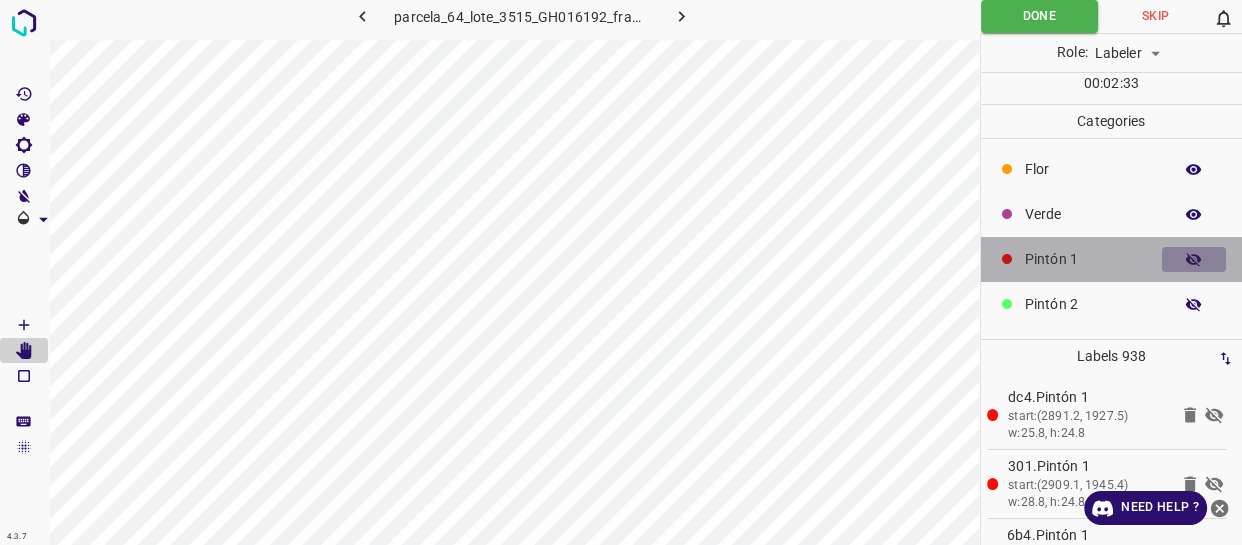 click 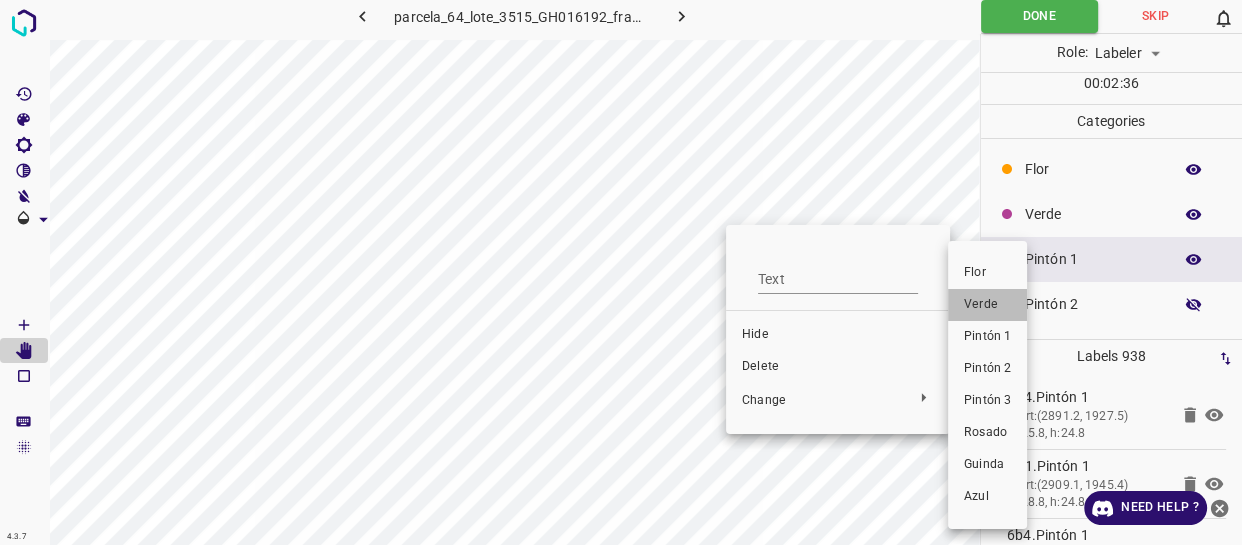 click on "Verde" at bounding box center [987, 305] 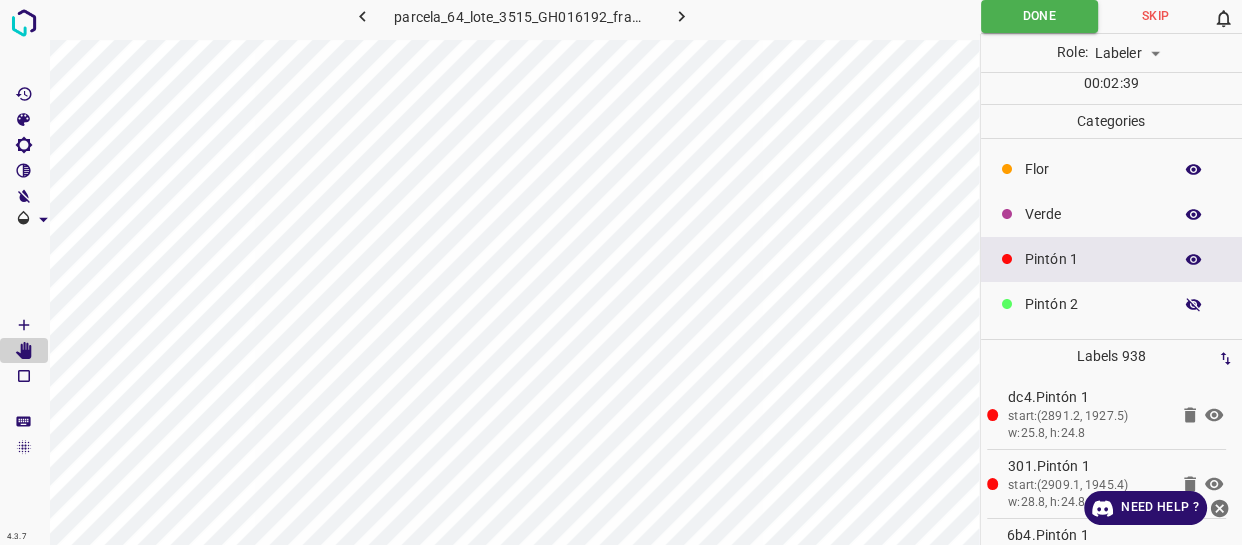 click 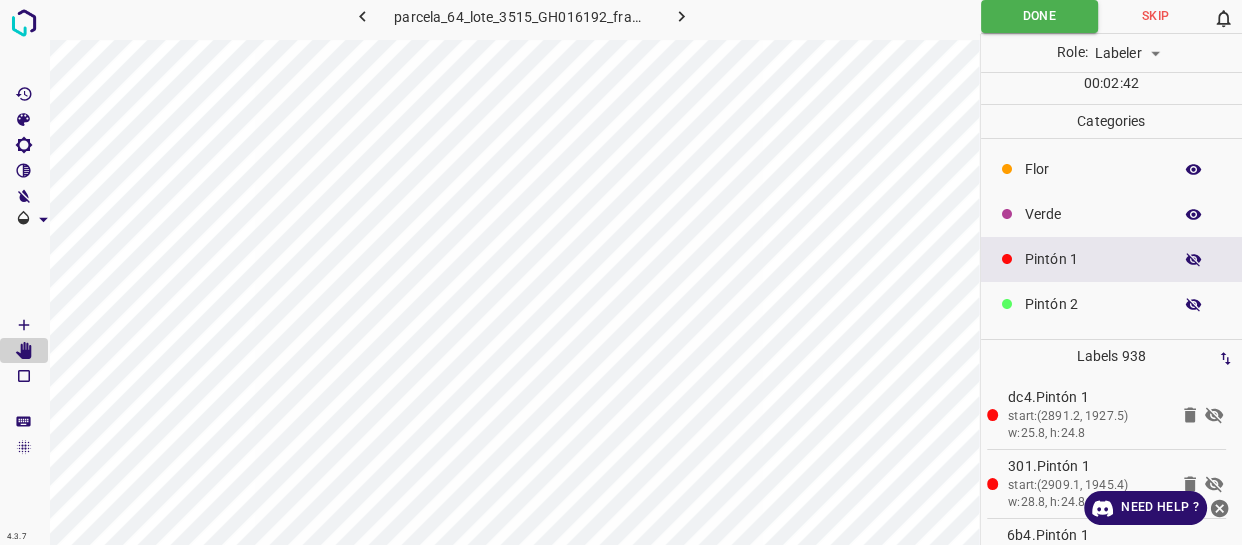 click at bounding box center [1194, 260] 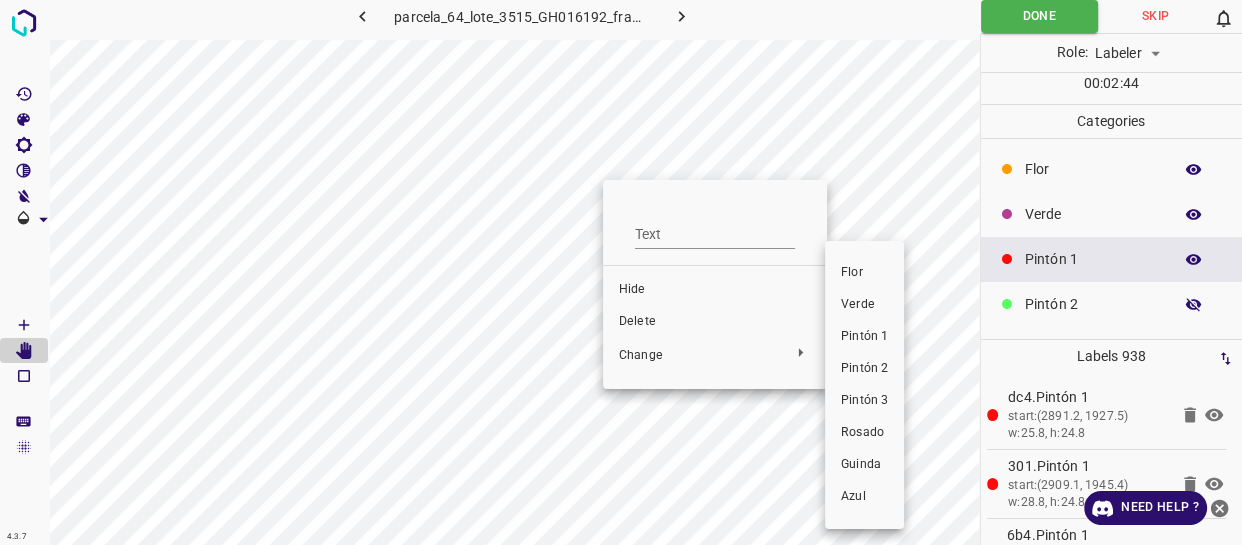 drag, startPoint x: 864, startPoint y: 313, endPoint x: 582, endPoint y: 223, distance: 296.01352 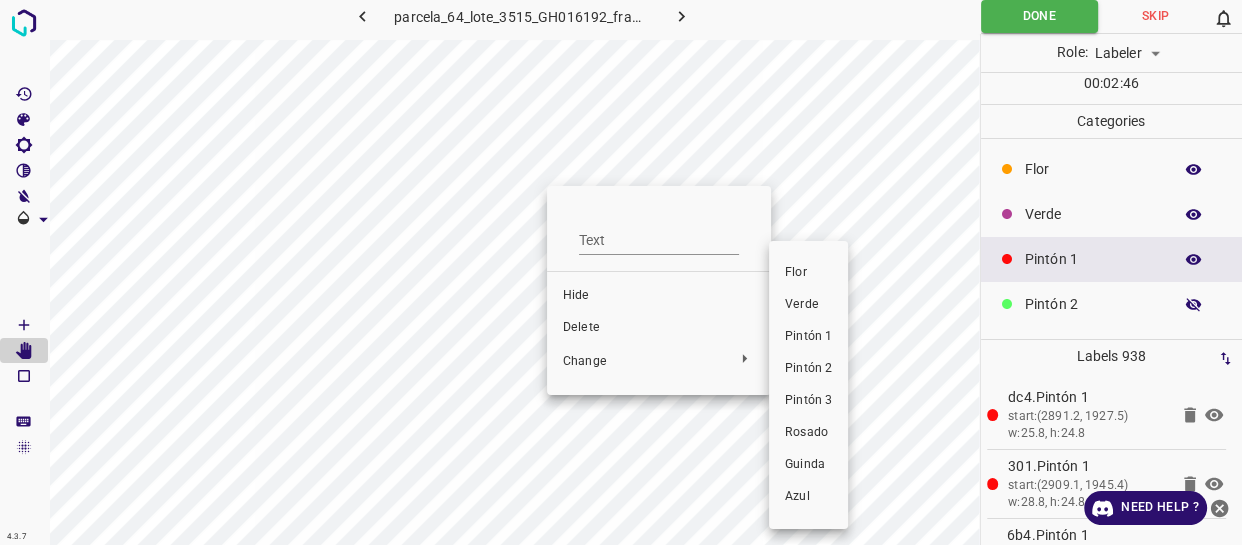 click on "Verde" at bounding box center [808, 305] 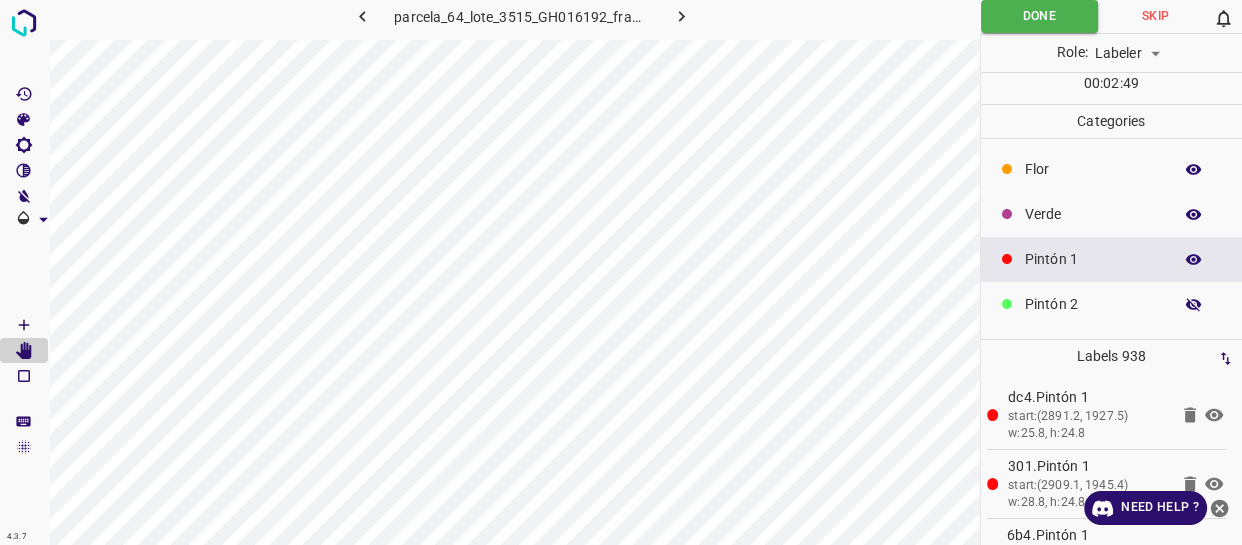 click 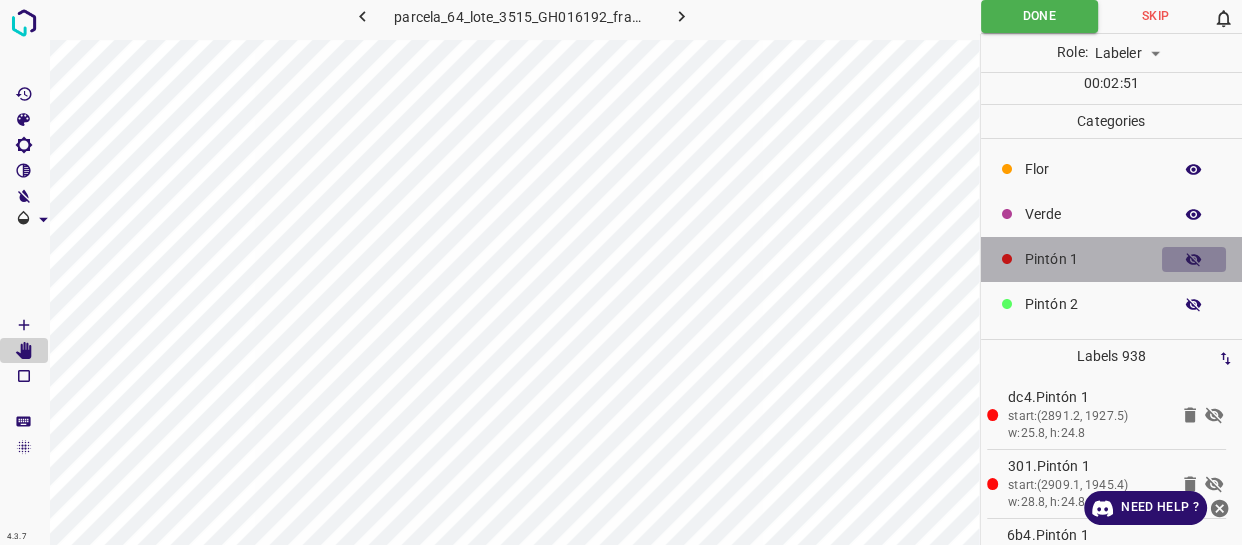 click 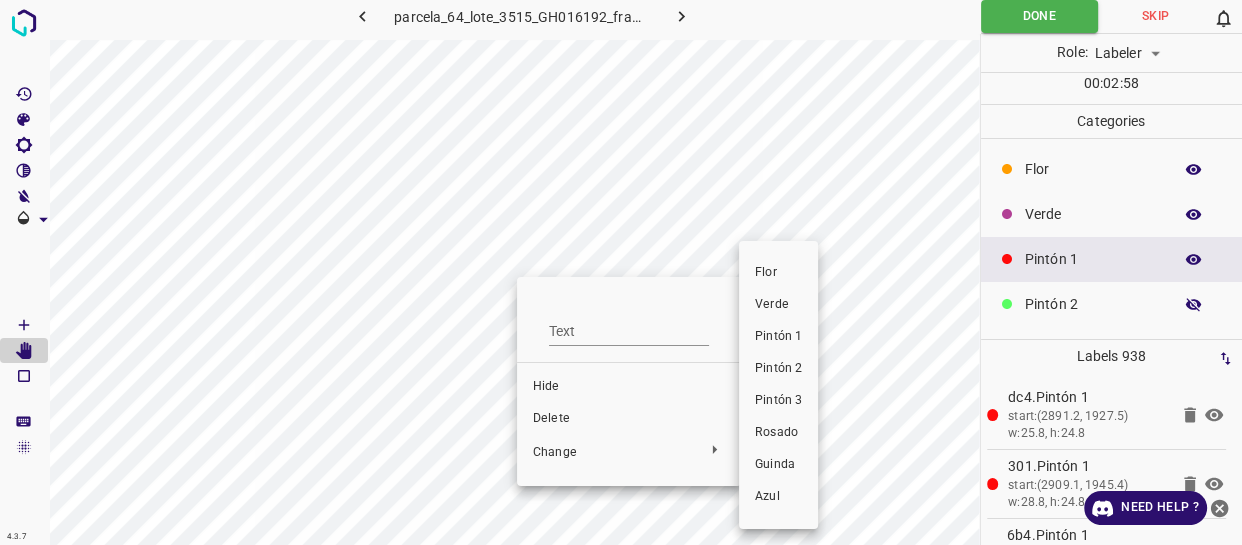 click on "Verde" at bounding box center (778, 305) 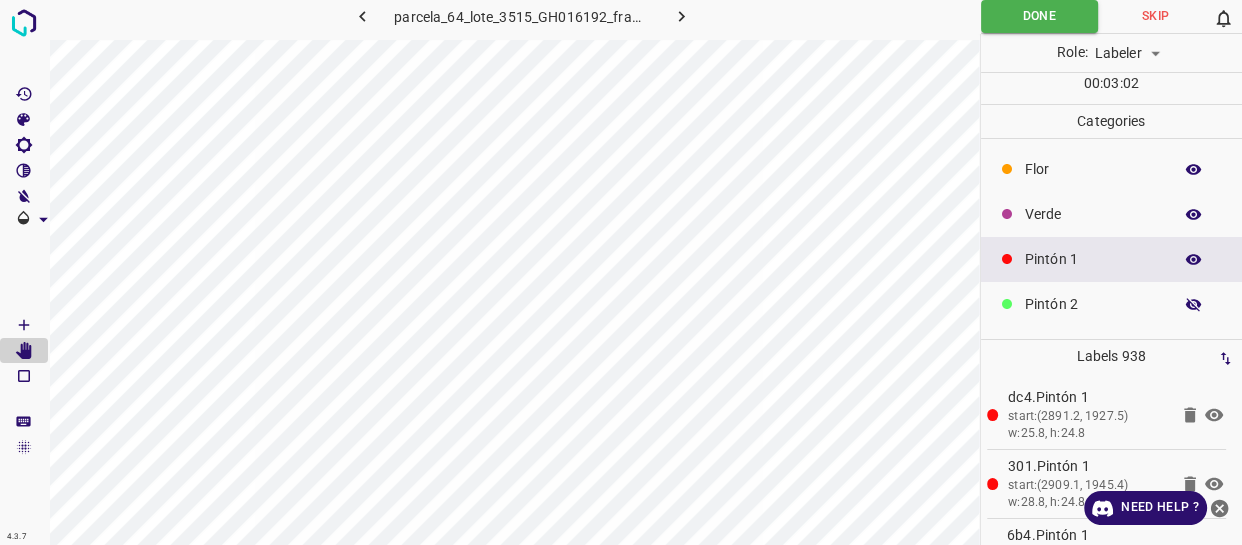click at bounding box center [1194, 260] 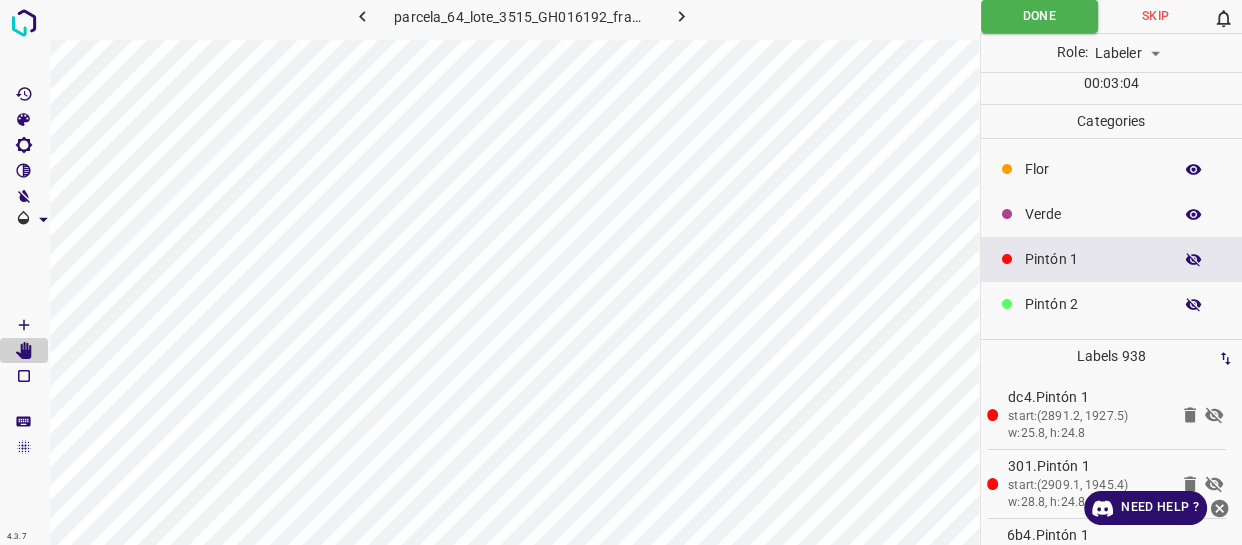 click at bounding box center [1194, 260] 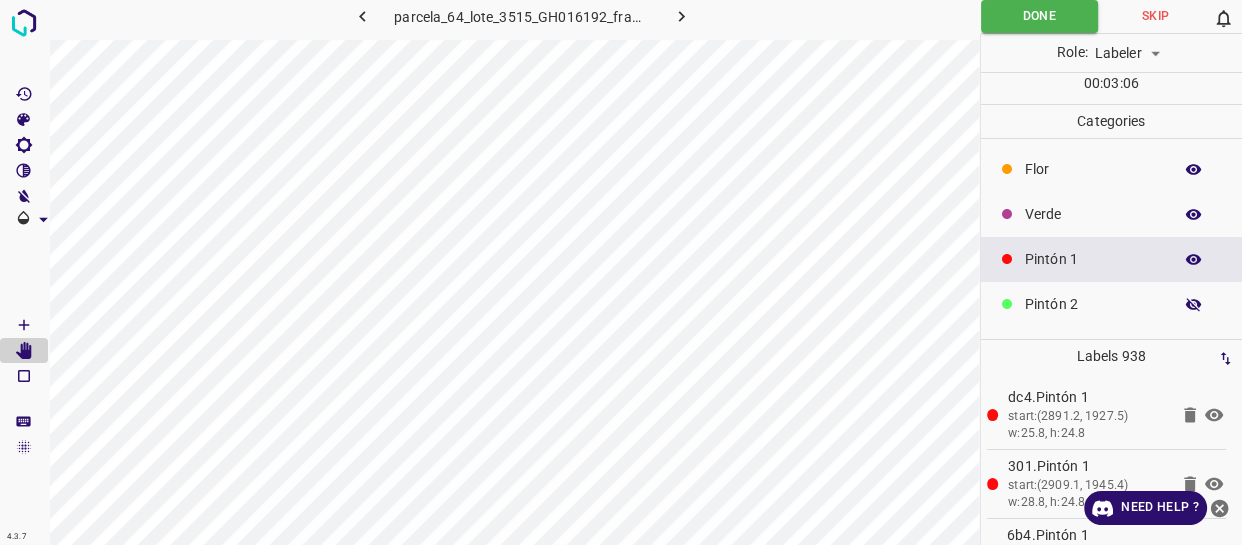 click 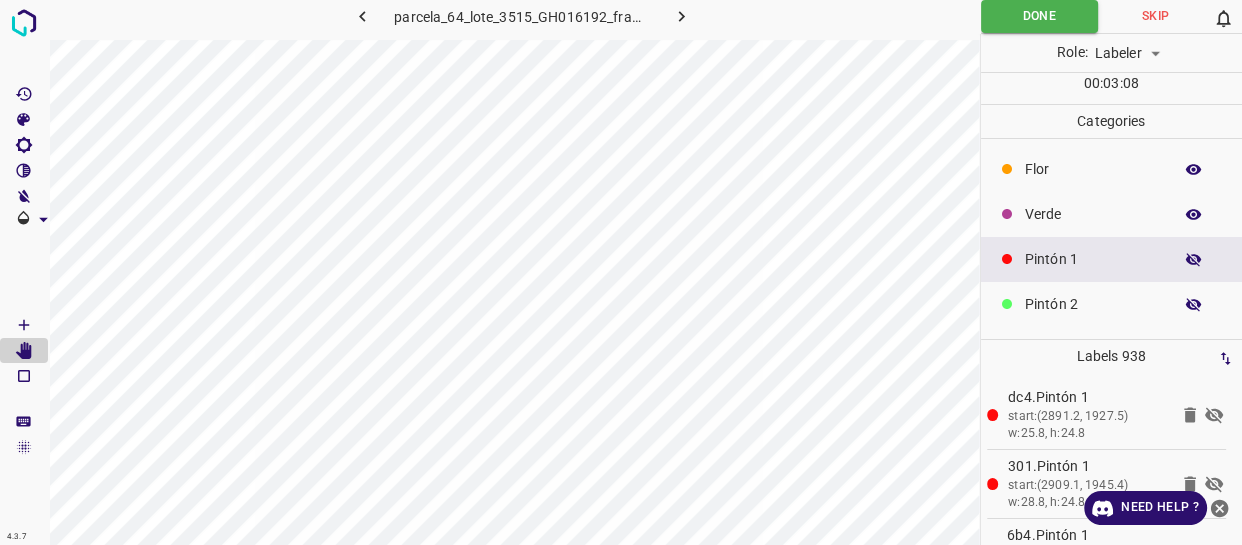 click 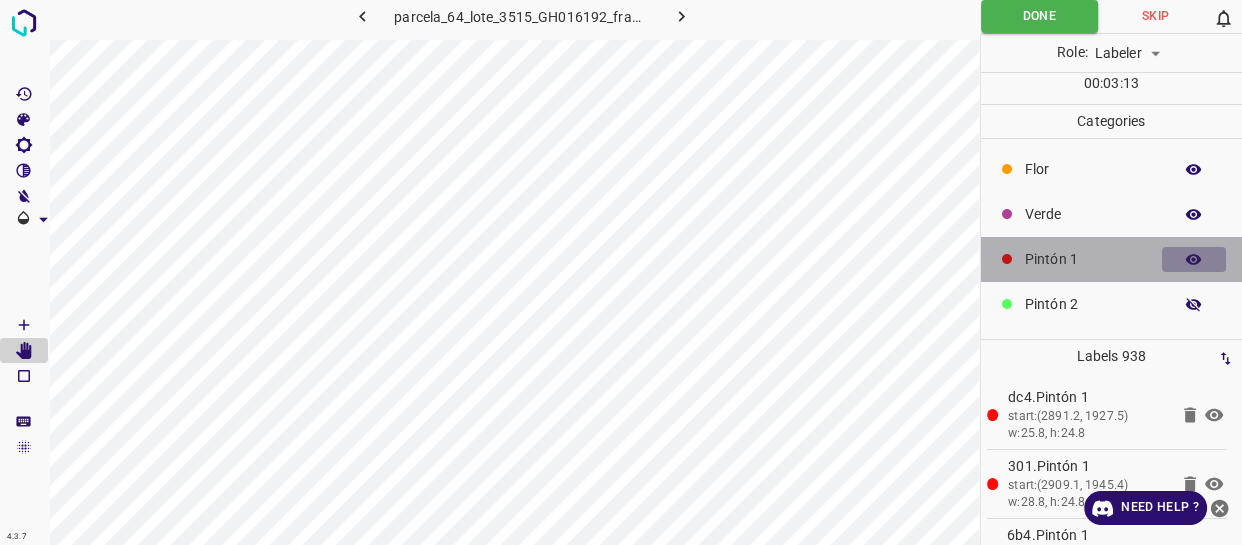 click 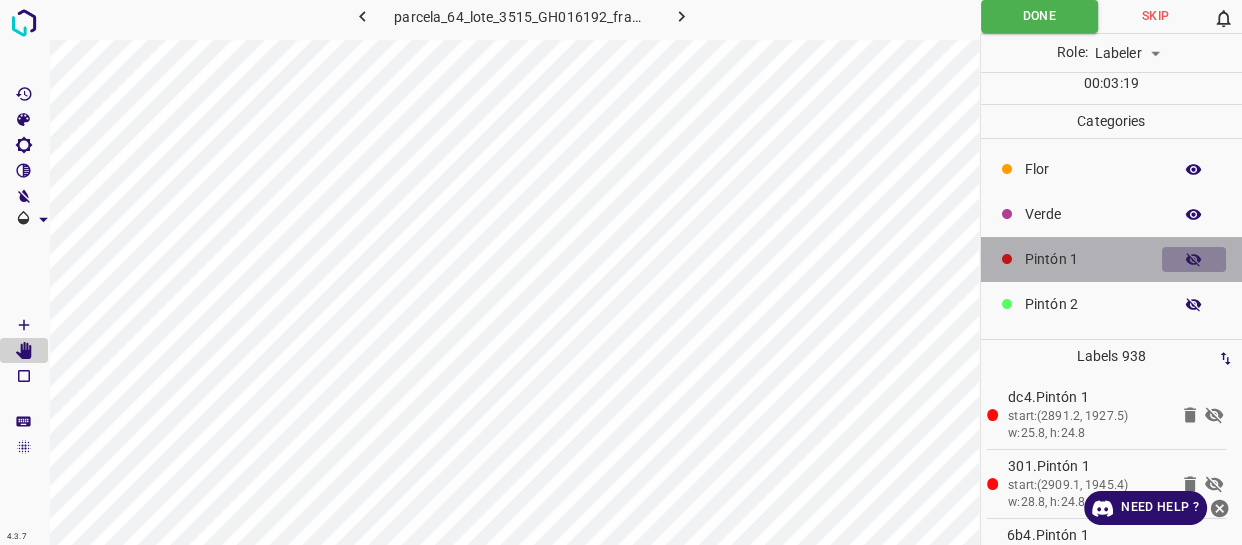 click 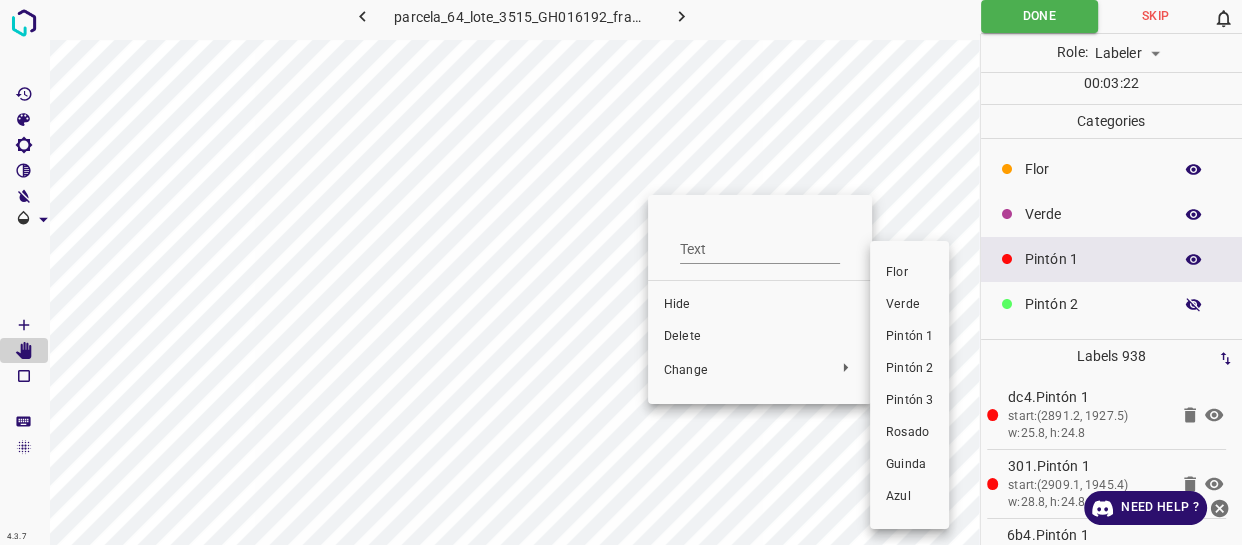 click on "Verde" at bounding box center [909, 305] 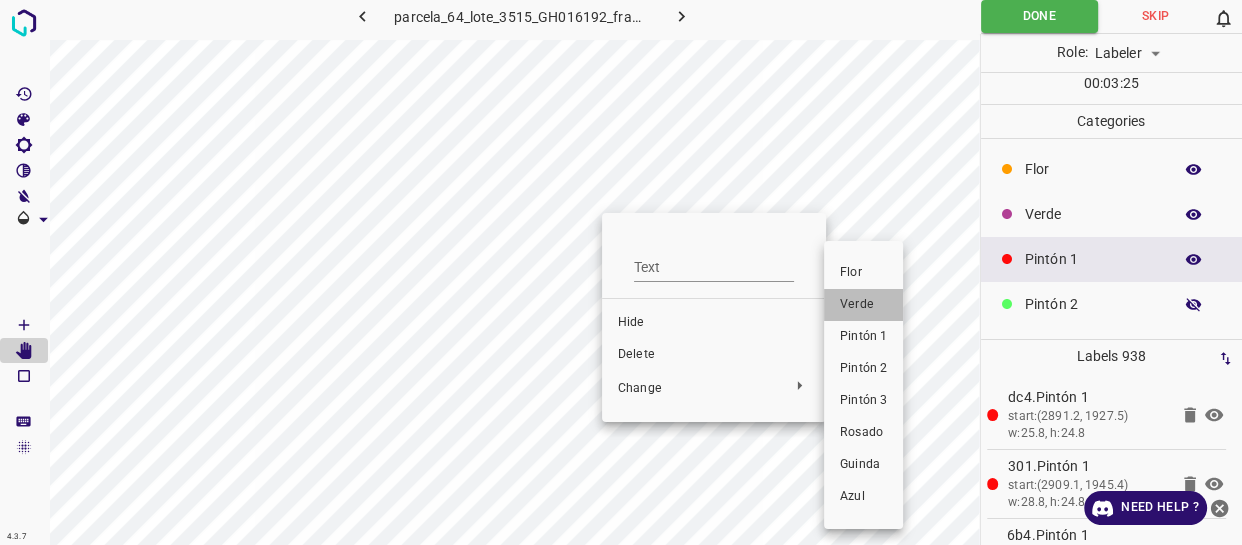 click on "Verde" at bounding box center [863, 305] 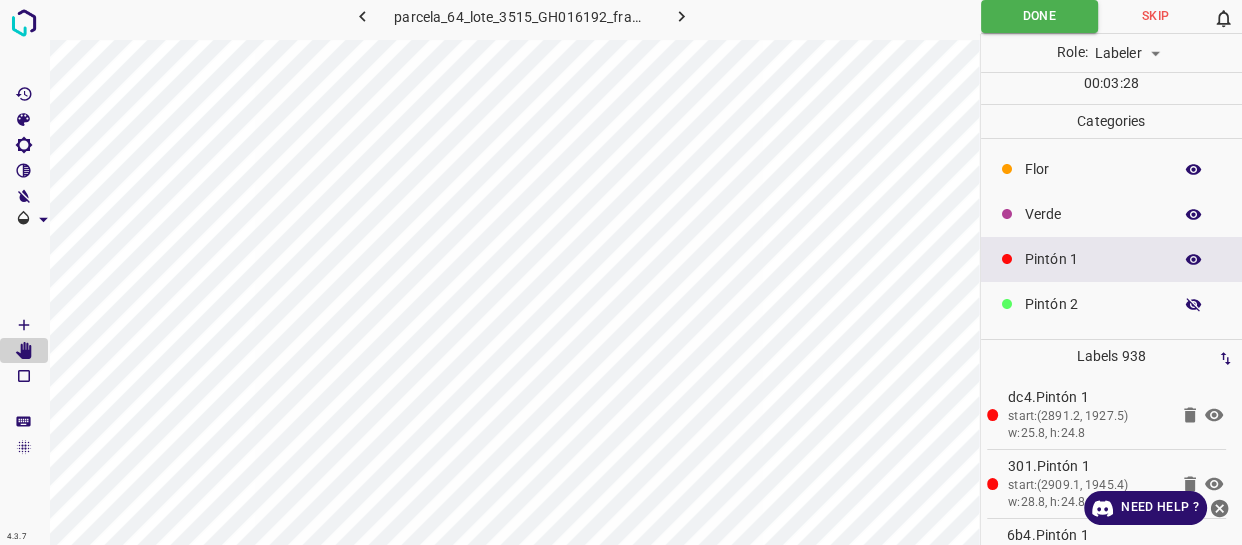 click 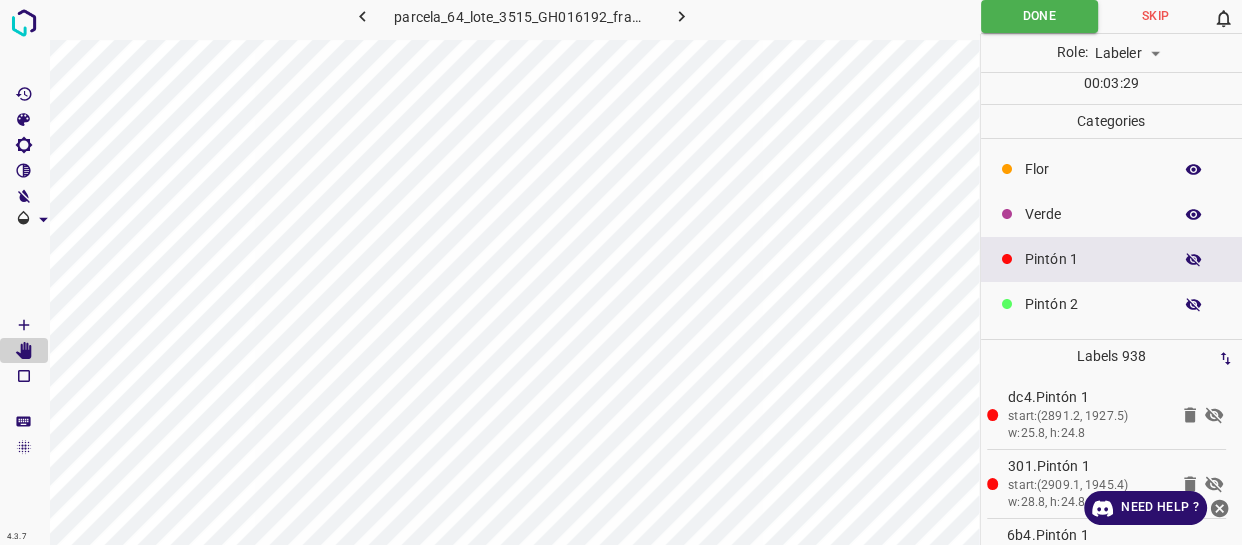 click 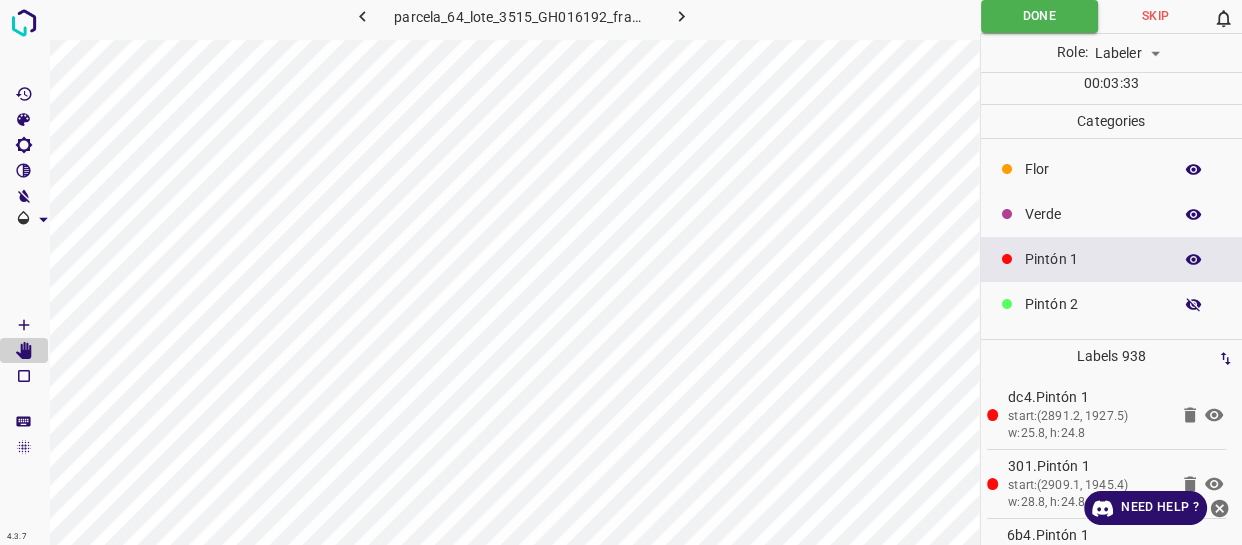 click at bounding box center (1194, 260) 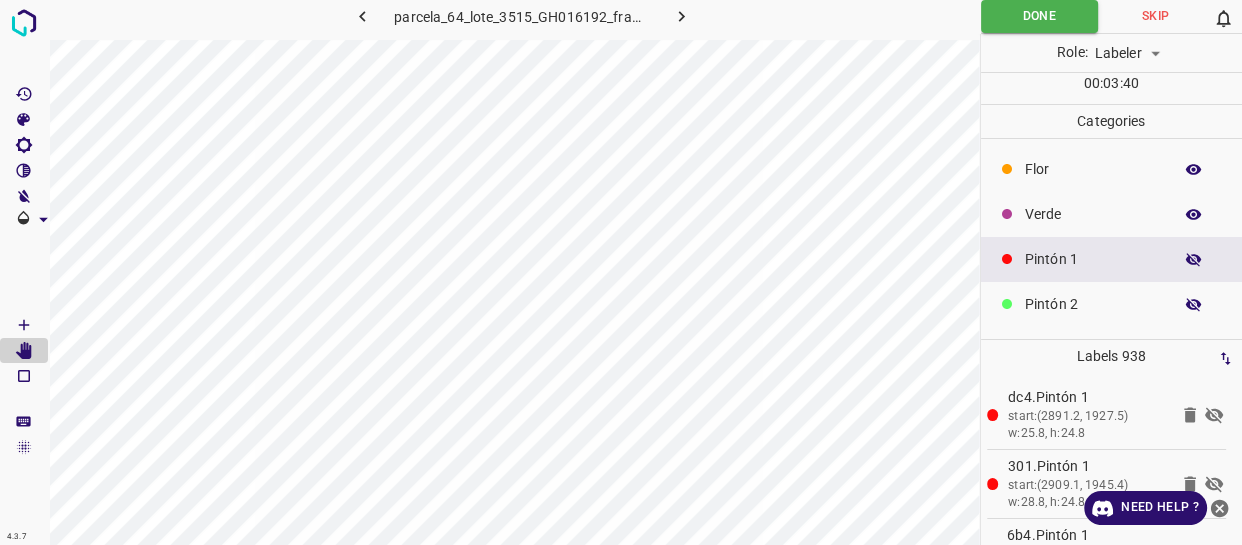 click 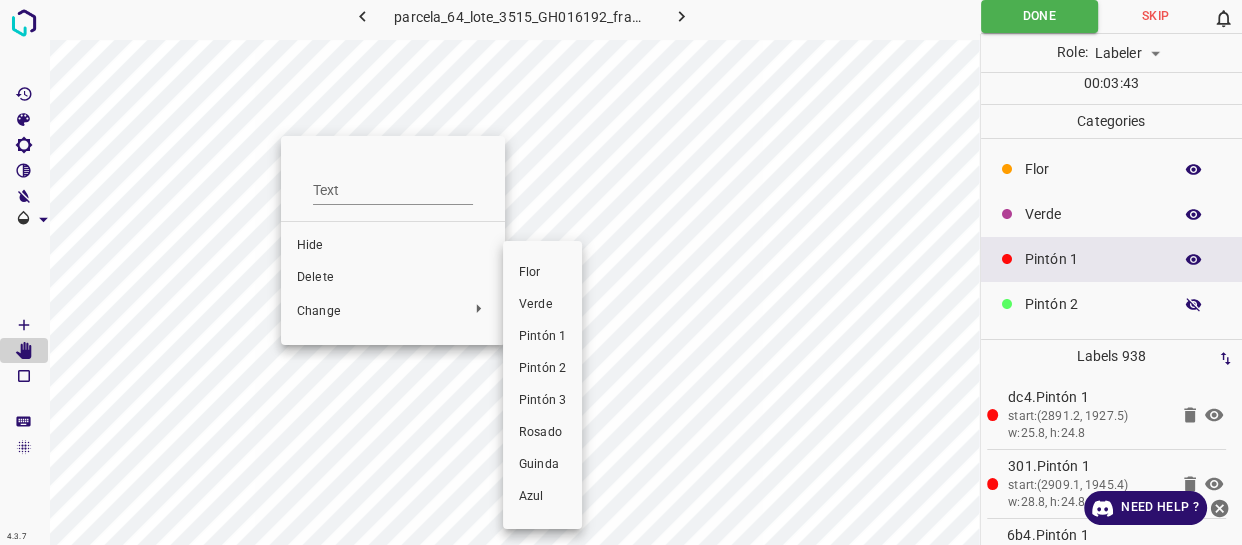 click on "Verde" at bounding box center [542, 305] 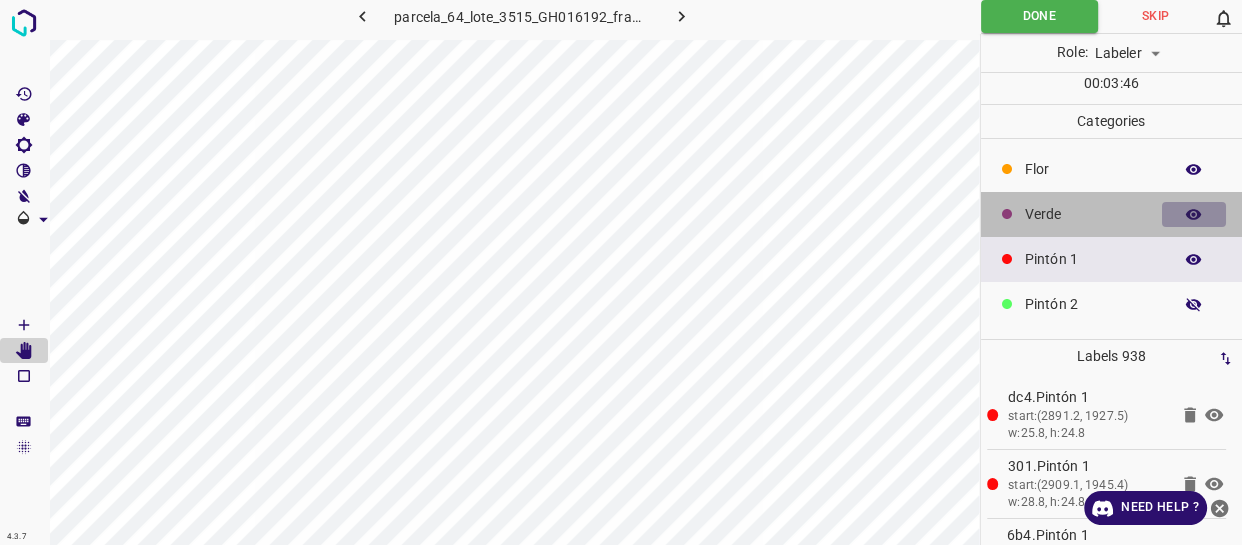 click 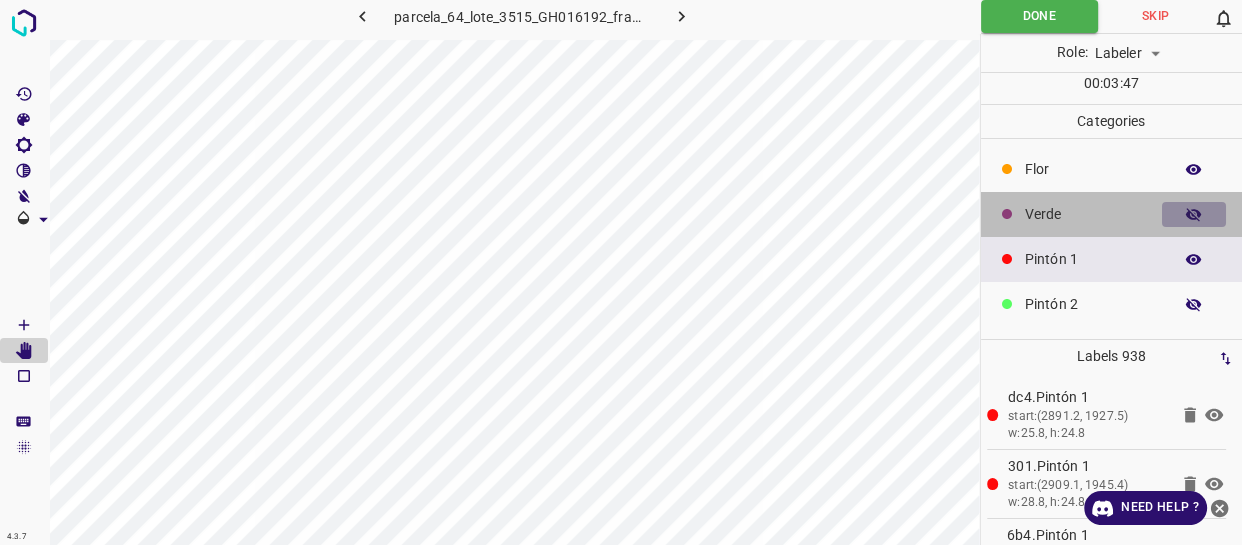 click 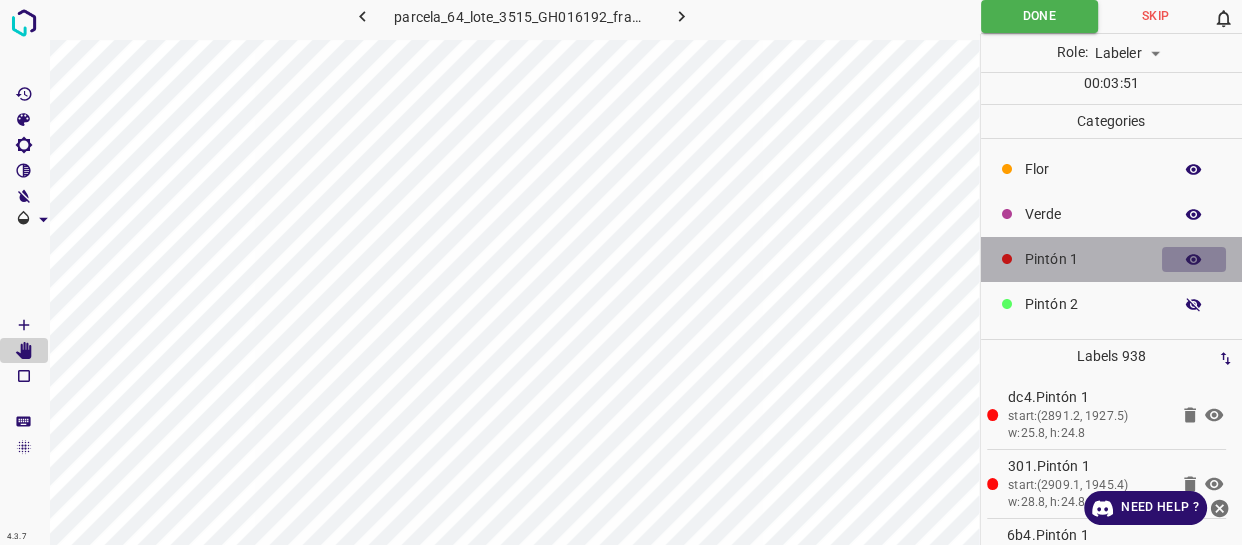 click 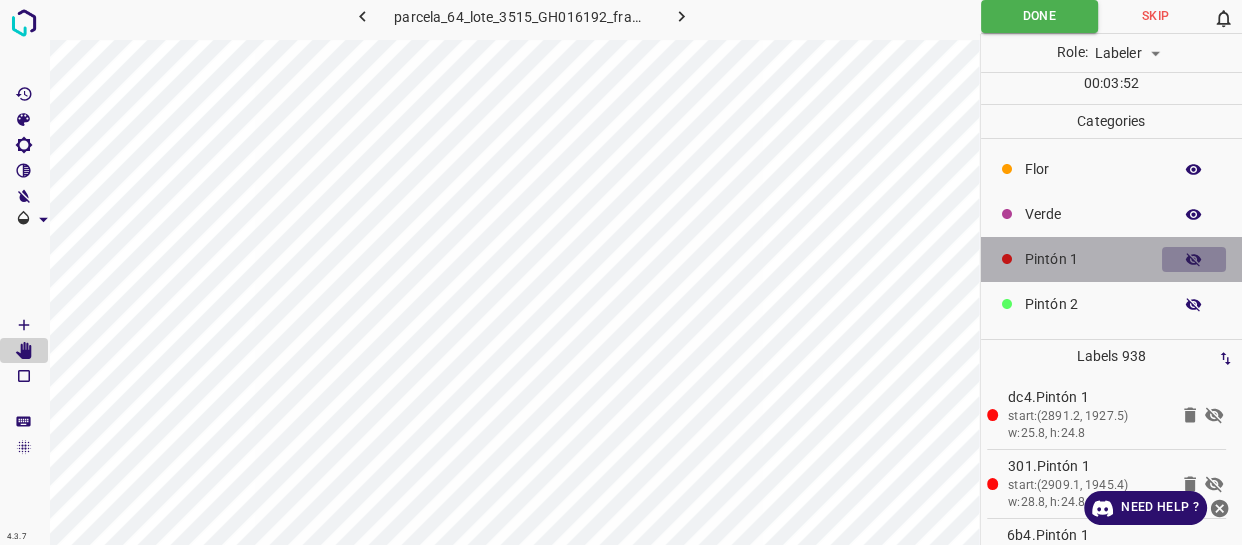 click 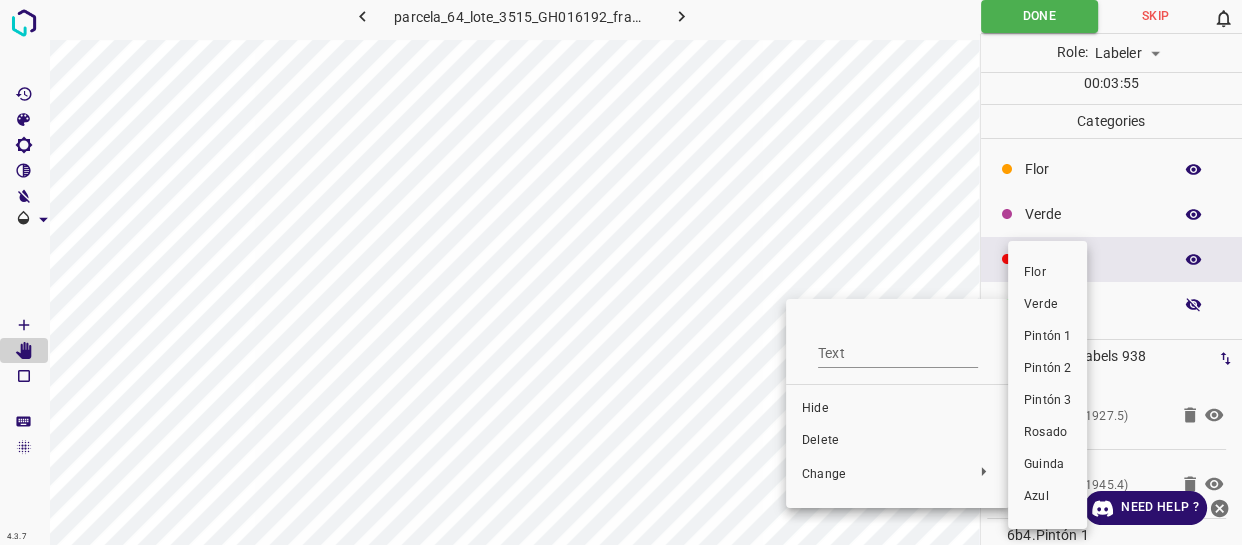 click on "Verde" at bounding box center [1047, 305] 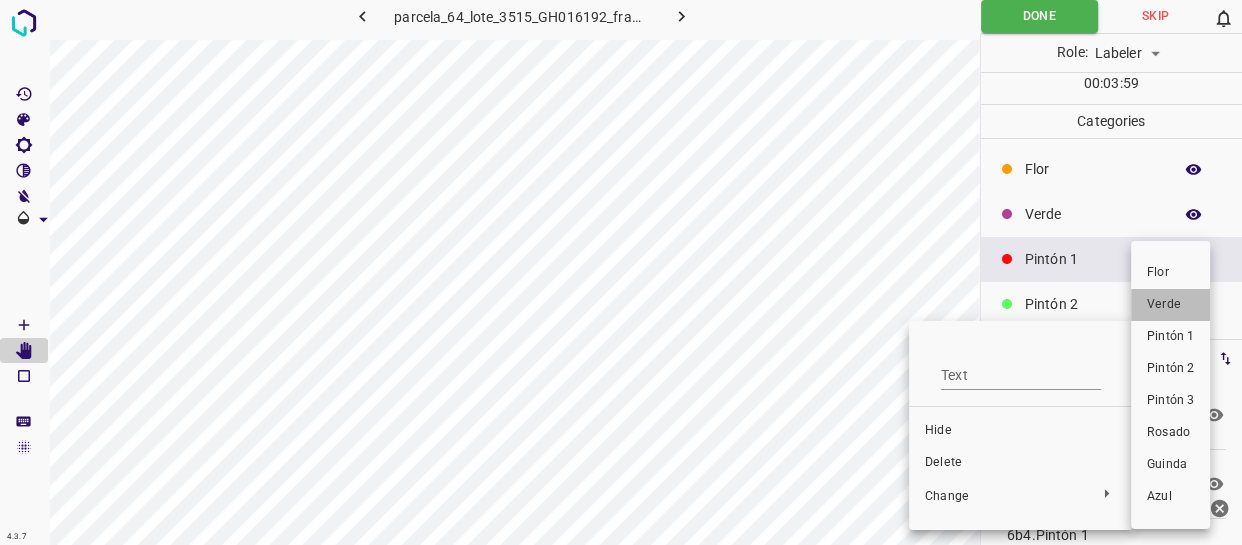 click on "Verde" at bounding box center (1170, 305) 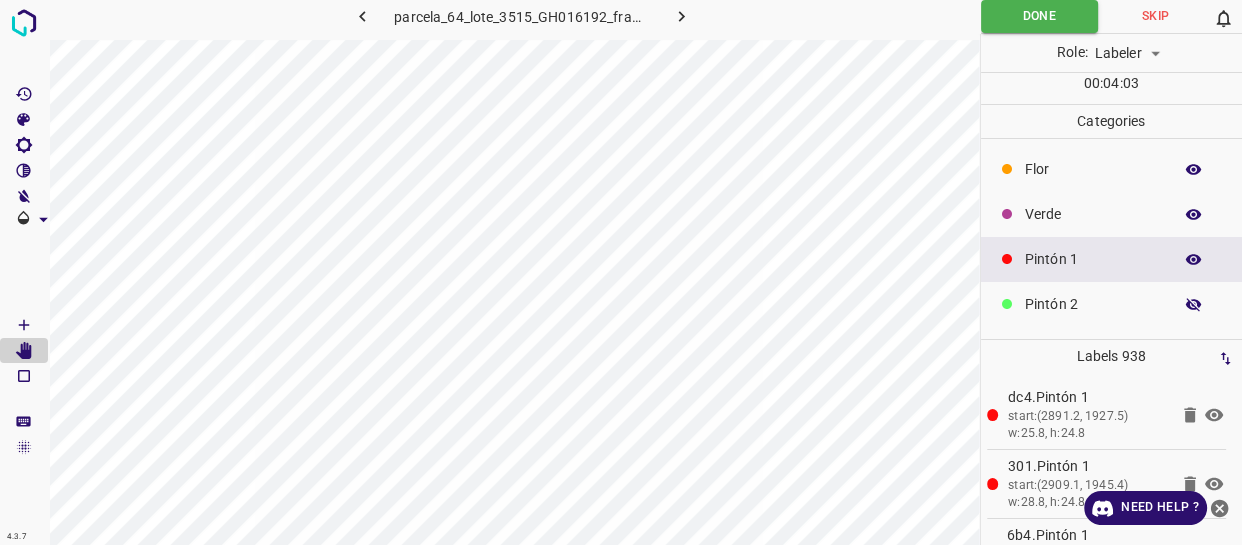 click 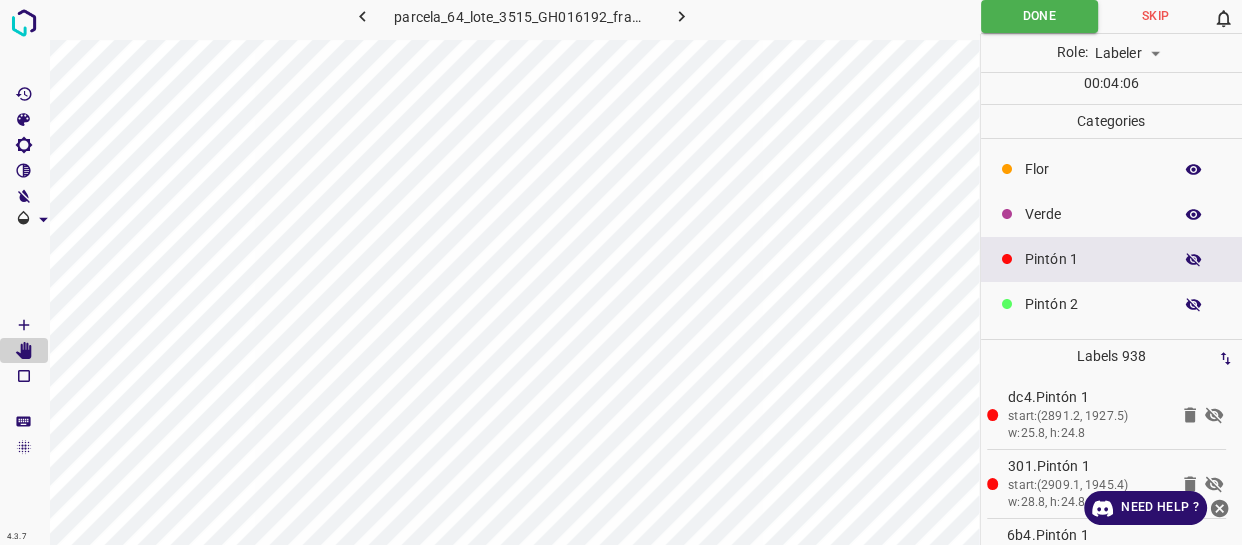 click at bounding box center (1194, 260) 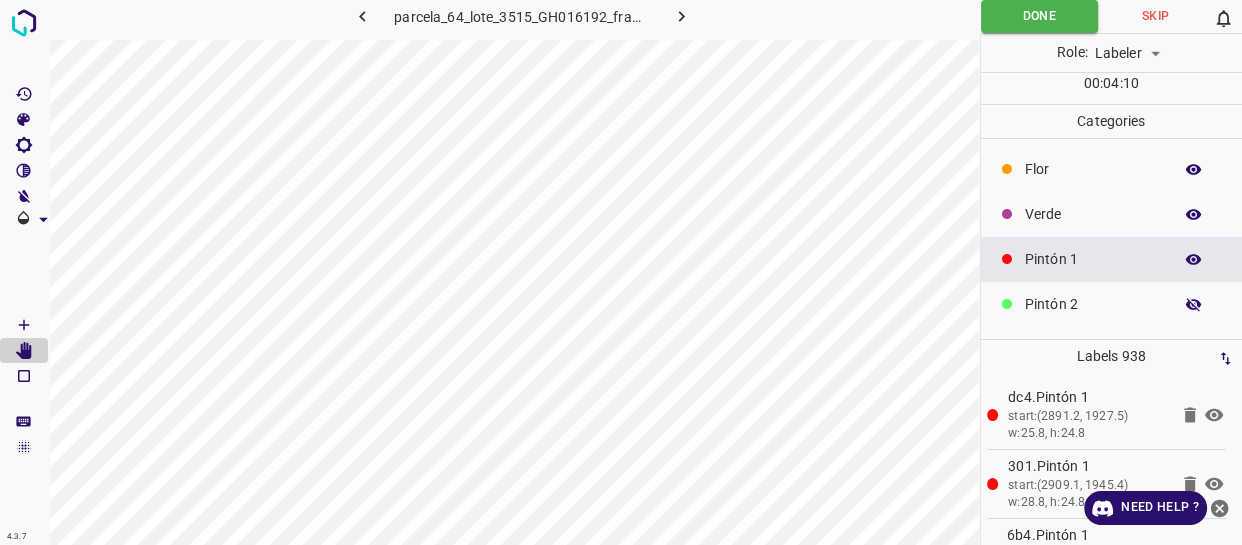 click 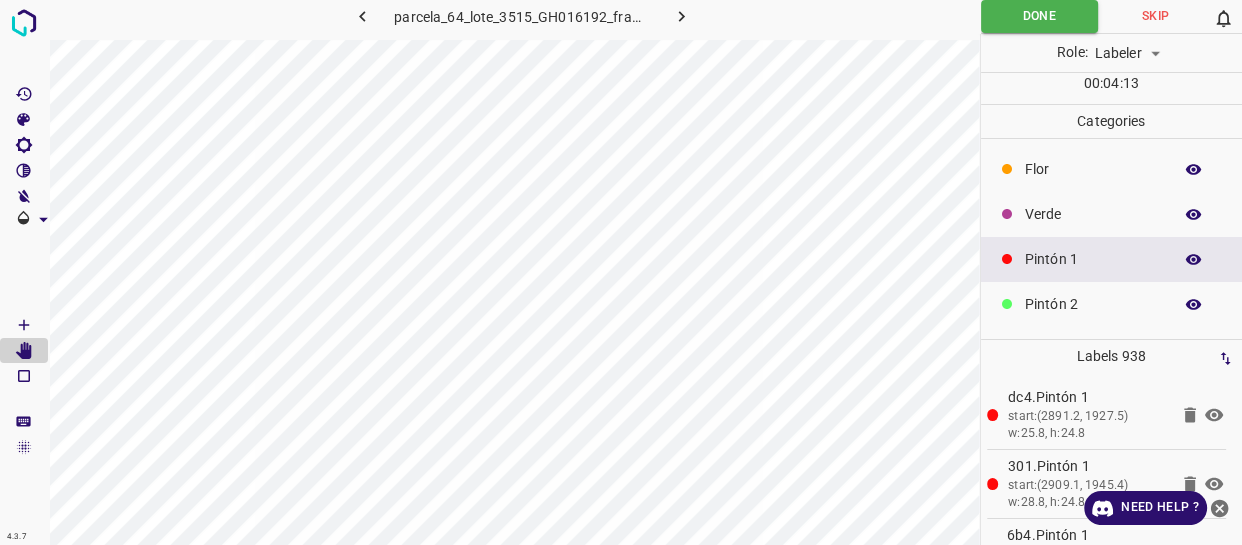click 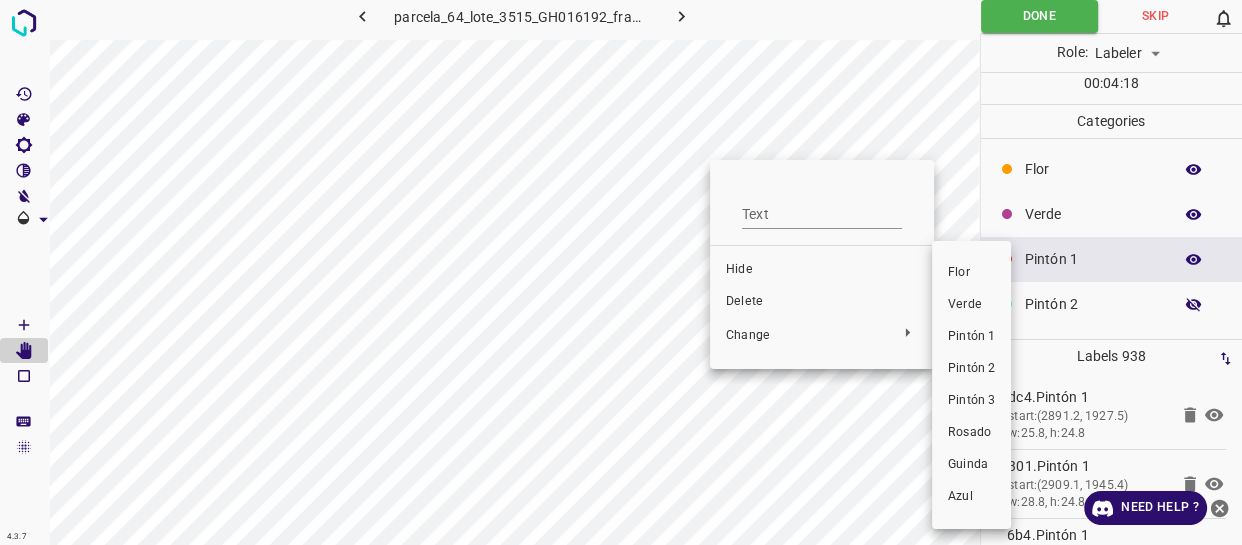 click on "Pintón 1" at bounding box center (971, 337) 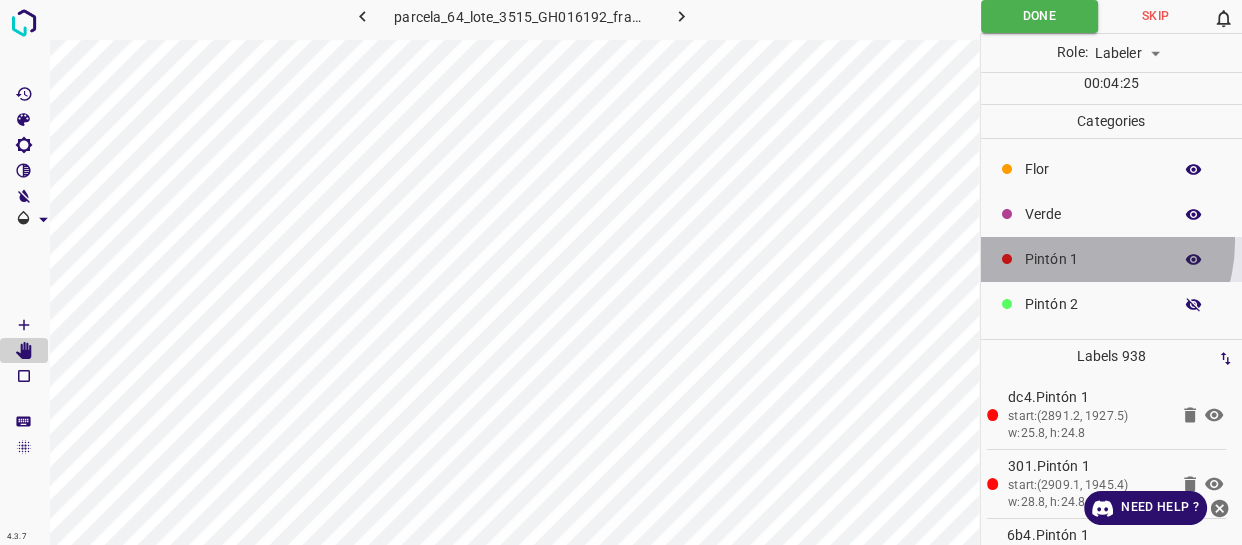 click on "Pintón 1" at bounding box center (1112, 259) 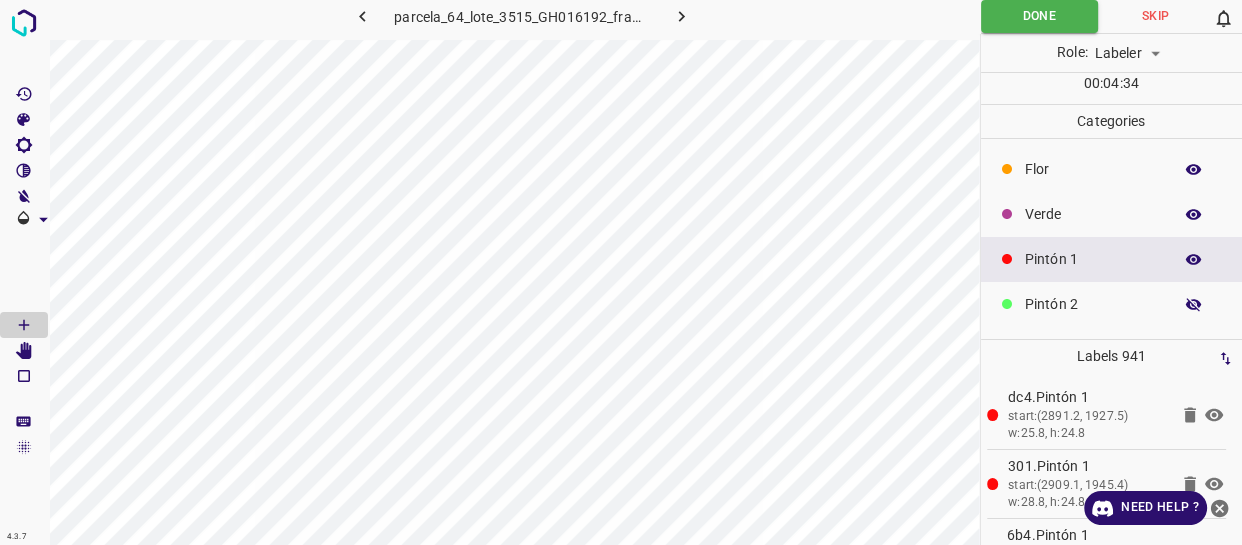 click on "Verde" at bounding box center (1093, 214) 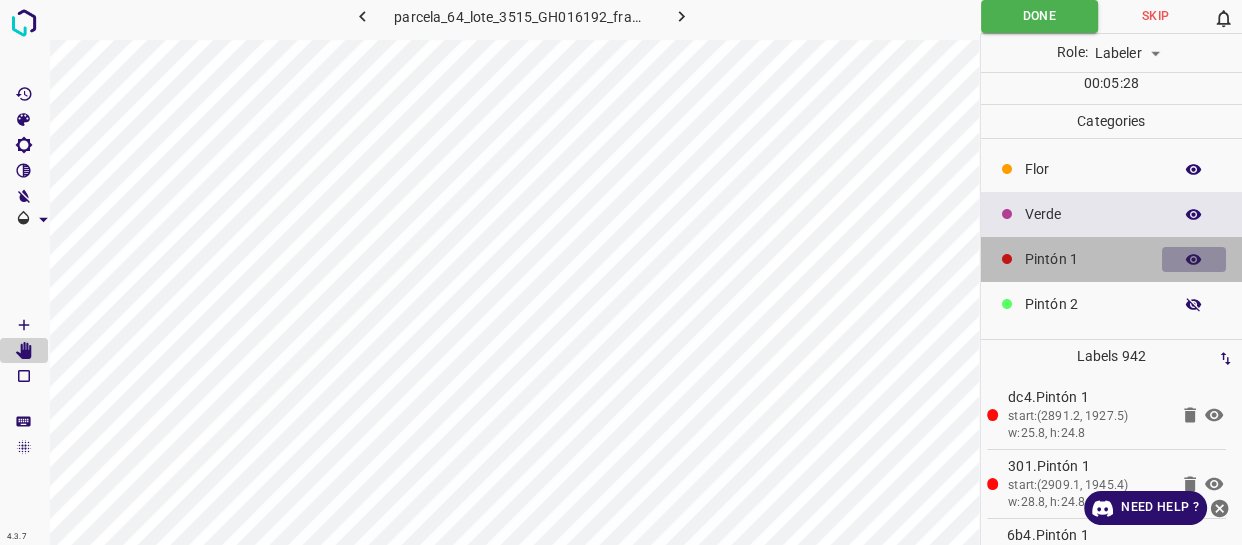 click 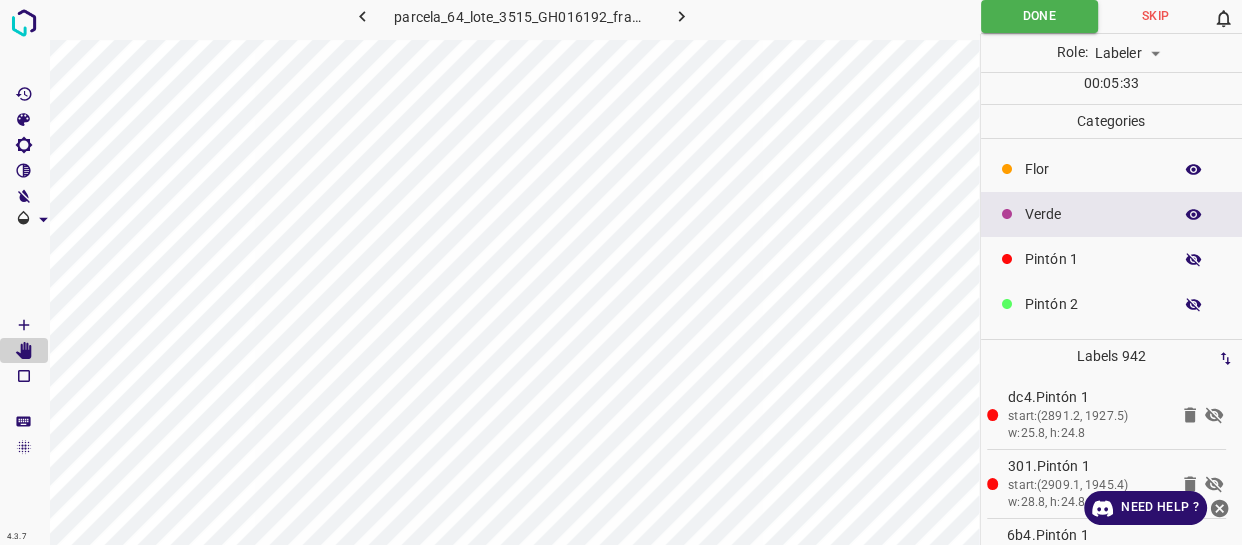 click 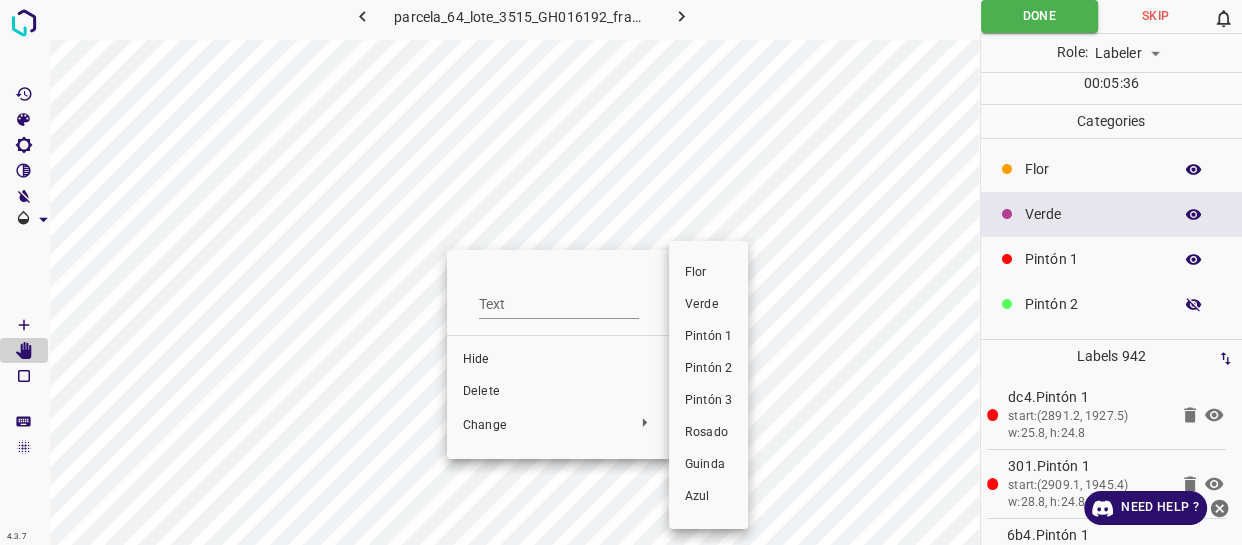 click on "Verde" at bounding box center (708, 305) 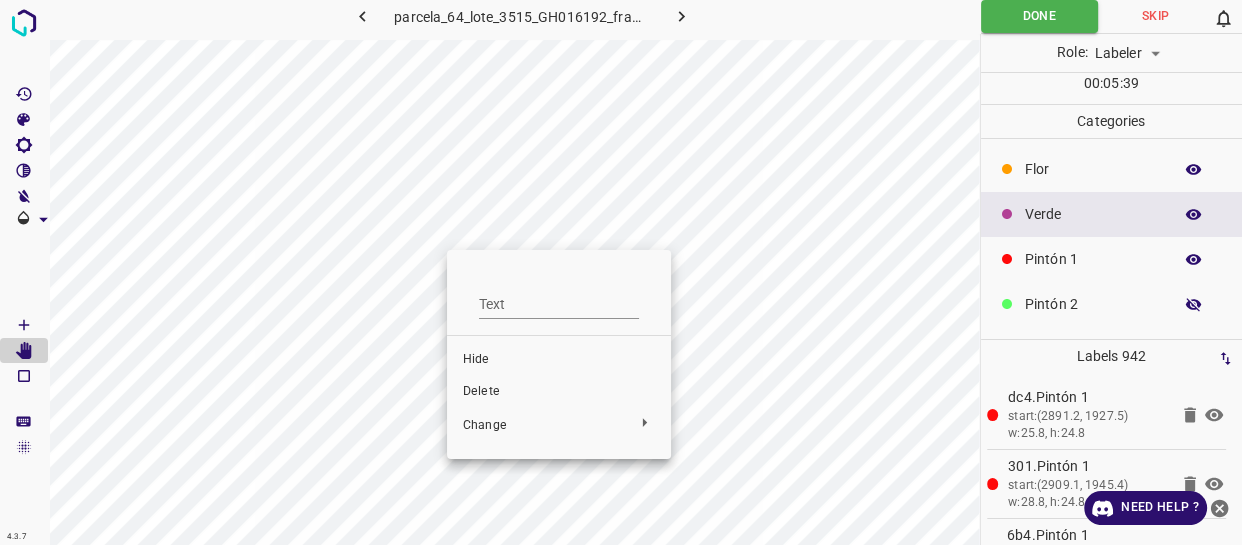 click at bounding box center [621, 272] 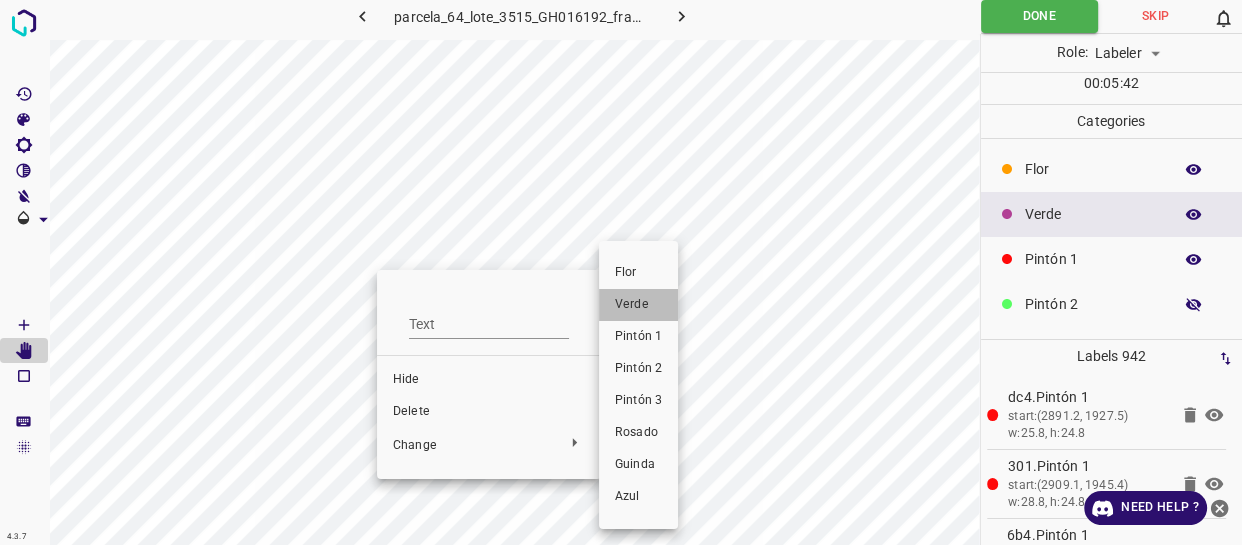 click on "Verde" at bounding box center [638, 305] 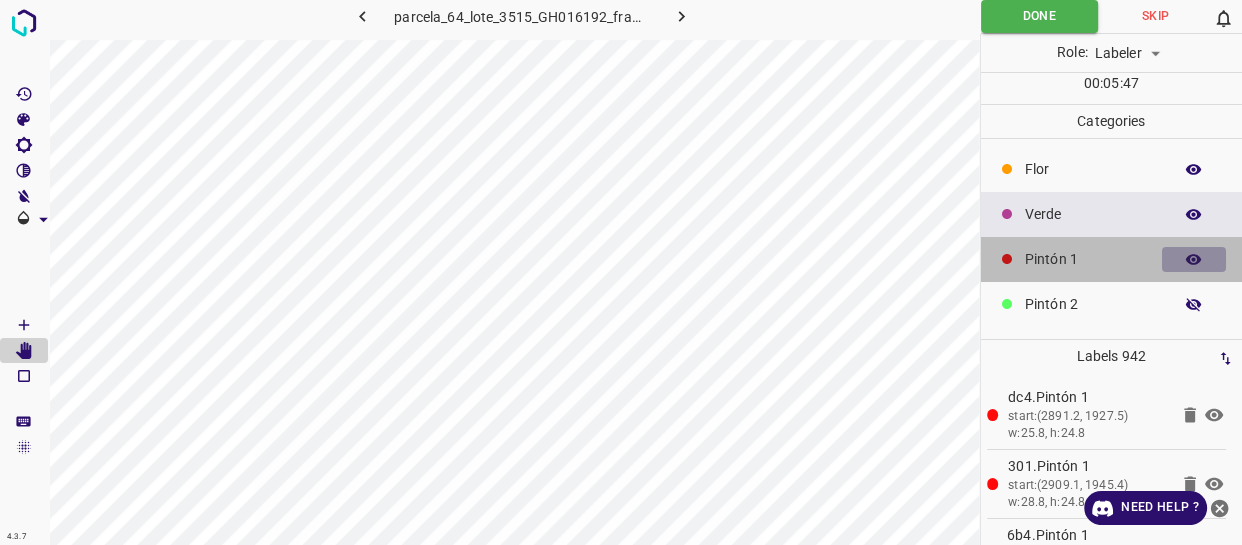 click 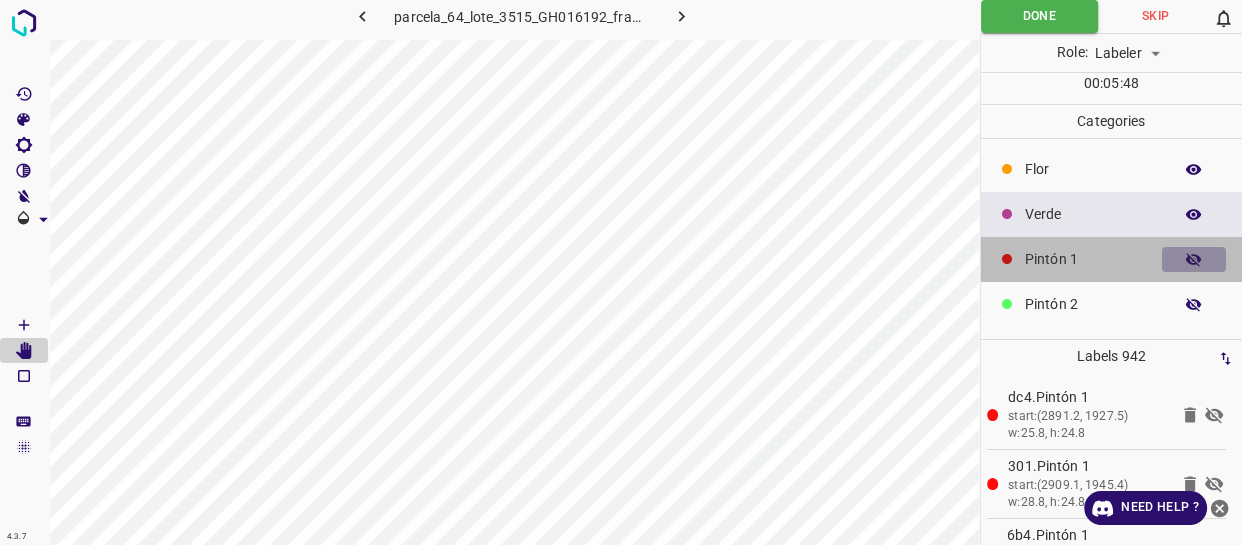 click 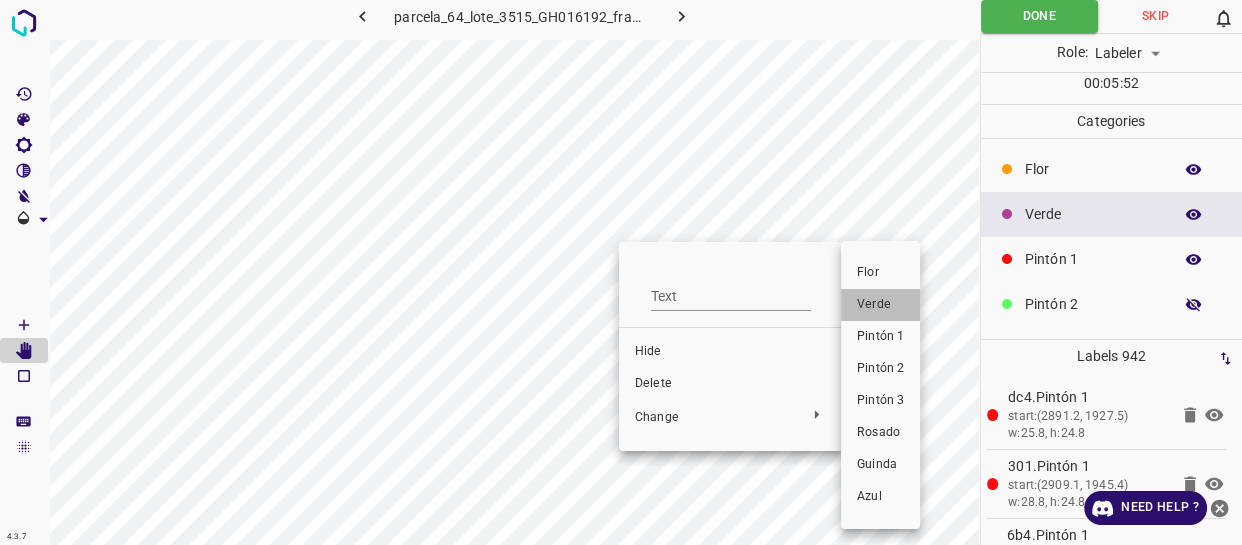 click on "Verde" at bounding box center [880, 305] 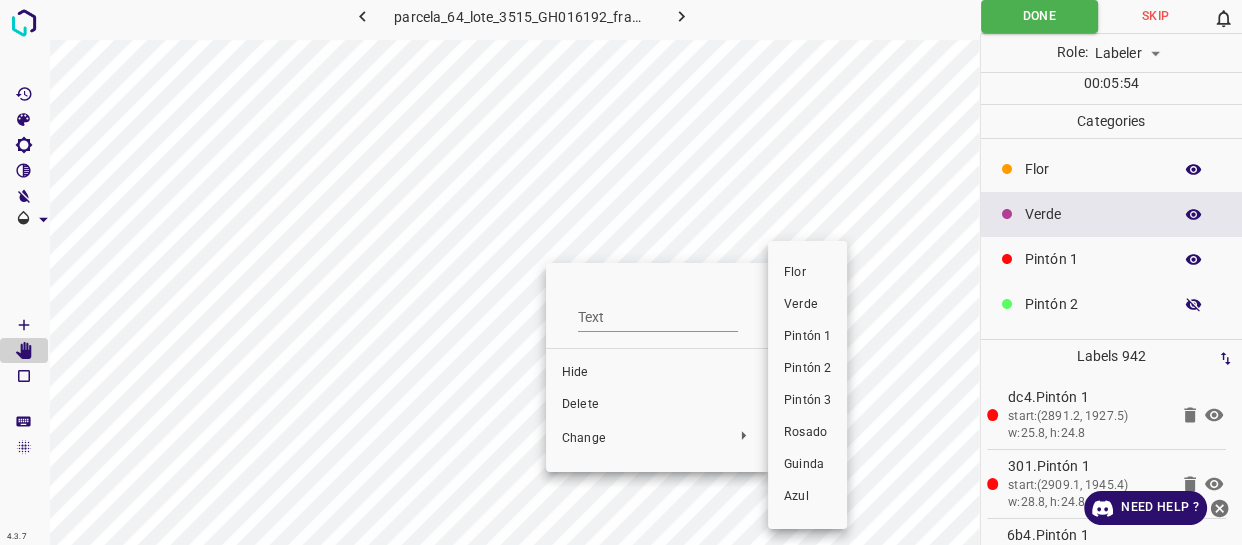 click on "Verde" at bounding box center (807, 305) 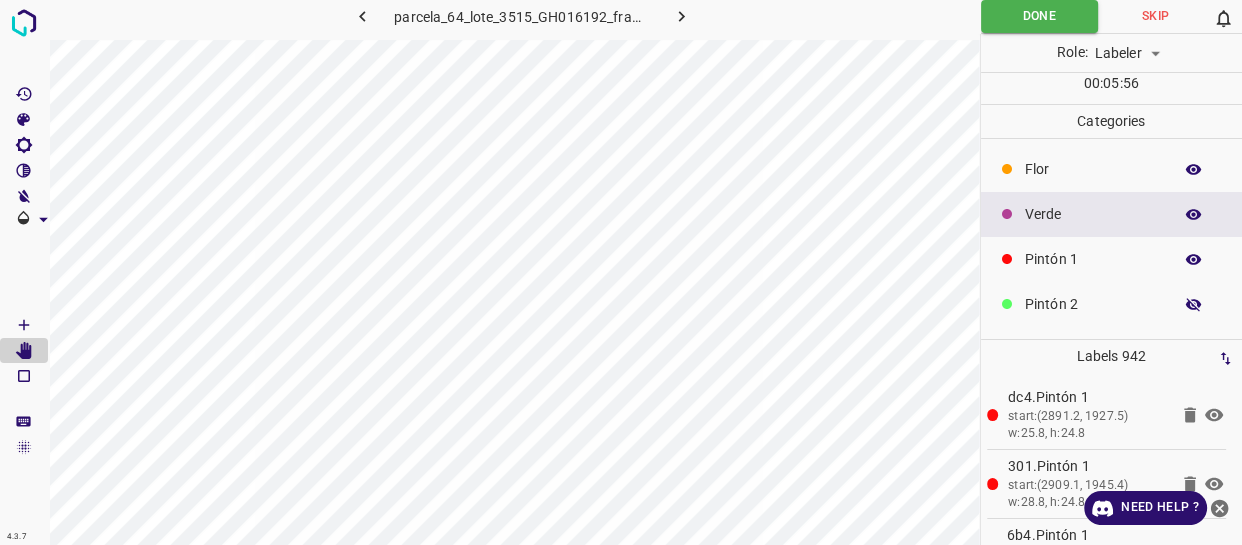 click 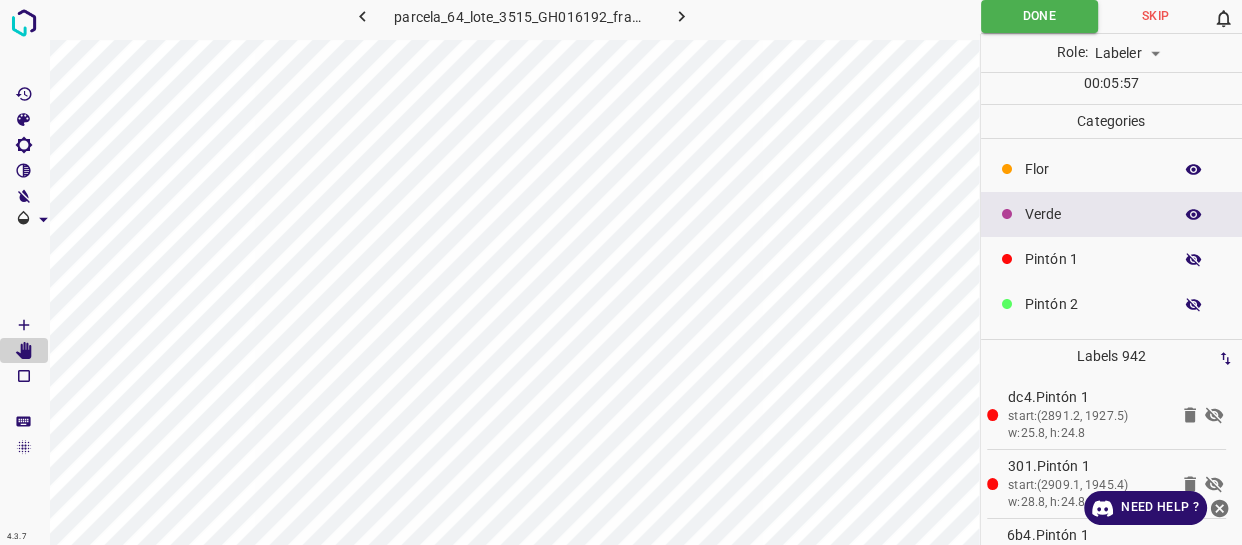 click 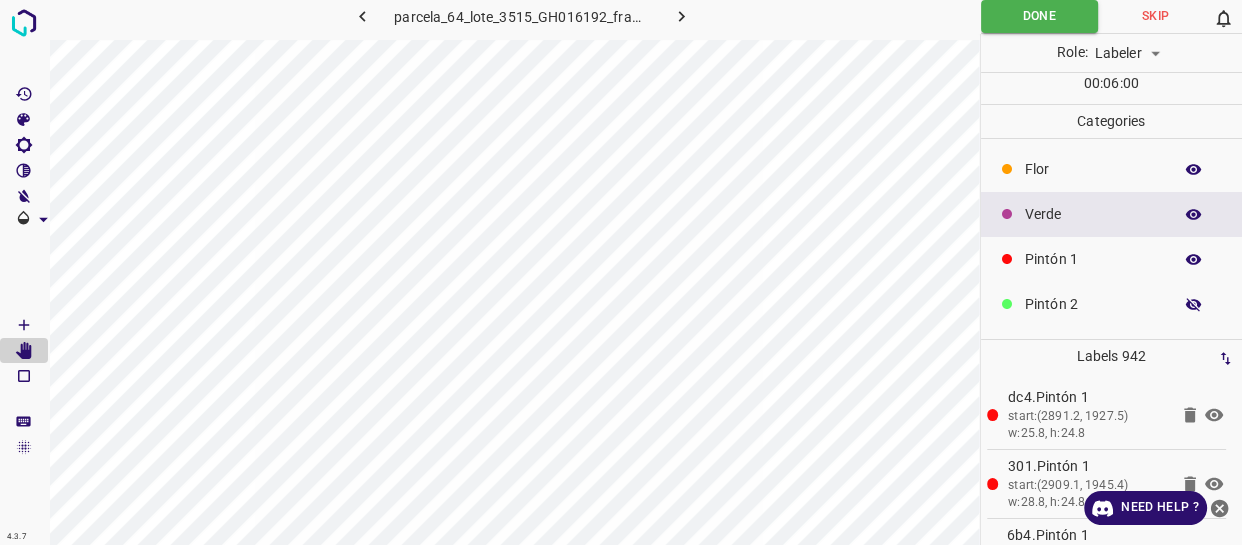 click 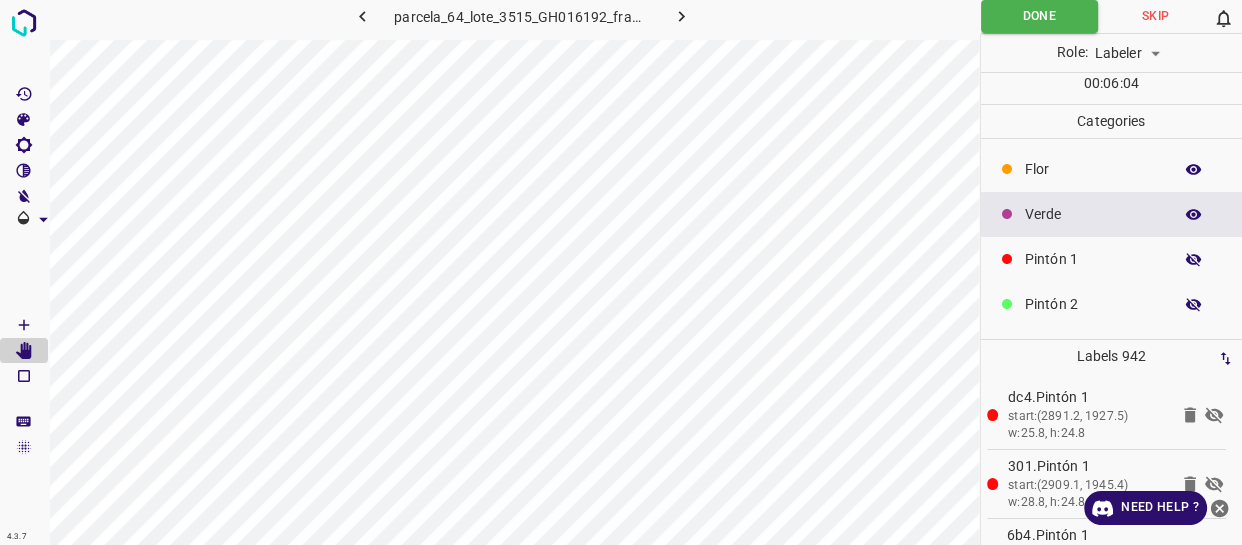 click 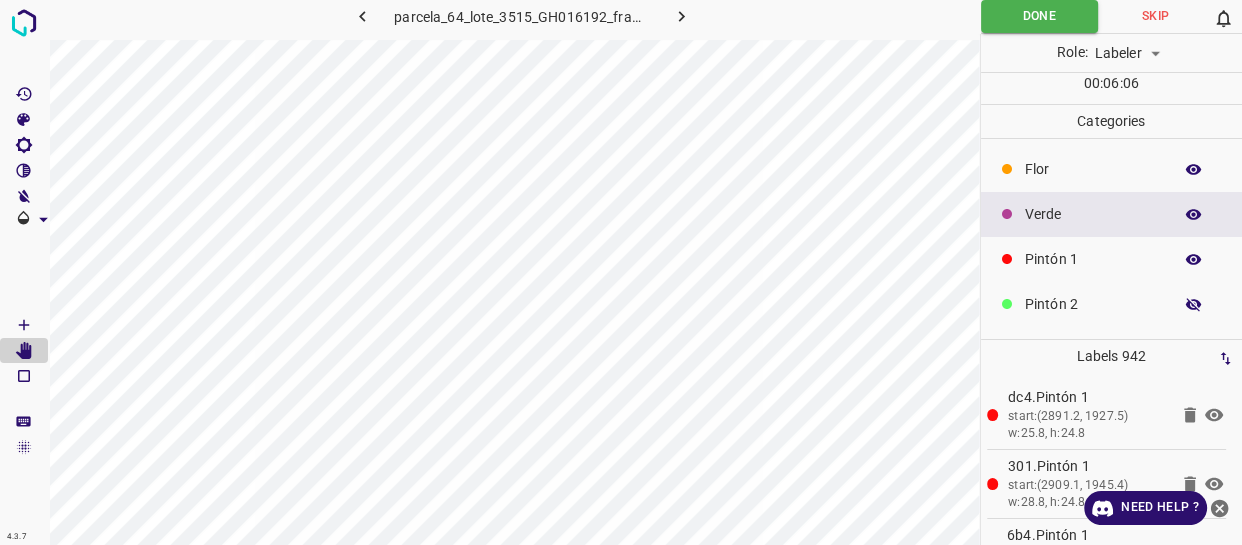 click 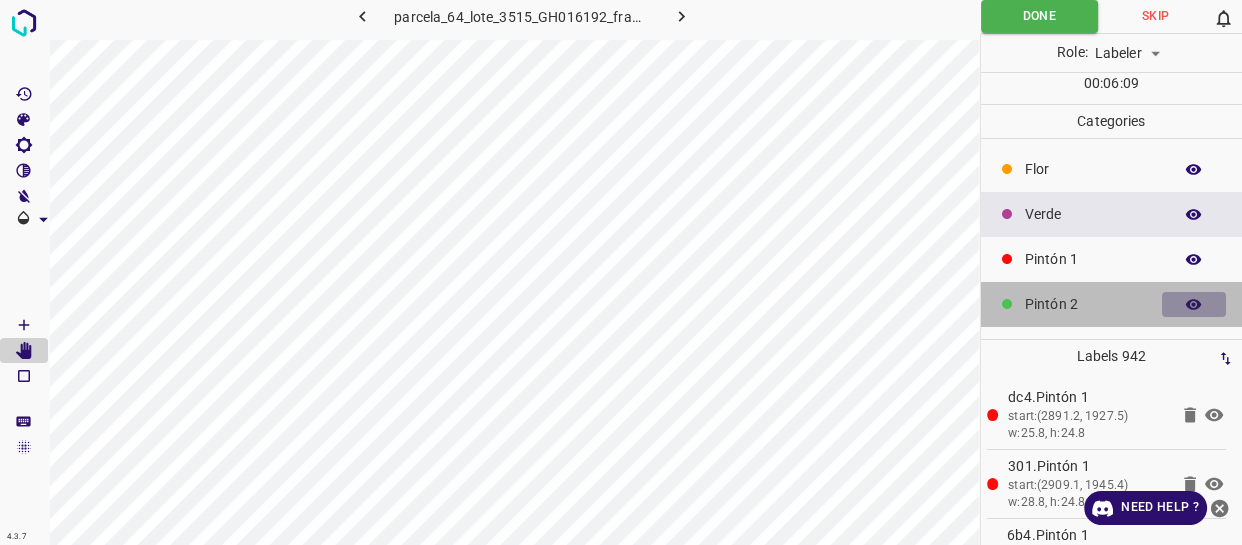 click 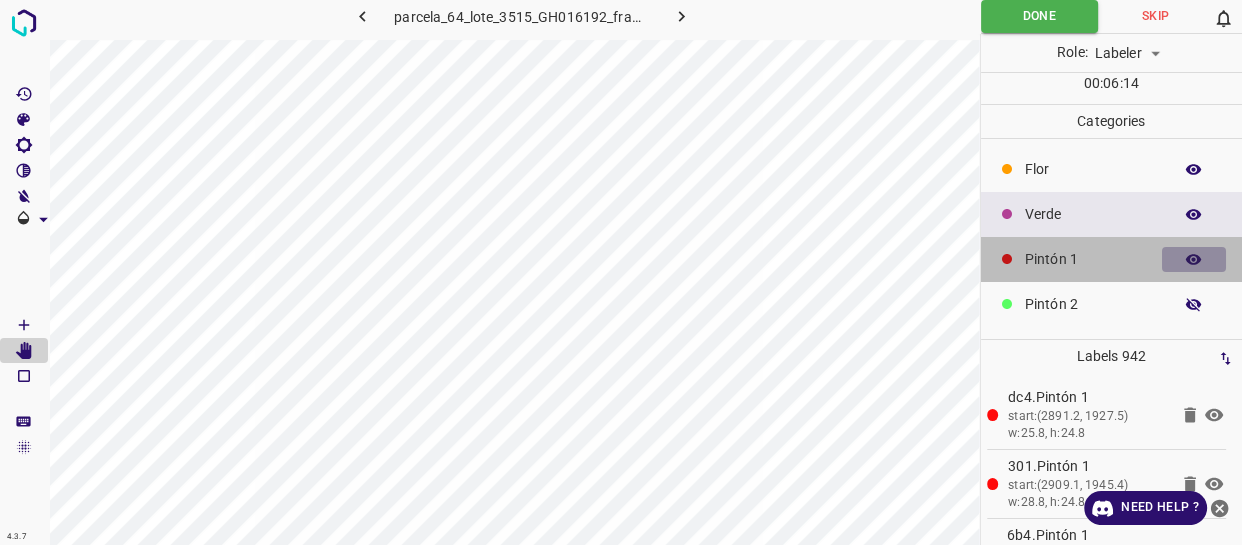 click 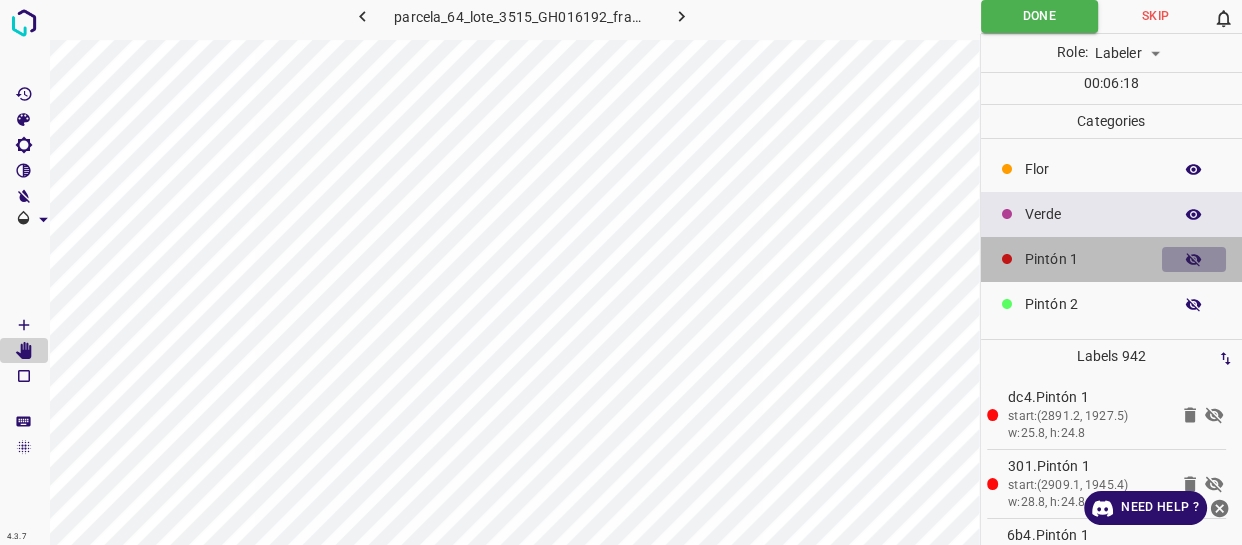 click 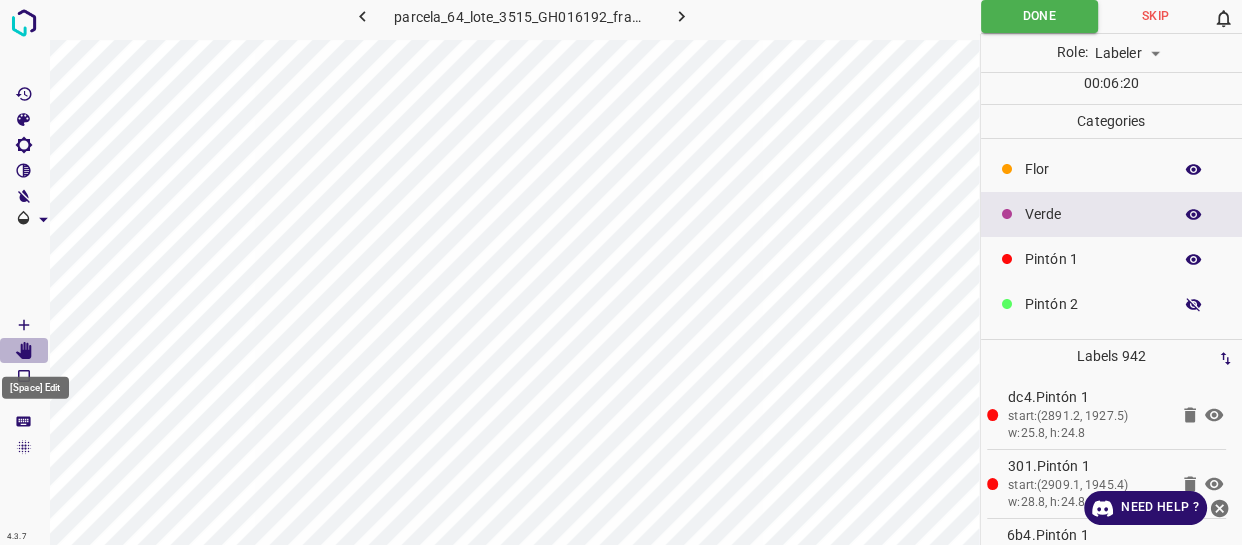 click 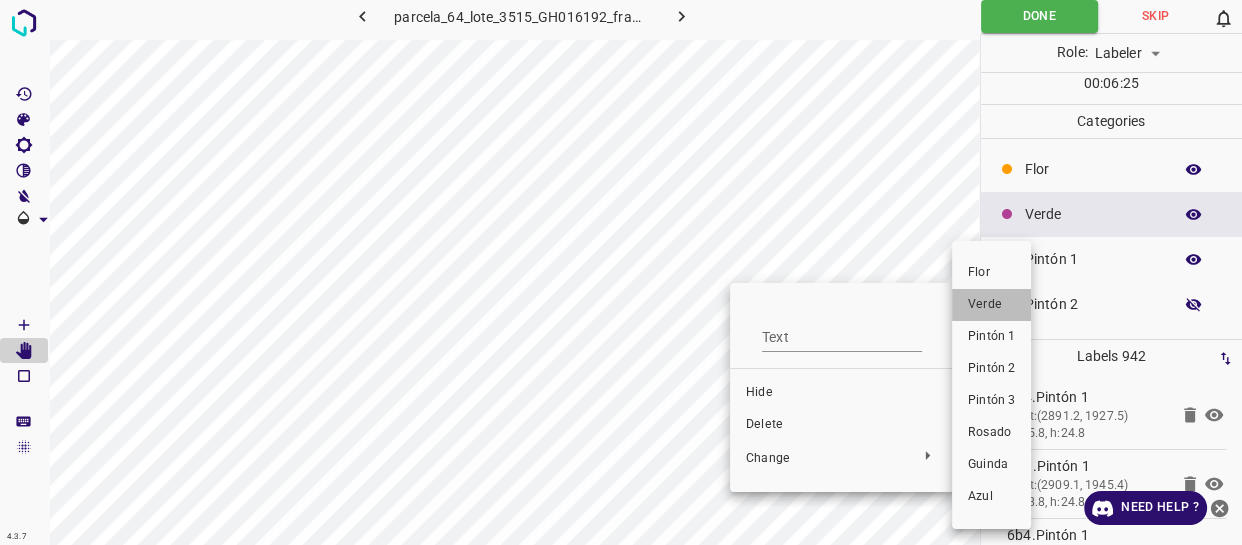click on "Verde" at bounding box center [991, 305] 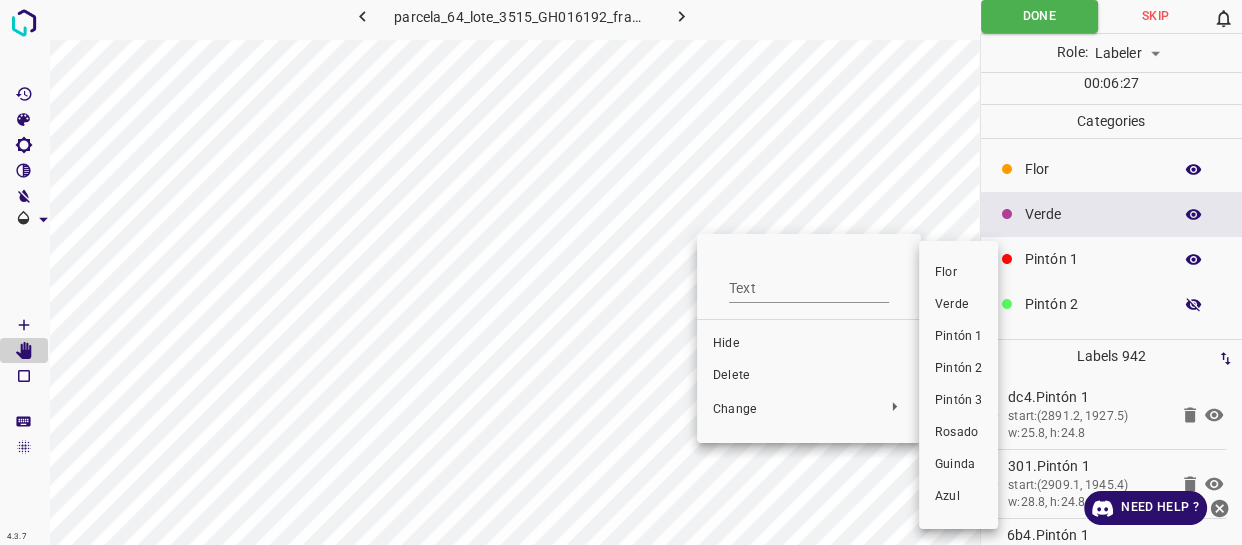 click on "Verde" at bounding box center (958, 305) 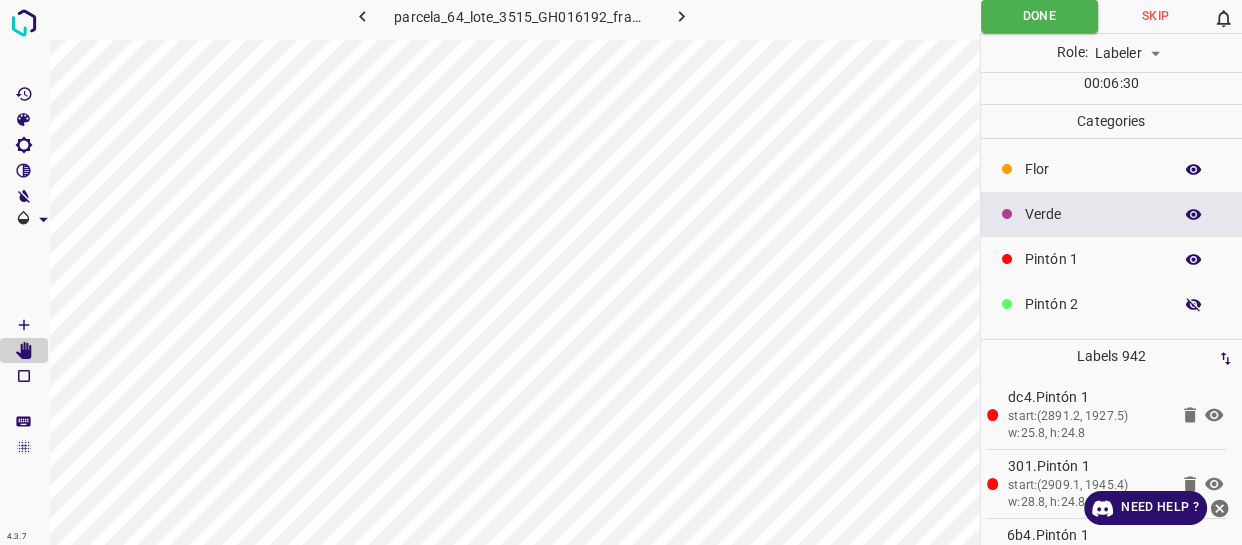 click 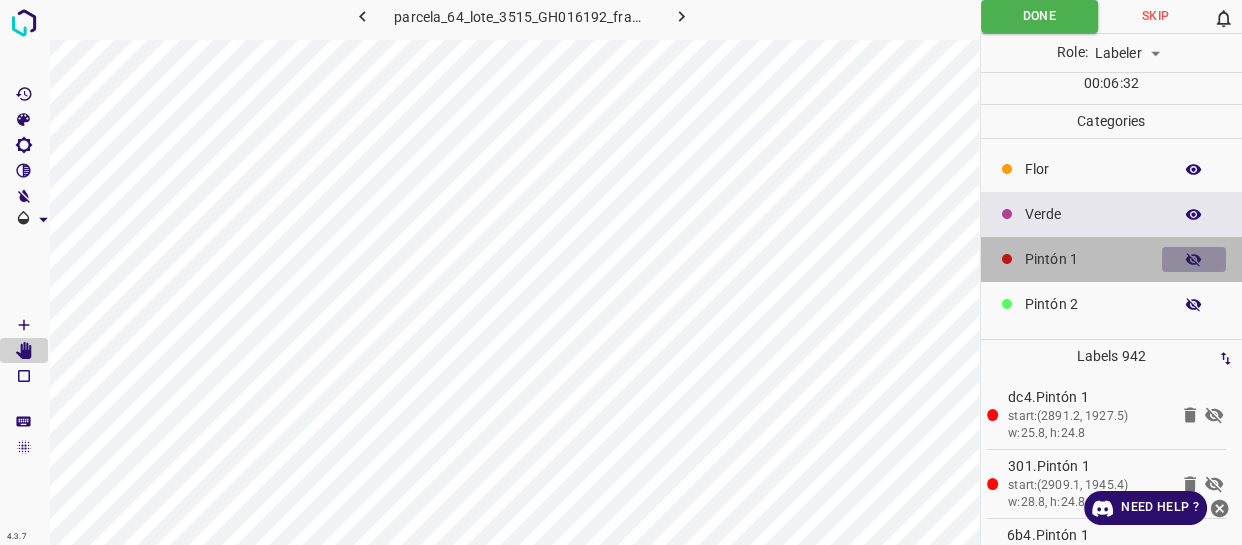 click 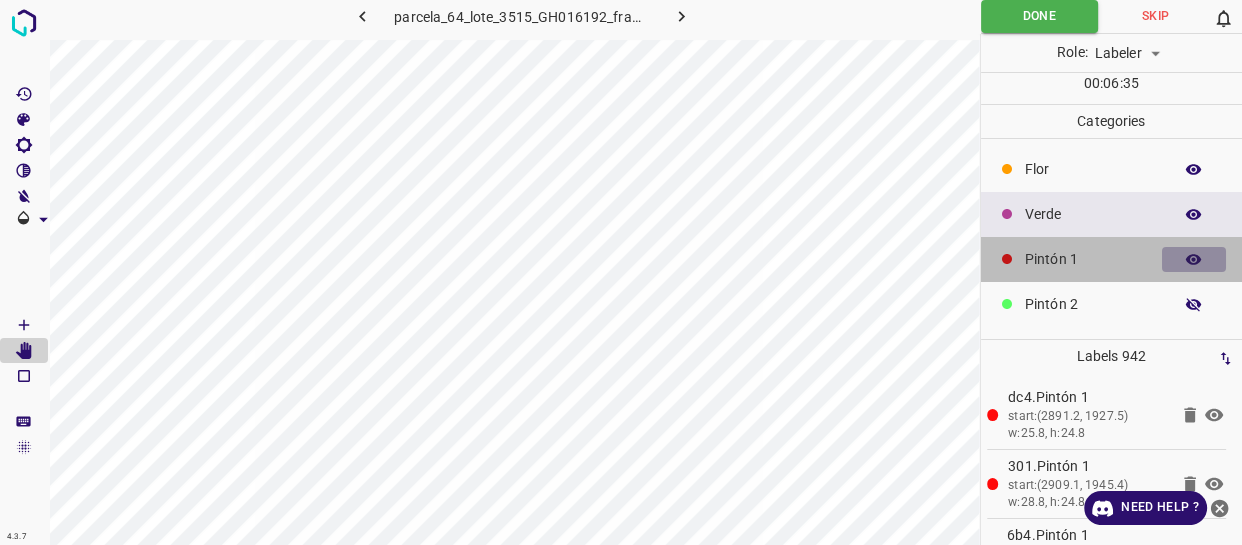click 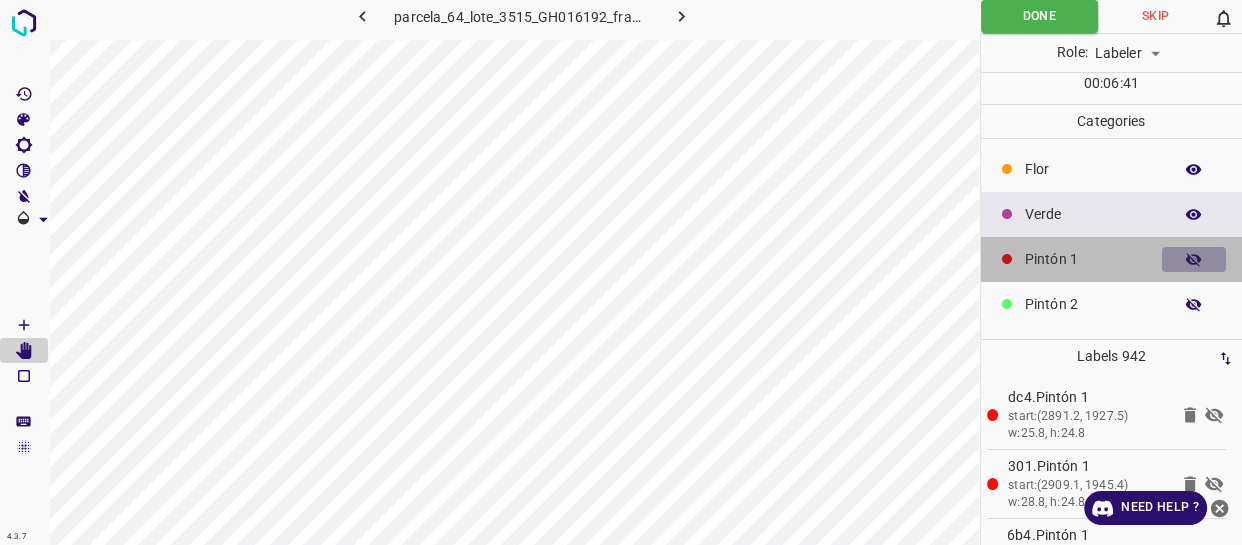 click 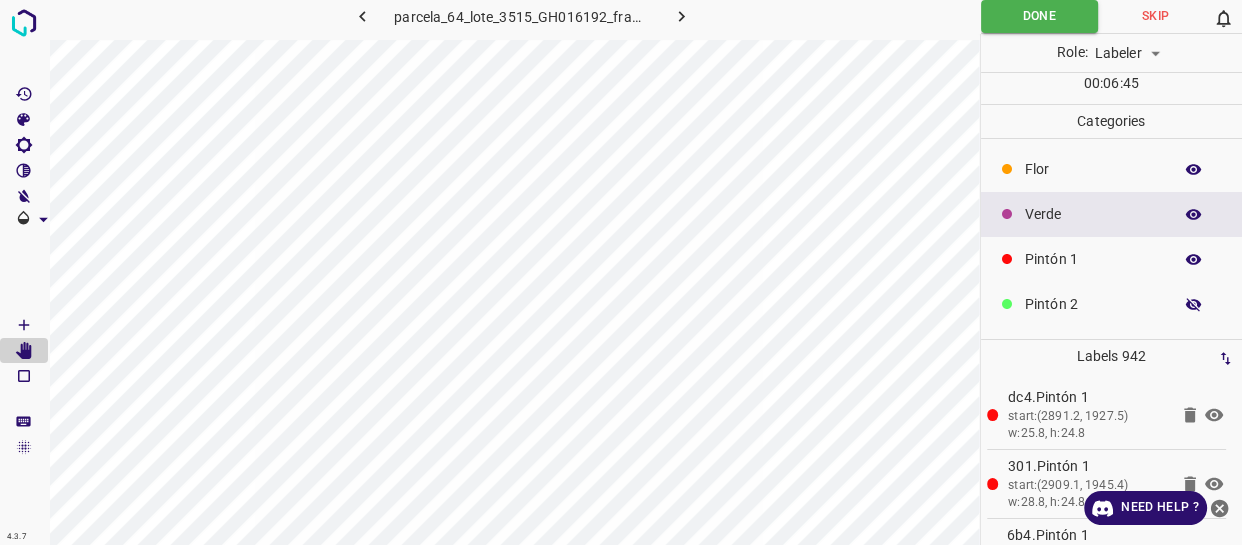 click at bounding box center (1194, 260) 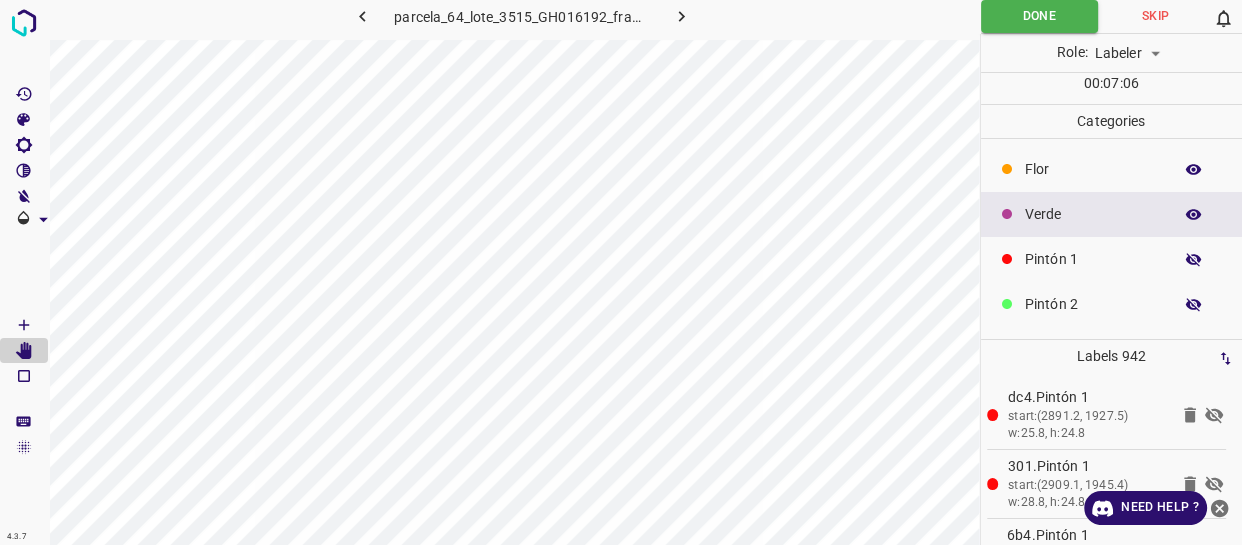 click 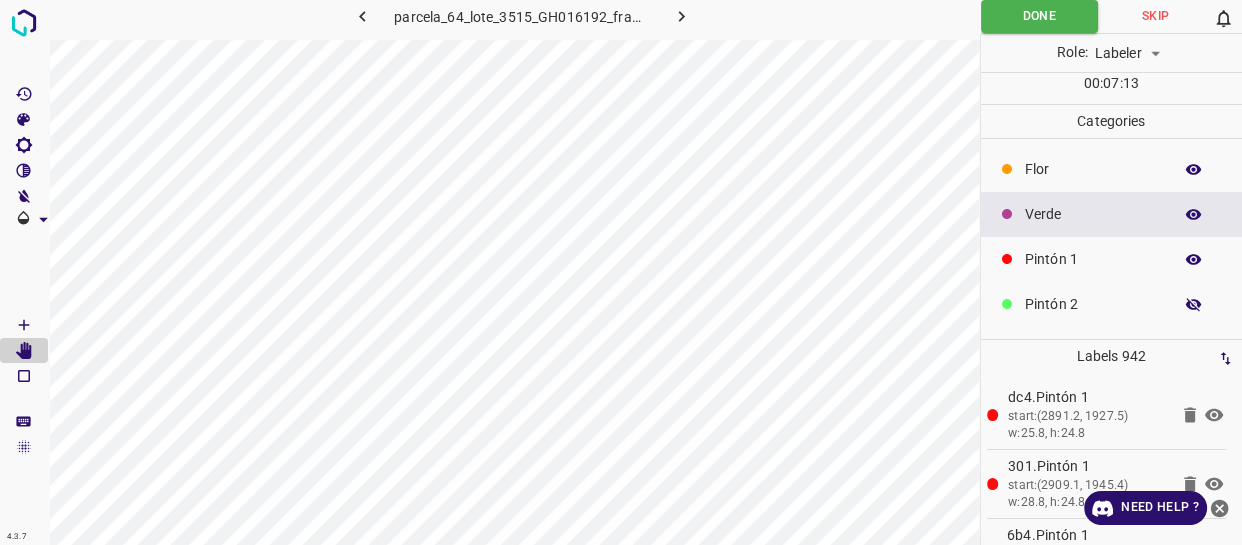 click 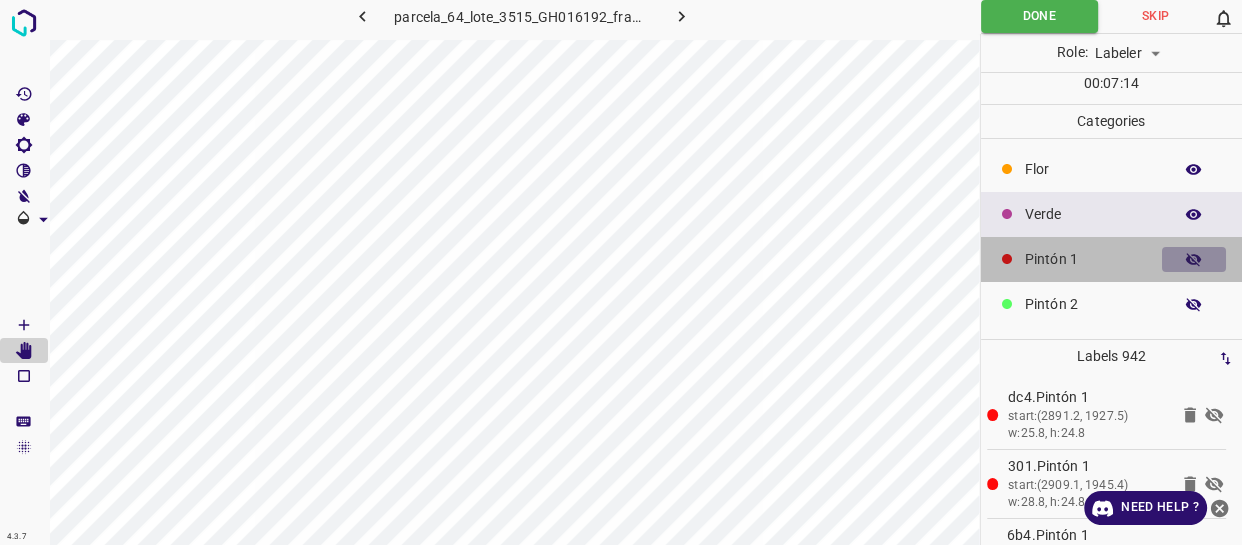 click 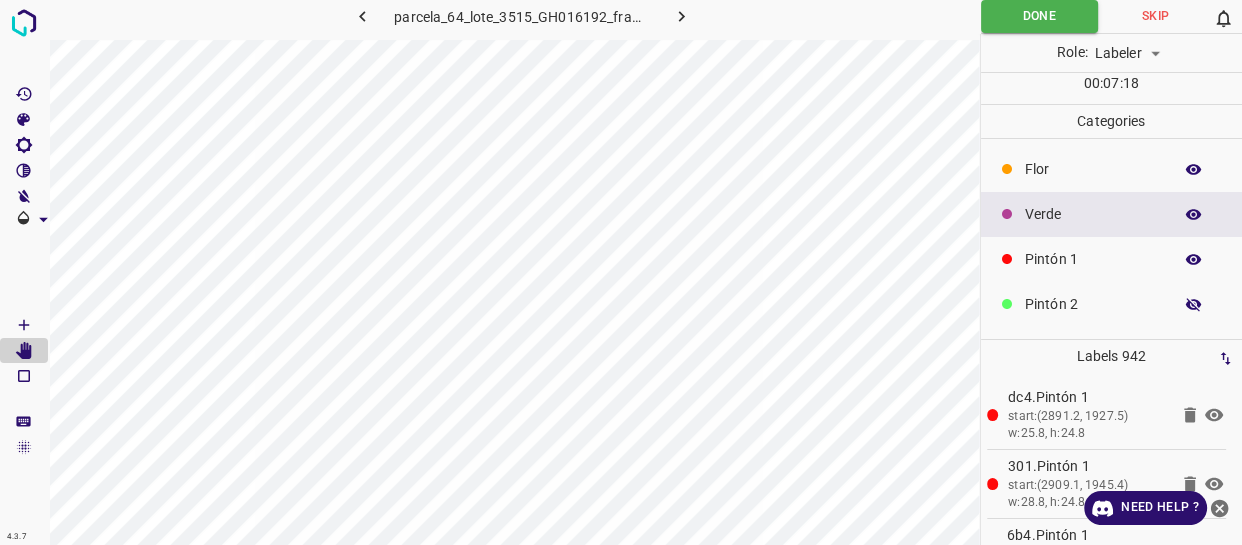 click 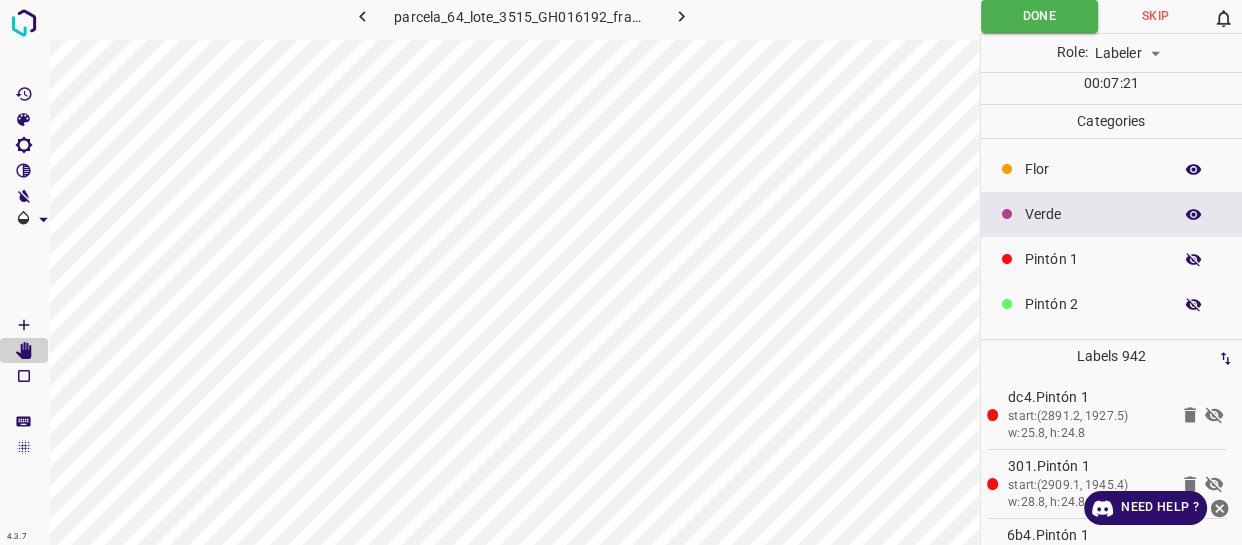 click 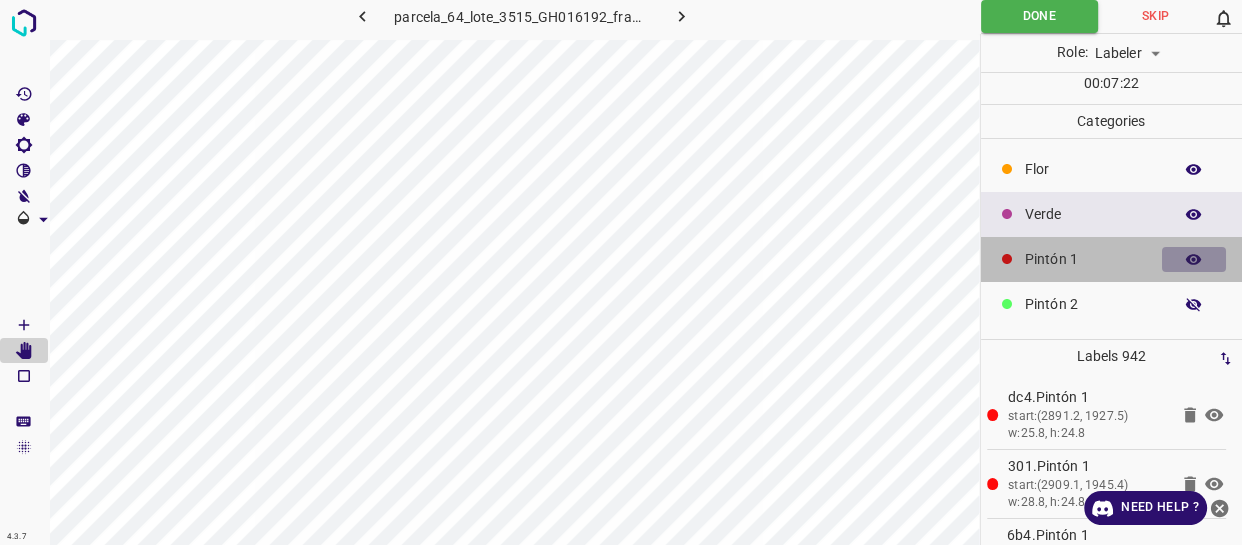 click 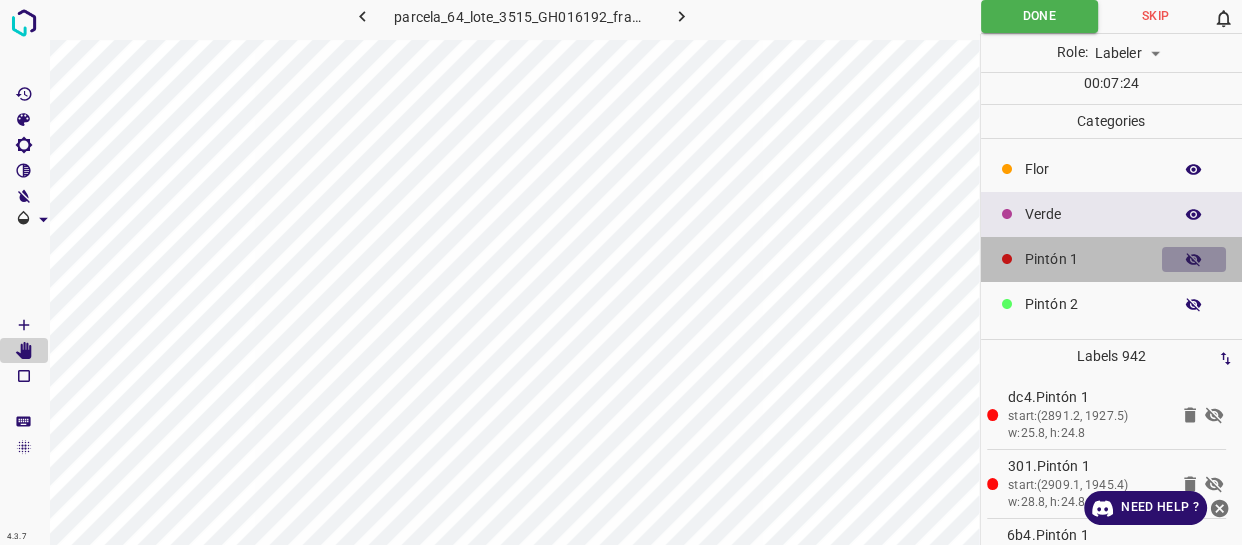 click 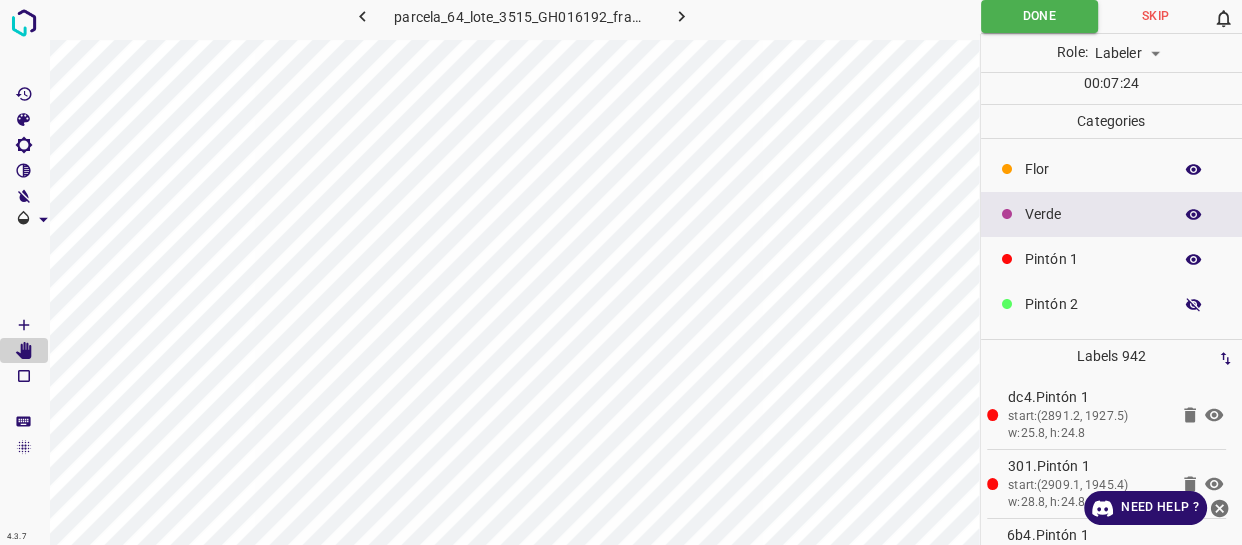 click 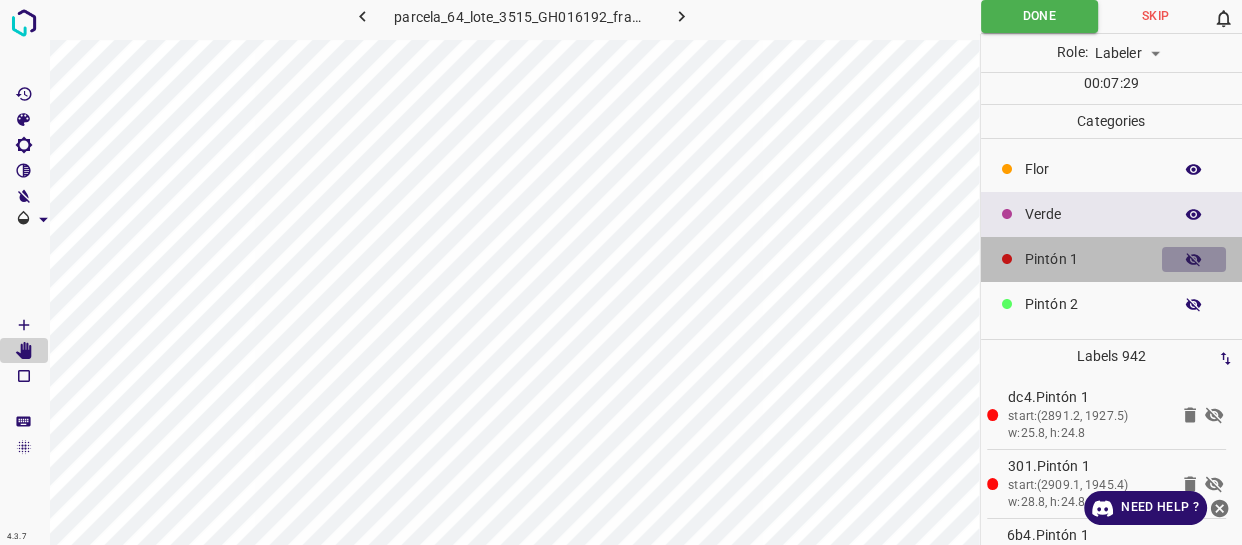 click 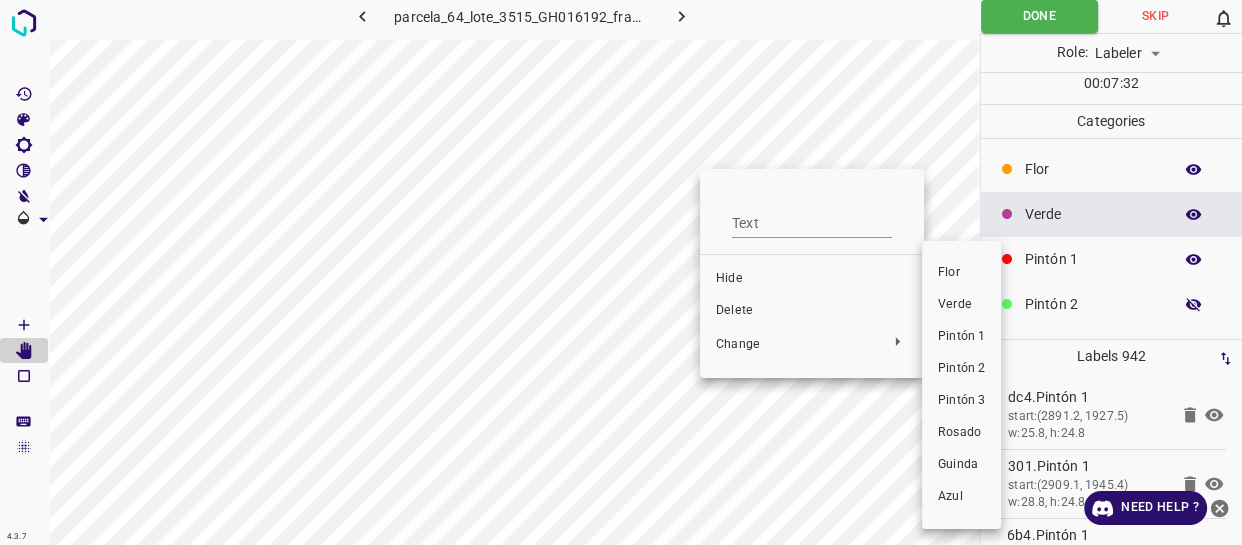 click on "Verde" at bounding box center [961, 305] 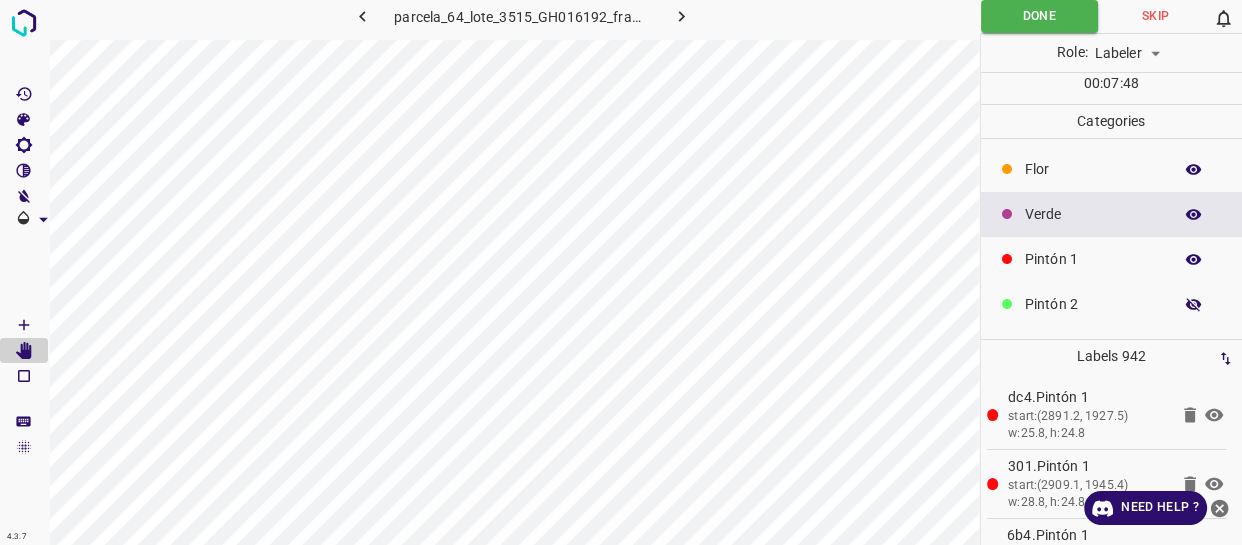 click at bounding box center [1194, 260] 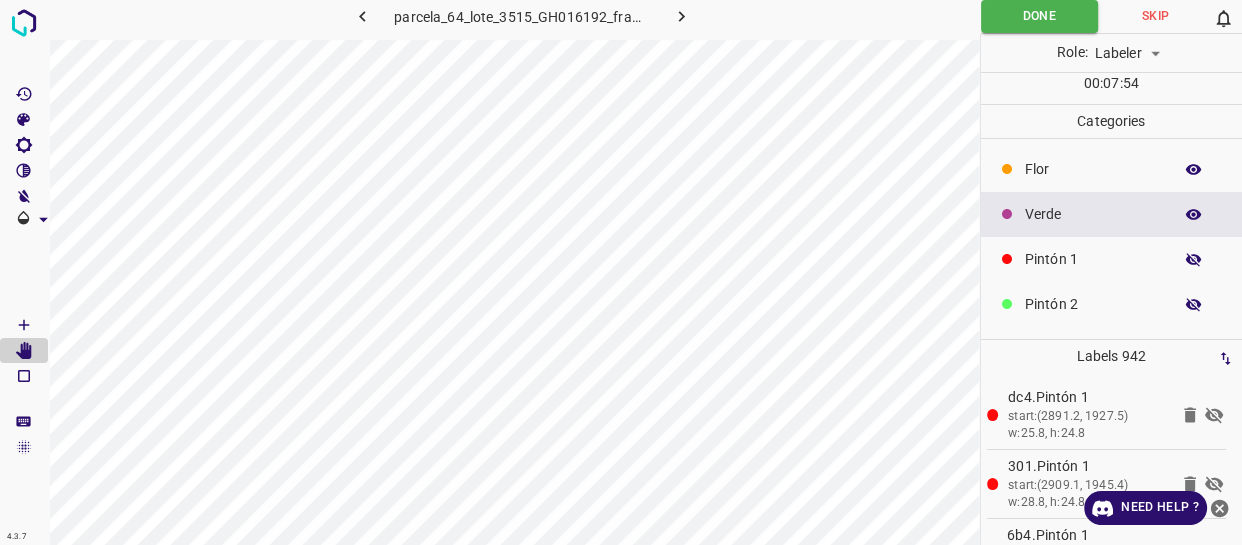 click 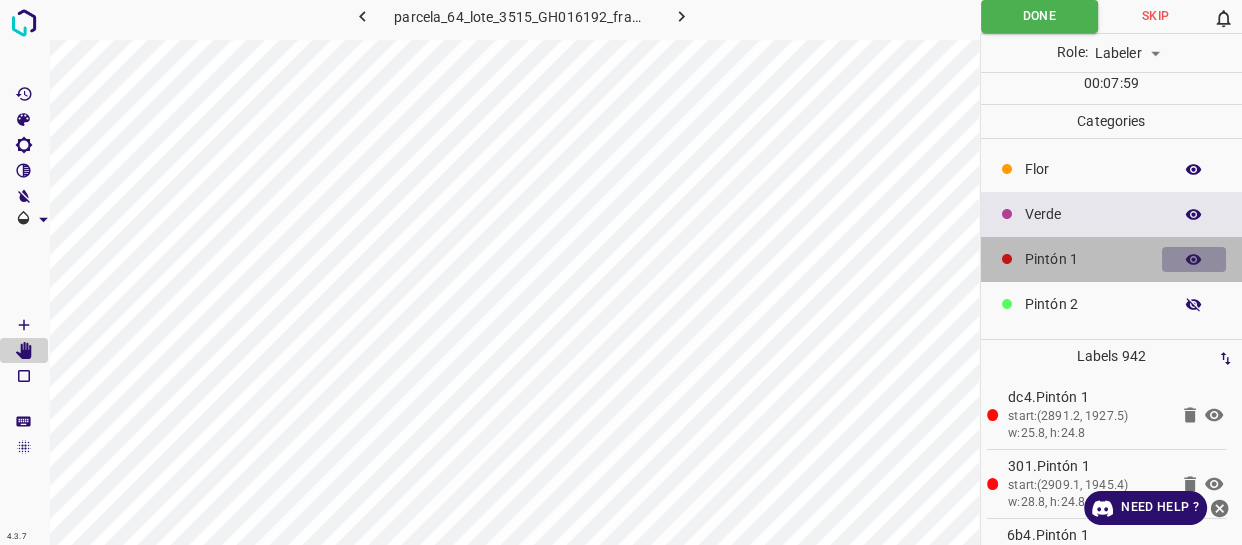 click 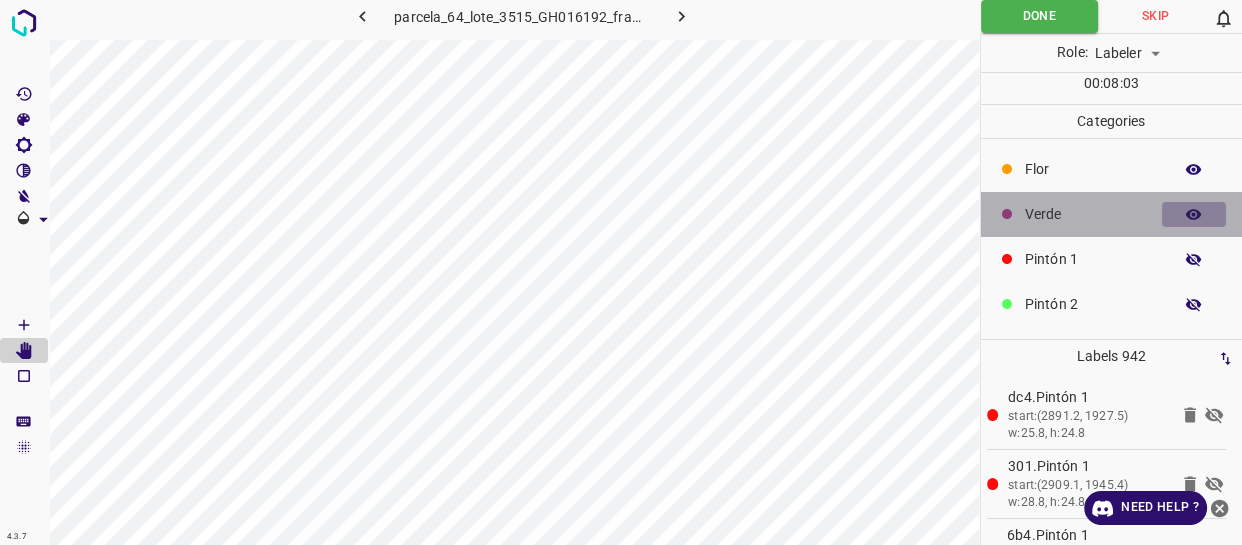 click 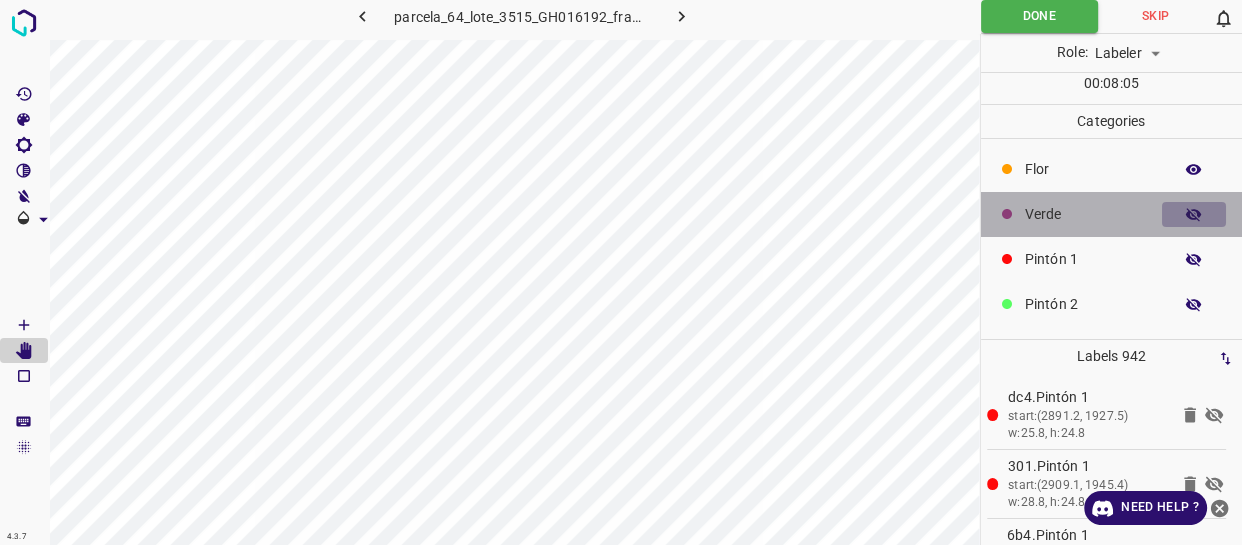 click 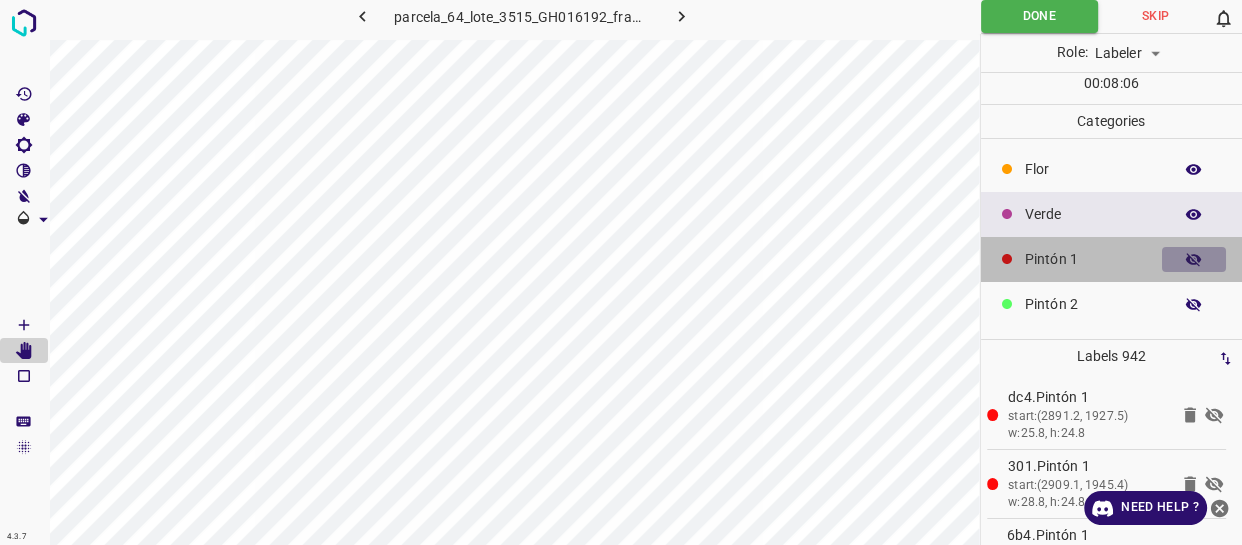 click 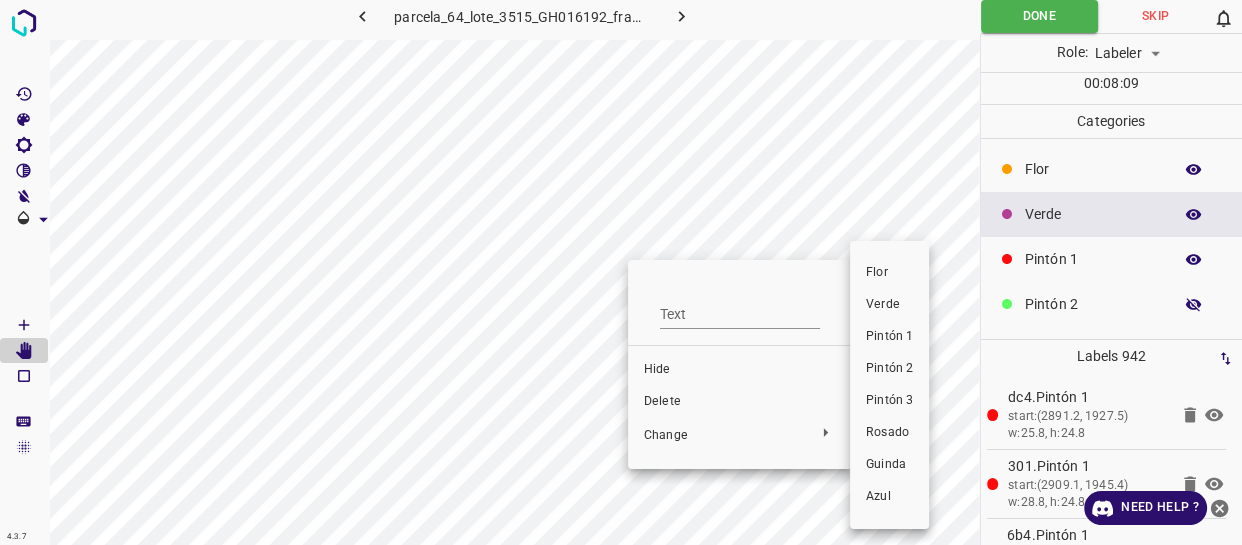 click on "Verde" at bounding box center (889, 305) 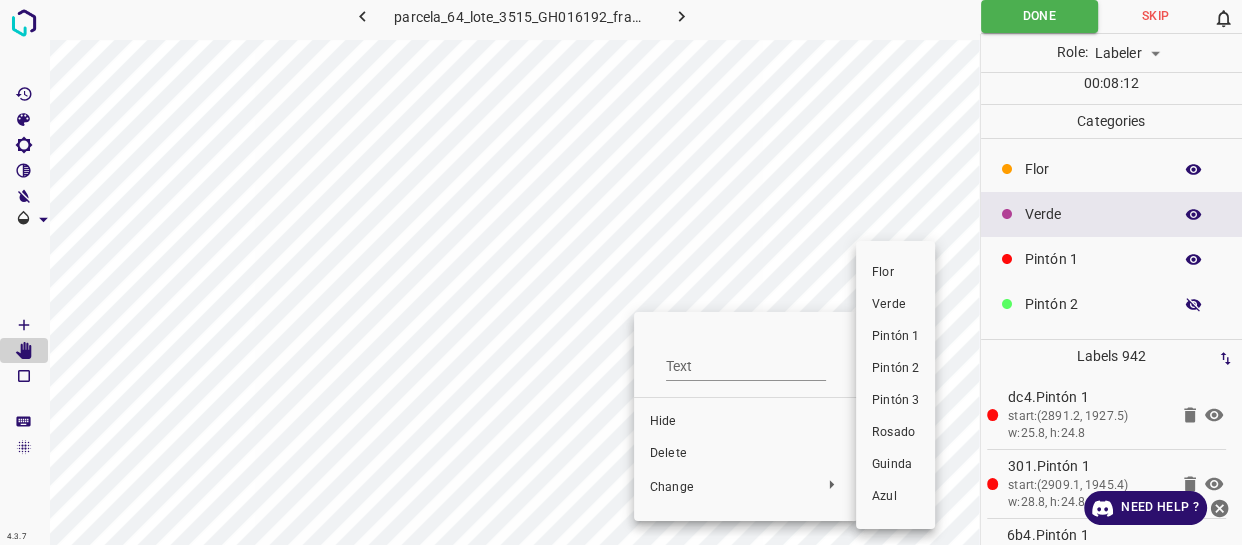 click on "Verde" at bounding box center [895, 305] 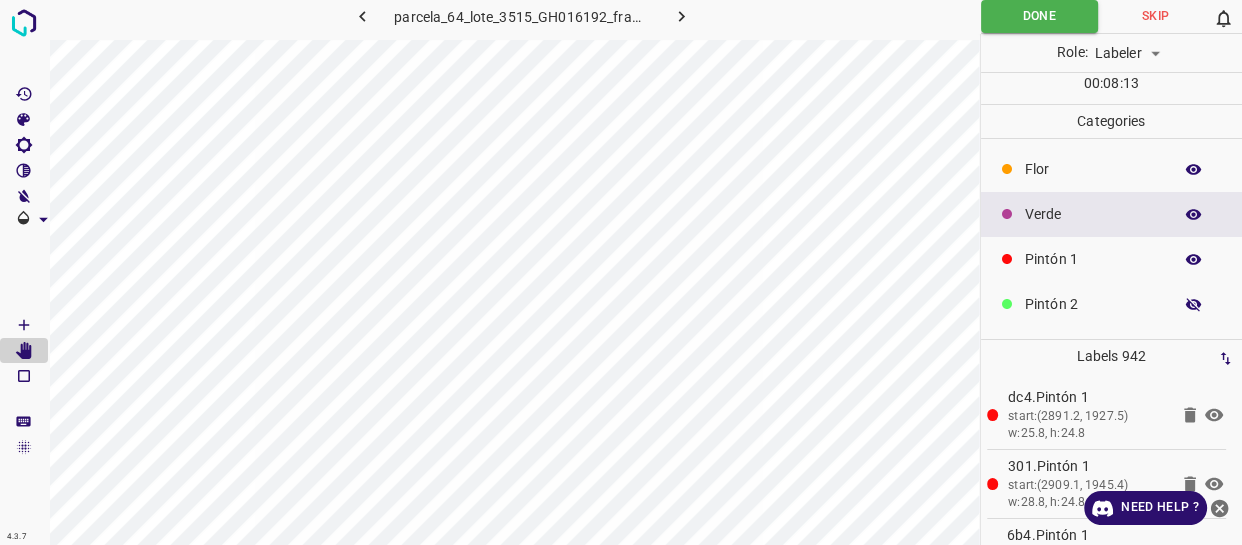 click at bounding box center (1194, 260) 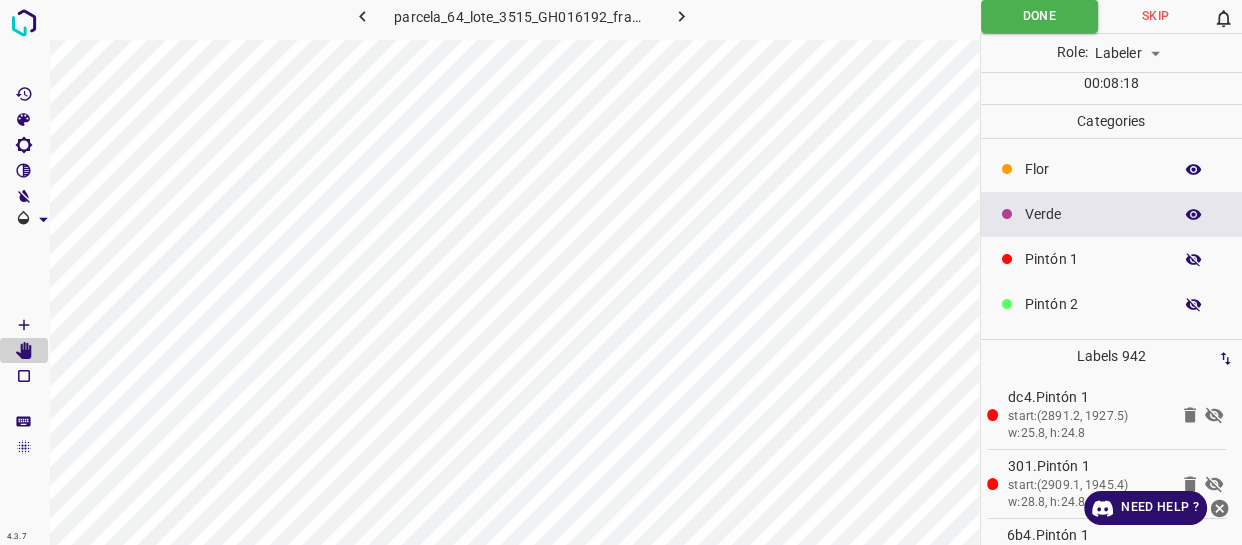click 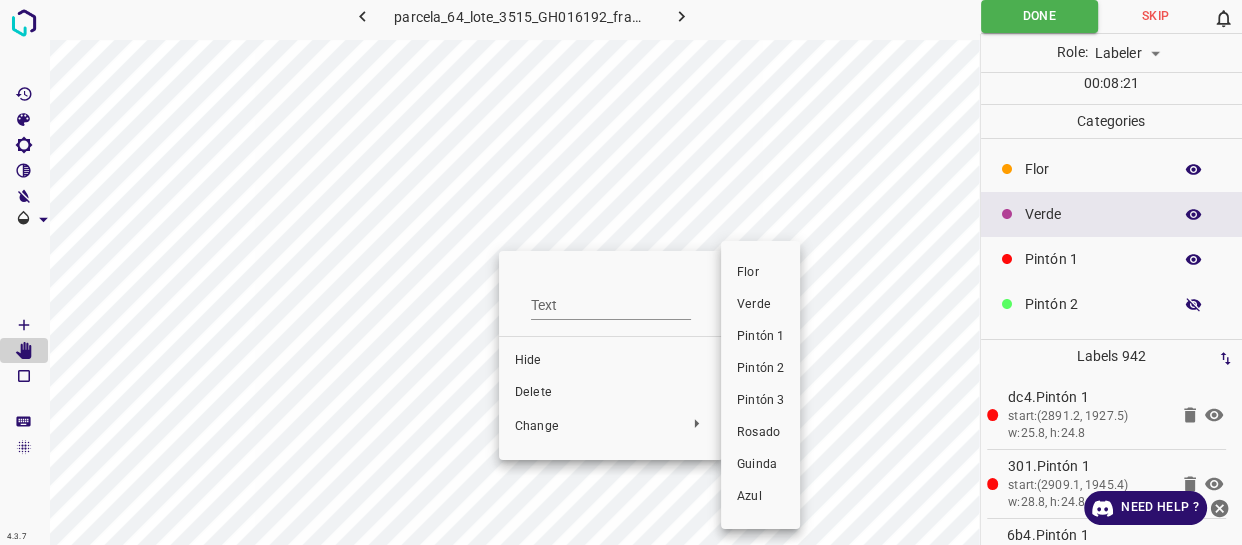 click on "Verde" at bounding box center [760, 305] 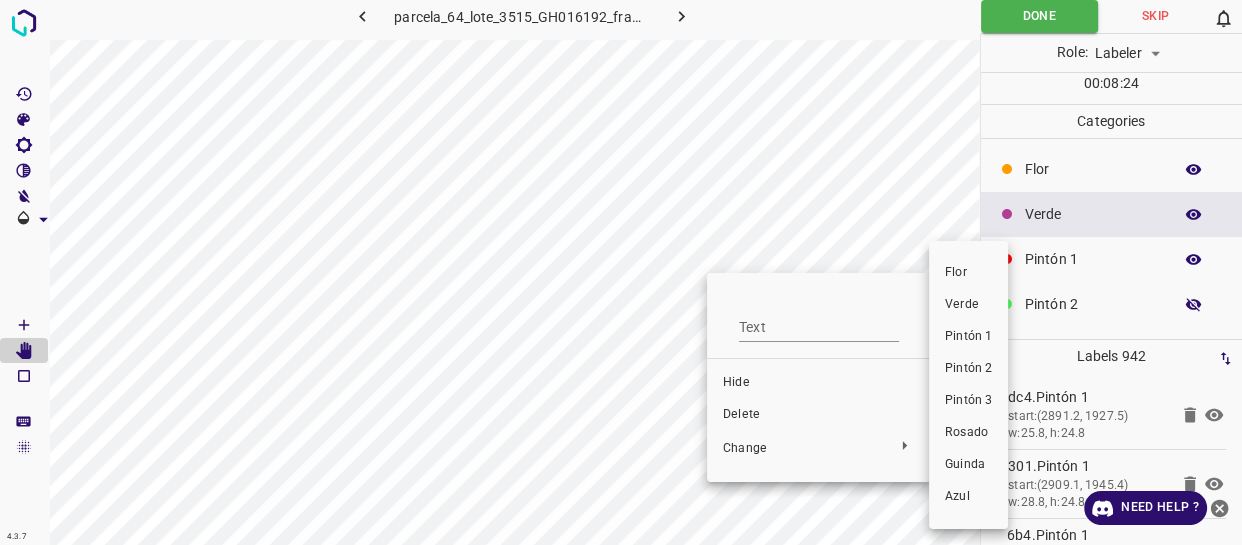 click on "Verde" at bounding box center [968, 305] 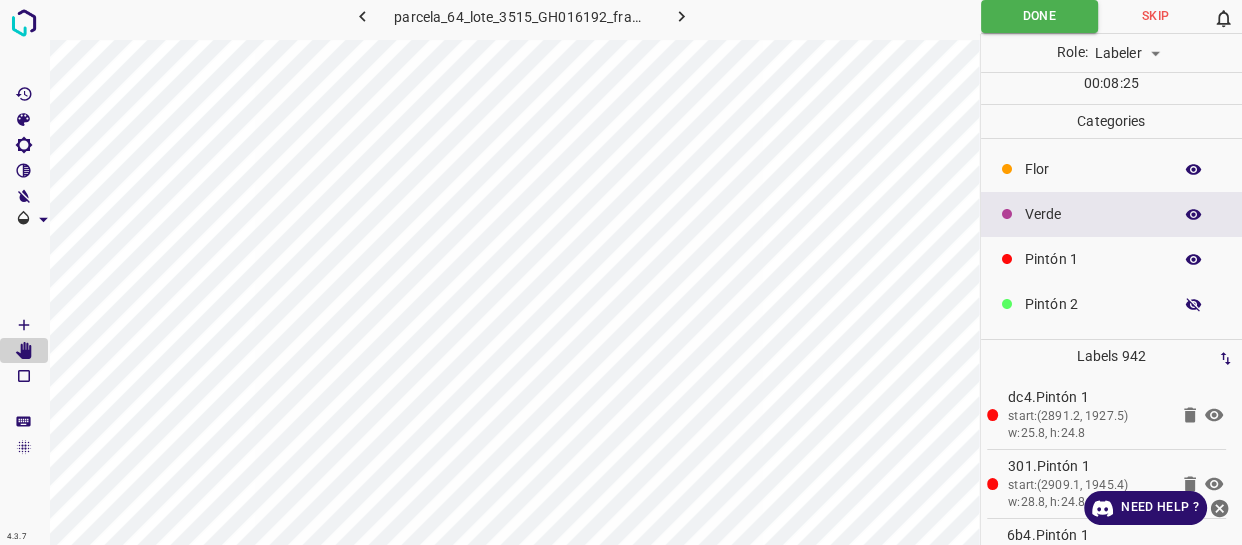 click 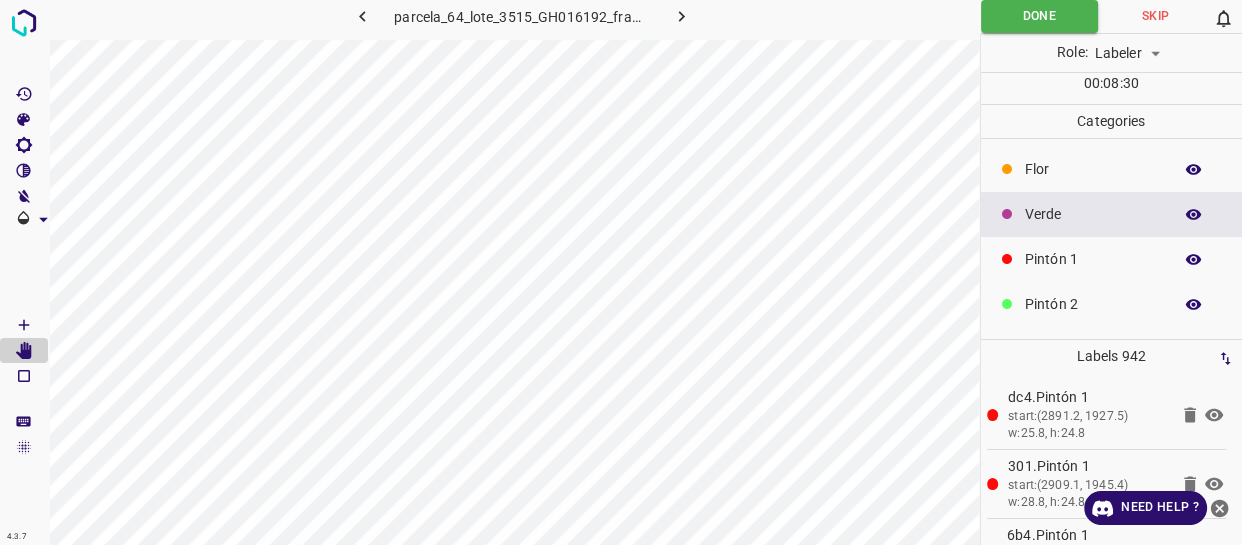 click 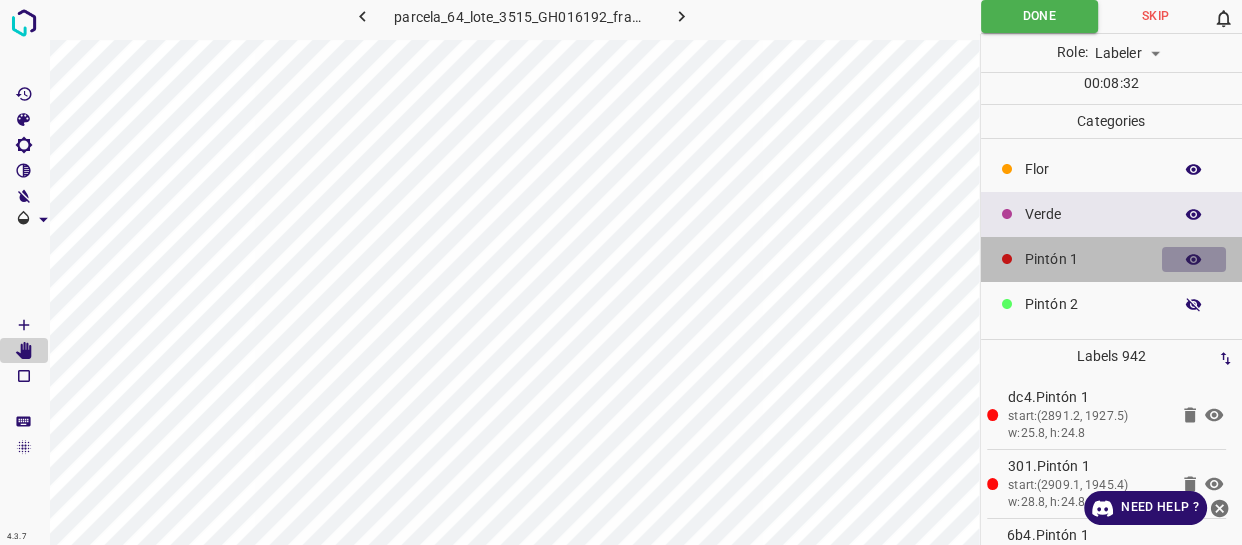 click 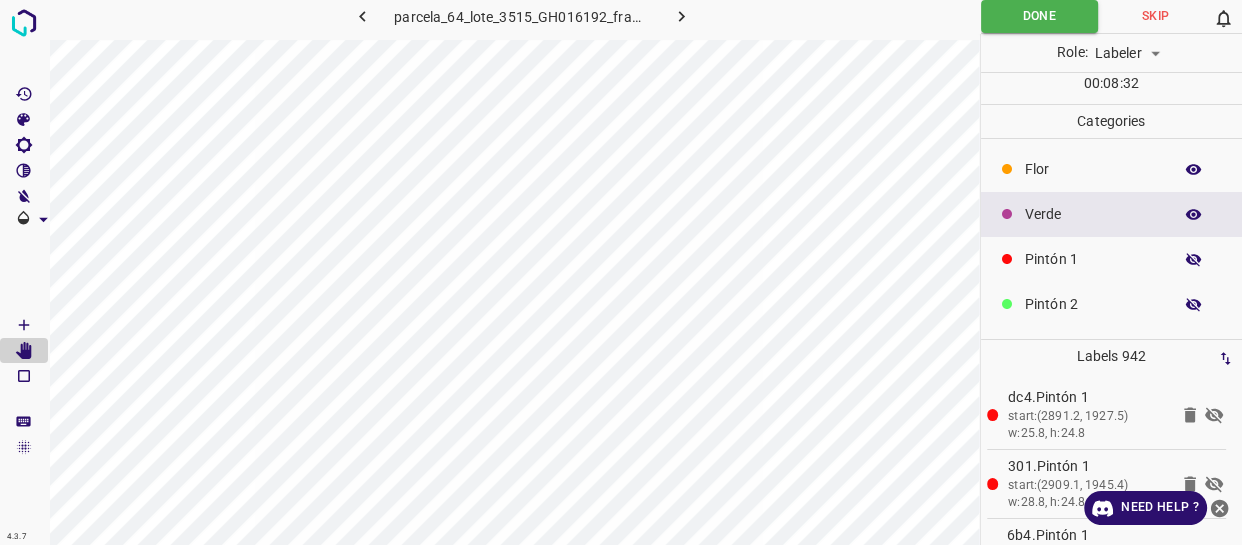 click 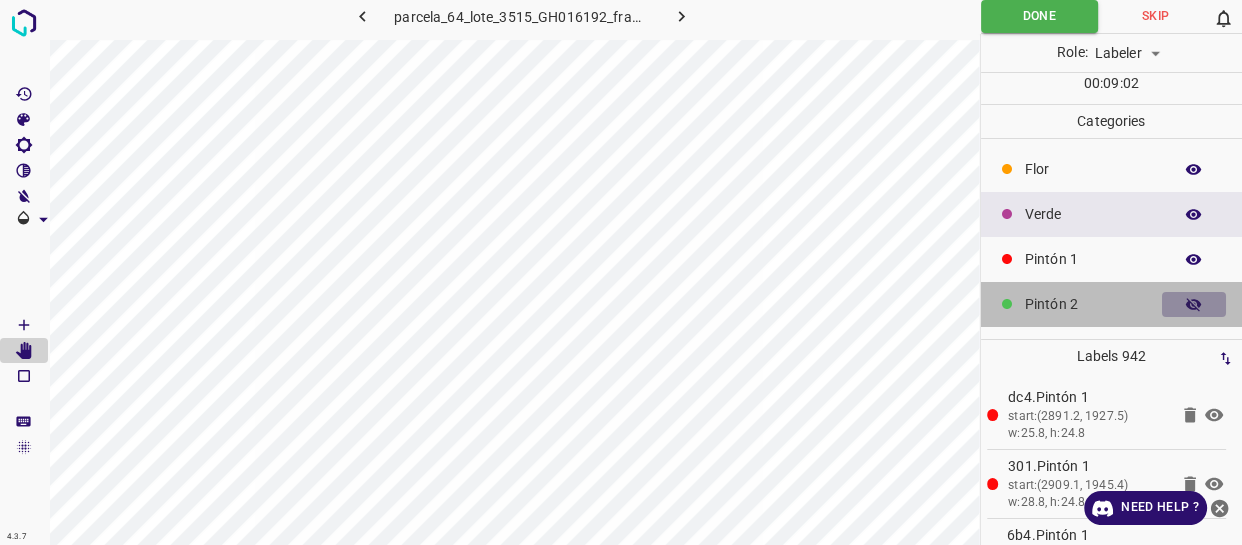 click 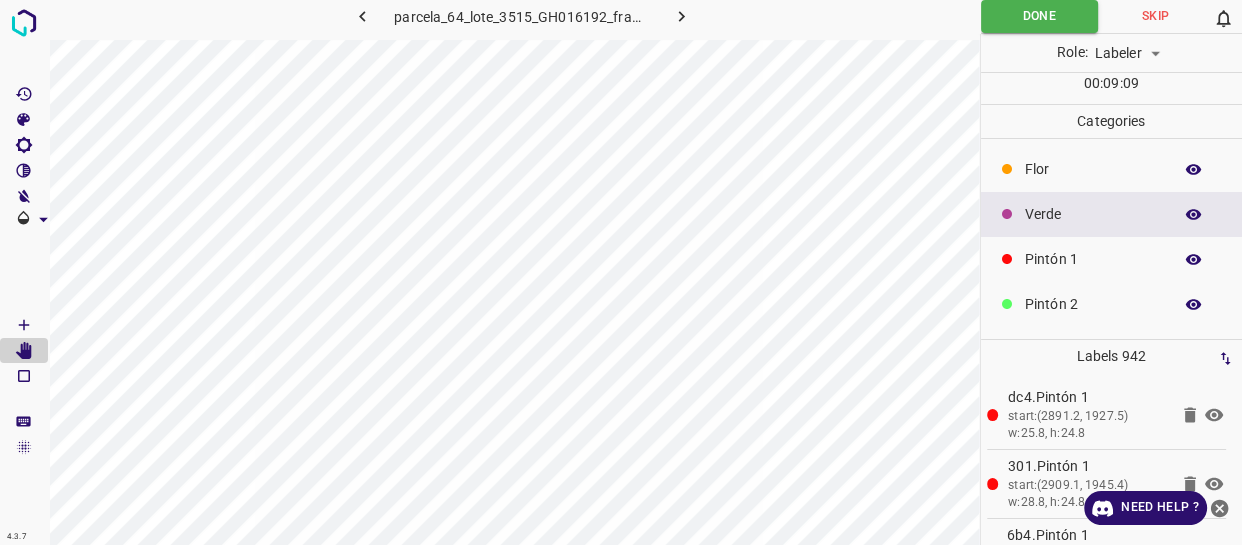 click 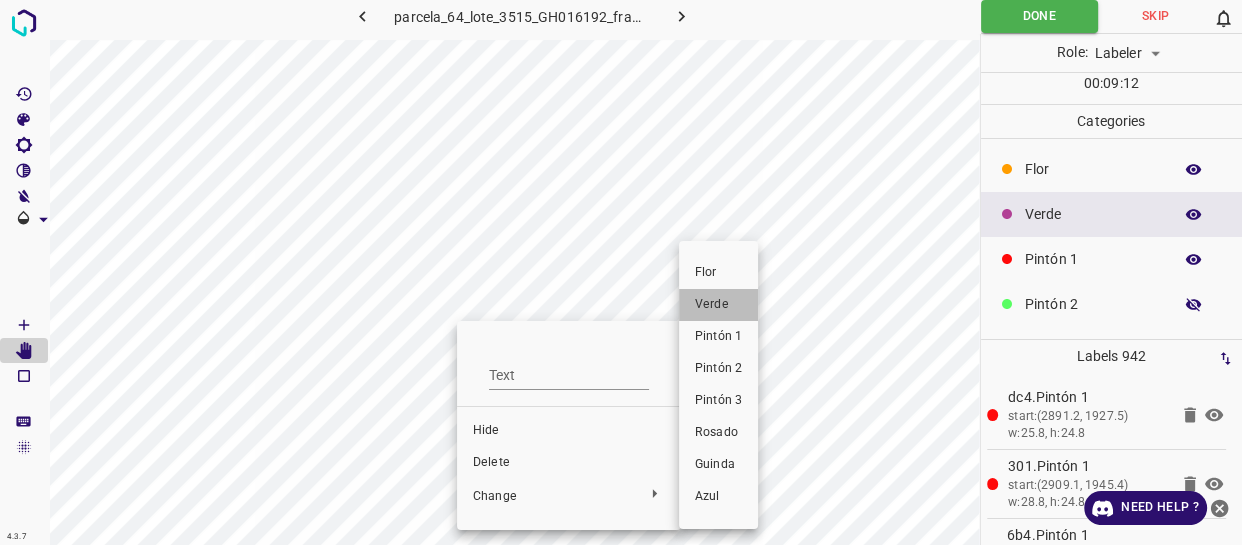 click on "Verde" at bounding box center (718, 305) 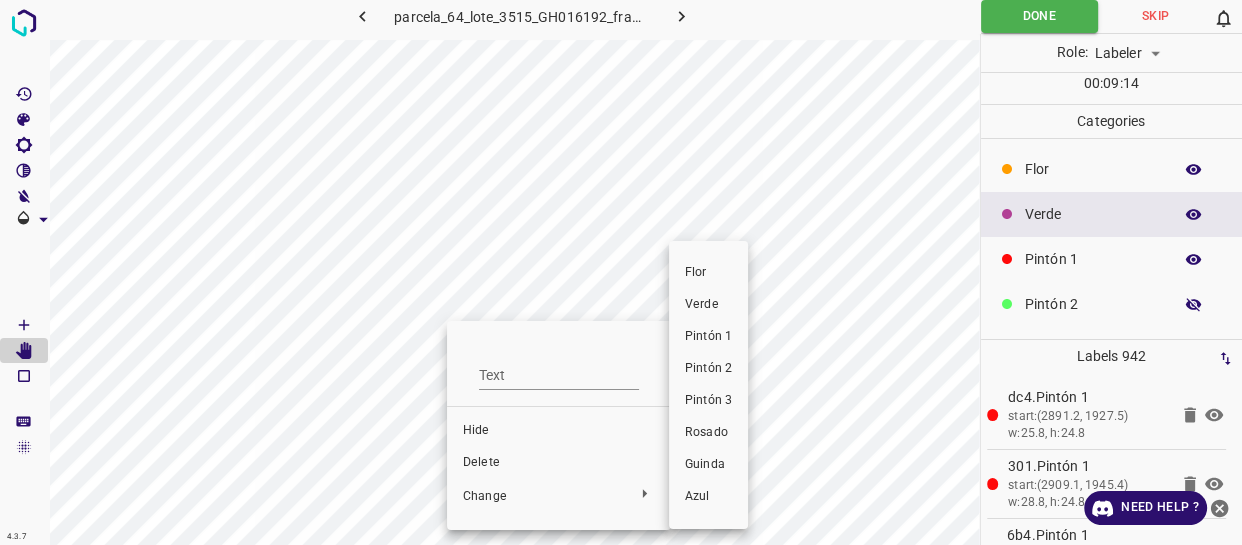 click on "Verde" at bounding box center (708, 305) 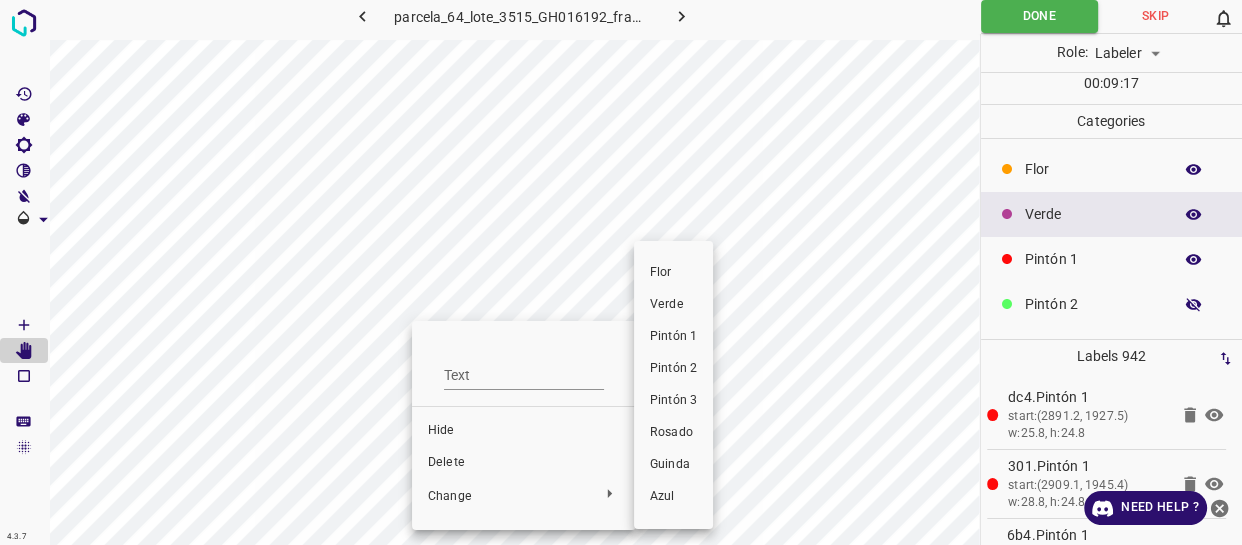 click on "Verde" at bounding box center (673, 305) 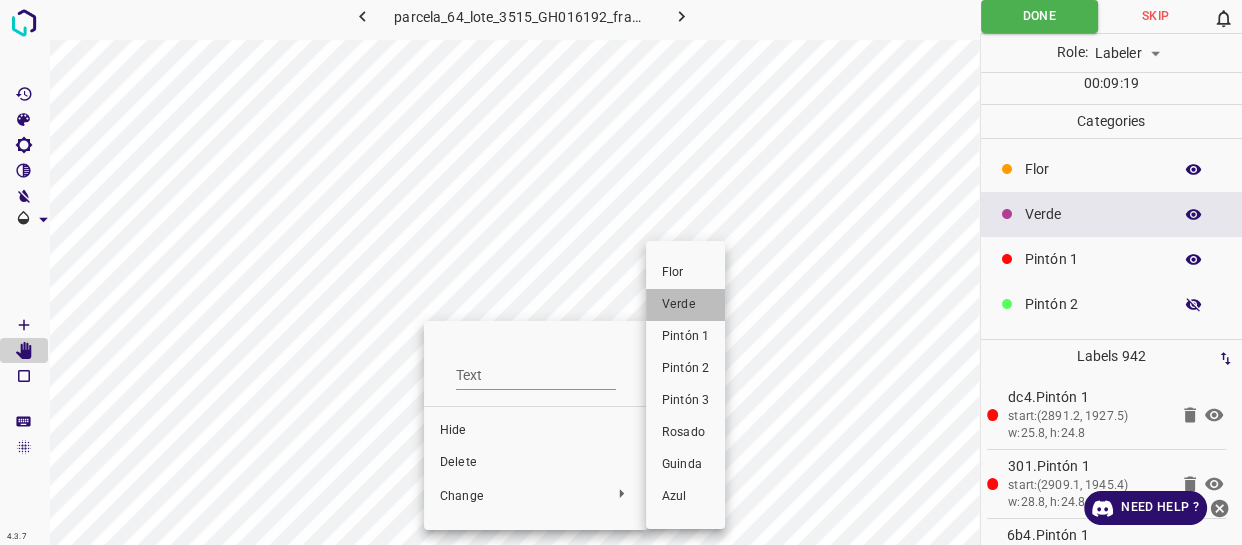 click on "Verde" at bounding box center (685, 305) 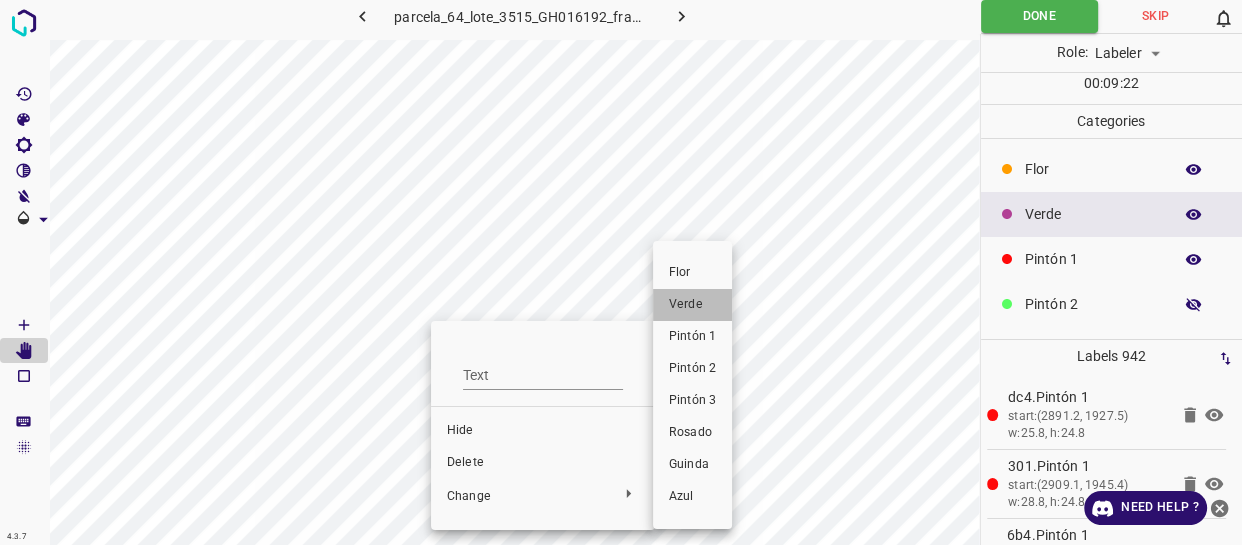 click on "Verde" at bounding box center (692, 305) 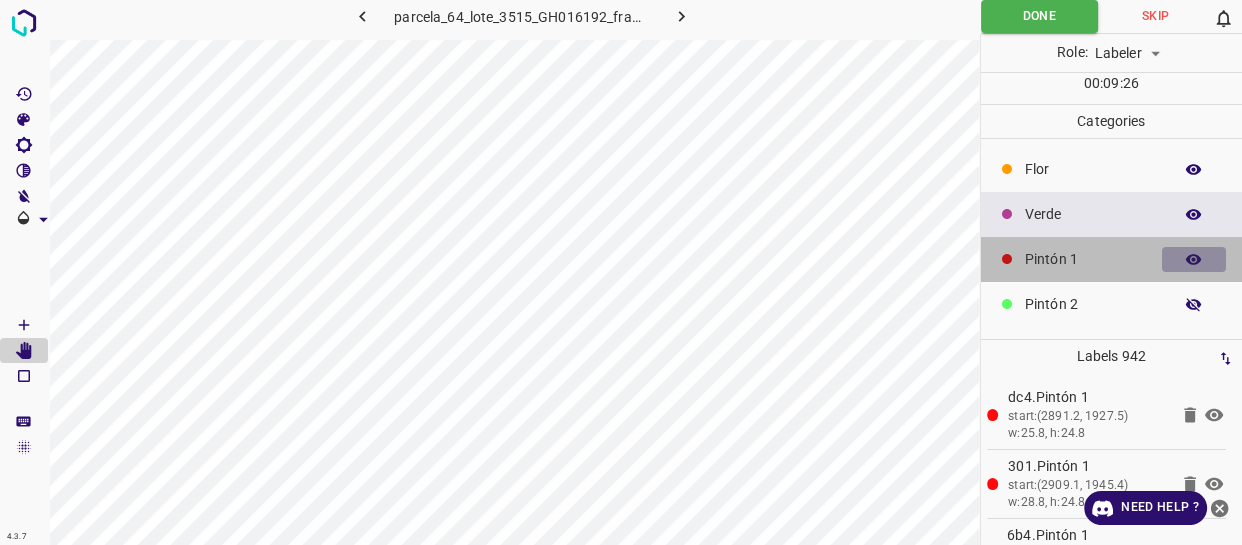click at bounding box center (1194, 260) 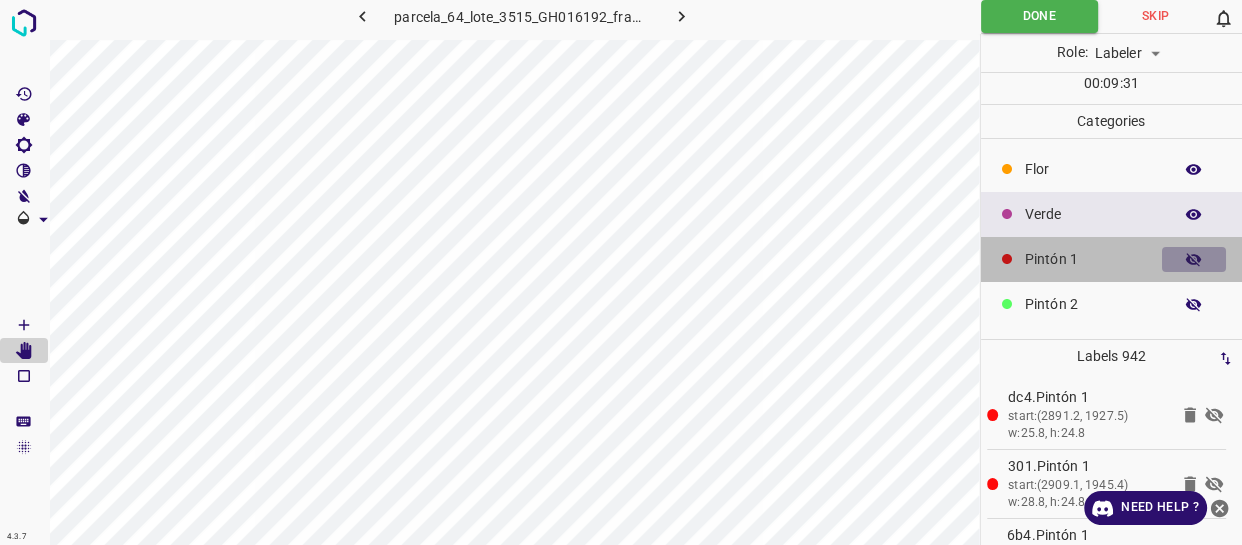 click 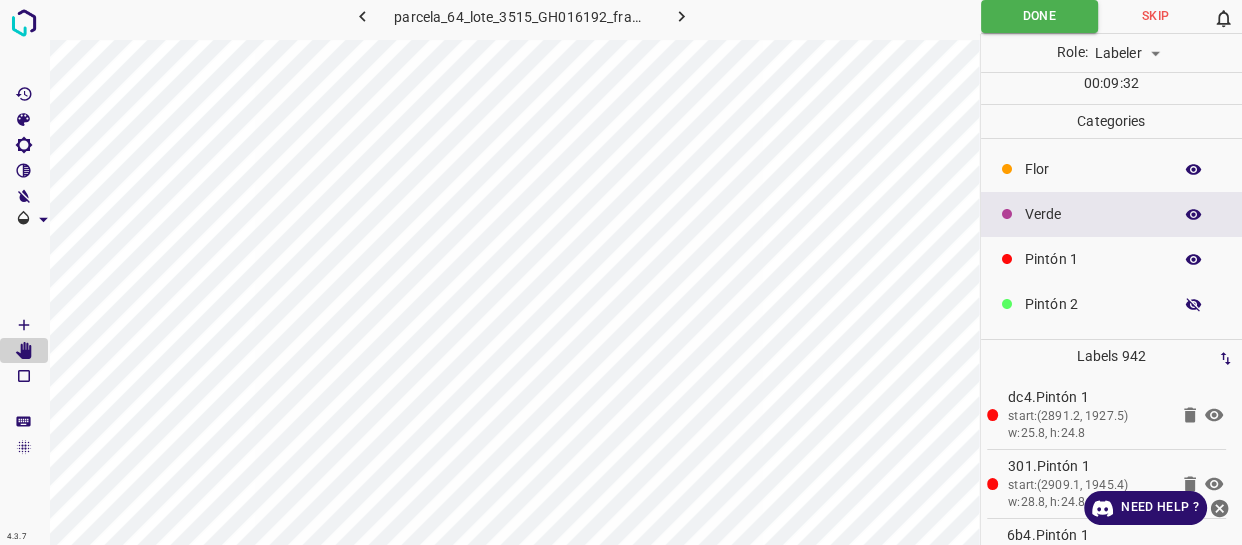 click at bounding box center [1194, 305] 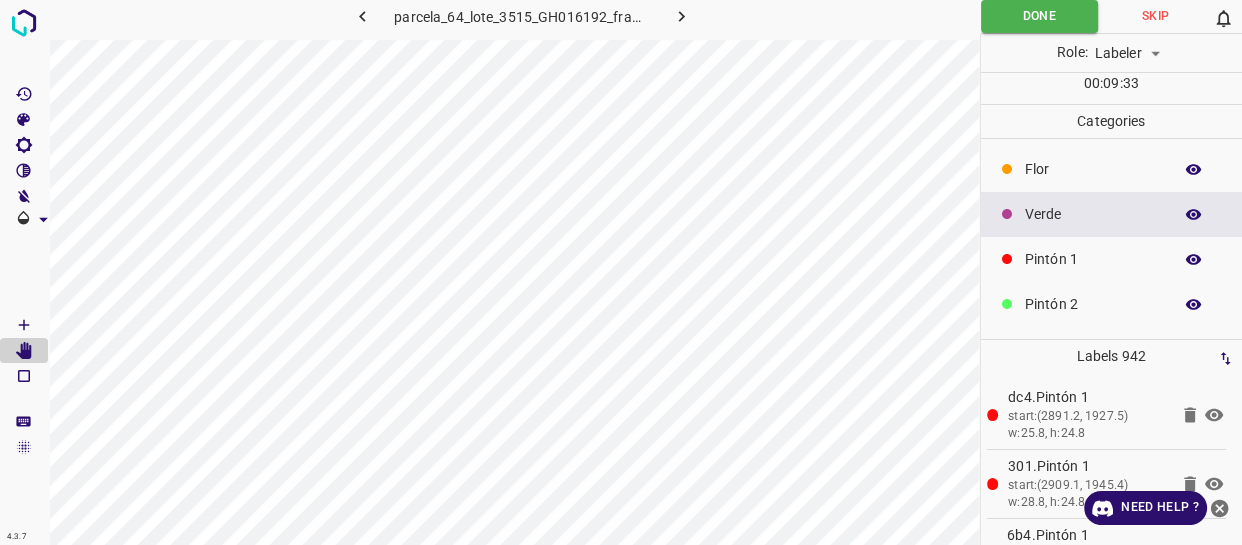 click at bounding box center (1194, 305) 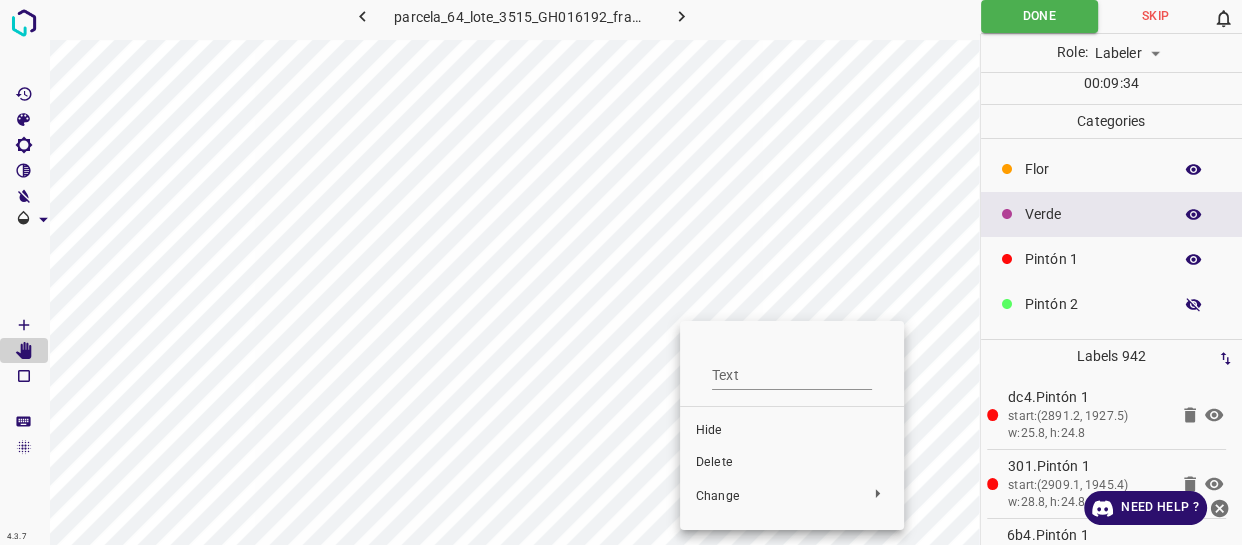 drag, startPoint x: 1130, startPoint y: 343, endPoint x: 735, endPoint y: 499, distance: 424.6893 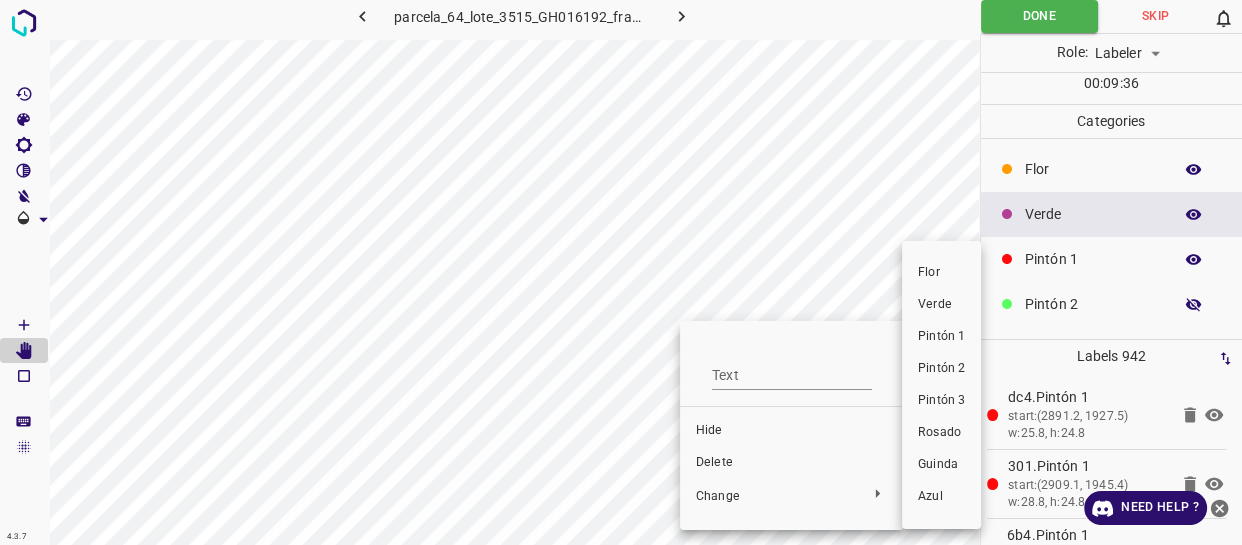 drag, startPoint x: 928, startPoint y: 310, endPoint x: 677, endPoint y: 459, distance: 291.89383 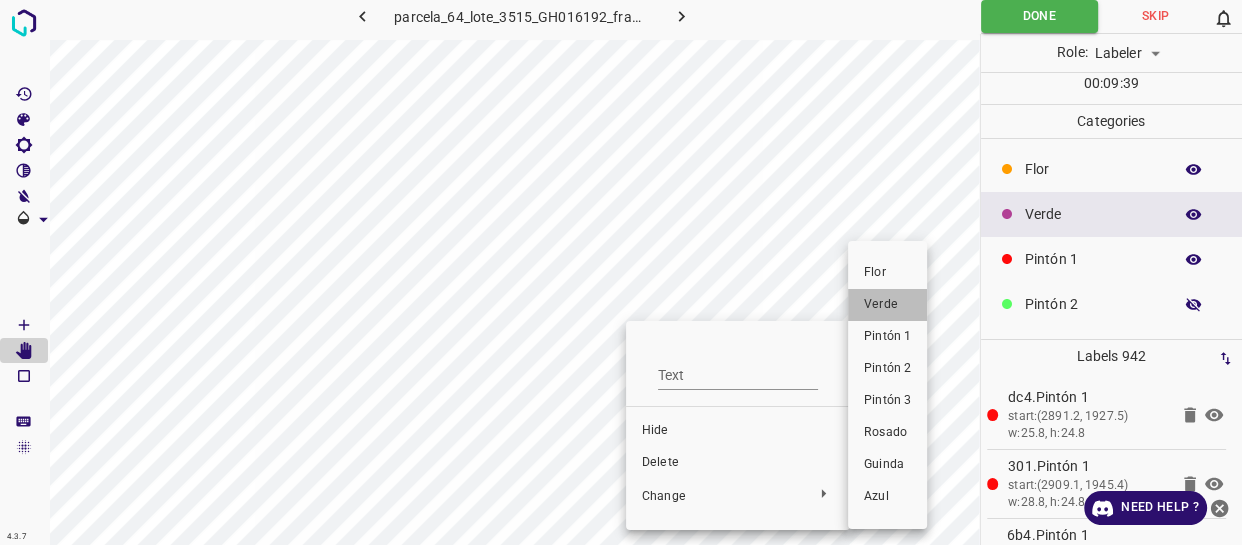 click on "Verde" at bounding box center [887, 305] 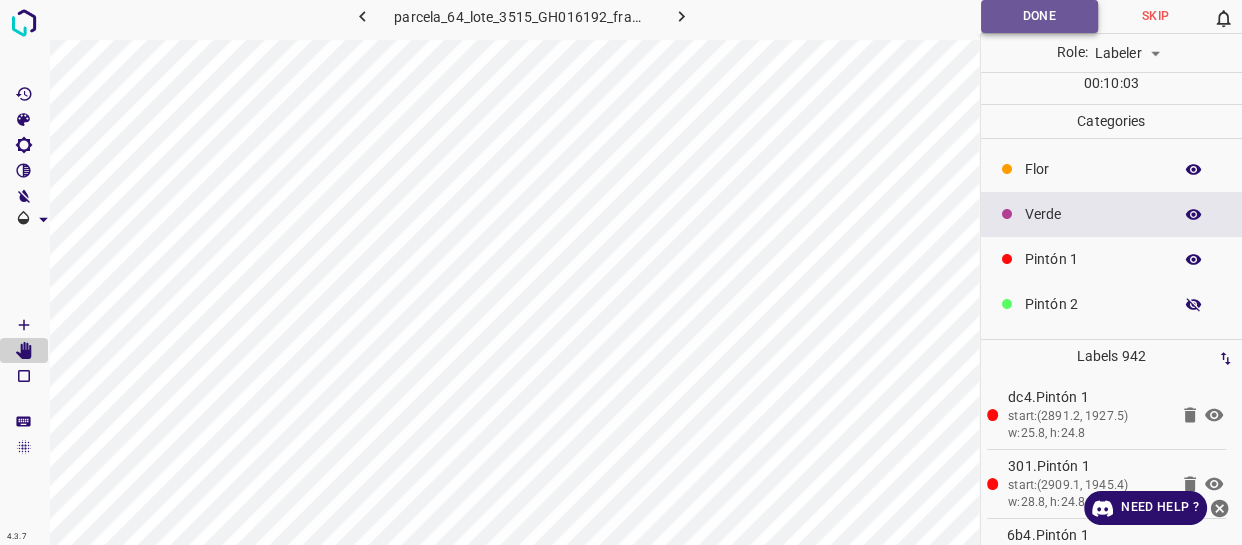 click on "Done" at bounding box center (1039, 16) 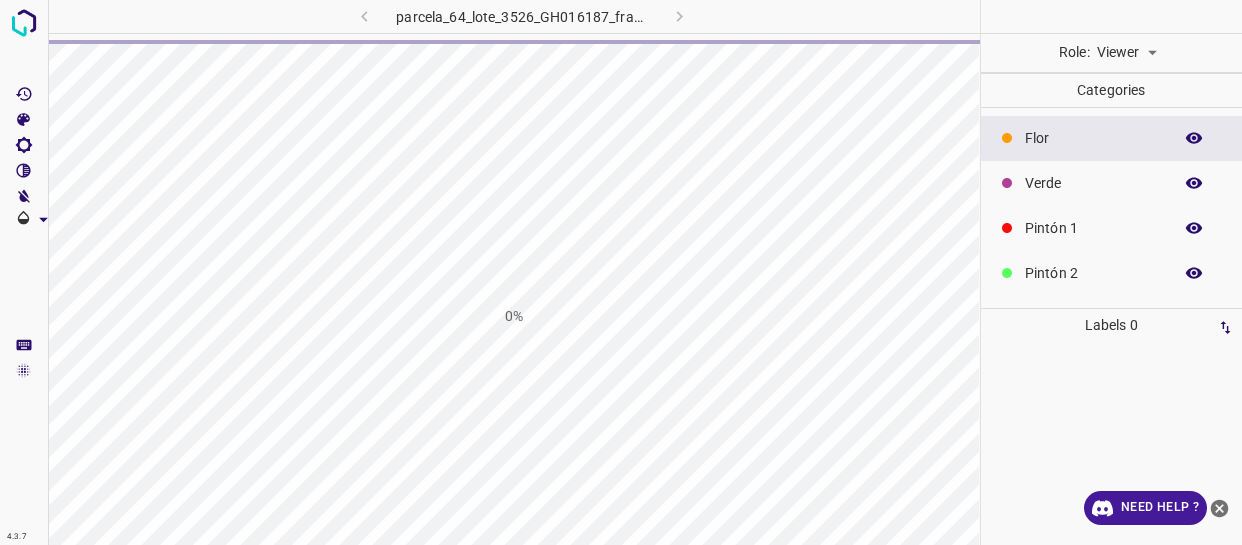 scroll, scrollTop: 0, scrollLeft: 0, axis: both 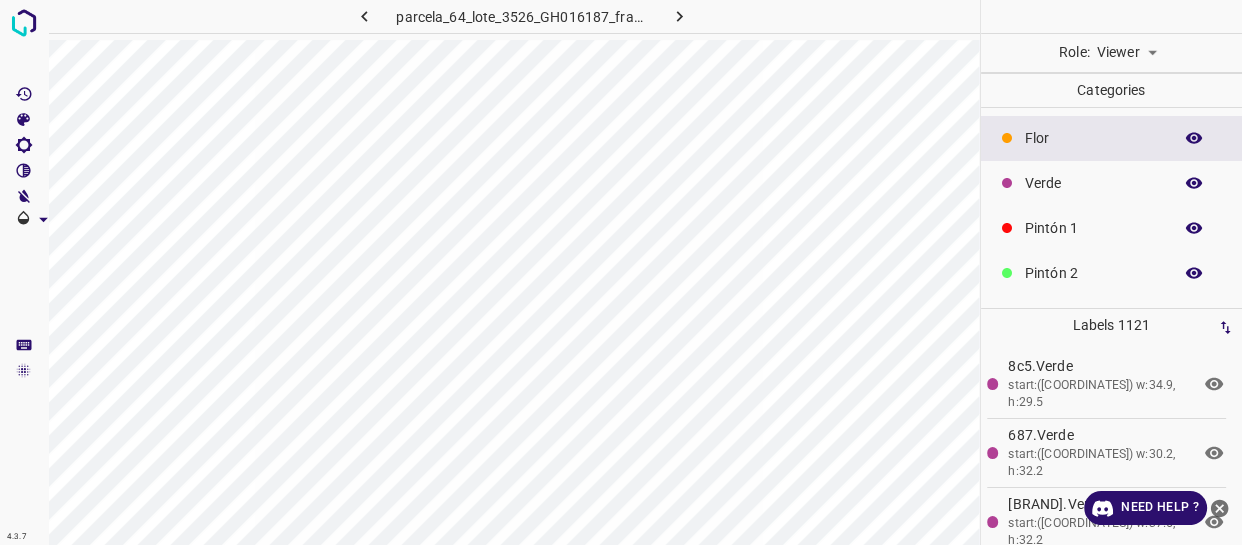 click 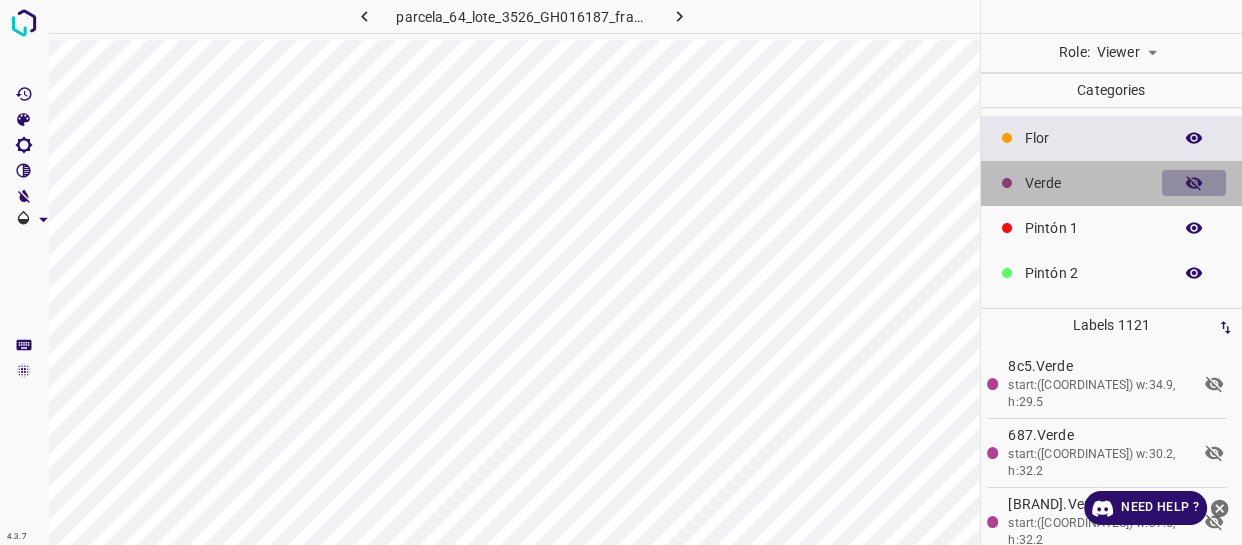 click 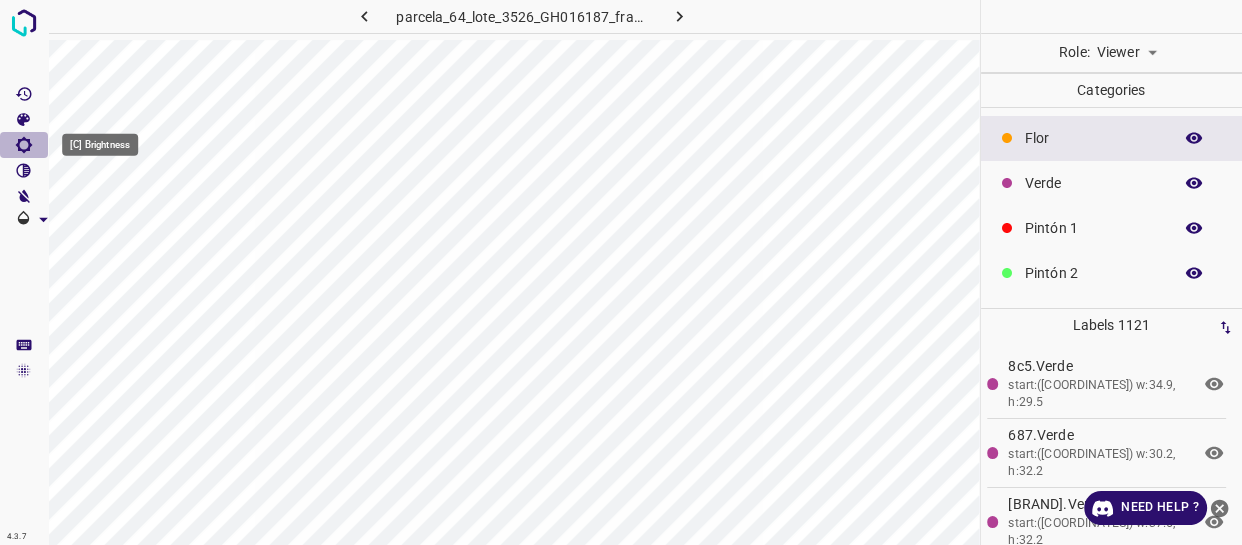 click 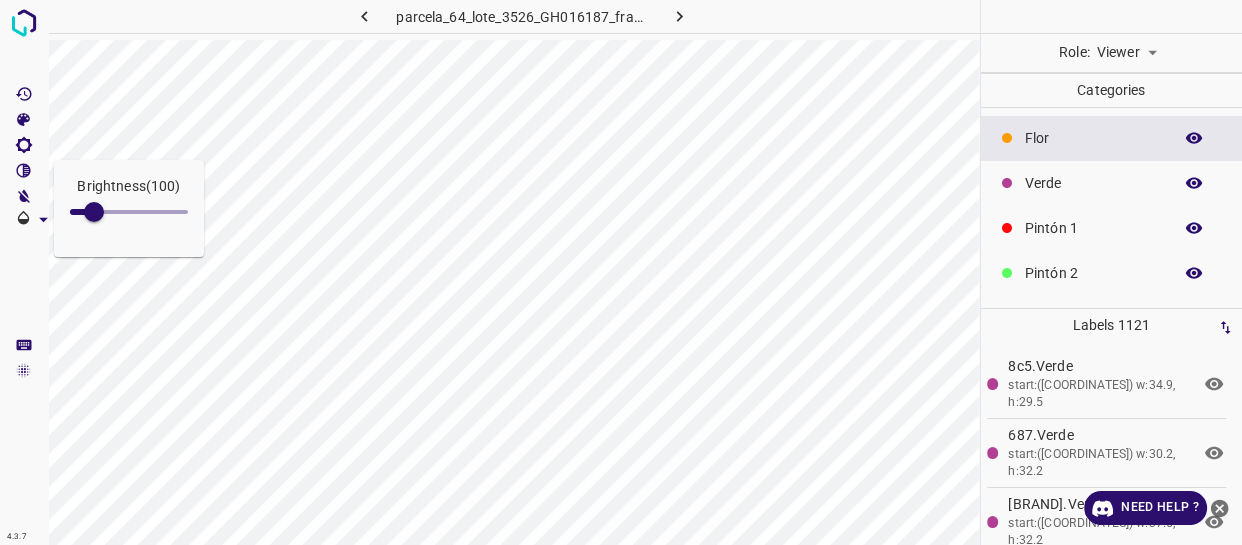 click on "Brightness ( 100 ) 4.3.7 parcela_64_lote_3526_GH016187_frame_00085_82215.jpg Role: Viewer viewer Categories Flor Verde Pintón 1 Pintón 2 Pintón 3 Rosado Guinda Azul Labels   1121 8c5.Verde
start:(1084.1, 1576.2)
w:34.9, h:29.5
687.Verde
start:(1072.7, 1561.4)
w:30.2, h:32.2
7d2.Verde
start:(1092.2, 1546.6)
w:37.6, h:32.2
5f2.Verde
start:(1088.8, 1530.5)
w:37.6, h:31.5
a71.Verde
start:(1112.3, 1561.4)
w:27.5, h:40.9
2c5.Verde
start:(1284.5, 1775)
w:25.3, h:31.8
6f3.Verde
start:(1254.8, 1784.8)
w:32.3, h:31.3
a3f.Verde
start:(1256.4, 1760.5)
w:31.3, h:34
117.Verde
start:(1280.7, 1748.1)
w:37.2, h:26.4
23b.Verde
start:(1305.5, 1768)
w:28.6, h:32.9
9ac.Verde
start:(1265.6, 1806.3)
w:31.8, h:29.6
eb4.Flor 3b8.Verde d39.Verde e8f.Verde 7f4.Verde 1 Flor" at bounding box center (621, 272) 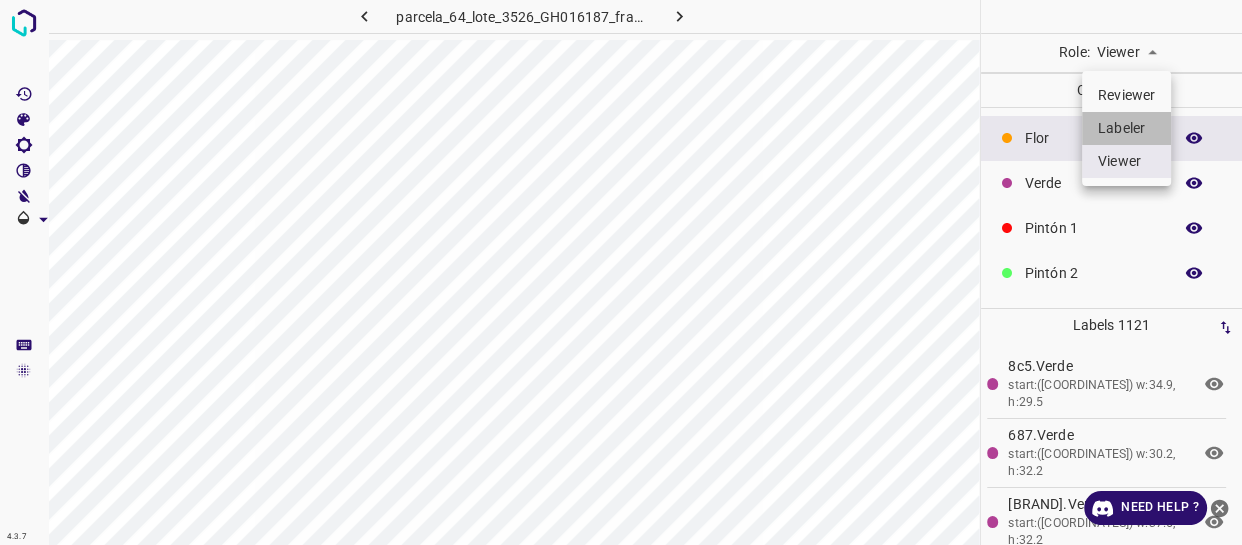 click on "Labeler" at bounding box center [1126, 128] 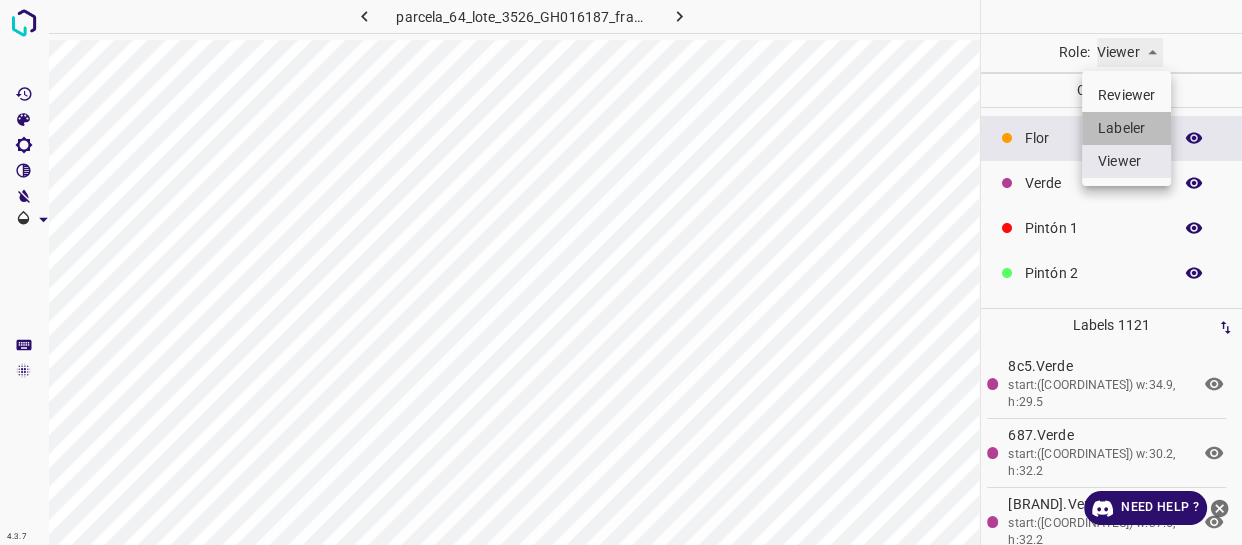 type on "labeler" 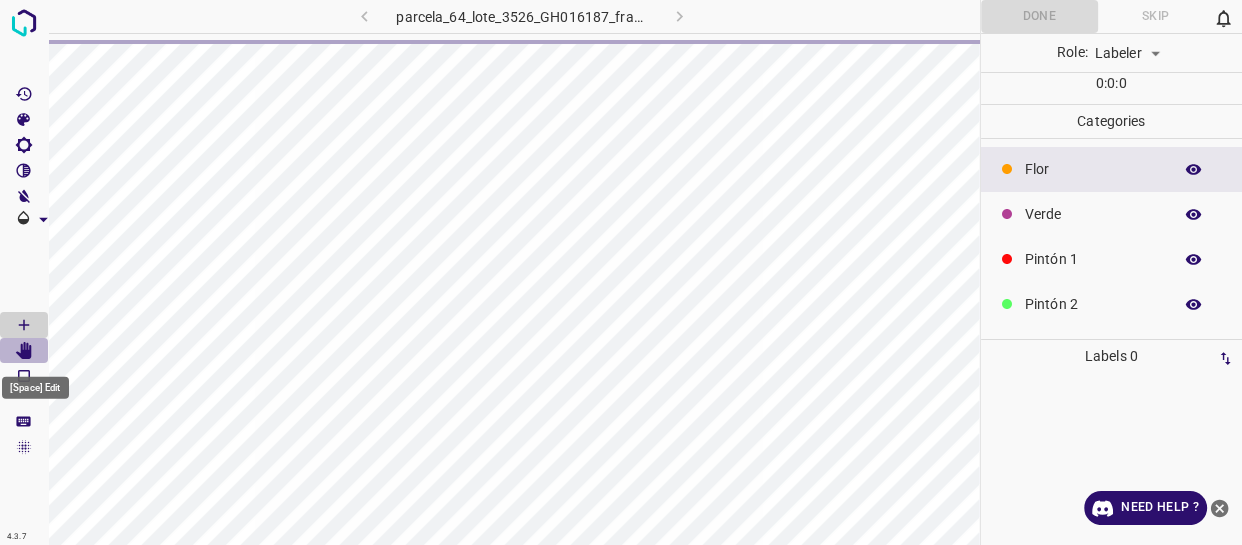 click 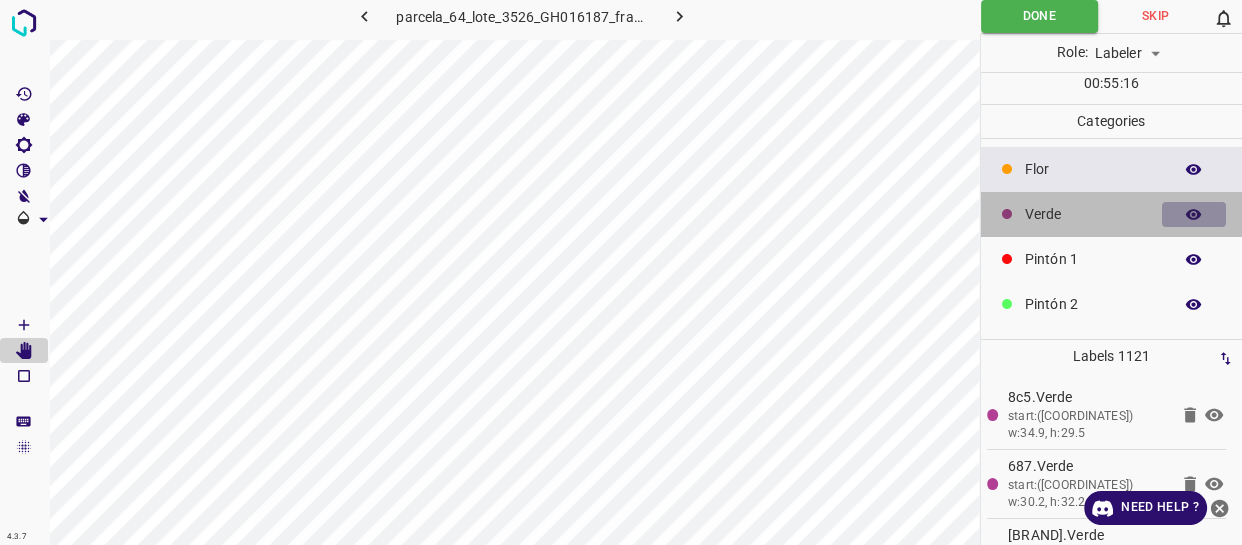 click 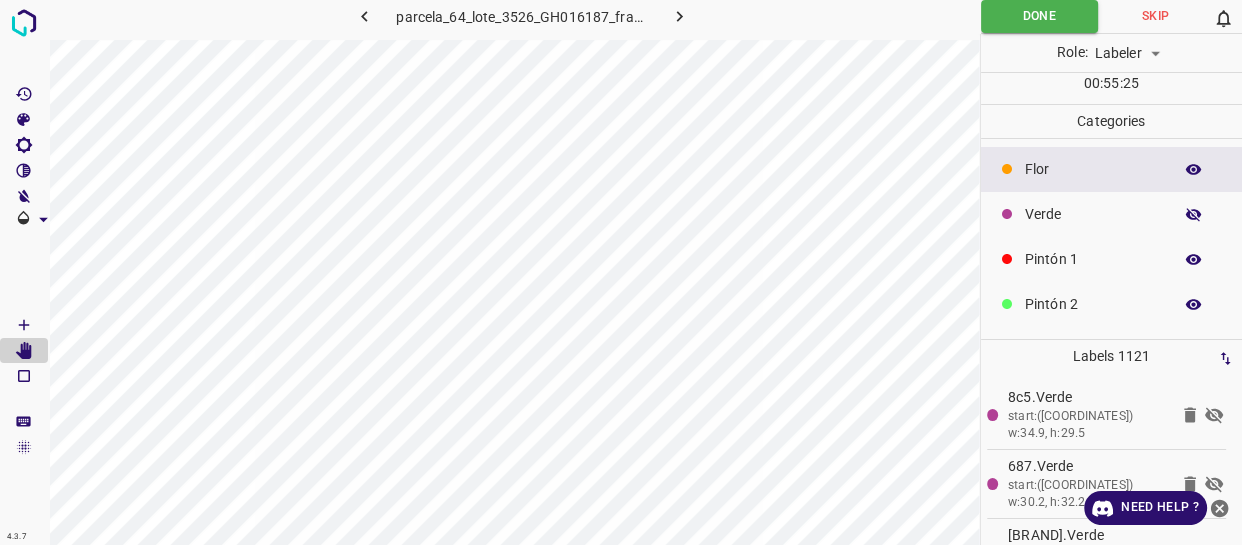 click 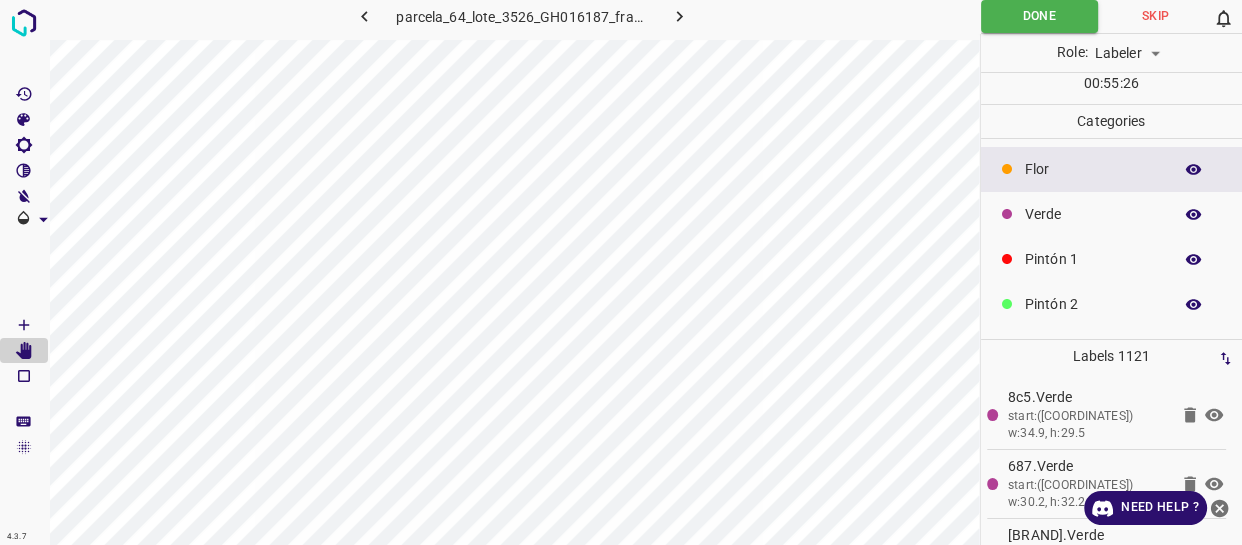 click 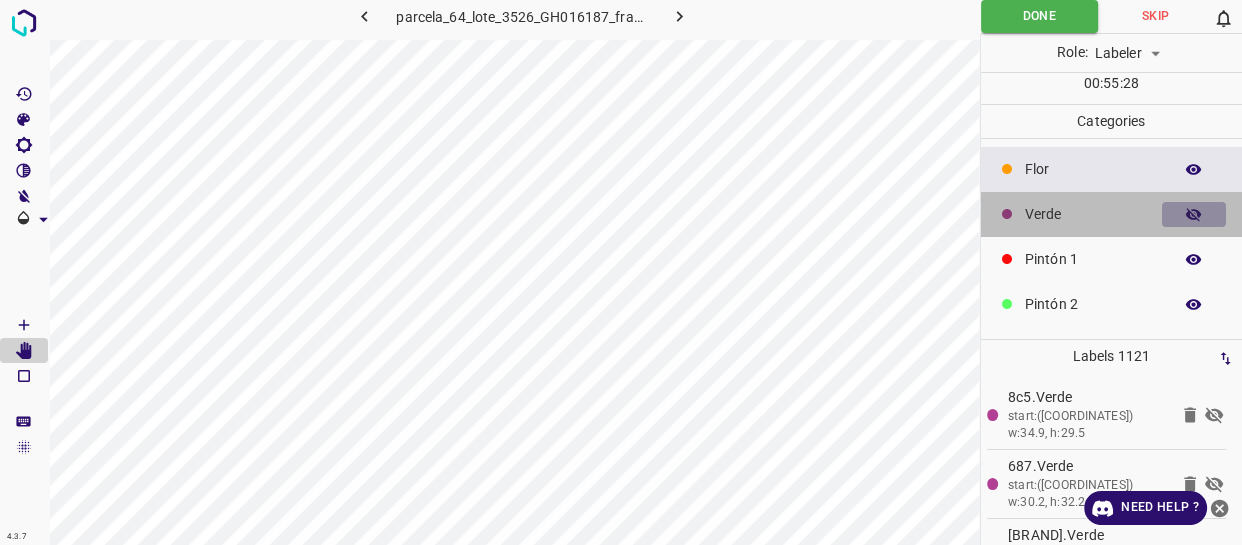 click 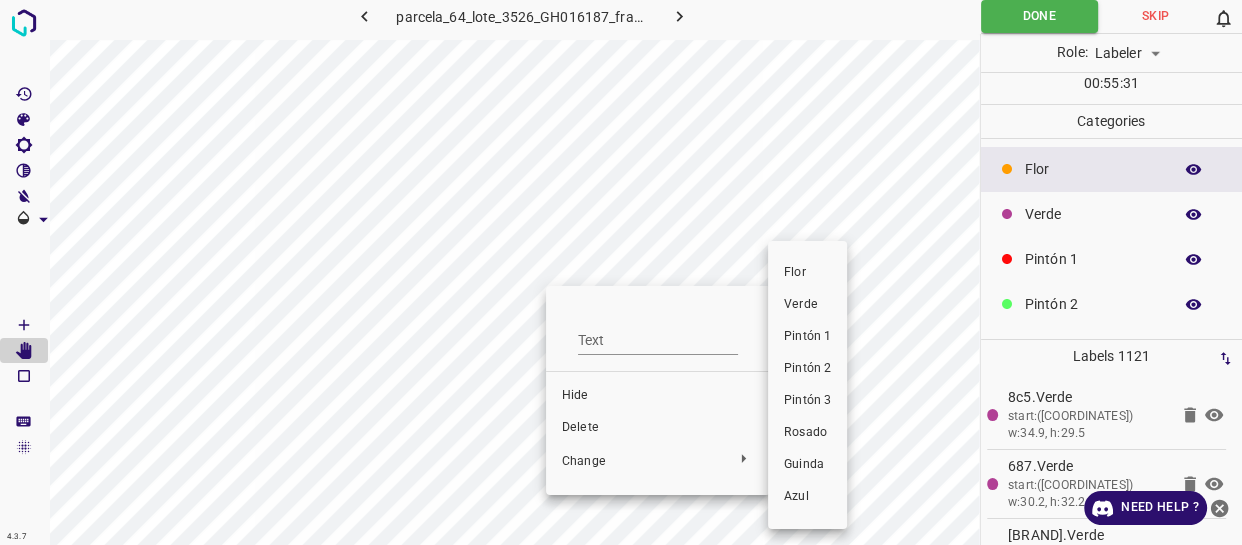 click on "Pintón 2" at bounding box center [807, 369] 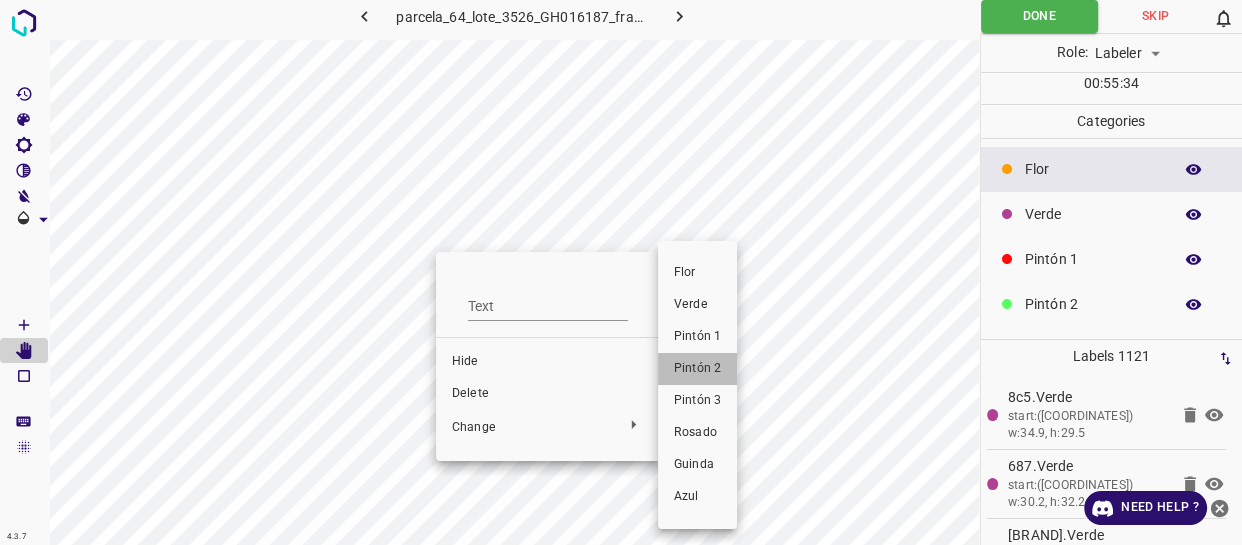 click on "Pintón 2" at bounding box center [697, 369] 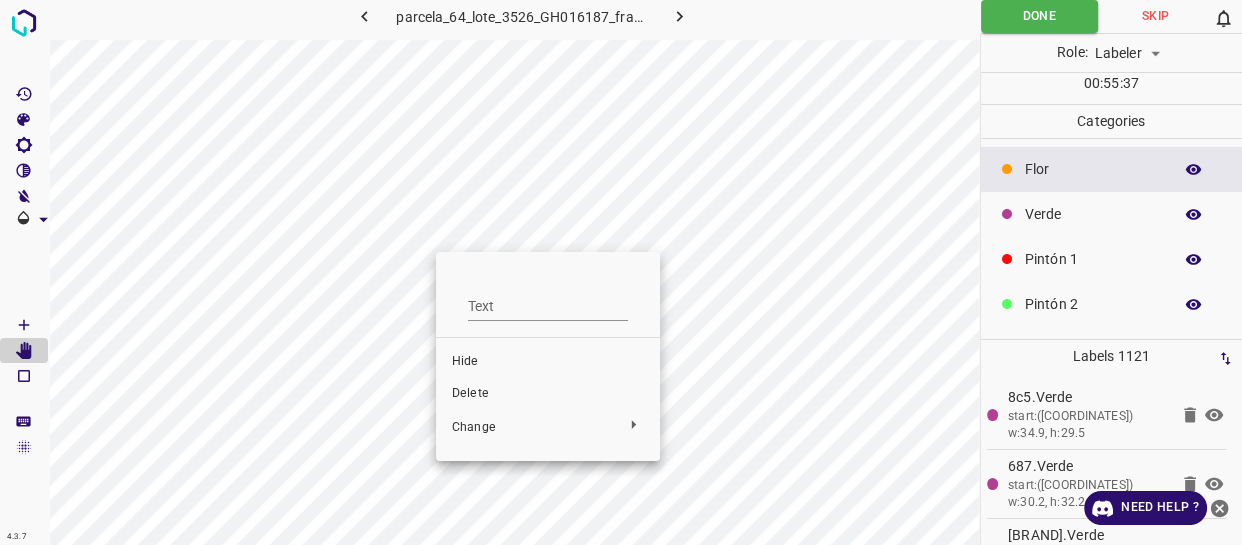 click at bounding box center (621, 272) 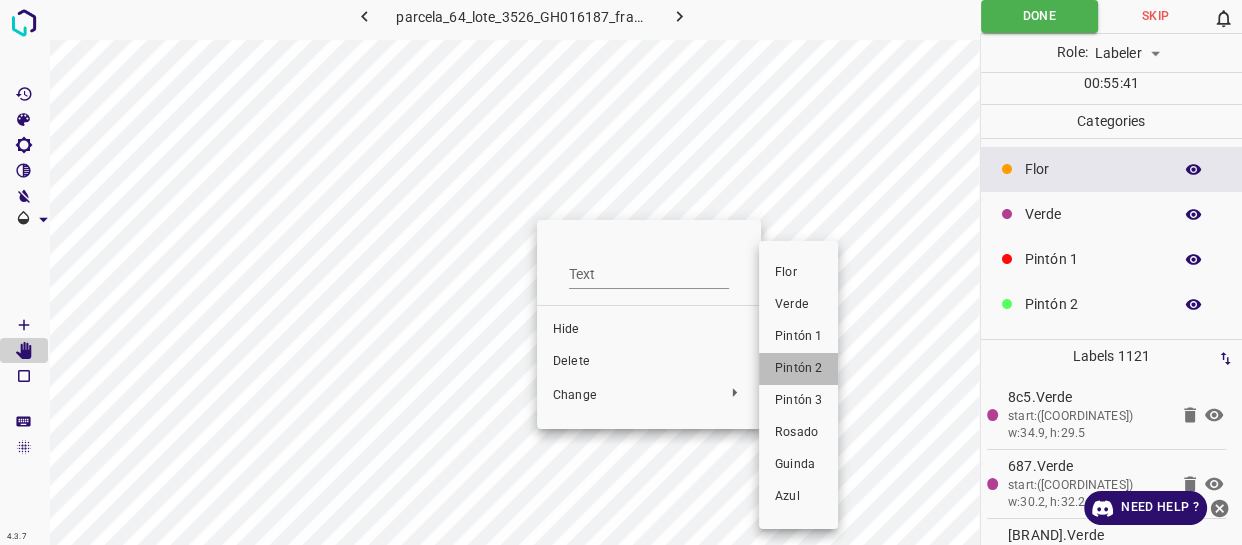 click on "Pintón 2" at bounding box center [798, 369] 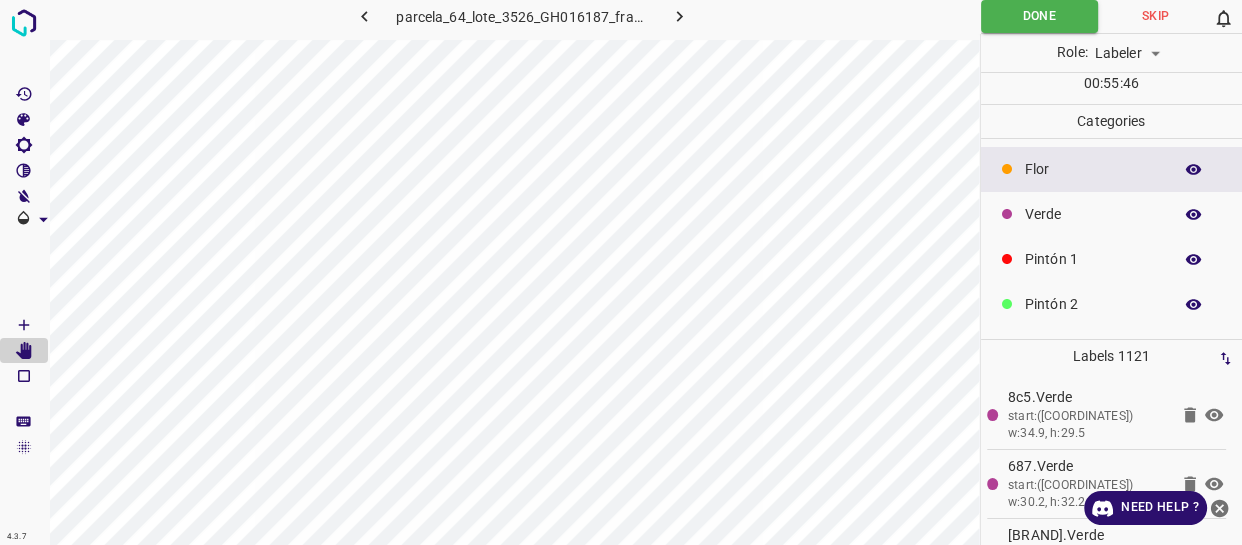 click 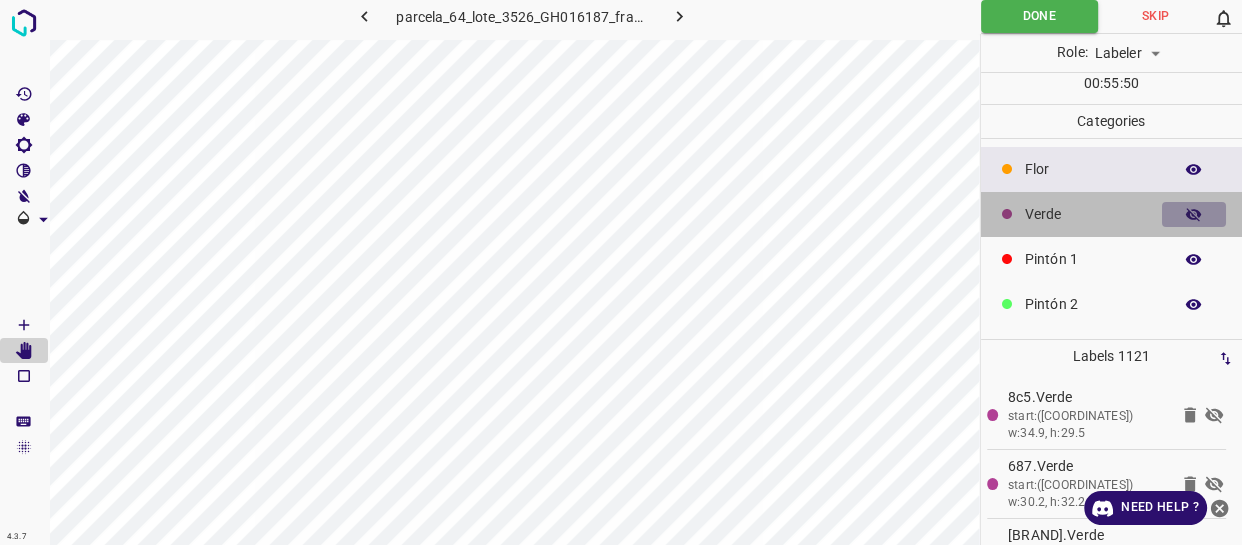 click 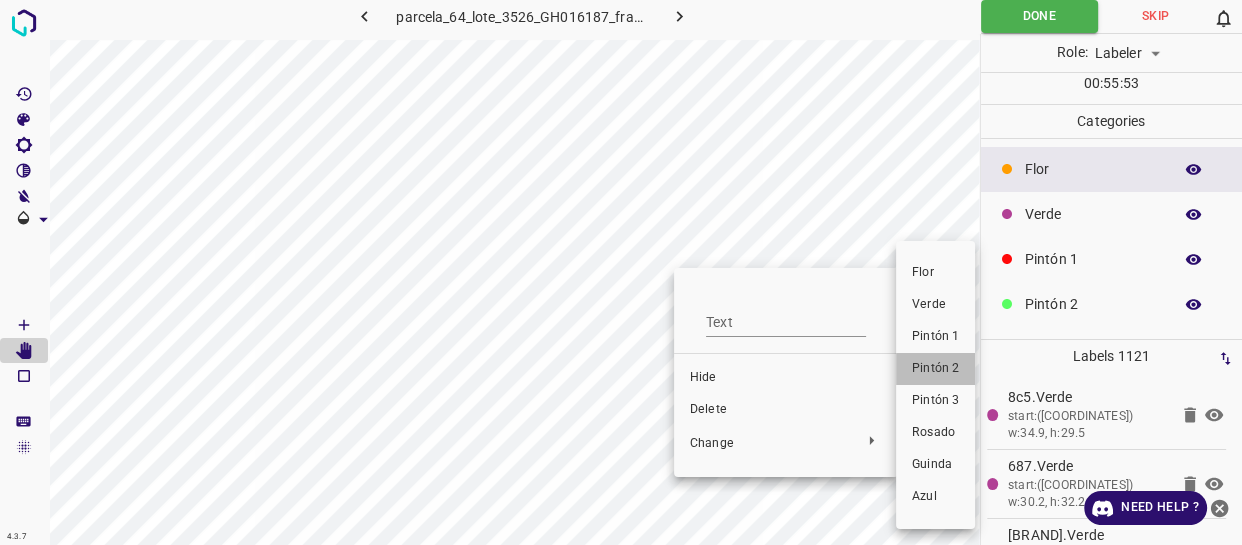 click on "Pintón 2" at bounding box center [935, 369] 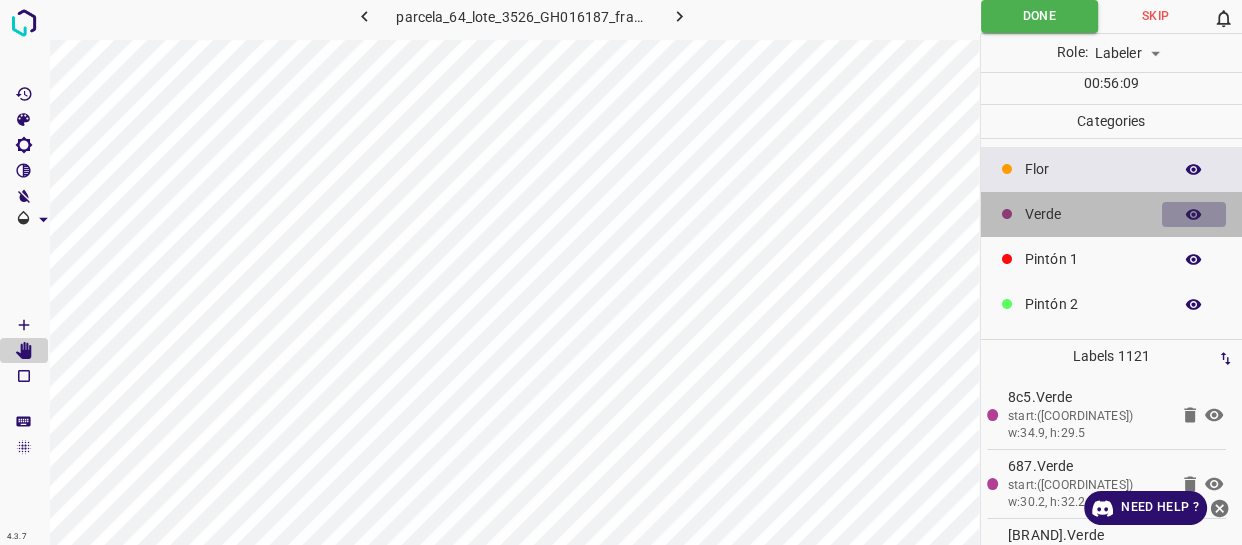 click 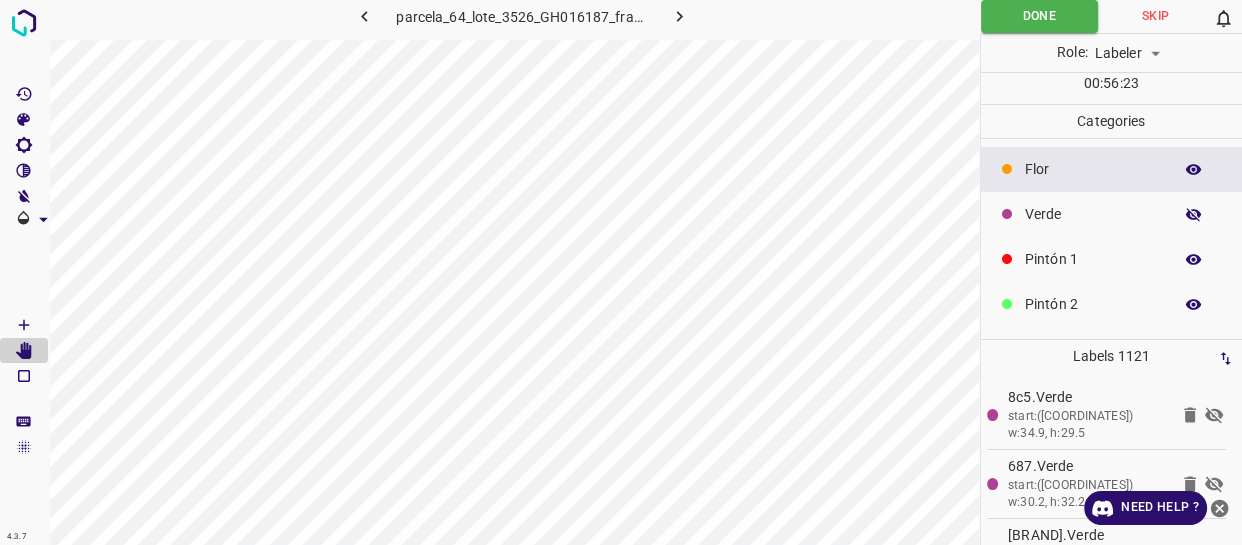 click at bounding box center [1194, 215] 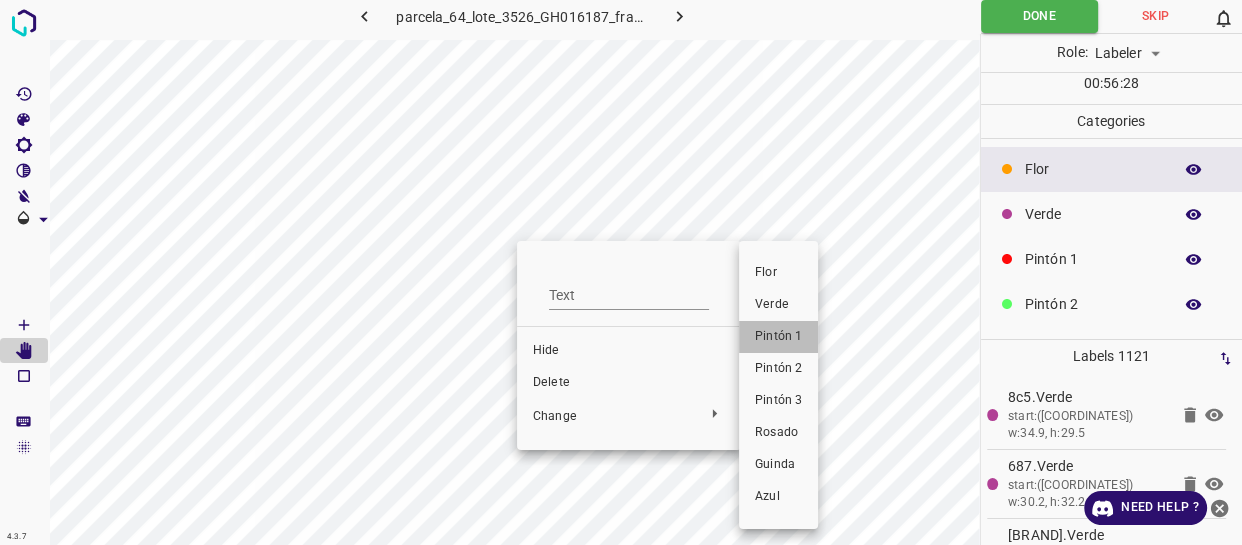 click on "Pintón 1" at bounding box center [778, 337] 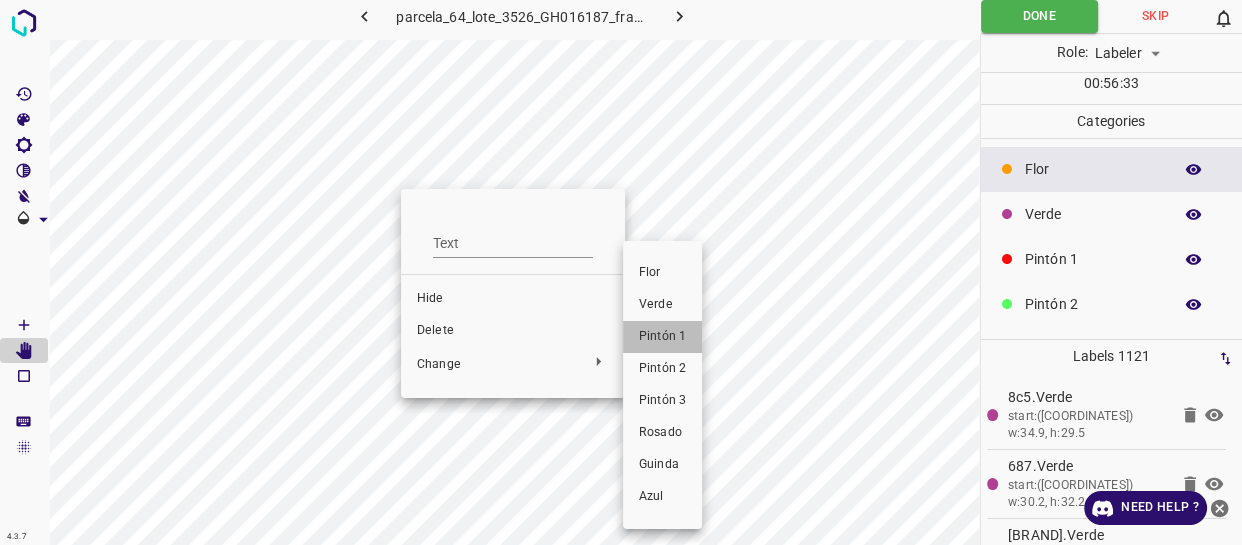 click on "Pintón 1" at bounding box center [662, 337] 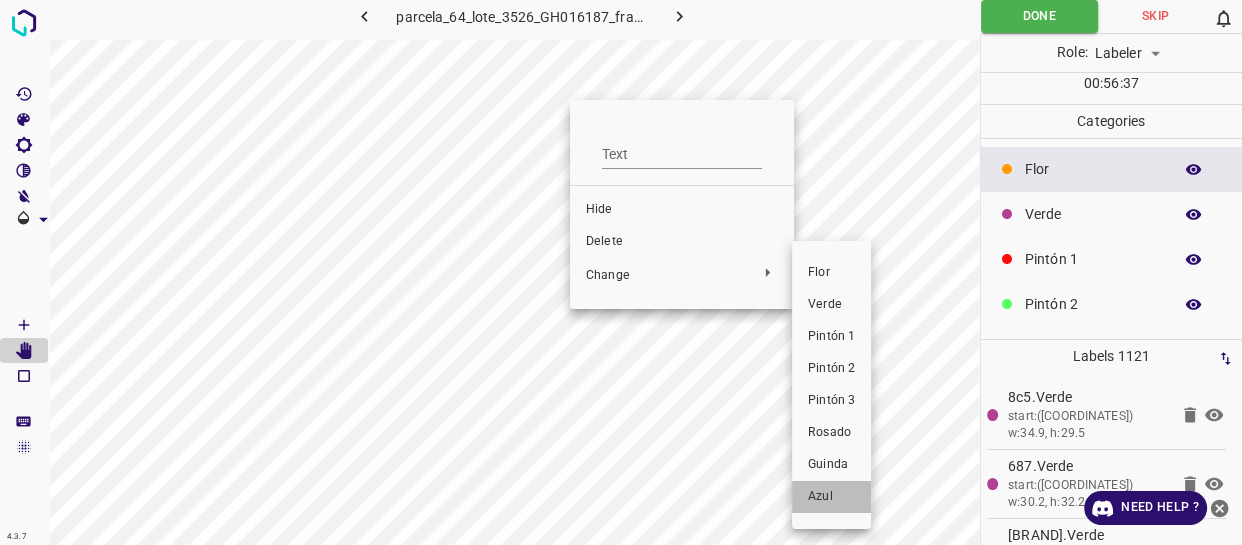 click on "Azul" at bounding box center [831, 497] 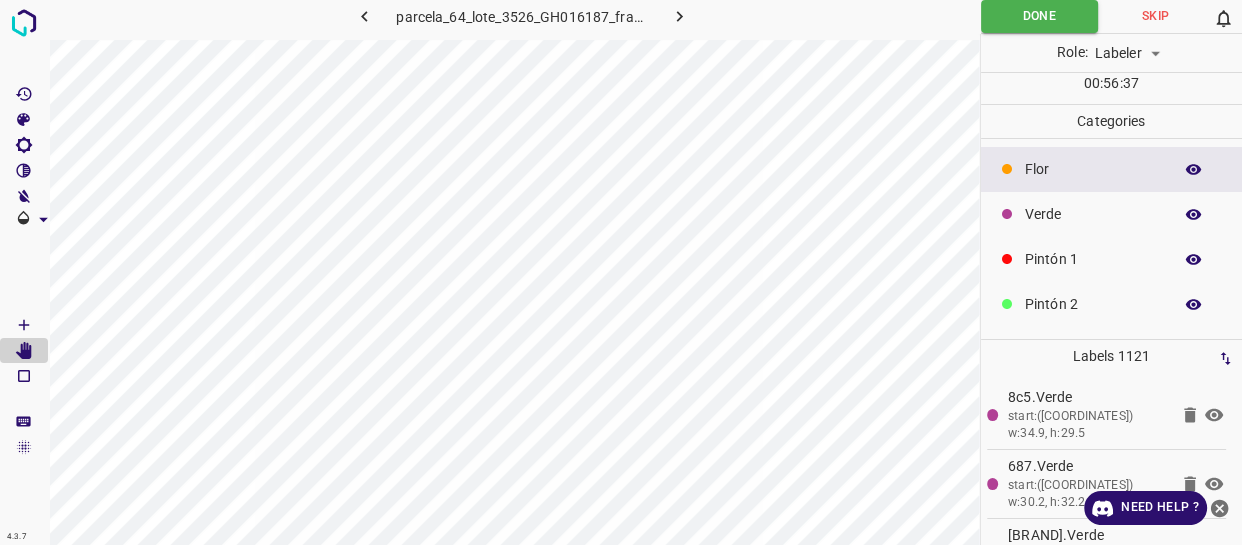 click on "Flor Verde Pintón 1 Pintón 2 Pintón 3 Rosado Guinda Azul" at bounding box center (621, 272) 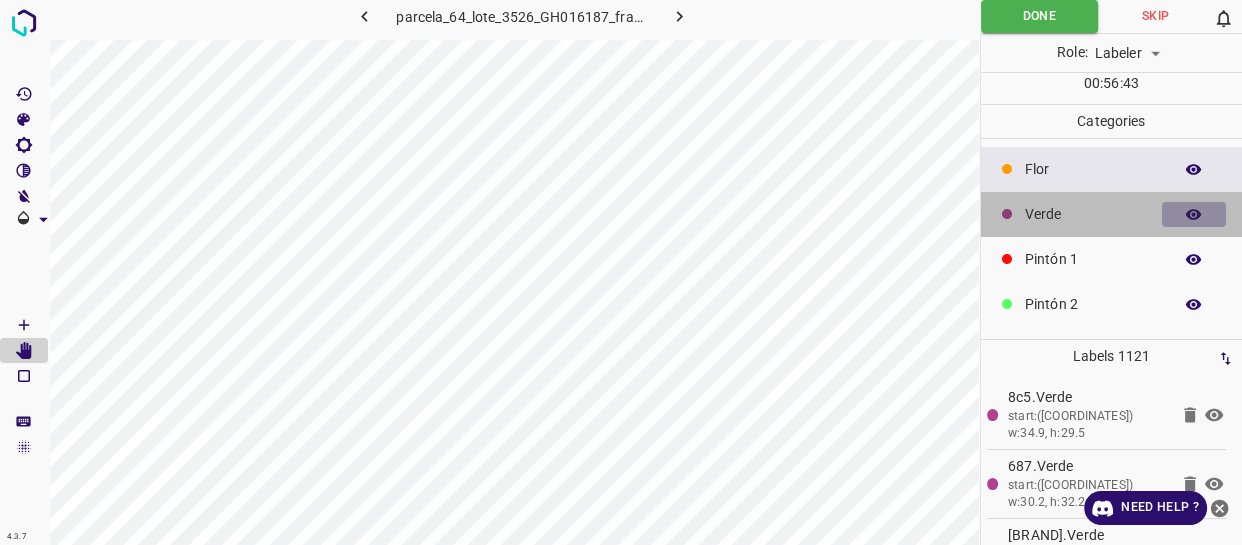 click 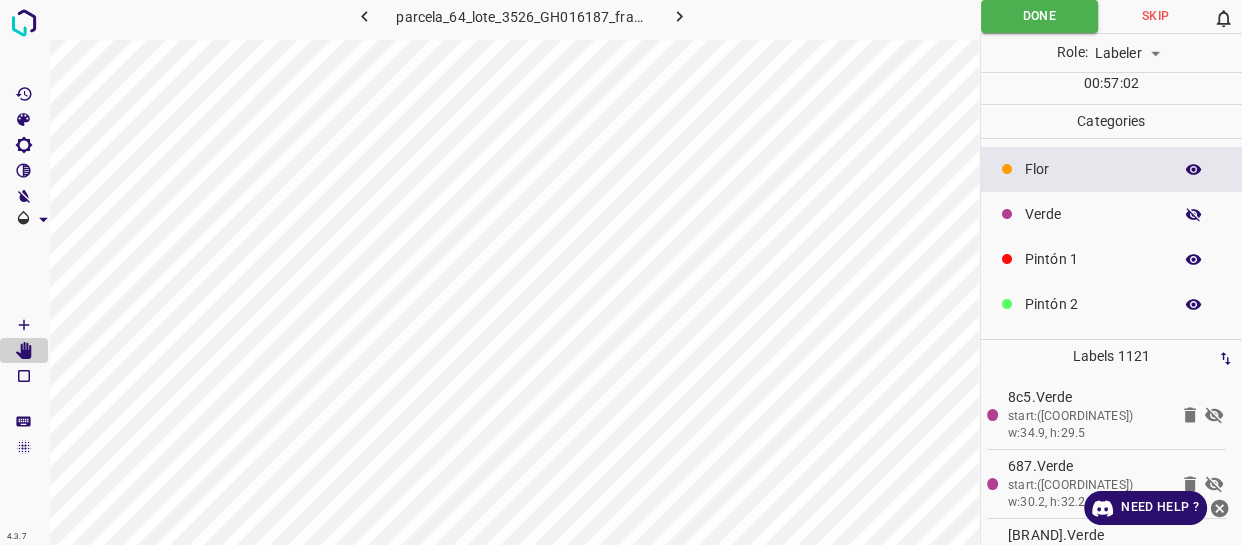 click 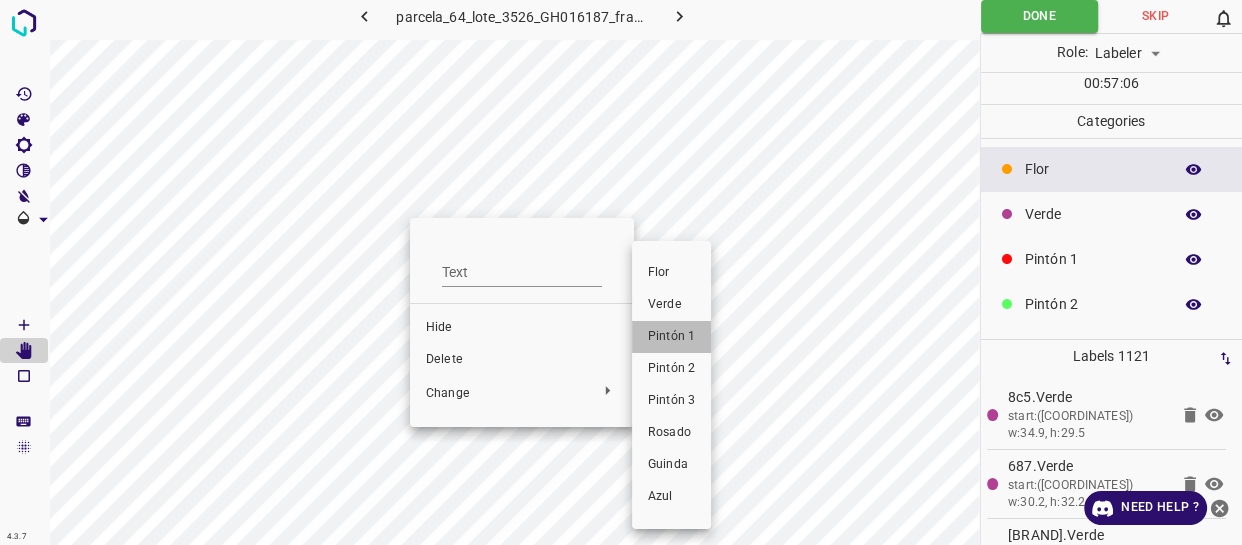 click on "Pintón 1" at bounding box center [671, 337] 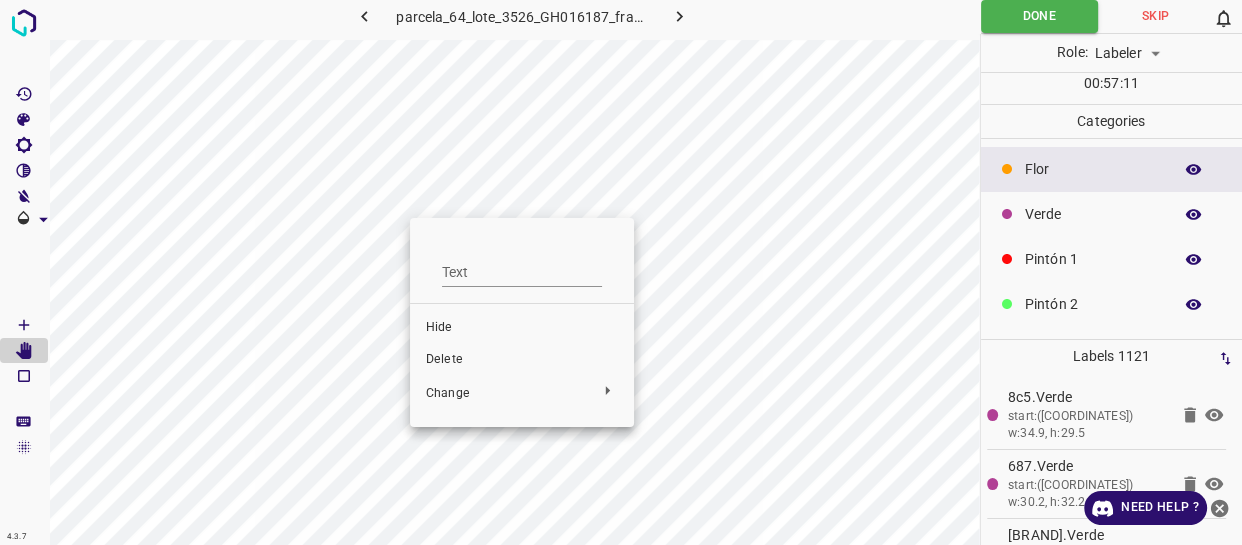 click at bounding box center [621, 272] 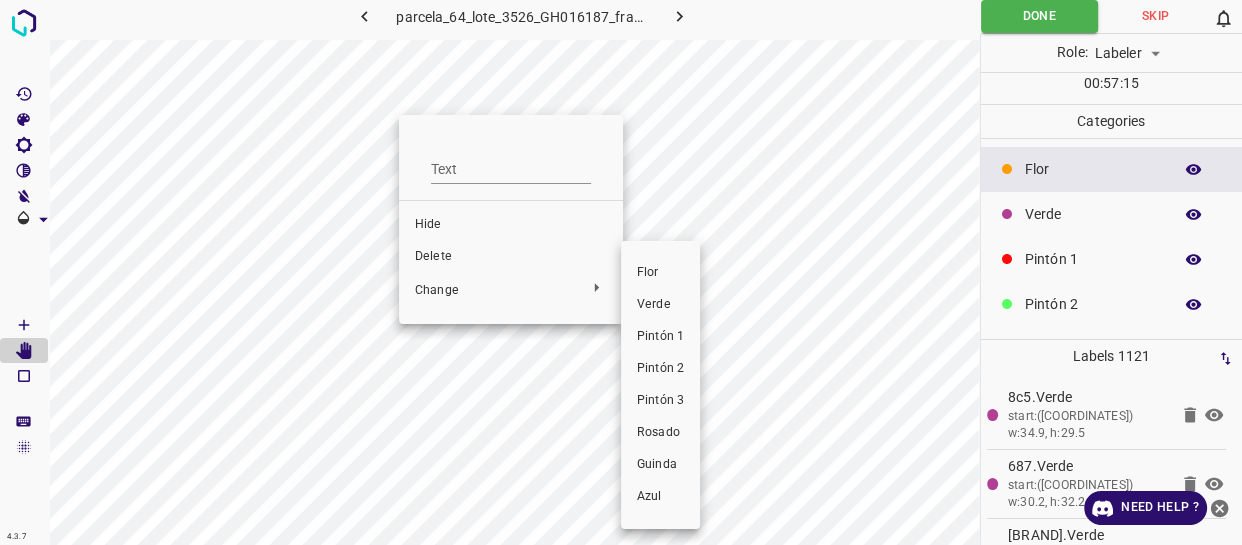 click on "Pintón 1" at bounding box center (660, 337) 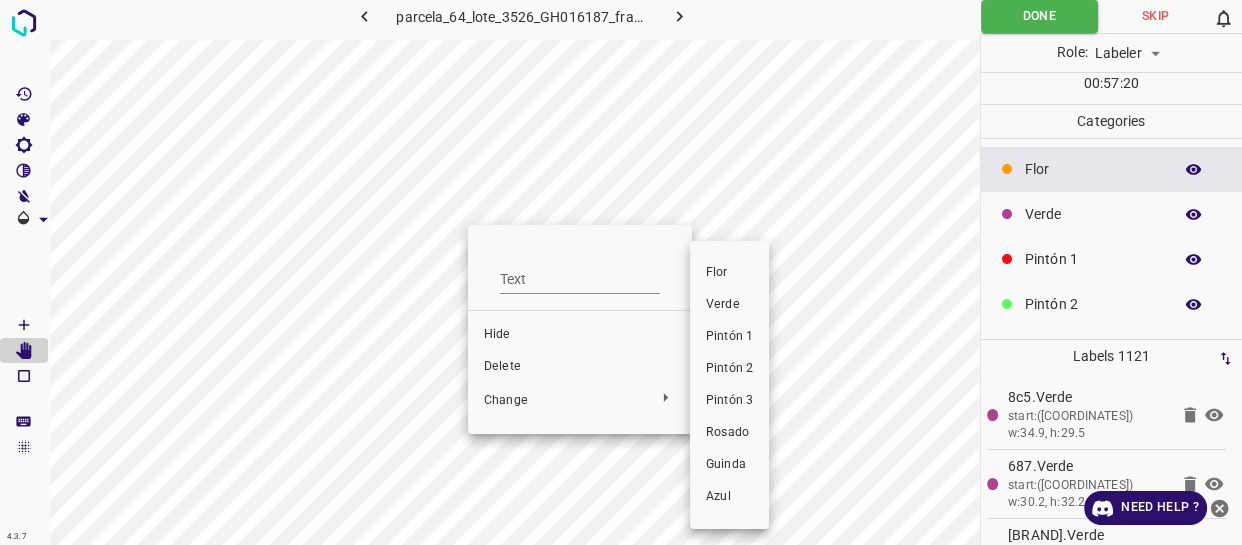 click on "Pintón 1" at bounding box center [729, 337] 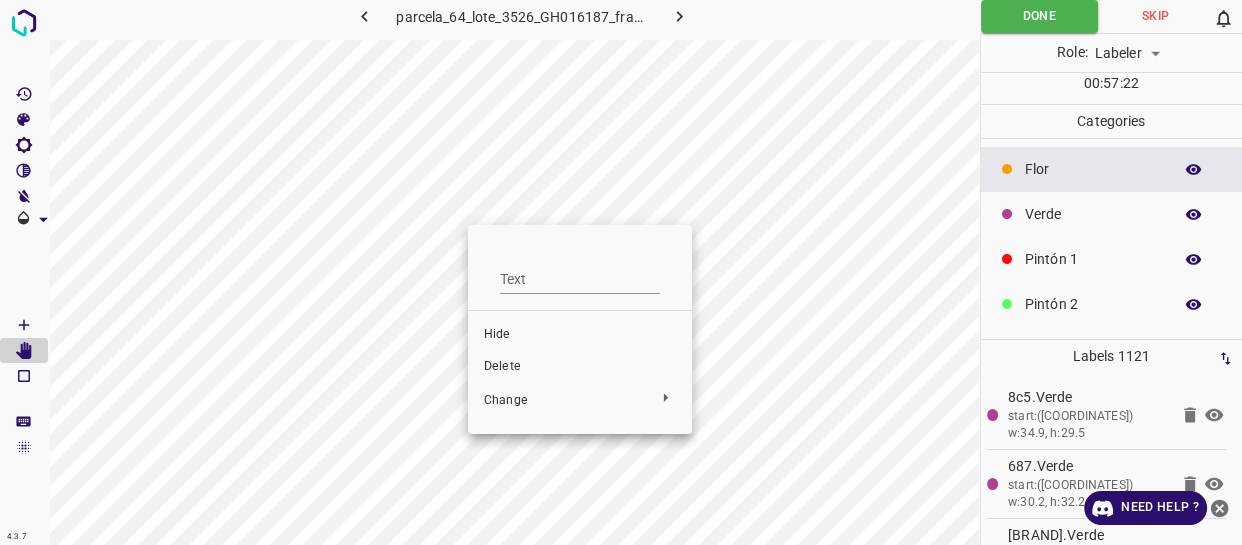 click at bounding box center (621, 272) 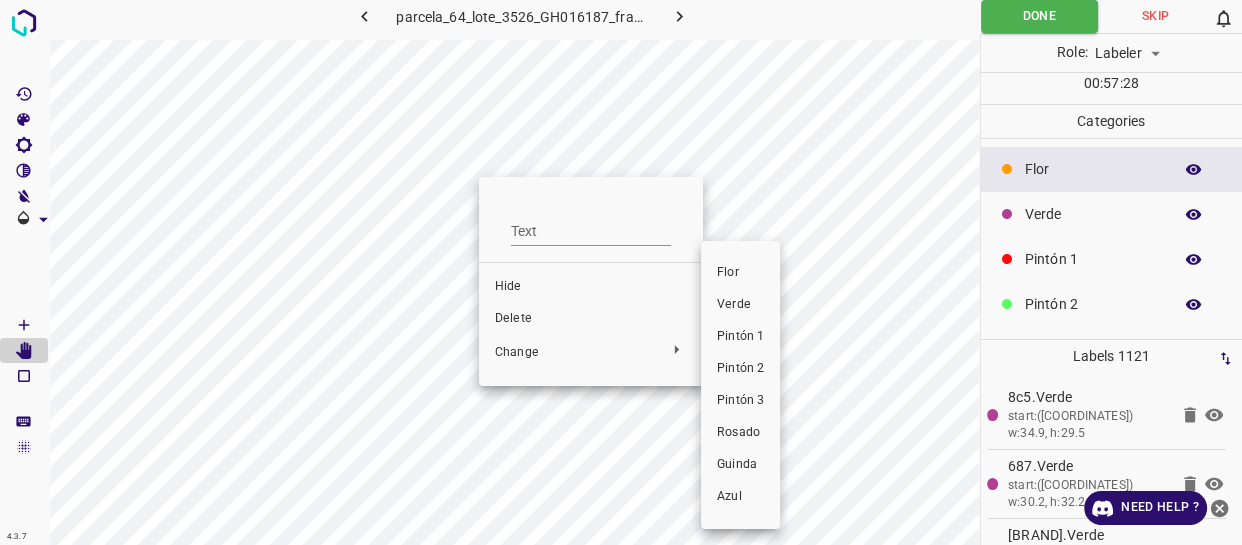 click on "Pintón 1" at bounding box center [740, 337] 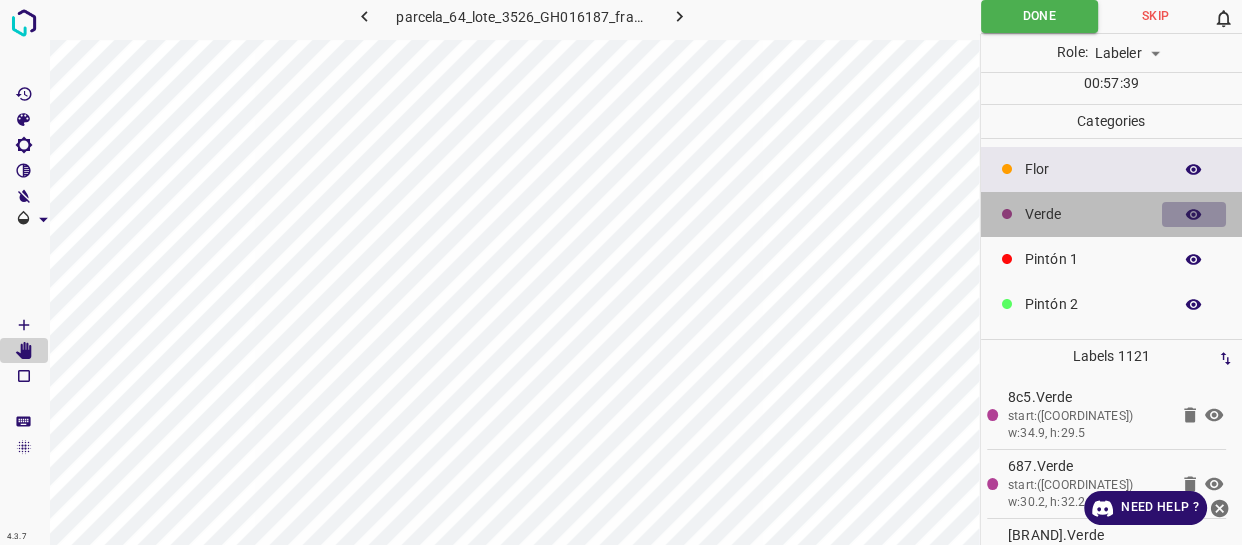 click 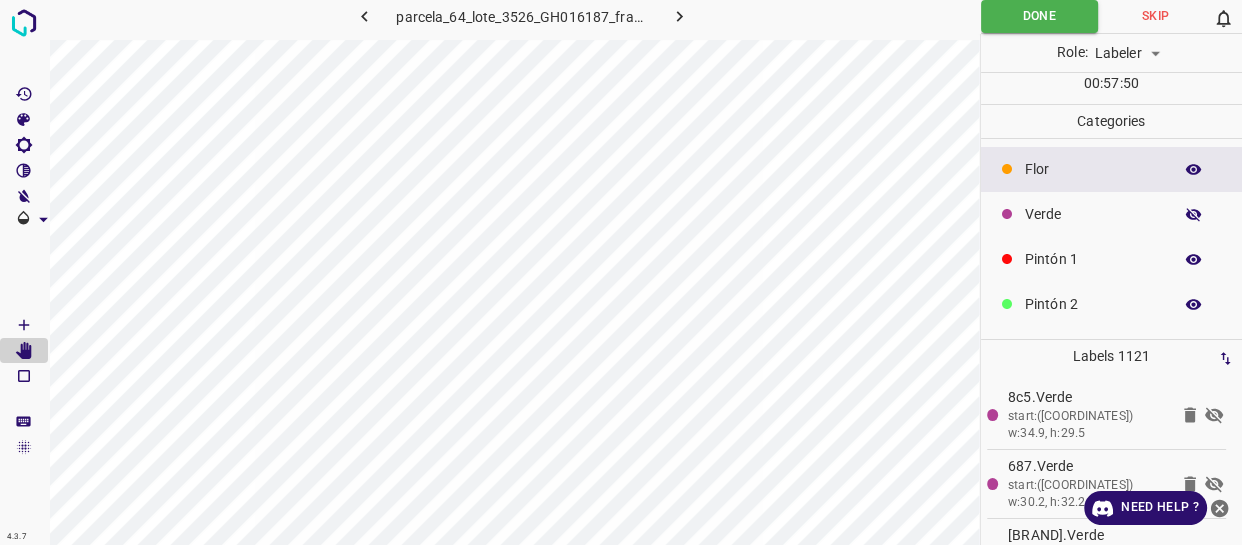 click 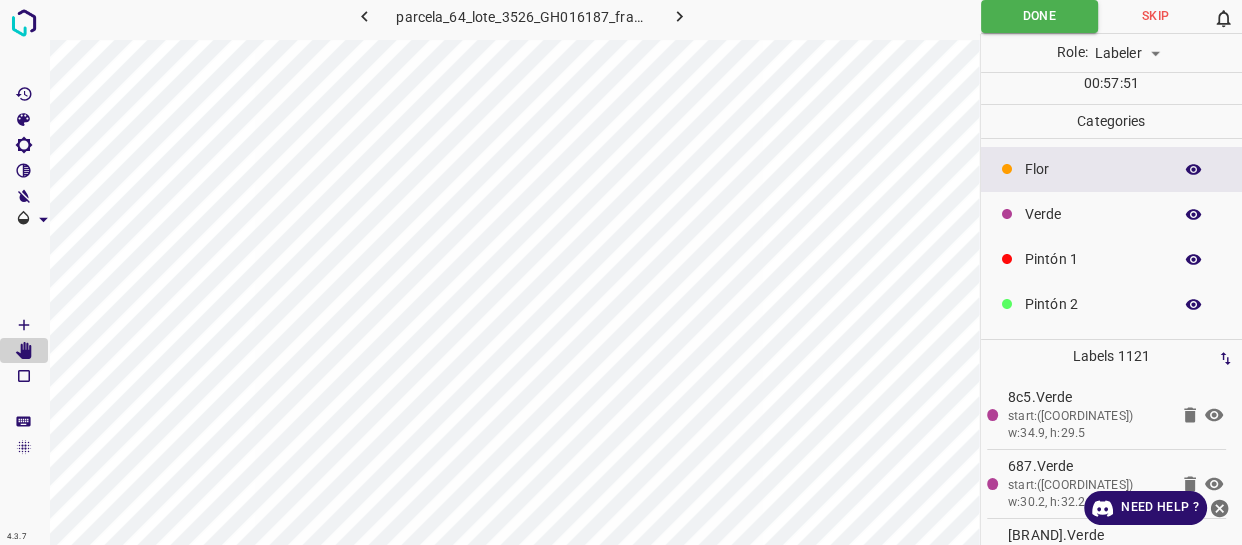click 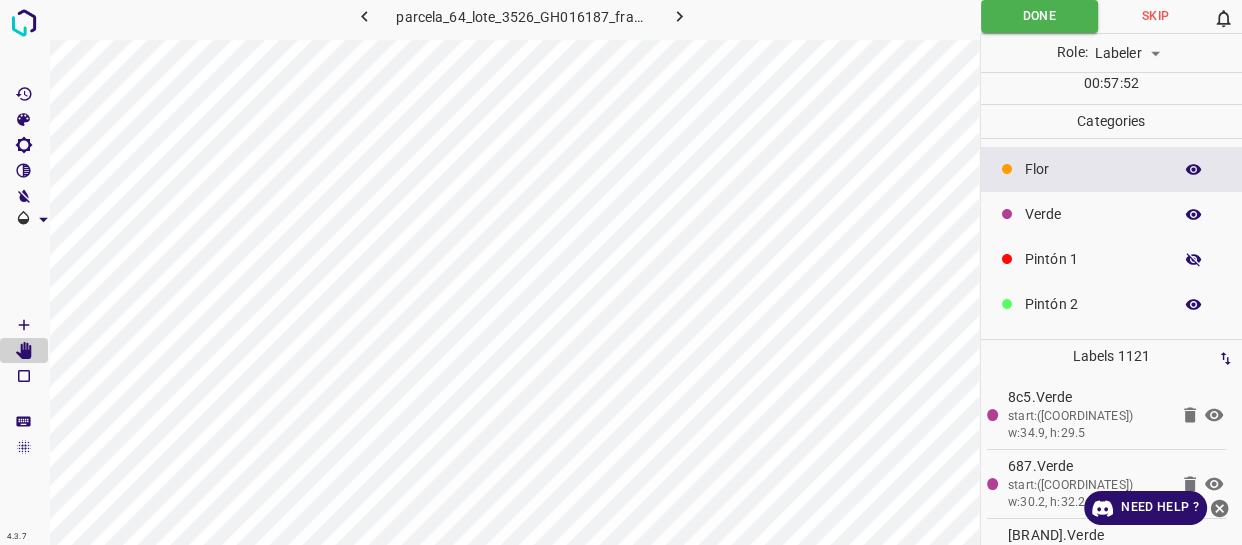 click 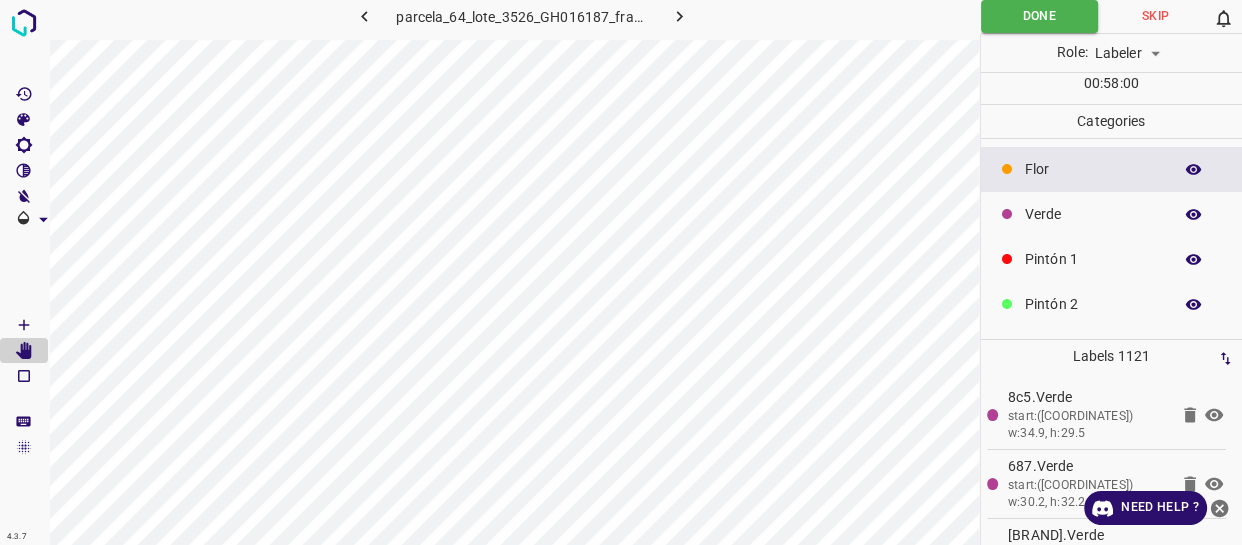 click 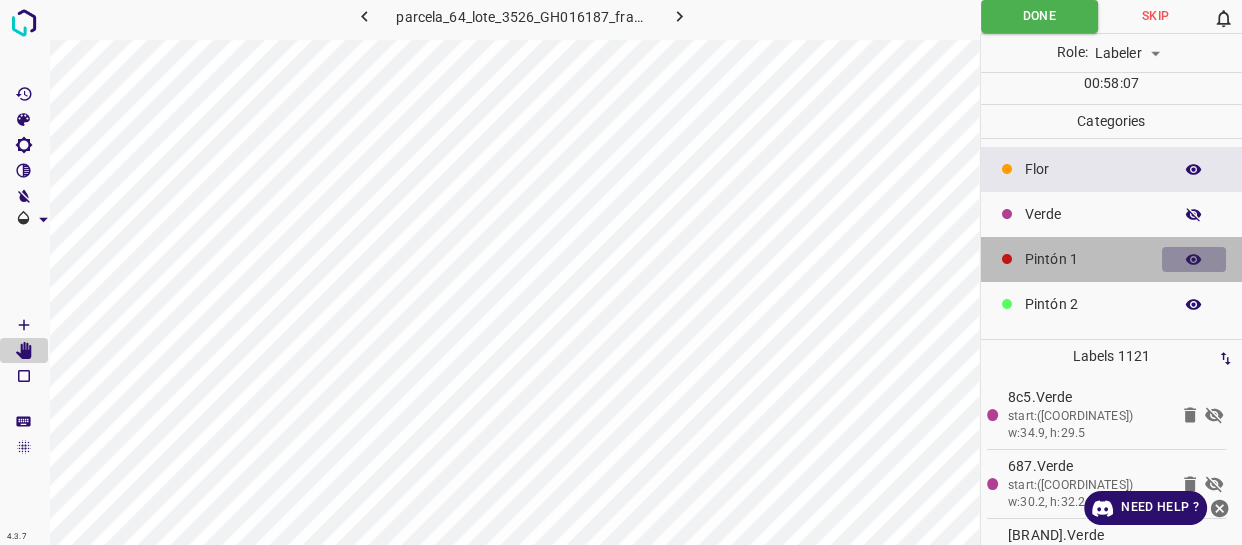 click 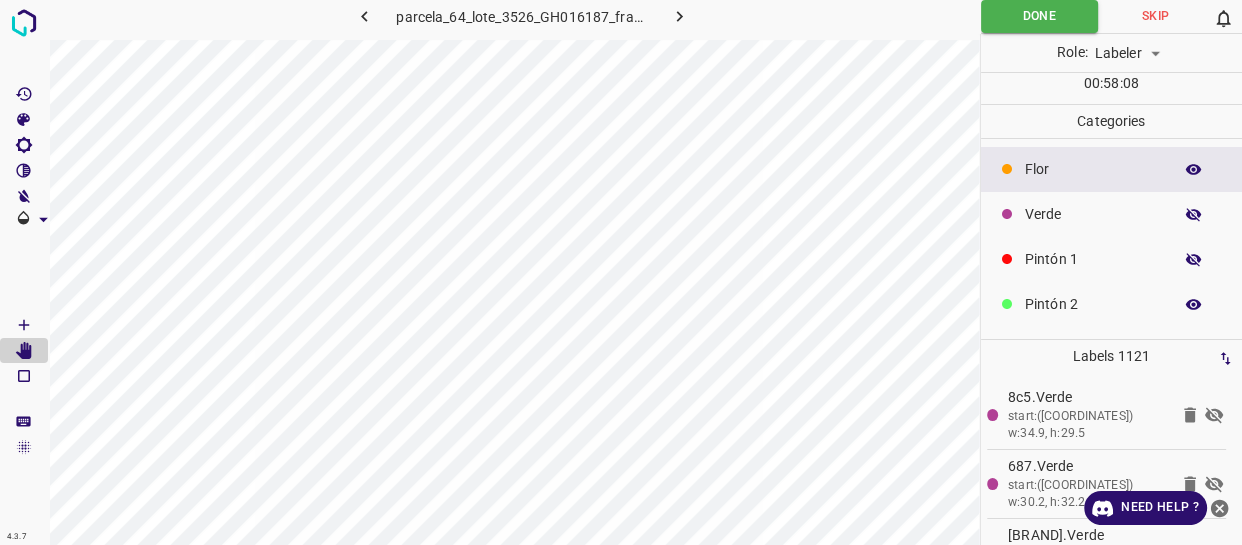 click 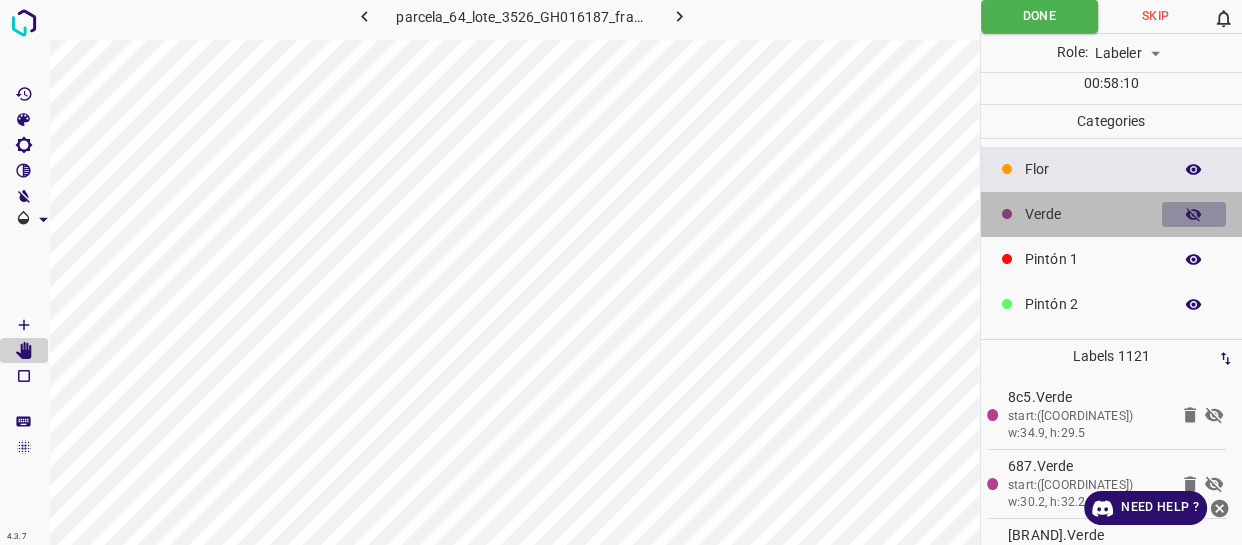 click 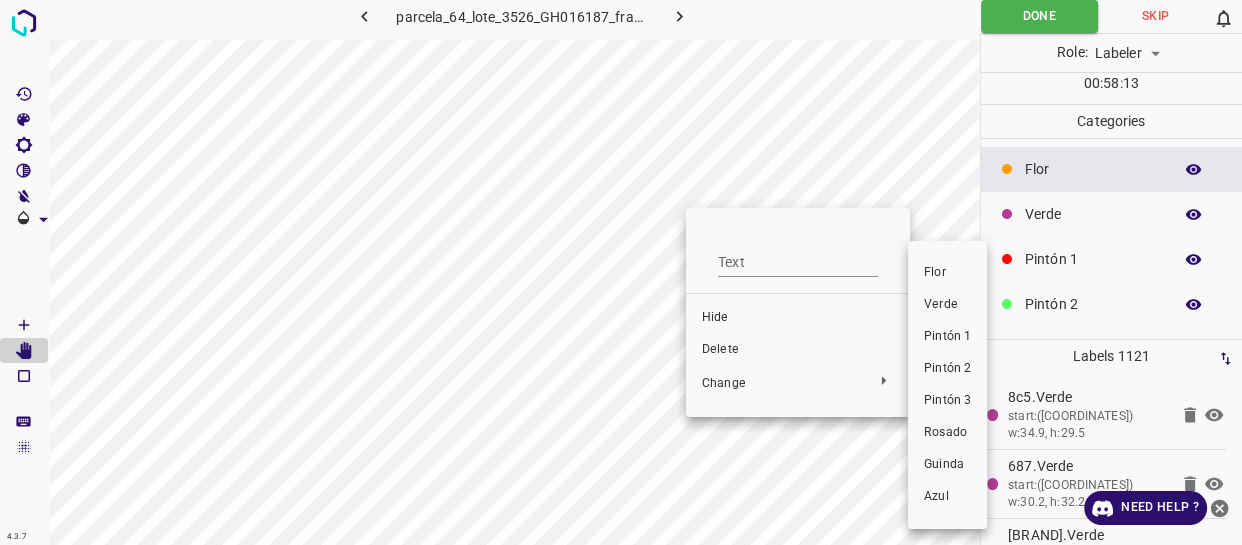 click on "Pintón 2" at bounding box center (947, 369) 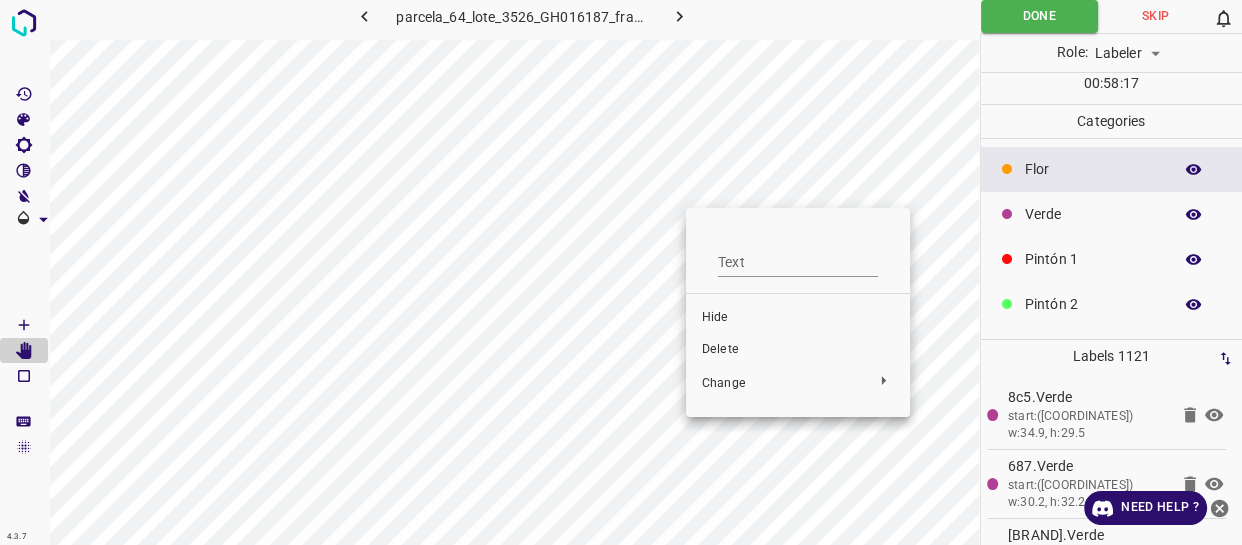 drag, startPoint x: 459, startPoint y: 310, endPoint x: 472, endPoint y: 310, distance: 13 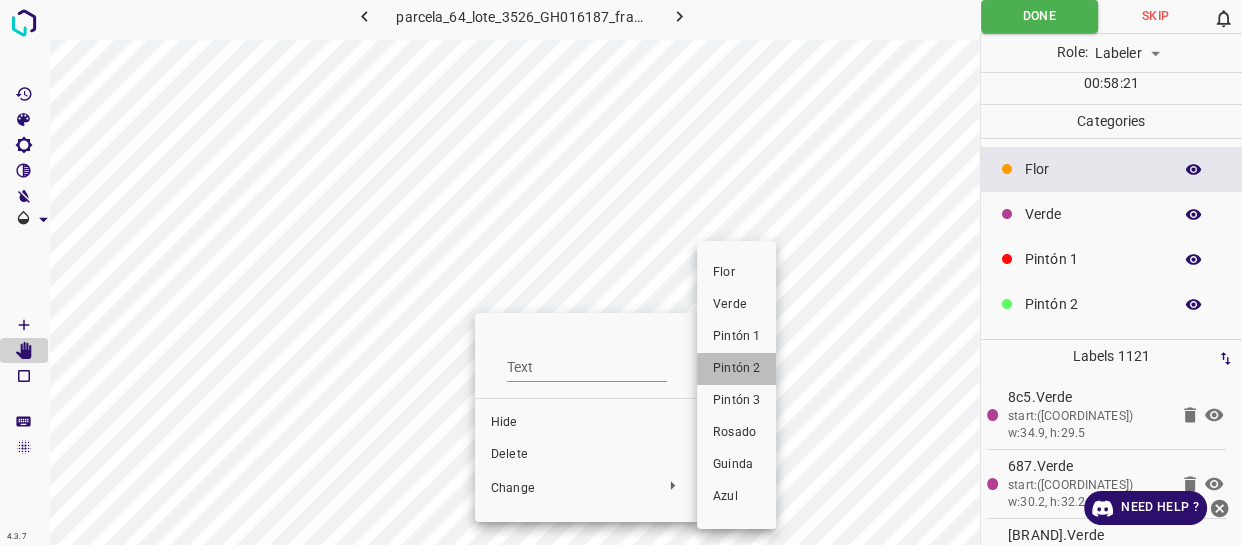 click on "Pintón 2" at bounding box center (736, 369) 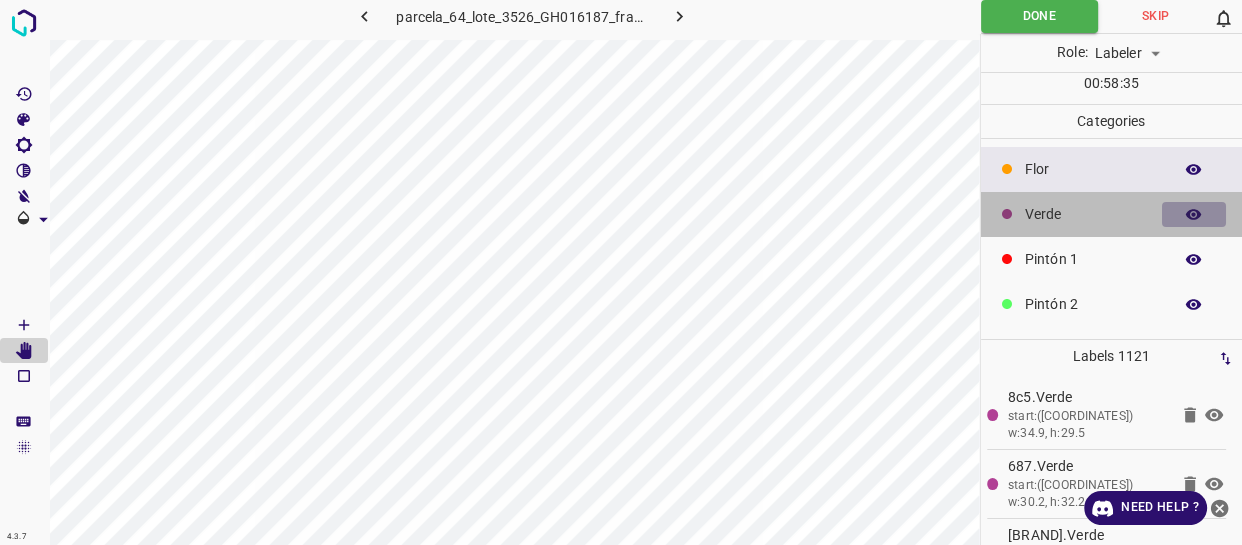 click 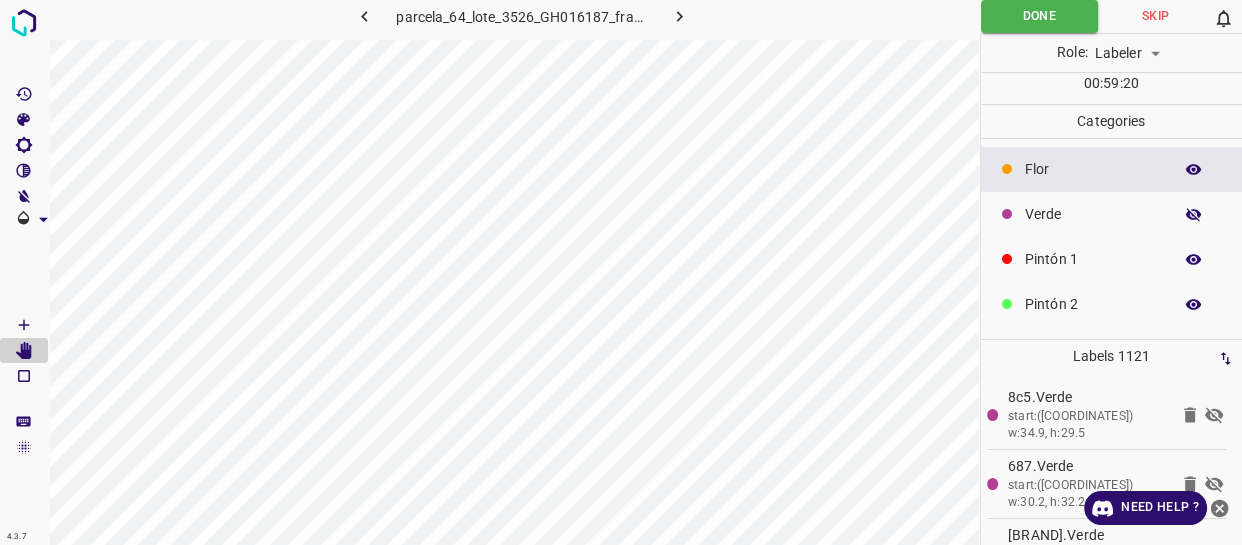 click at bounding box center (1194, 215) 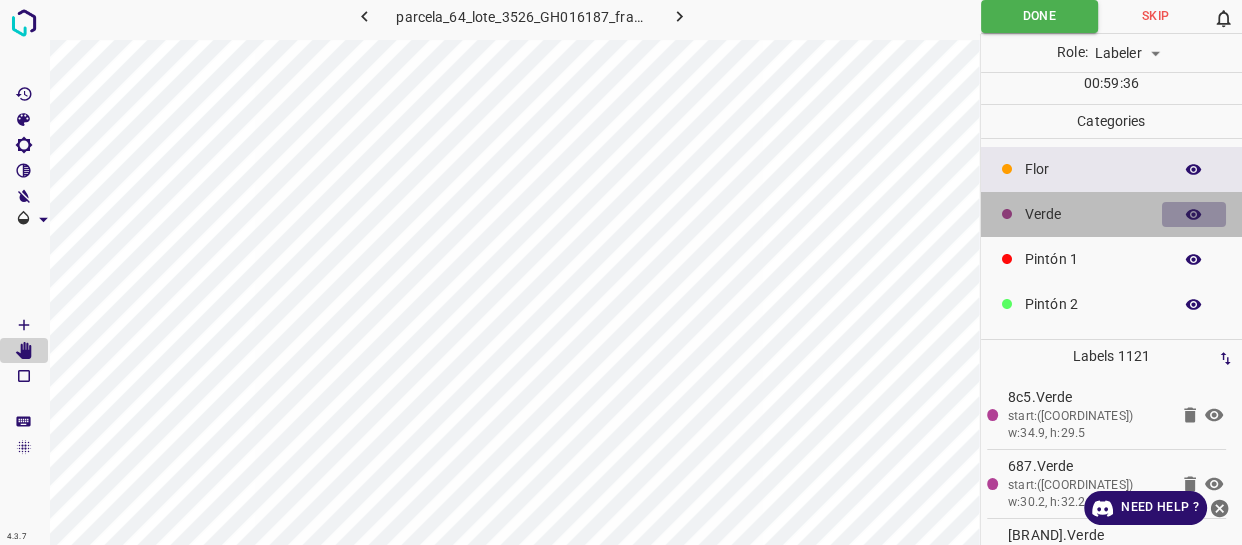 click 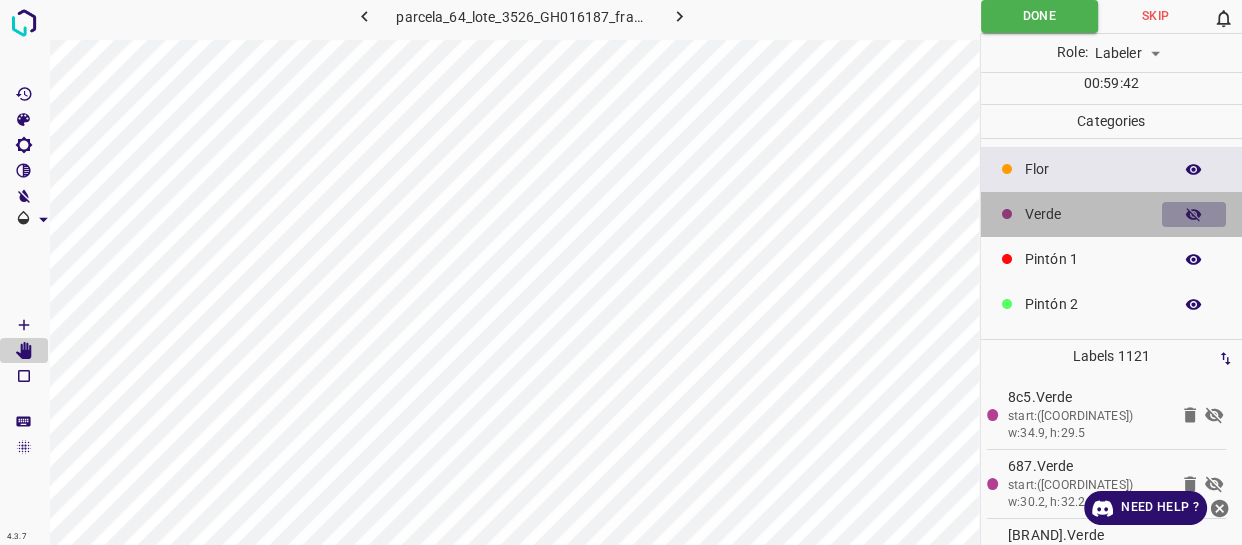 click 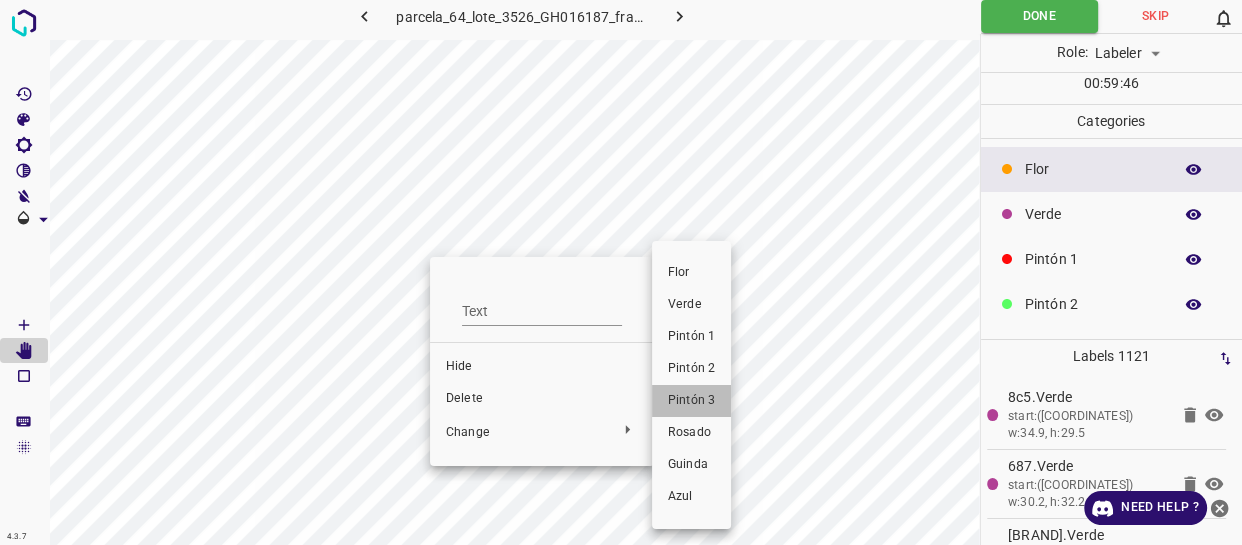 click on "Pintón 3" at bounding box center [691, 401] 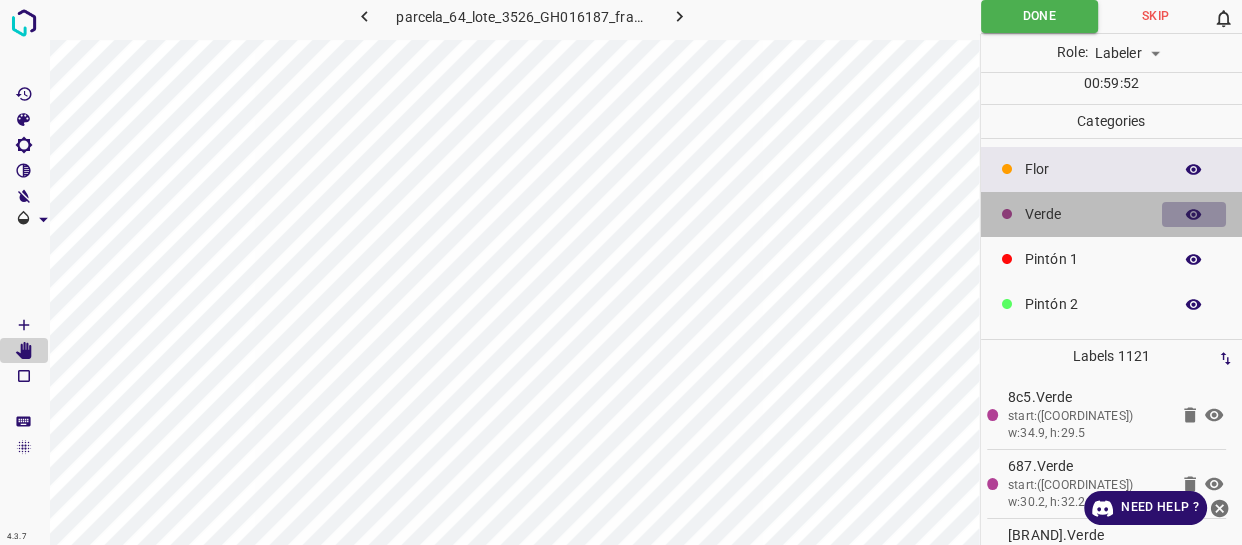click 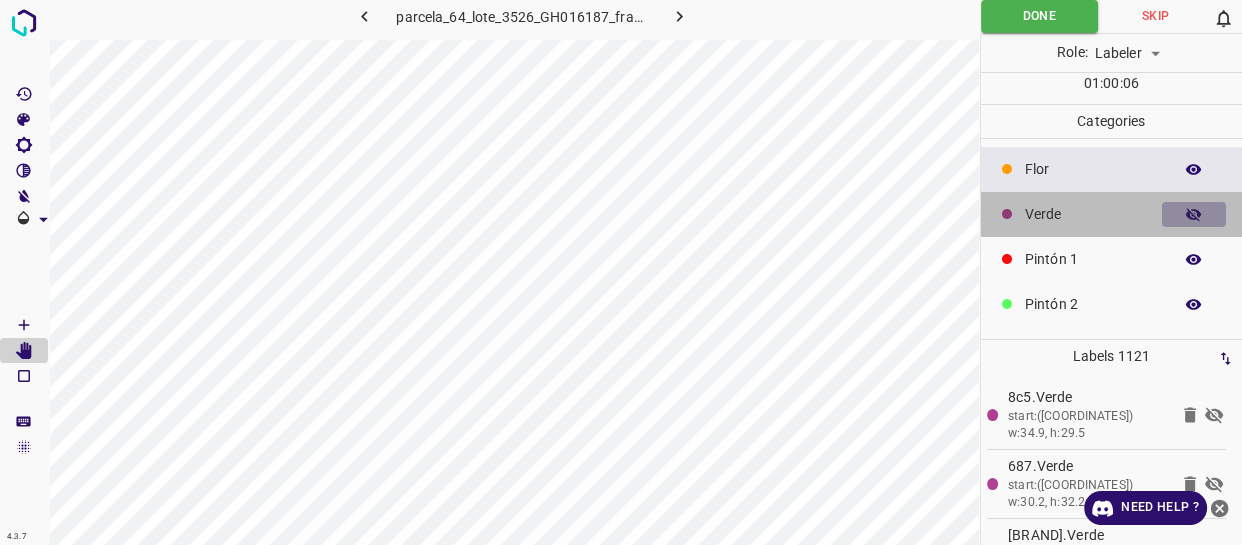 click 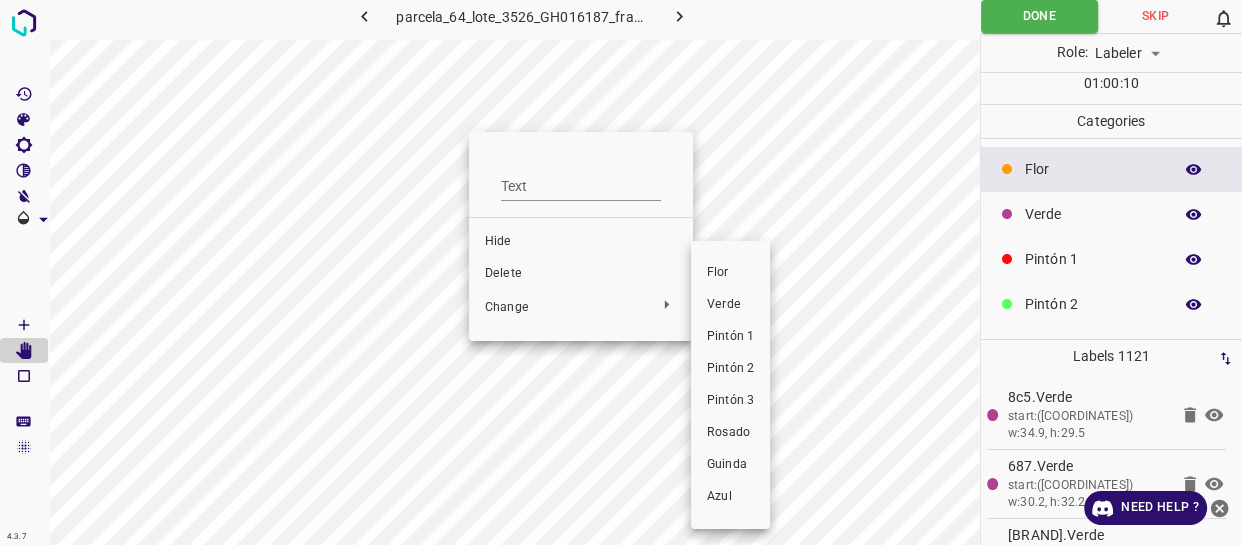 click on "Pintón 3" at bounding box center (730, 401) 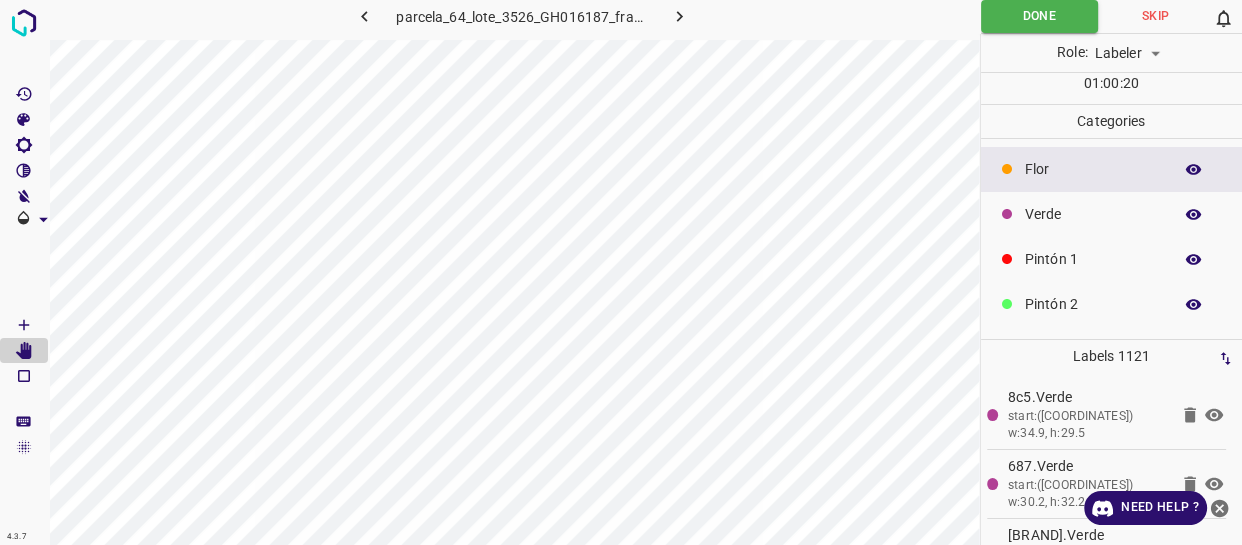 click 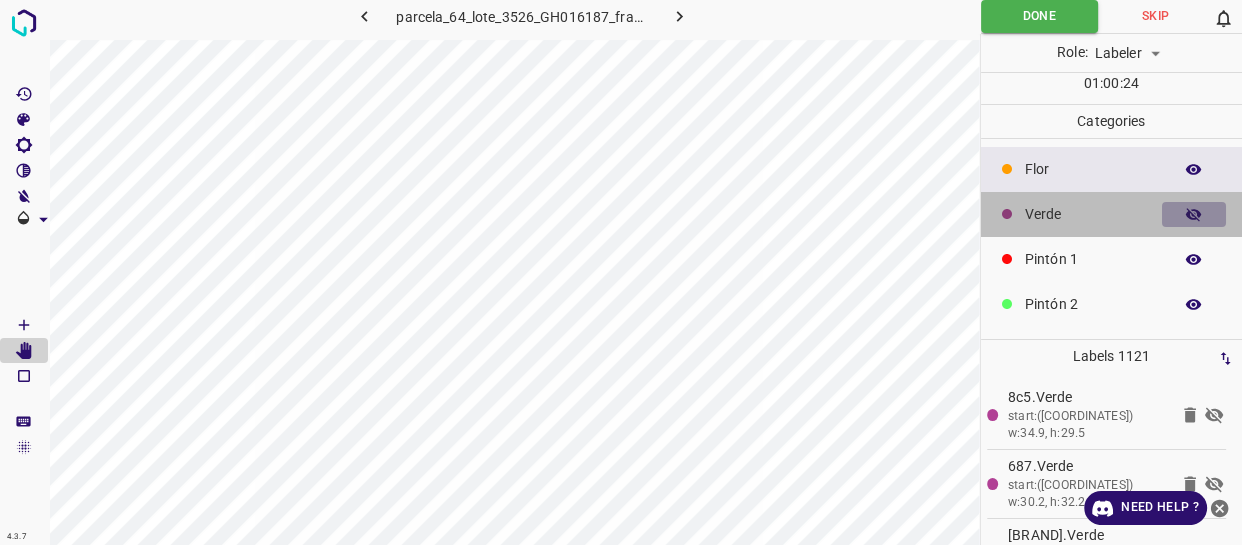 click 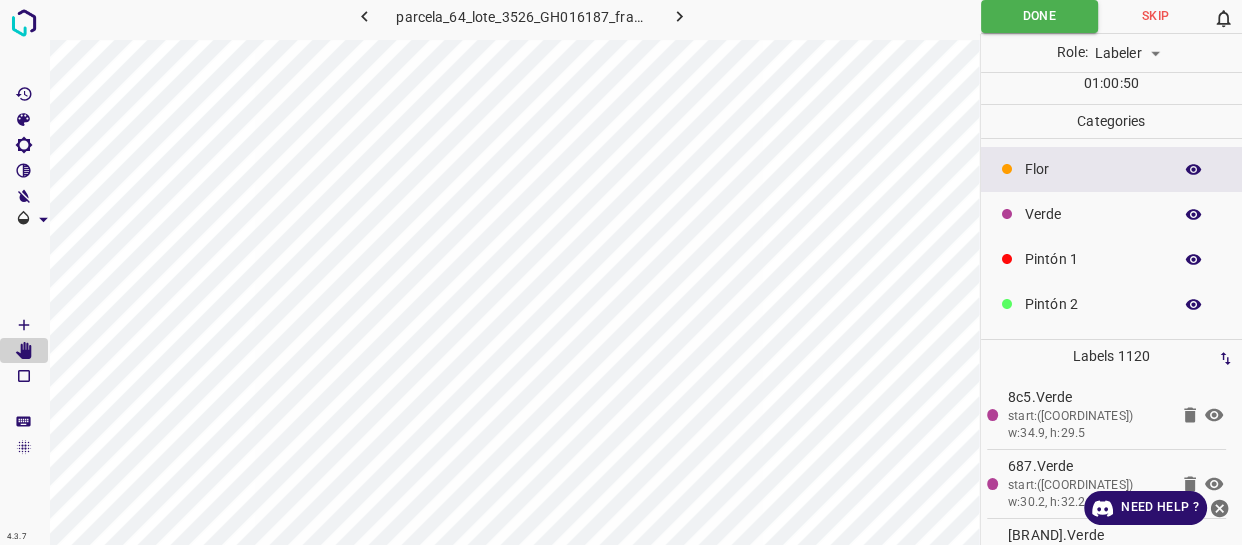 click at bounding box center [1194, 215] 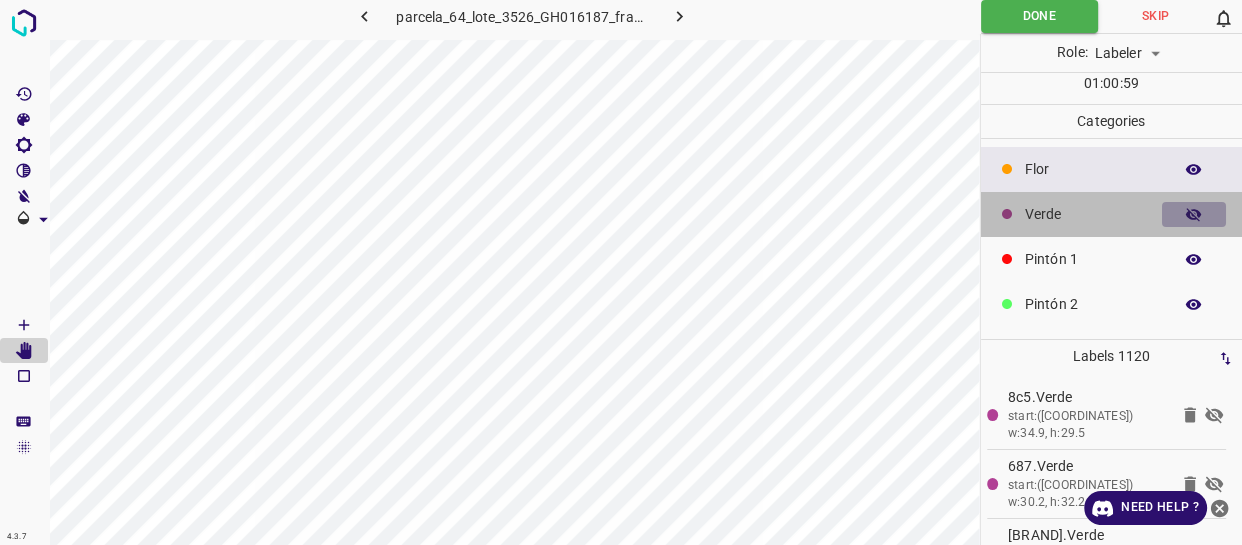 click 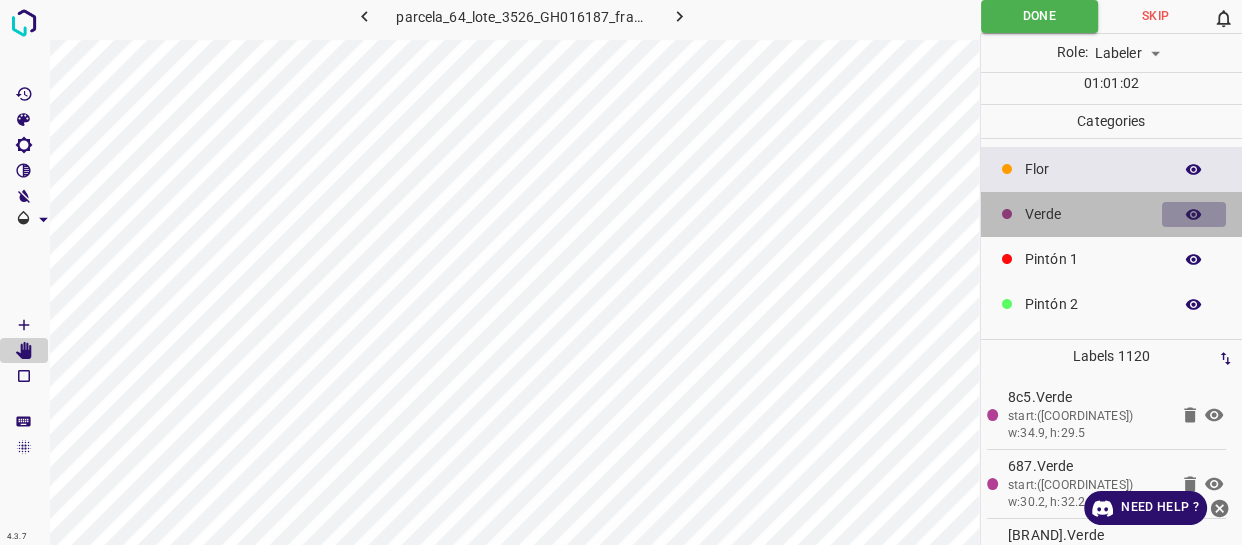 click 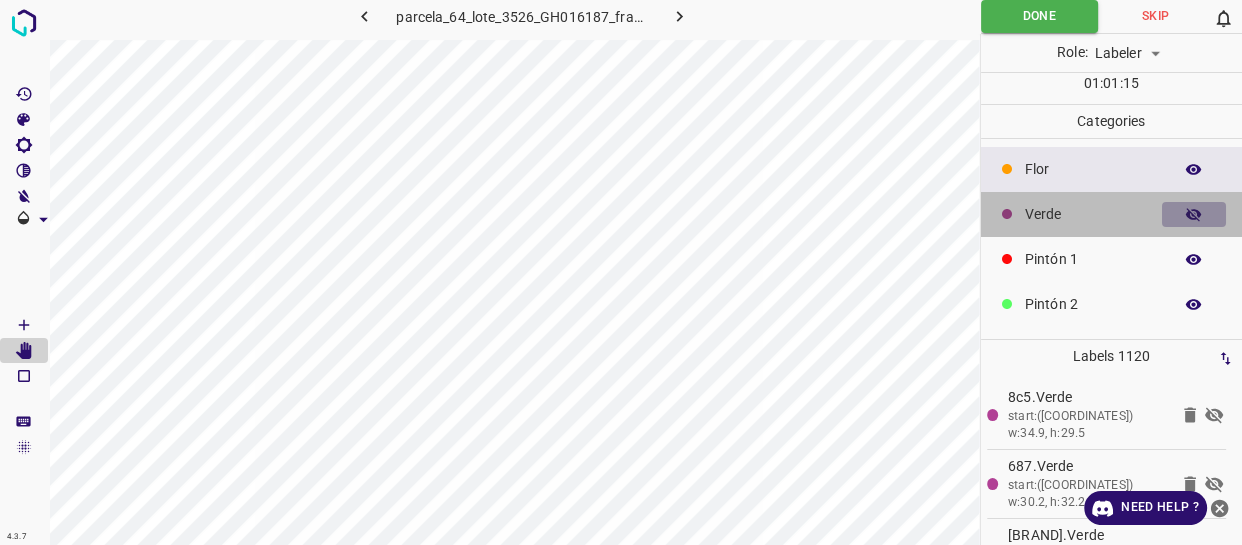 click 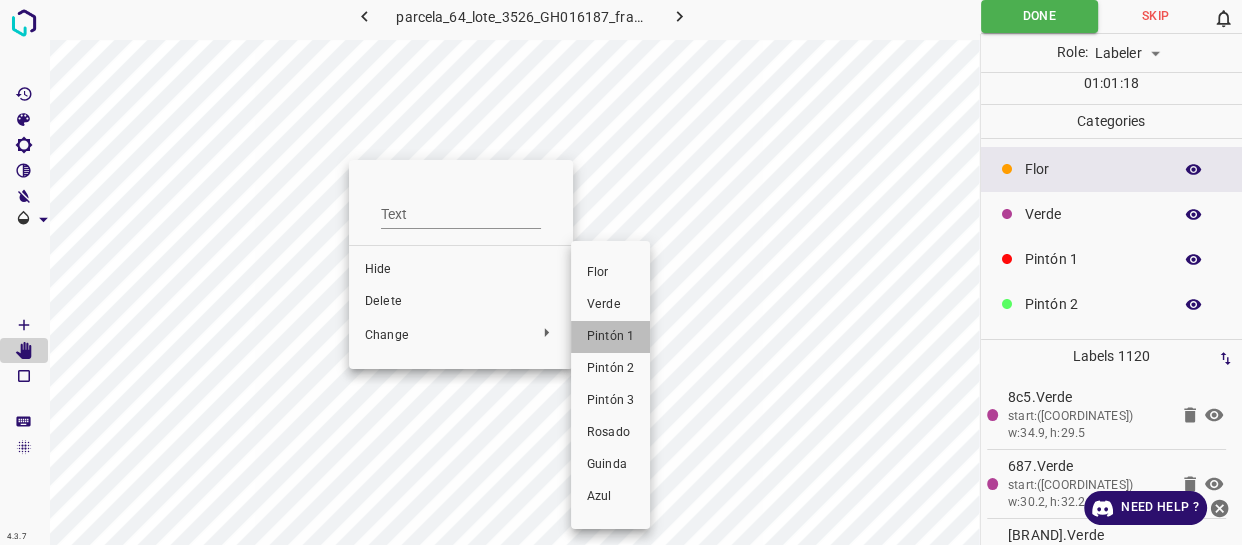 click on "Pintón 1" at bounding box center [610, 337] 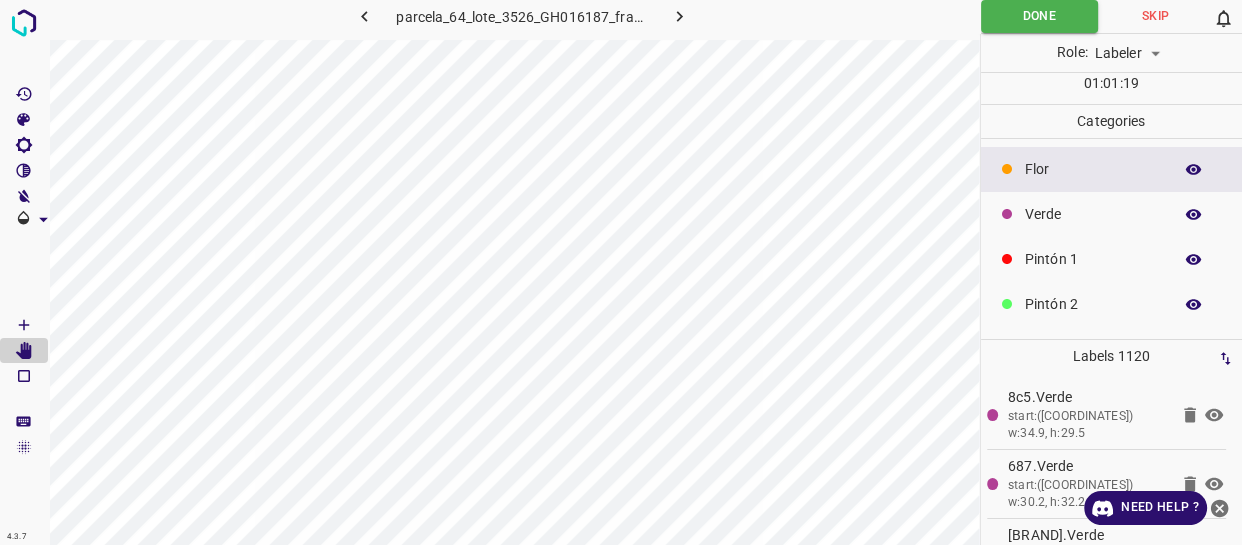 click at bounding box center (1194, 215) 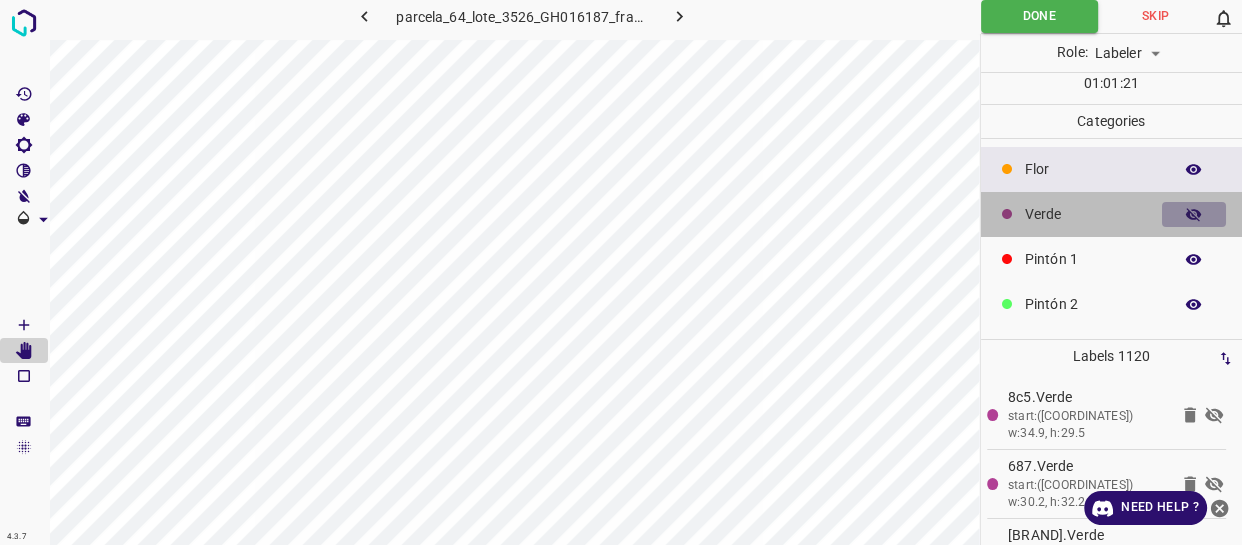 click at bounding box center [1194, 215] 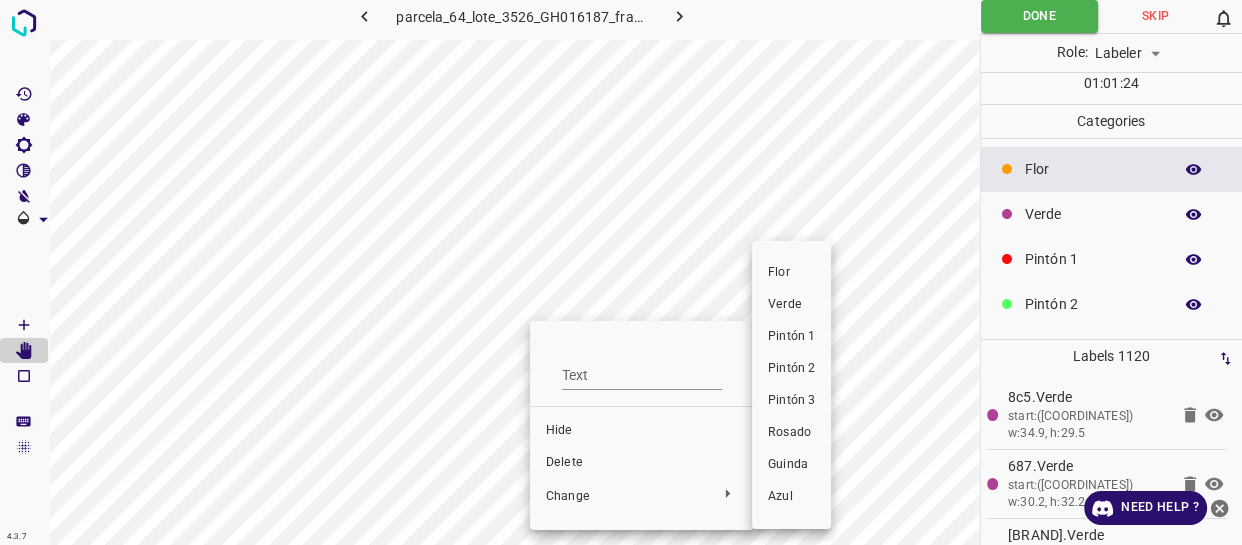 click on "Pintón 1" at bounding box center [791, 337] 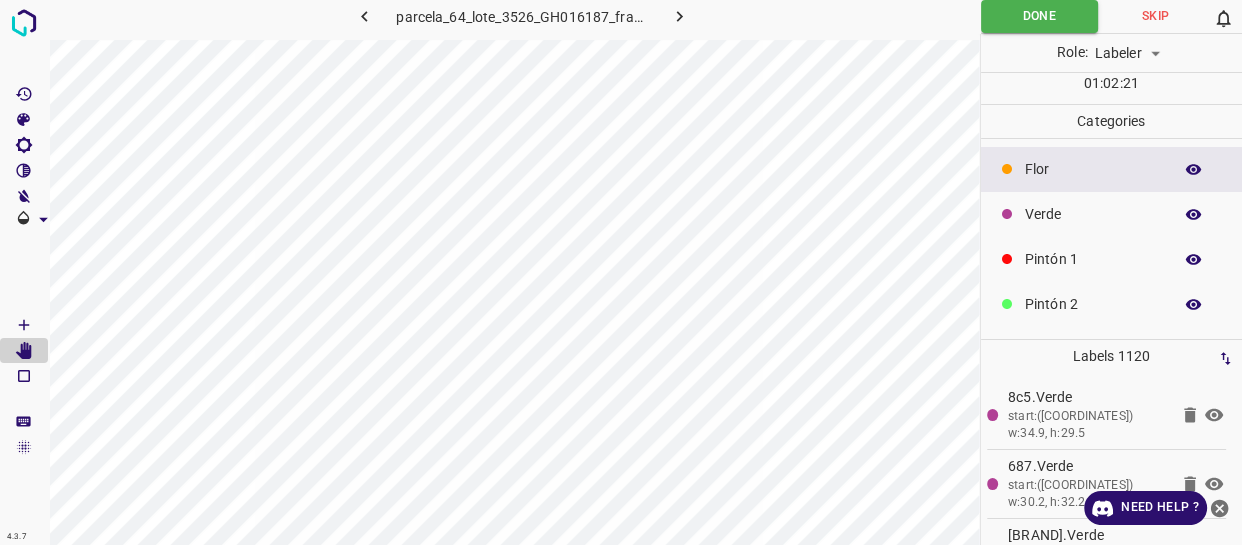 click 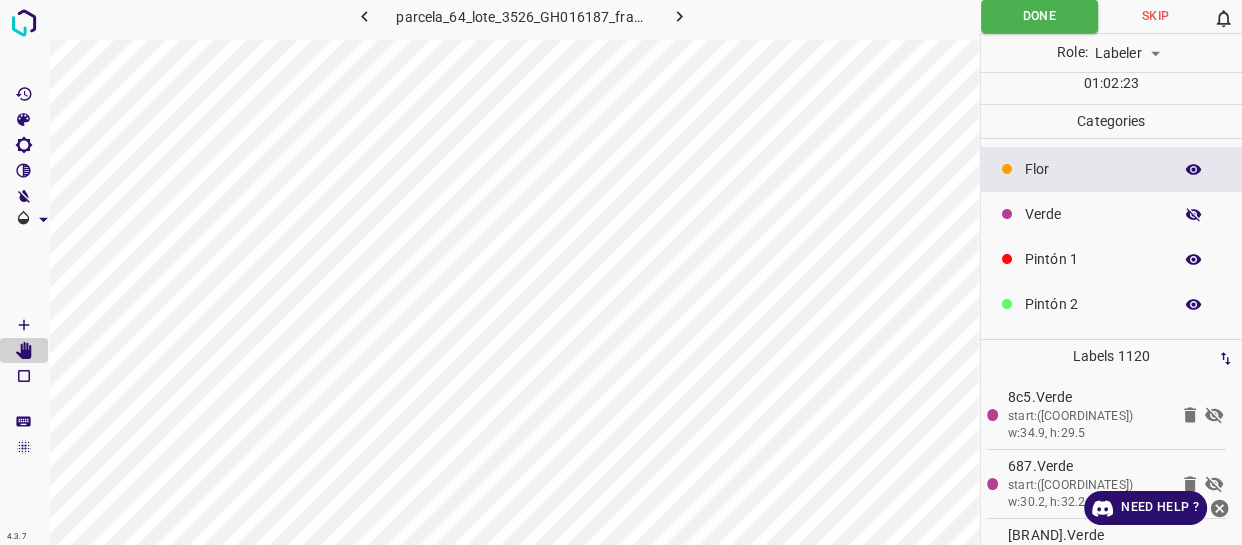 click 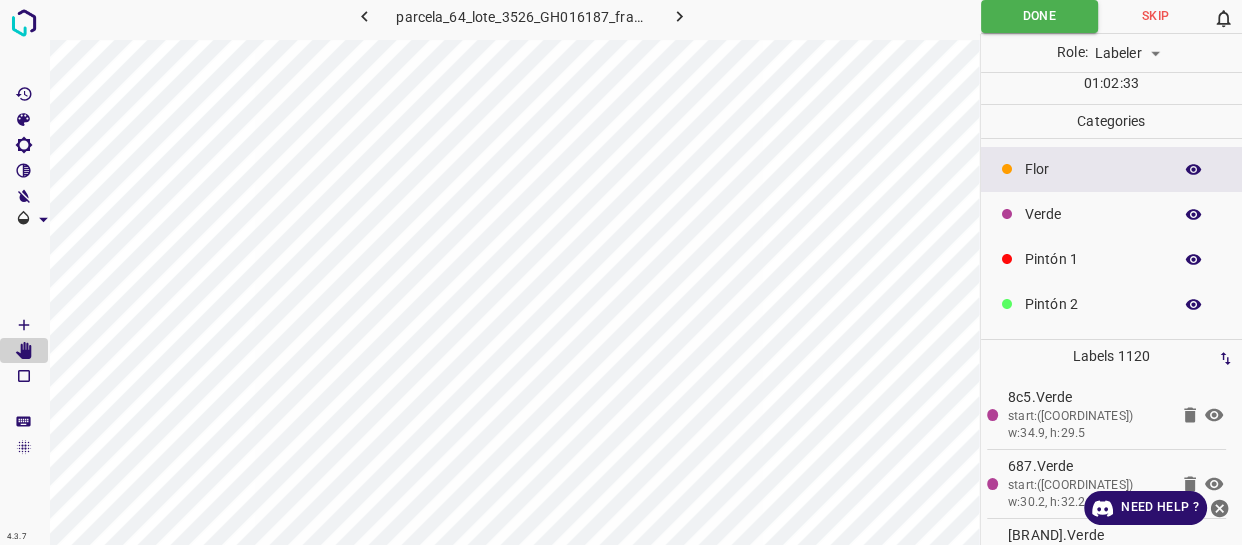 click on "Verde" at bounding box center [1093, 214] 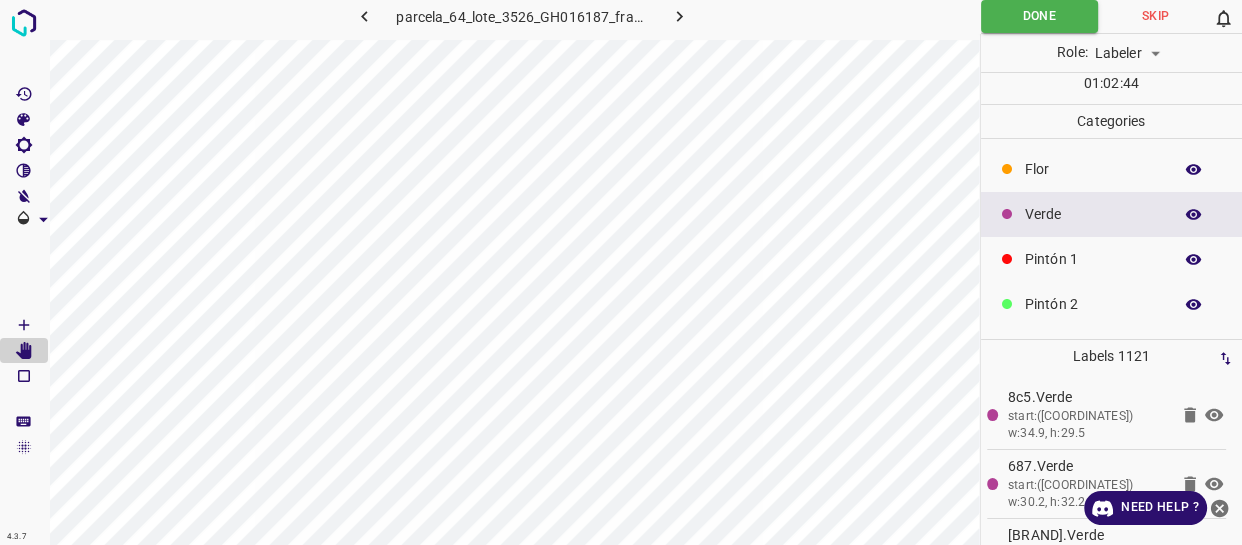 click 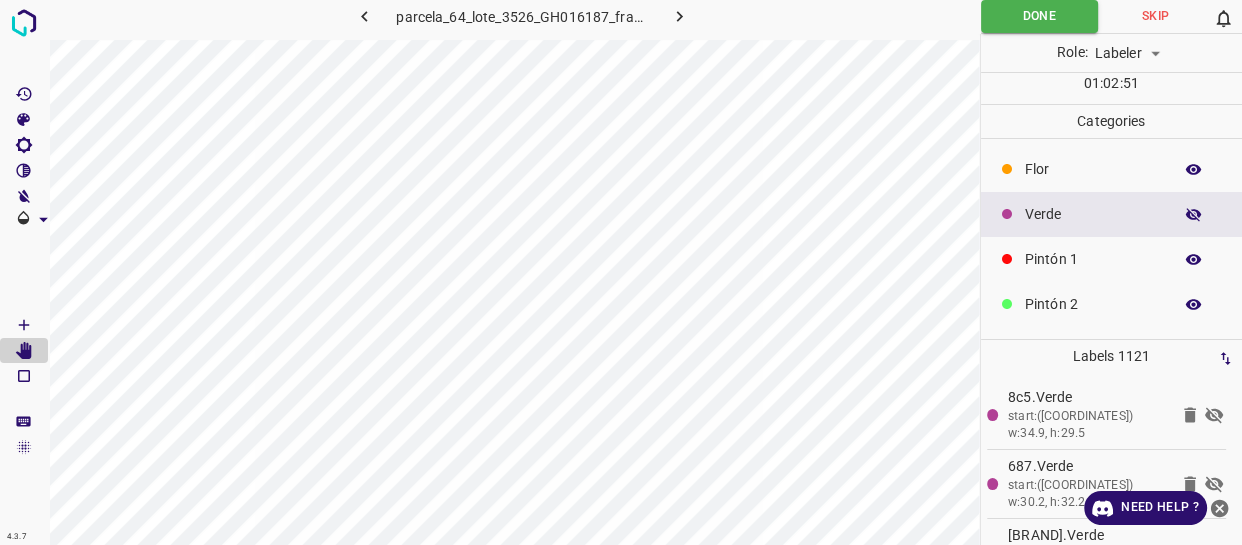 click at bounding box center (1194, 215) 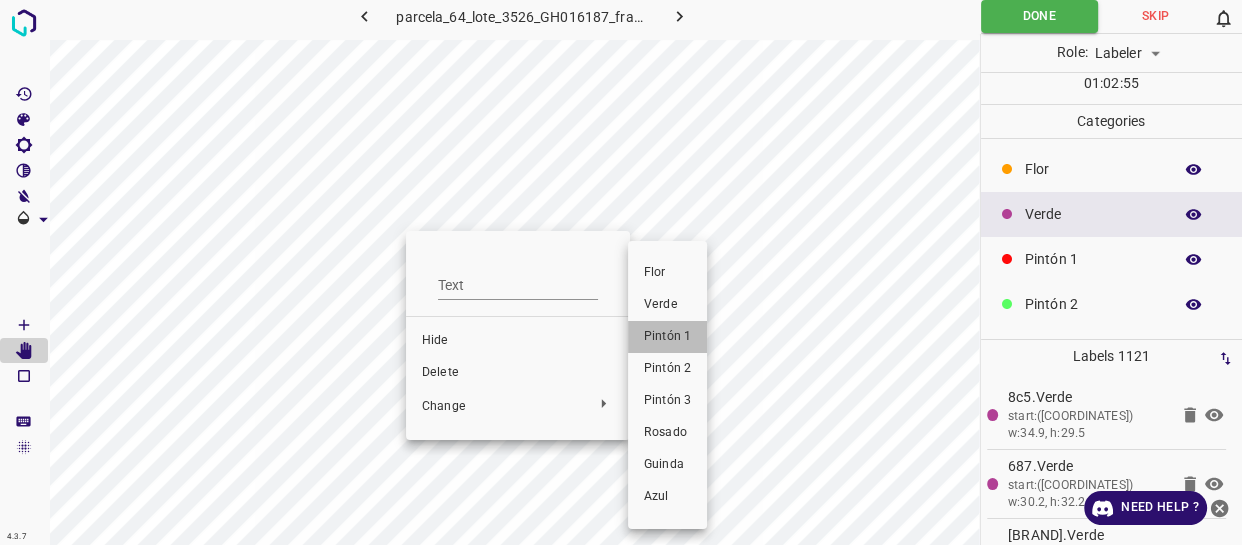 click on "Pintón 1" at bounding box center [667, 337] 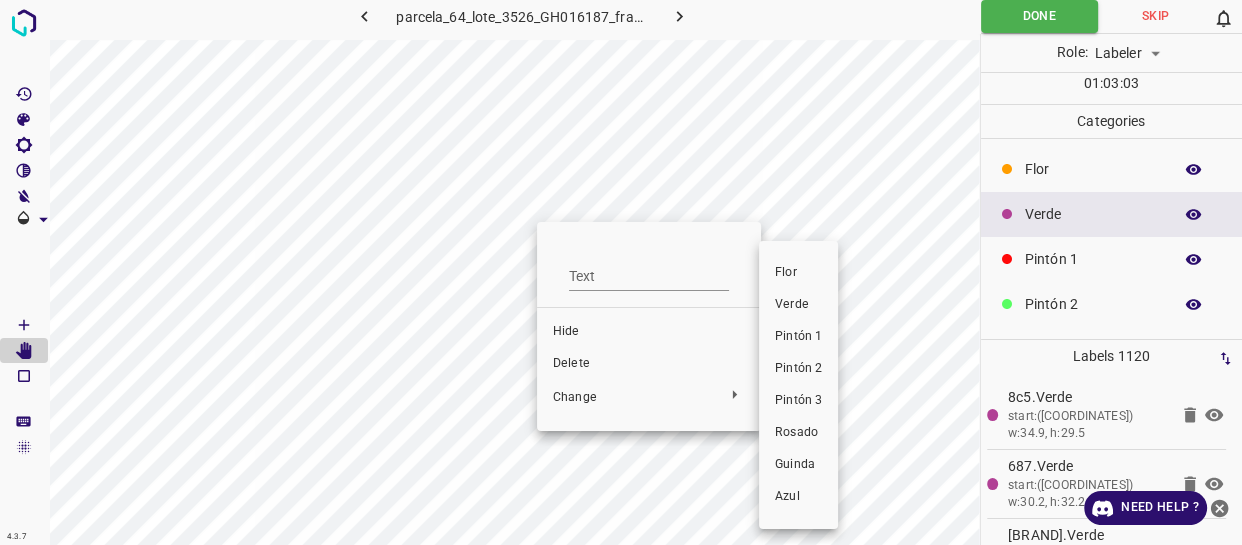 click on "Pintón 1" at bounding box center (798, 337) 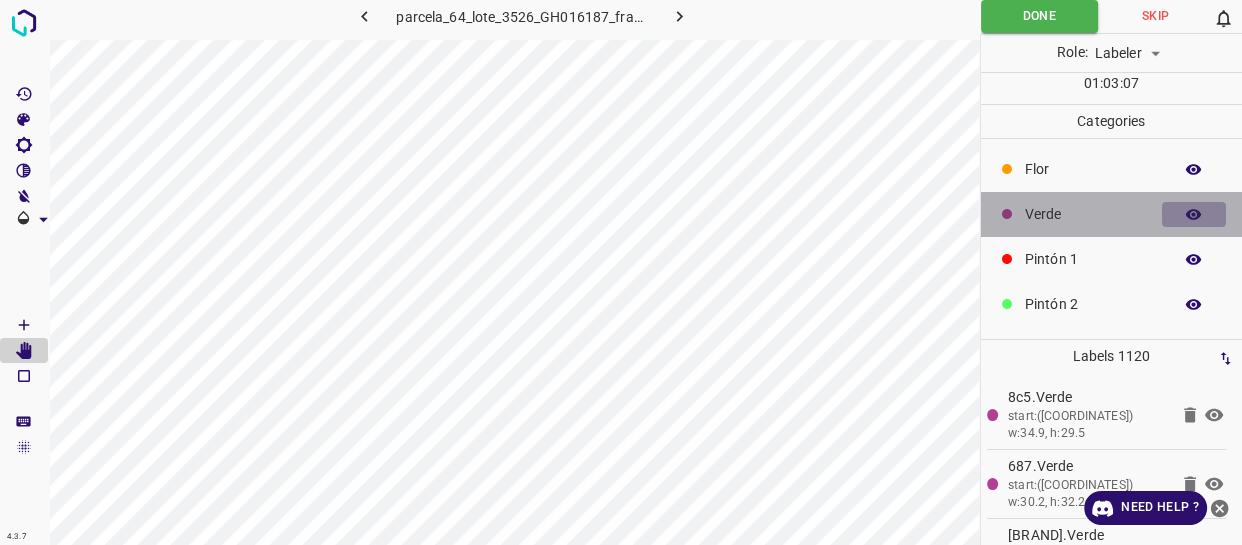 click at bounding box center (1194, 215) 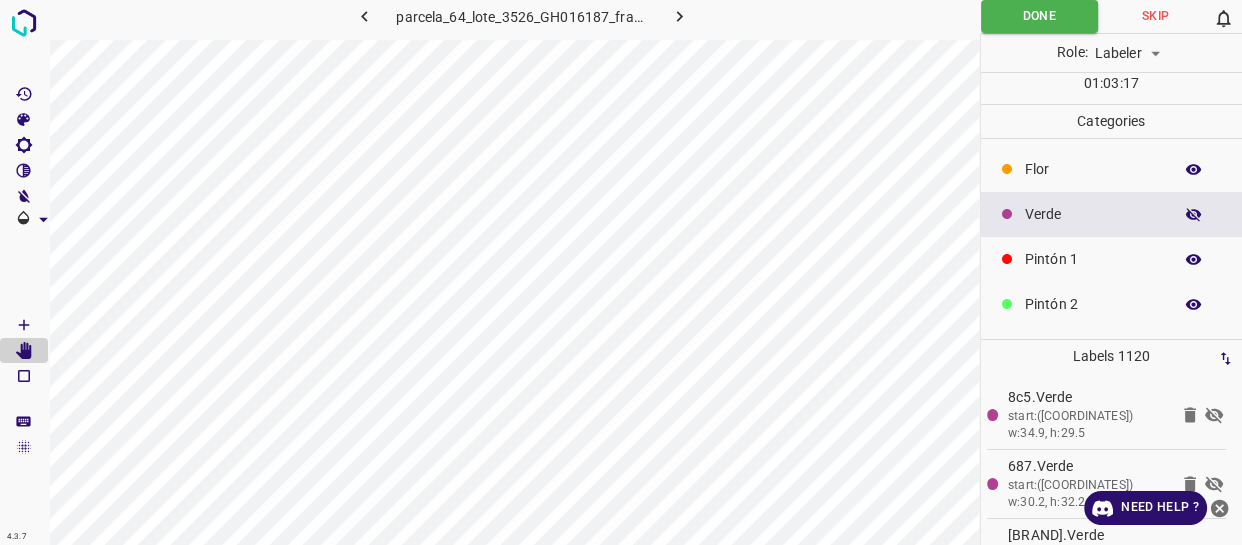 click 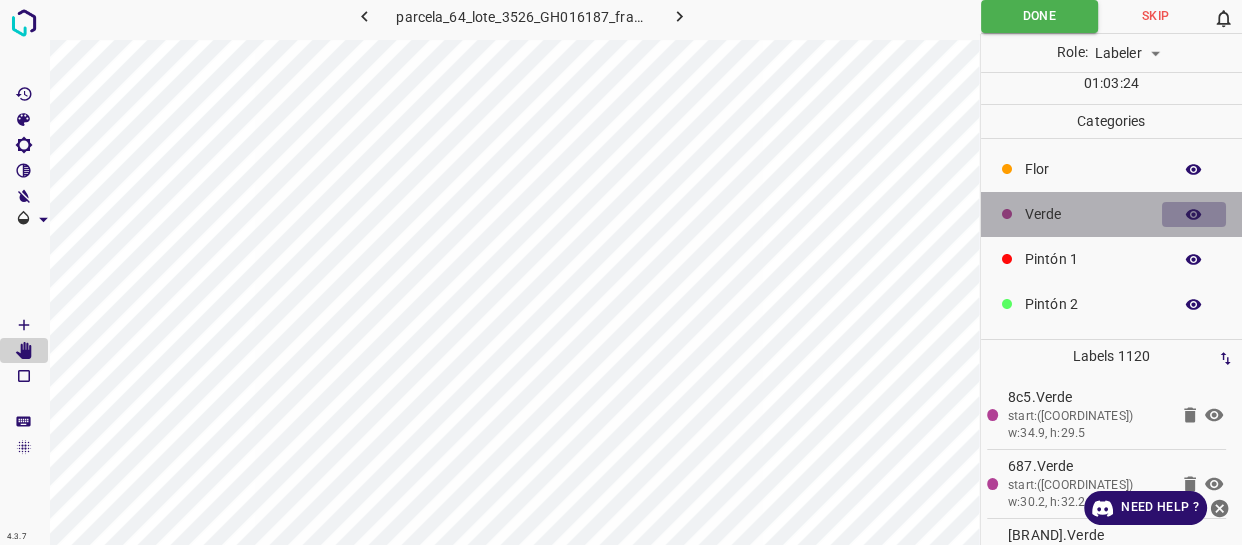 click at bounding box center [1194, 215] 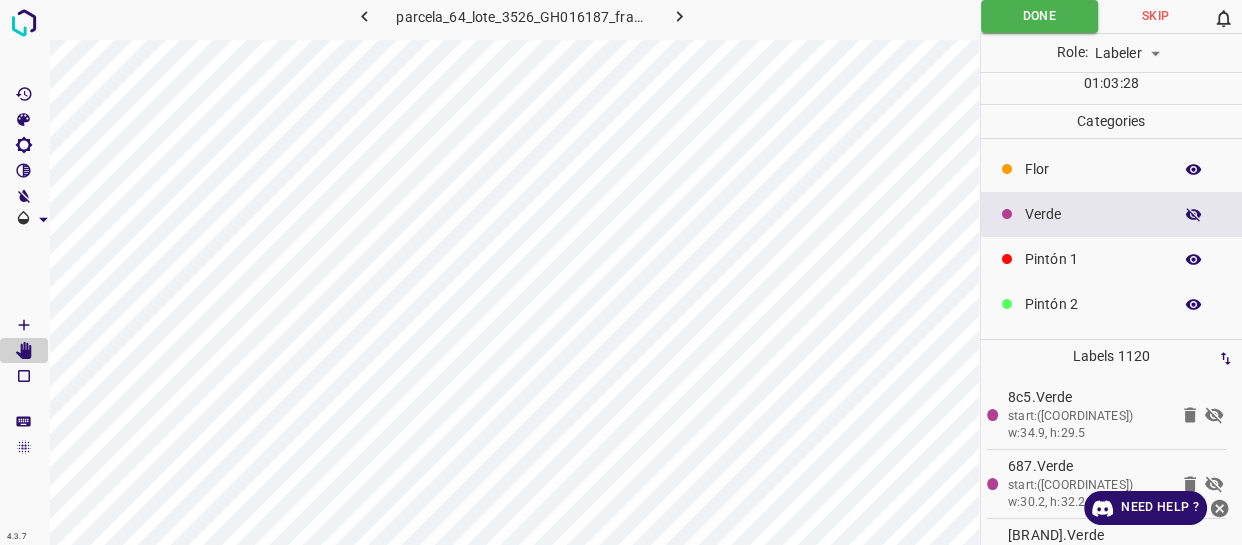 click 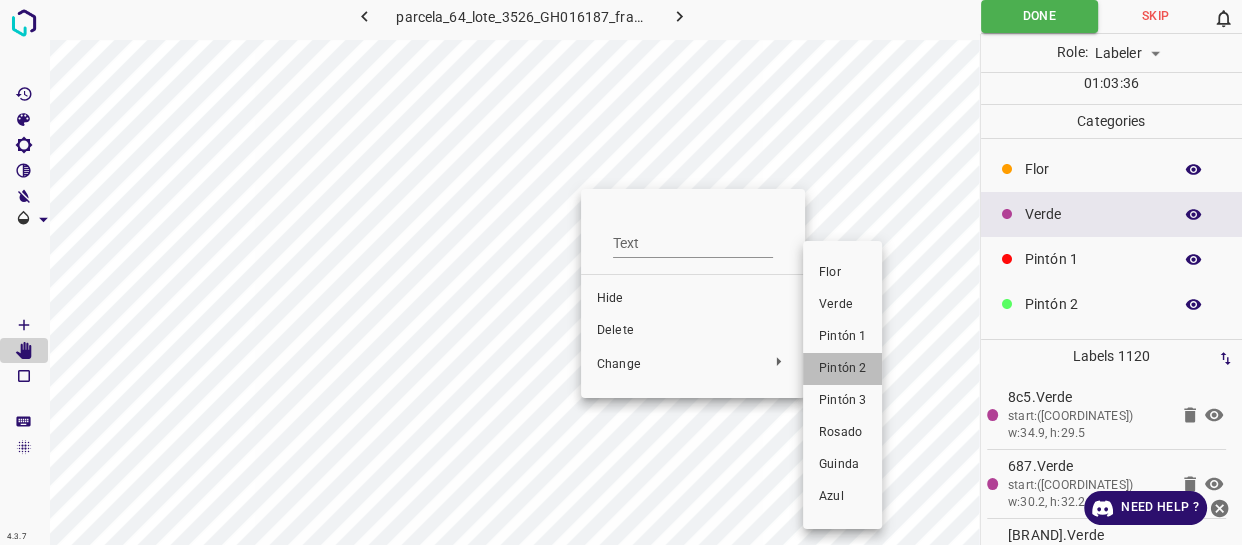 click on "Pintón 2" at bounding box center [842, 369] 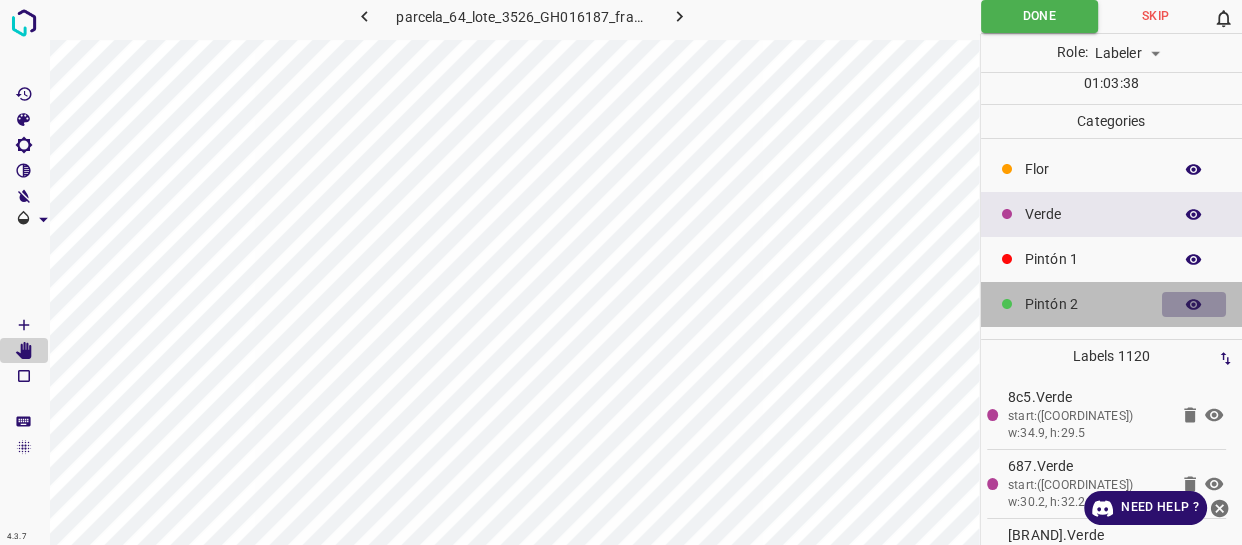 click at bounding box center [1194, 305] 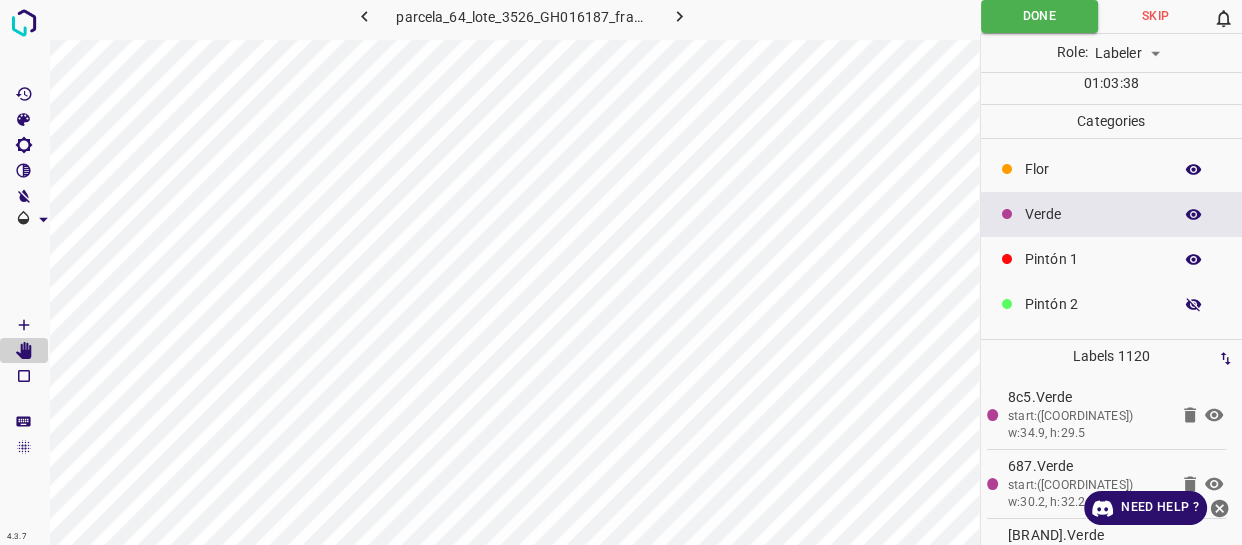 click at bounding box center [1194, 305] 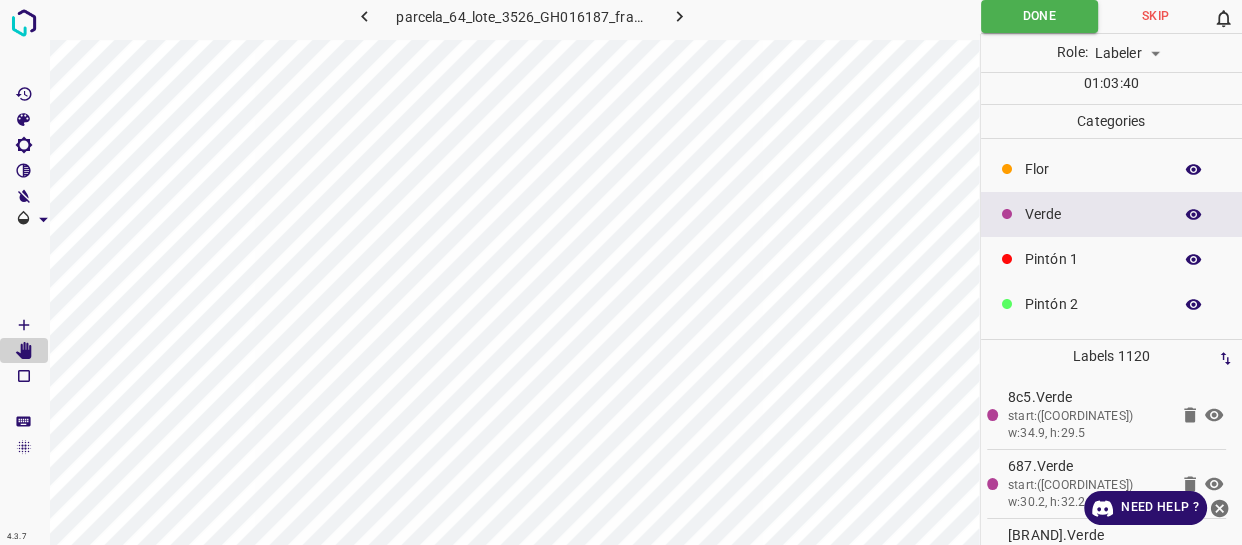 click 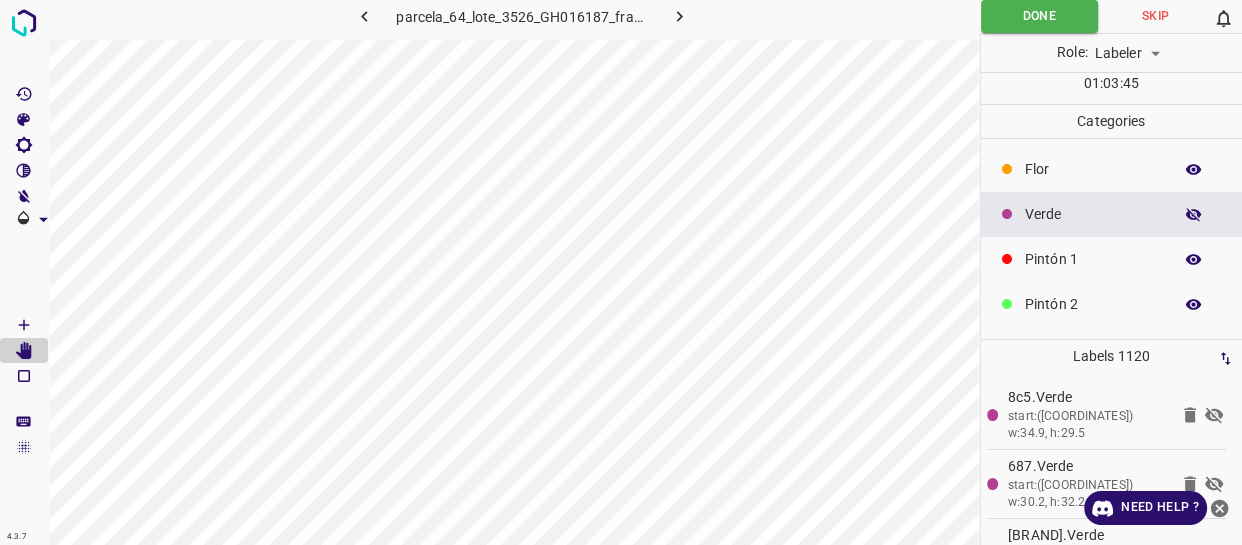 click 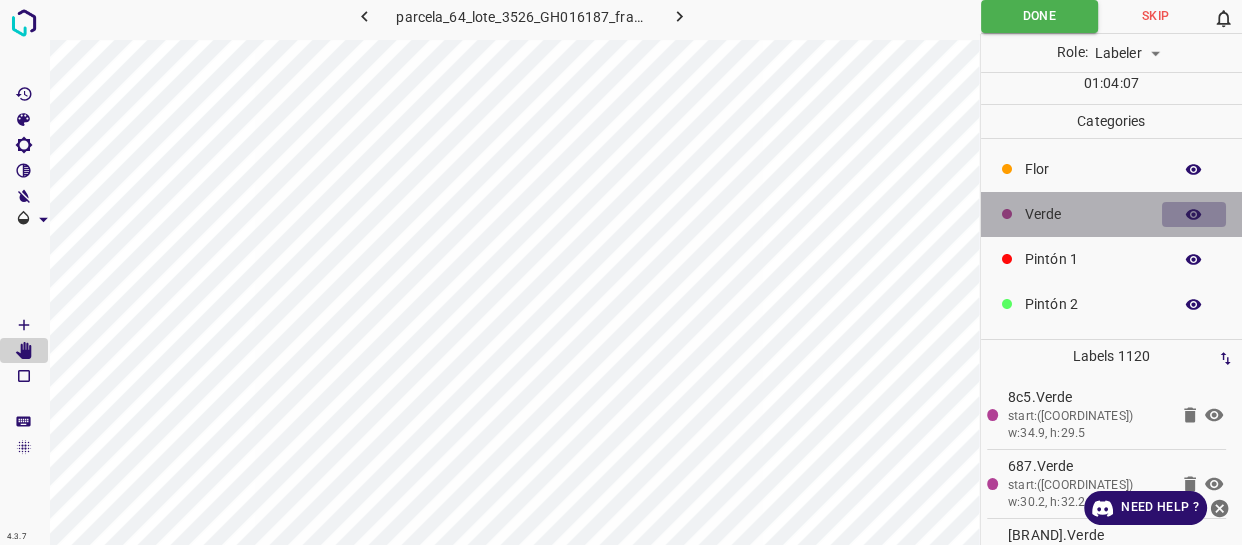 click at bounding box center [1194, 215] 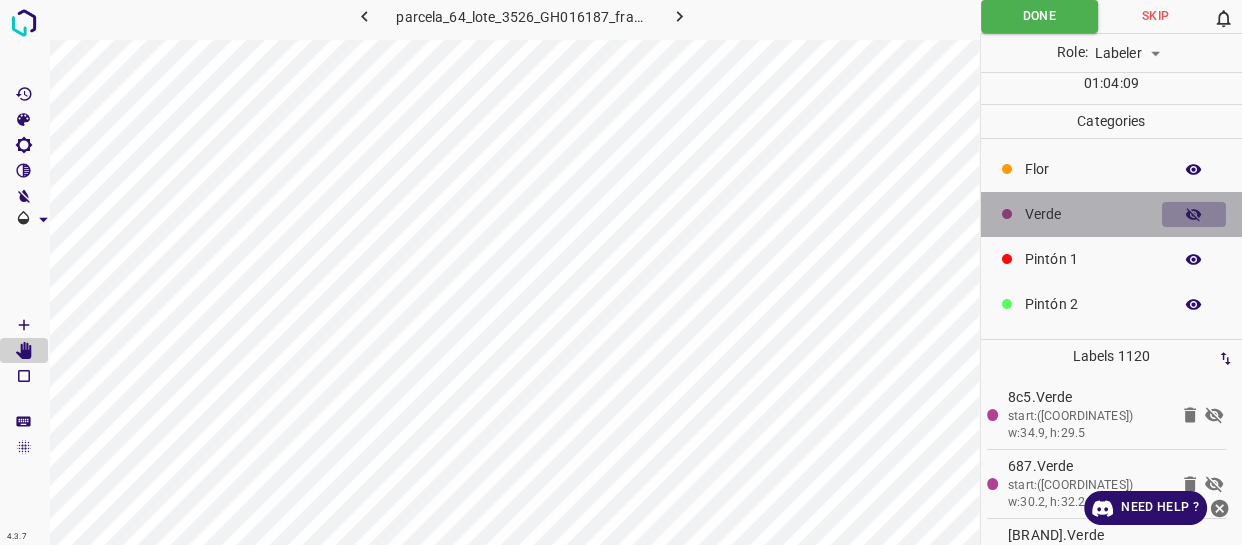 click at bounding box center (1194, 215) 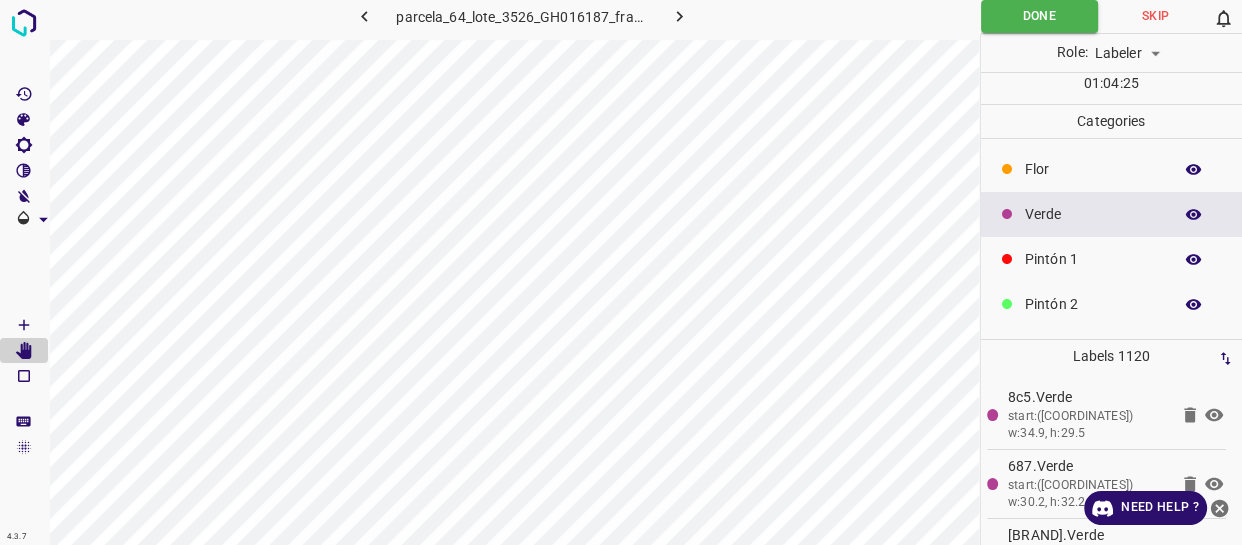 click 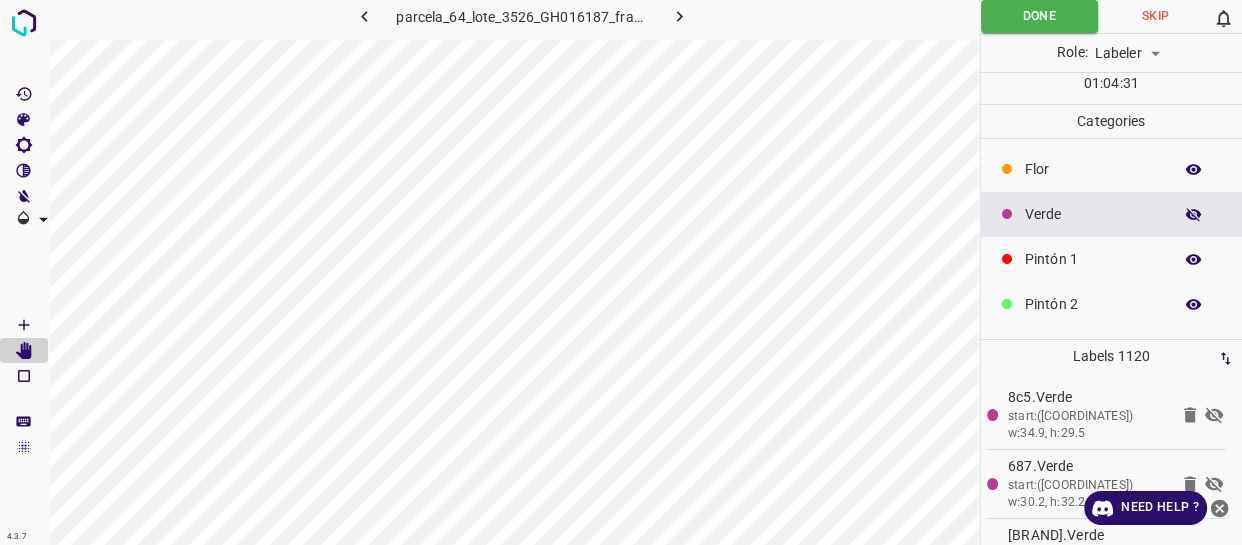 click at bounding box center (1194, 215) 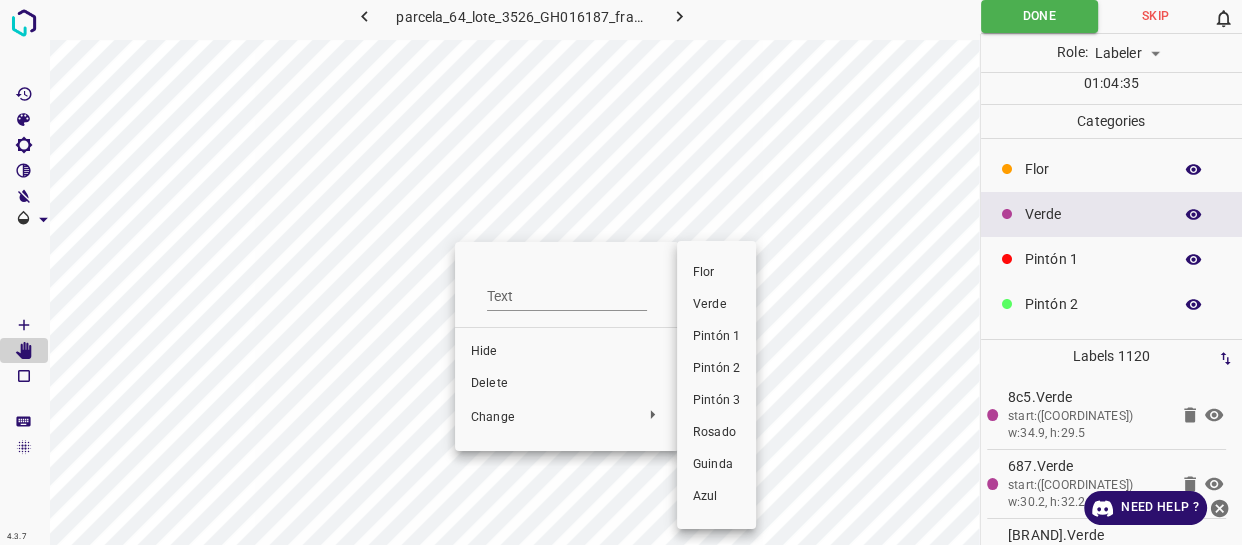 click on "Pintón 2" at bounding box center [716, 369] 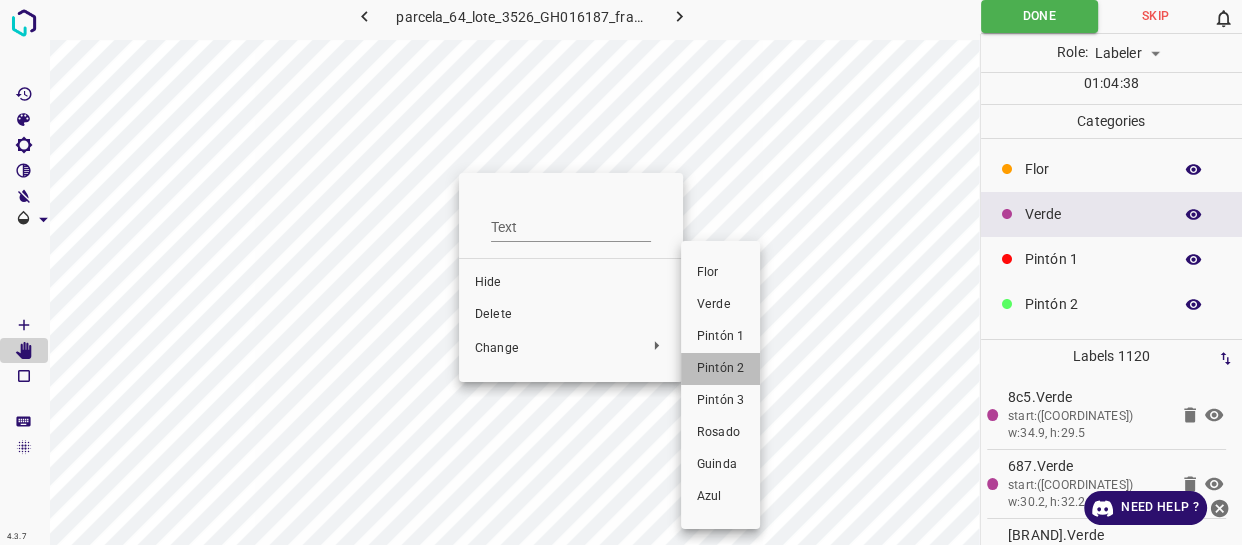 click on "Pintón 2" at bounding box center [720, 369] 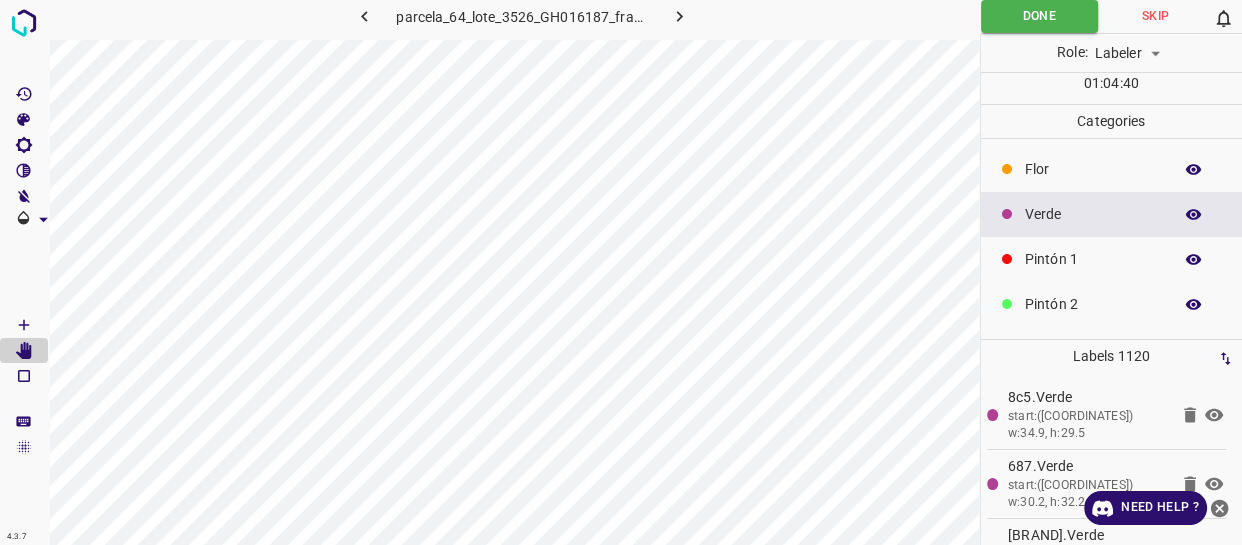 click 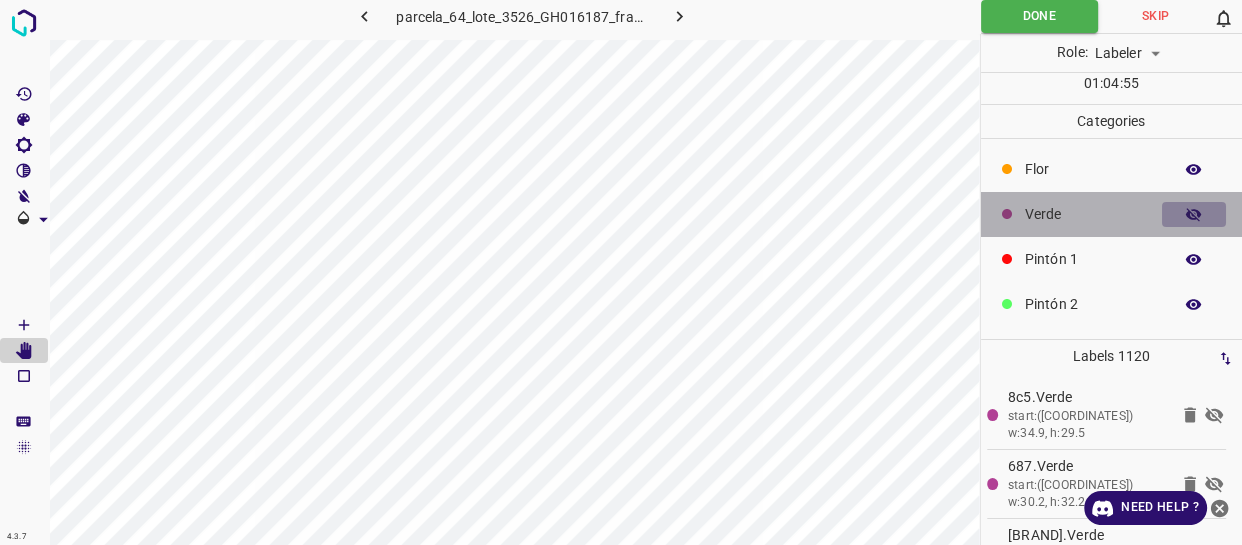 click 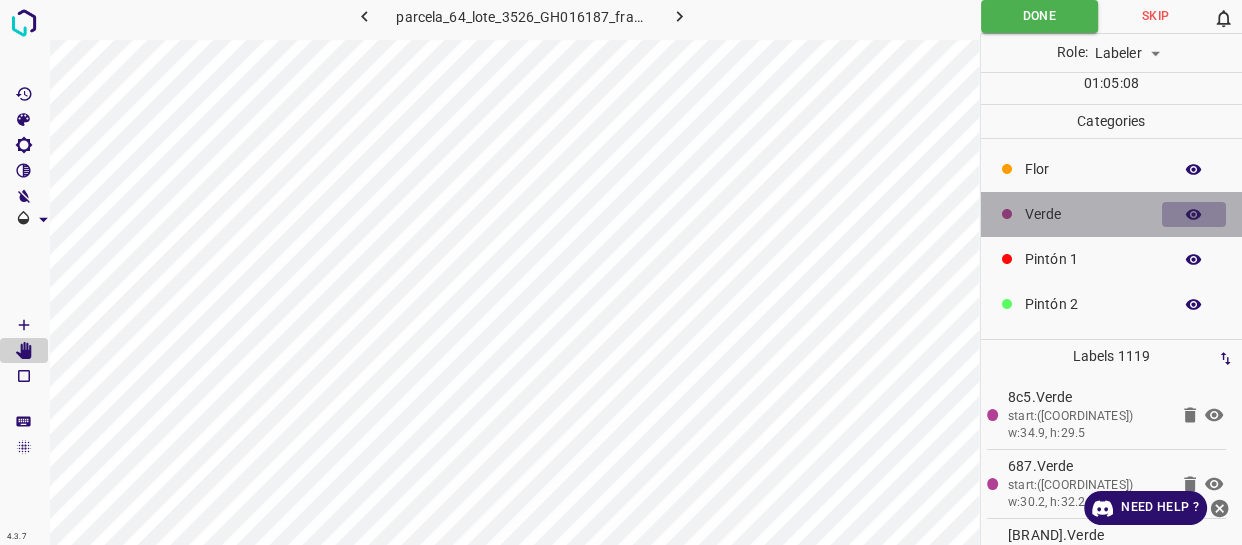 click 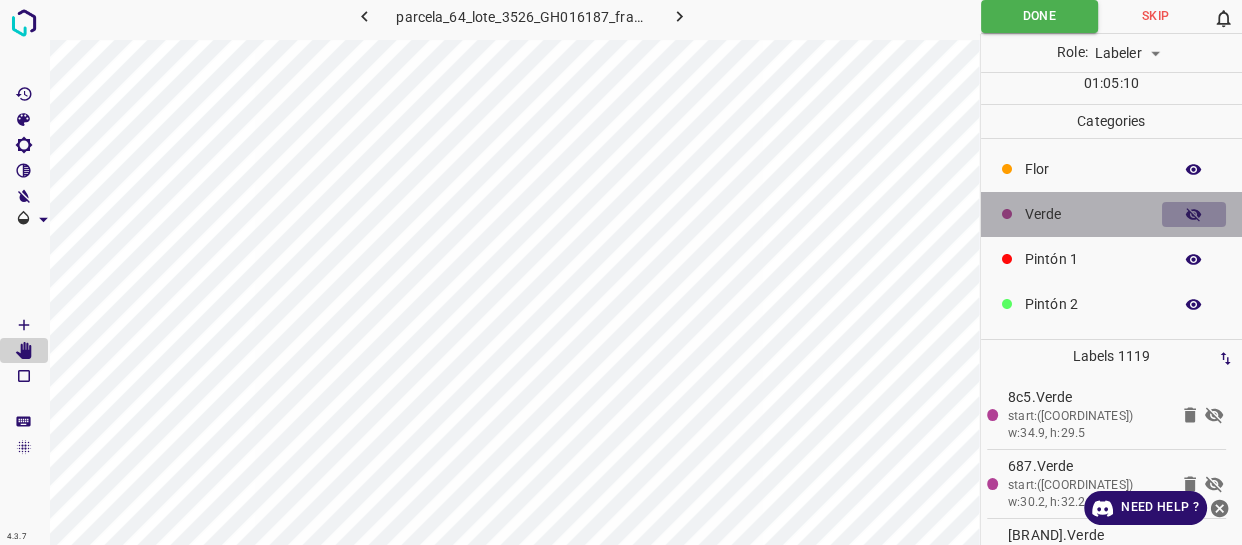 click 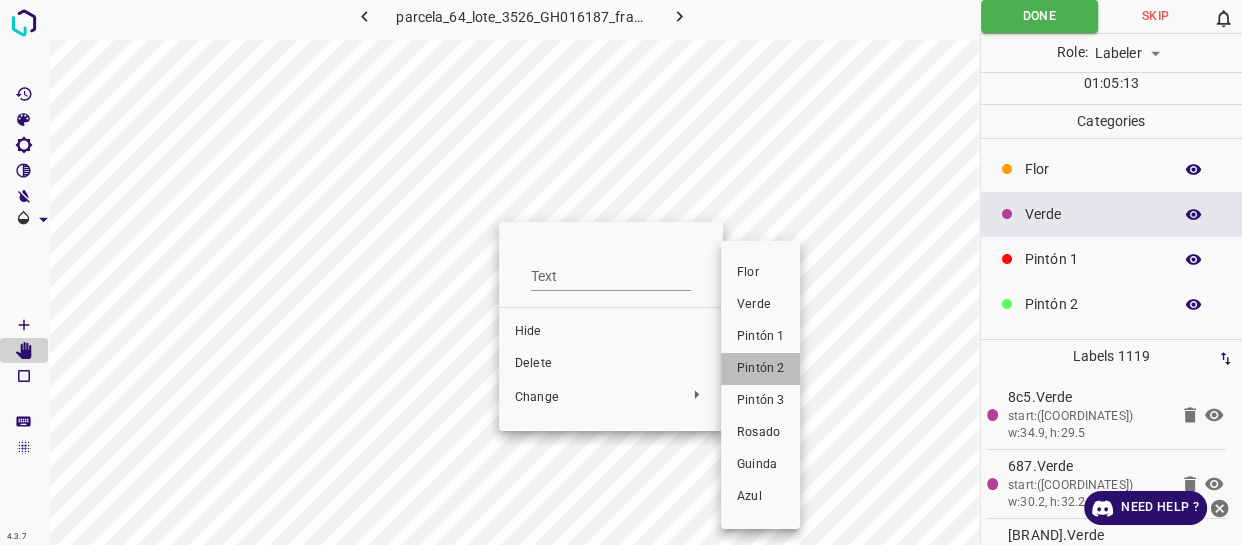 click on "Pintón 2" at bounding box center (760, 369) 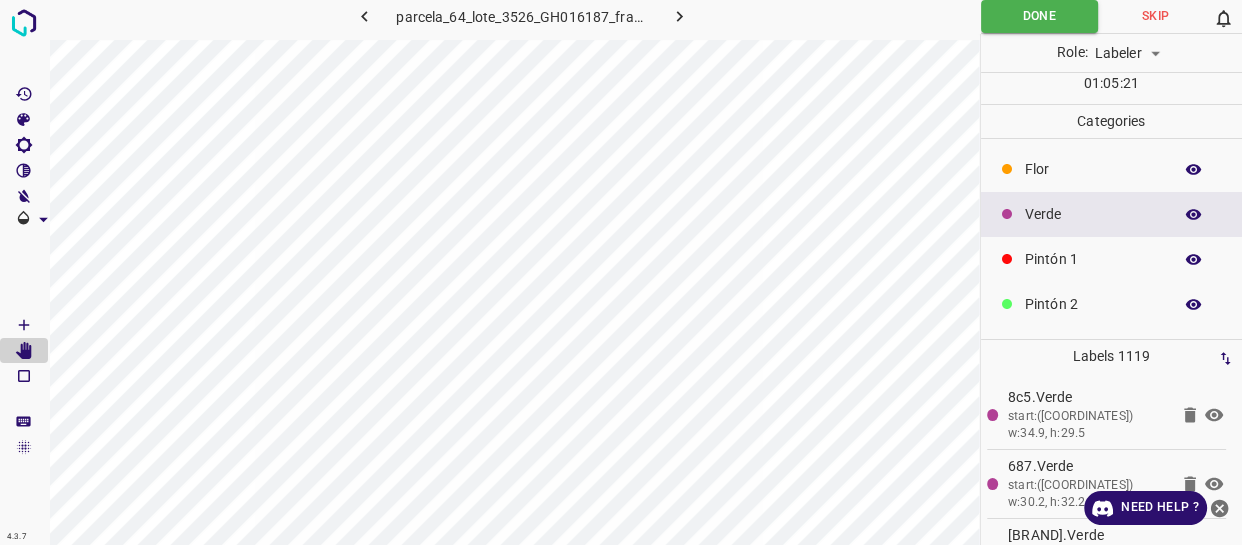 click 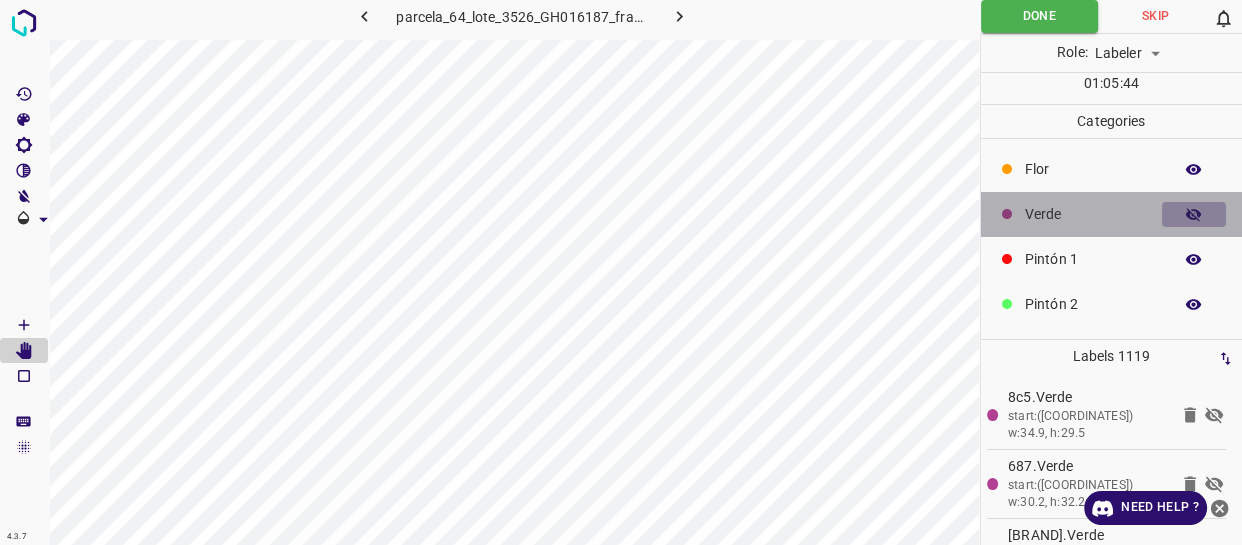 click 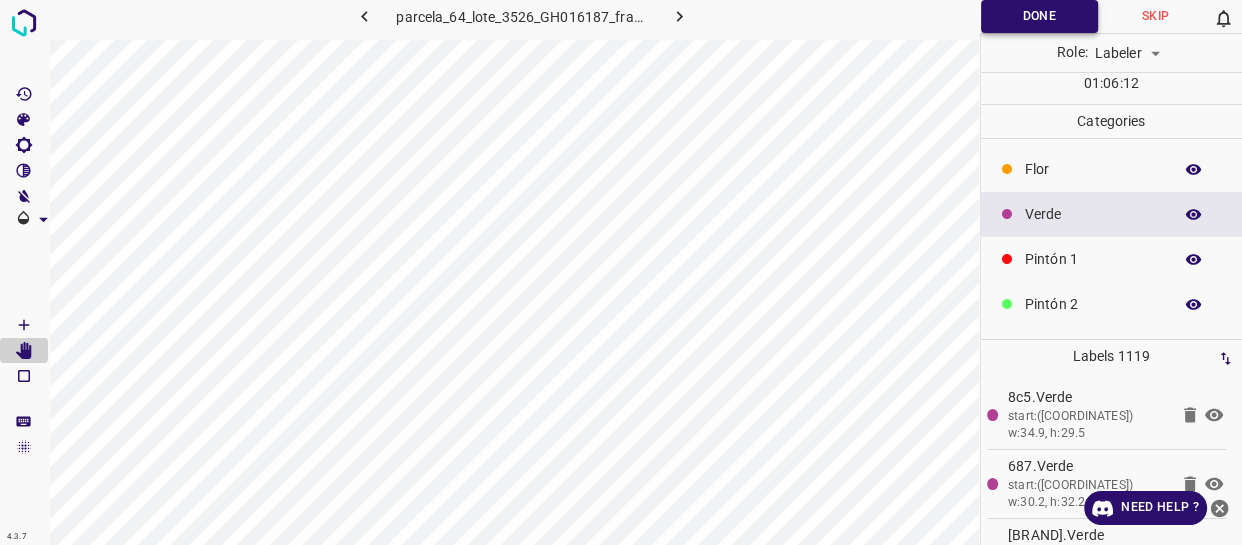 click on "Done" at bounding box center (1039, 16) 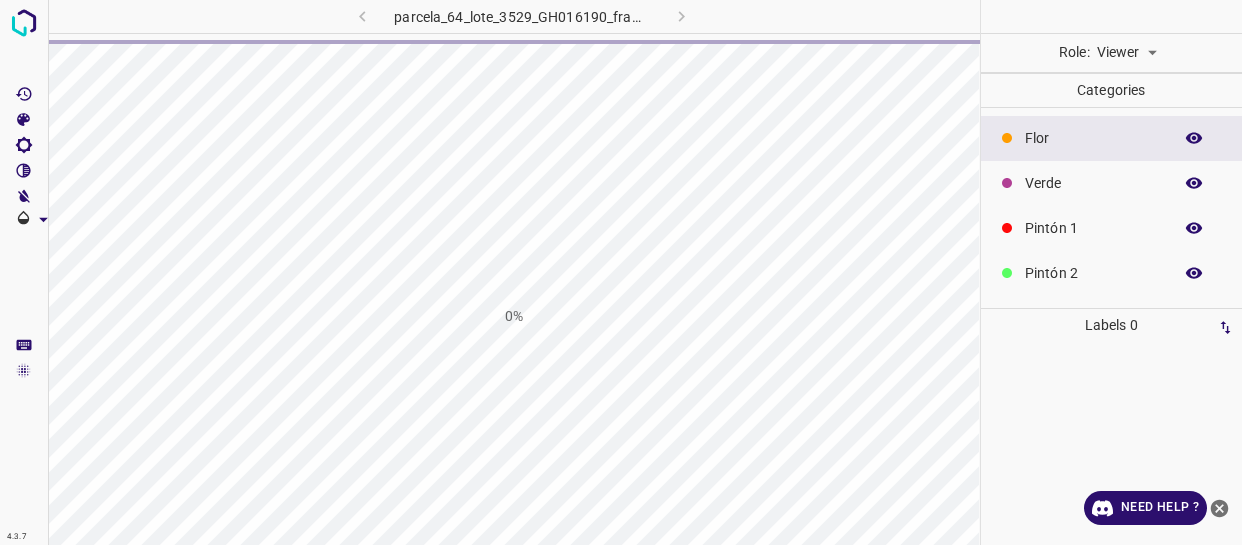 scroll, scrollTop: 0, scrollLeft: 0, axis: both 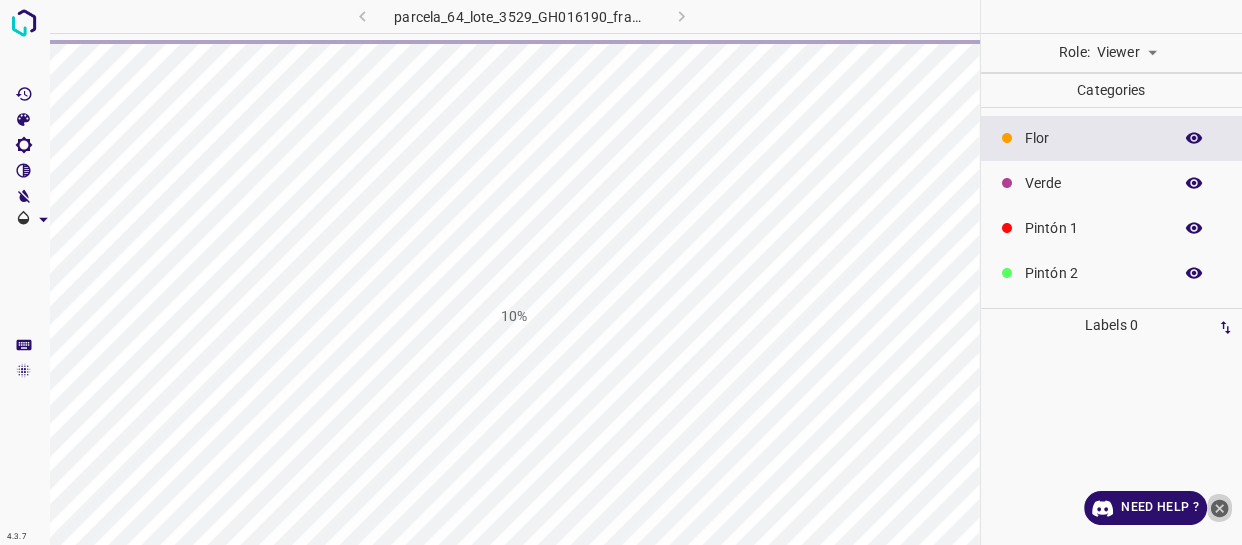 click 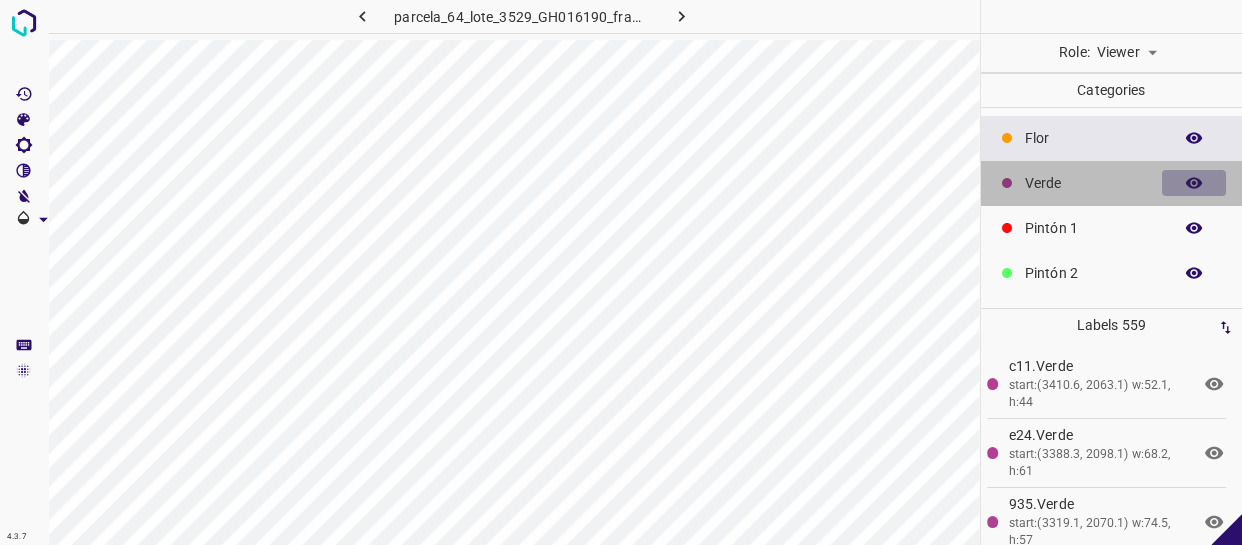 click 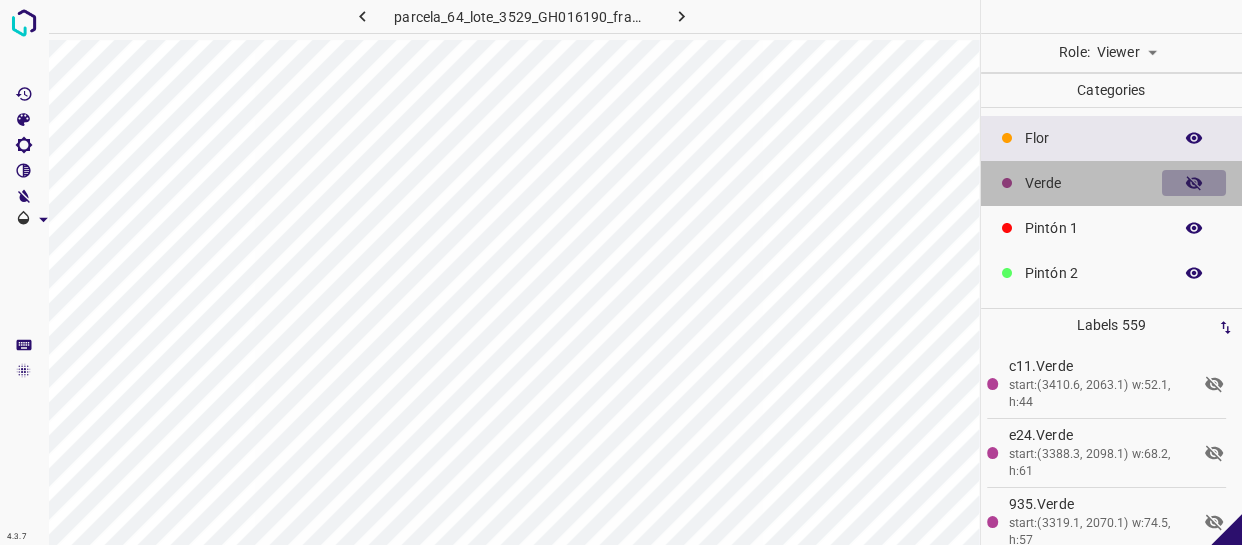 click at bounding box center (1194, 183) 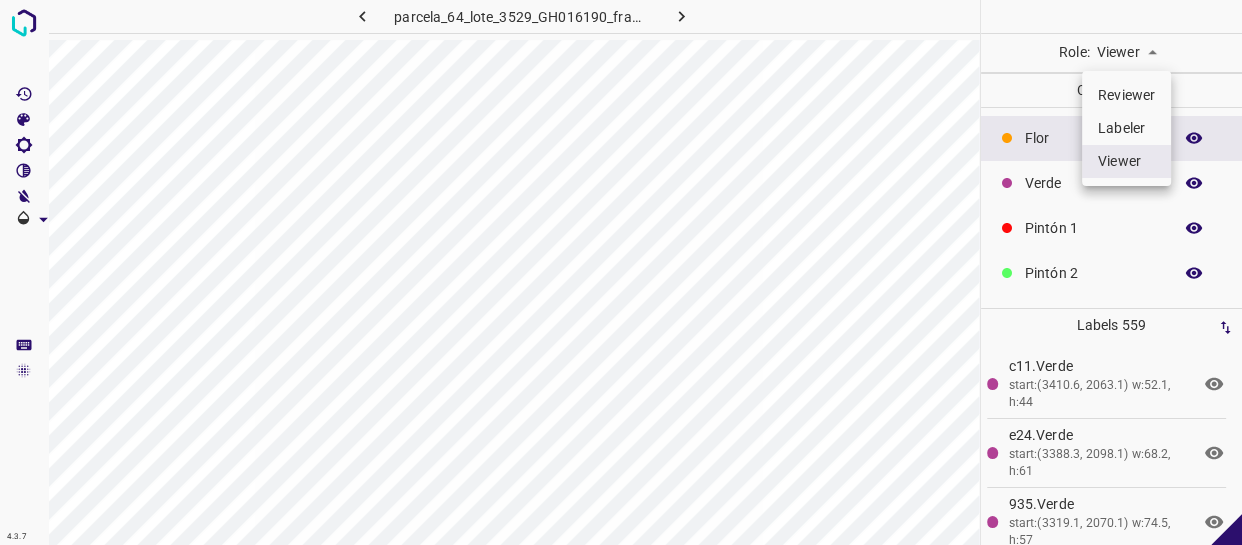 click on "4.3.7 parcela_64_lote_3529_GH016190_frame_00176_170270.jpg Role: Viewer viewer Categories Flor Verde Pintón 1 Pintón 2 Pintón 3 Rosado Guinda Azul Labels   559 c11.Verde
start:(3410.6, 2063.1)
w:52.1, h:44
e24.Verde
start:(3388.3, 2098.1)
w:68.2, h:61
935.Verde
start:(3319.1, 2070.1)
w:74.5, h:57
55f.Verde
start:(3350.5, 2044)
w:49.3, h:40.5
39c.Verde
start:(3338.4, 2005.6)
w:68, h:50
c83.Verde
start:(2883, 1717.9)
w:95.5, h:112
841.Pintón 1
start:(2801.4, 1641.7)
w:133.8, h:141.2
293.Pintón 1
start:(2695.4, 1630.4)
w:115.9, h:115.9
5f0.Verde
start:(2709.1, 1729.8)
w:123.6, h:120.9
997.Pintón 1
start:(2704.7, 1542.5)
w:126.1, h:98.9
3ca.Pintón 1
start:(3049.3, 1642.4)
w:115.2, h:109.3
21e.Pintón 1 5a1.Pintón 1 69e.Verde ec2.Verde f19.Verde A" at bounding box center [621, 272] 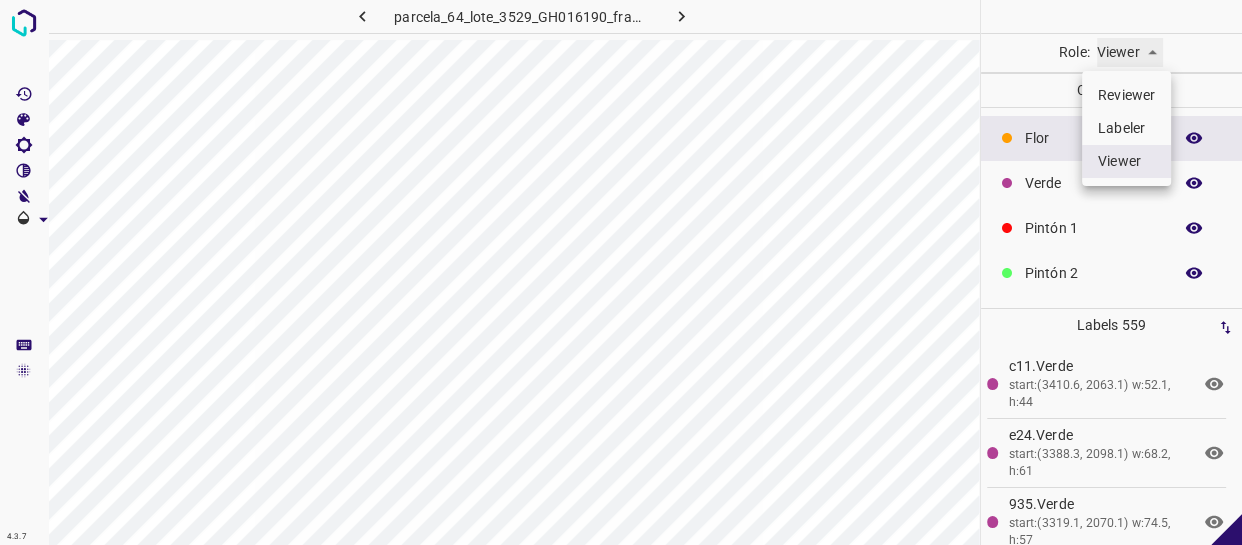 type on "labeler" 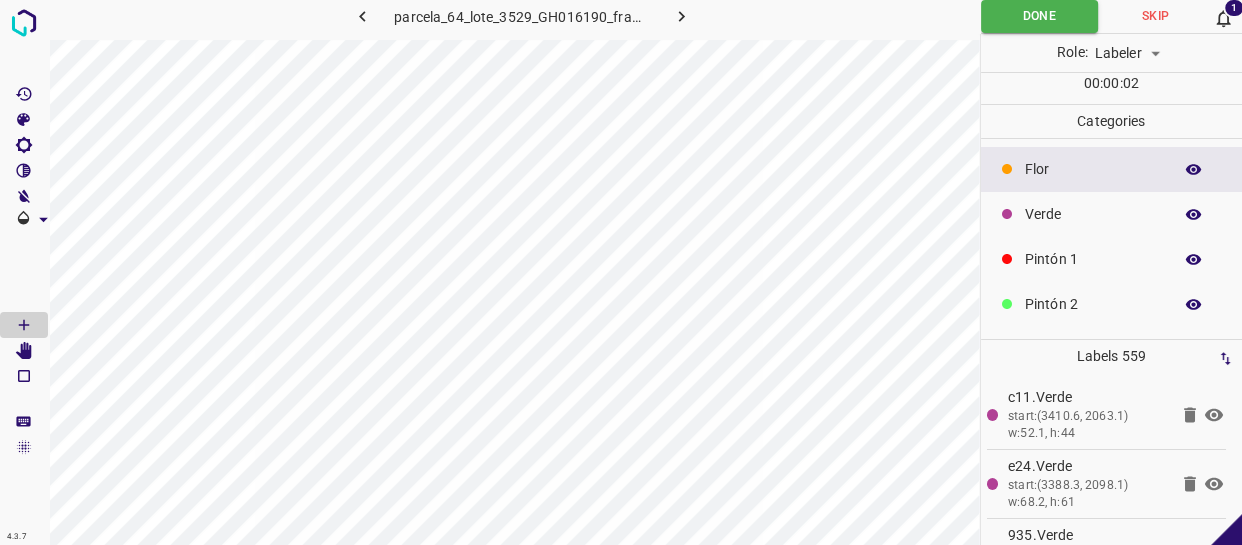 scroll, scrollTop: 0, scrollLeft: 2, axis: horizontal 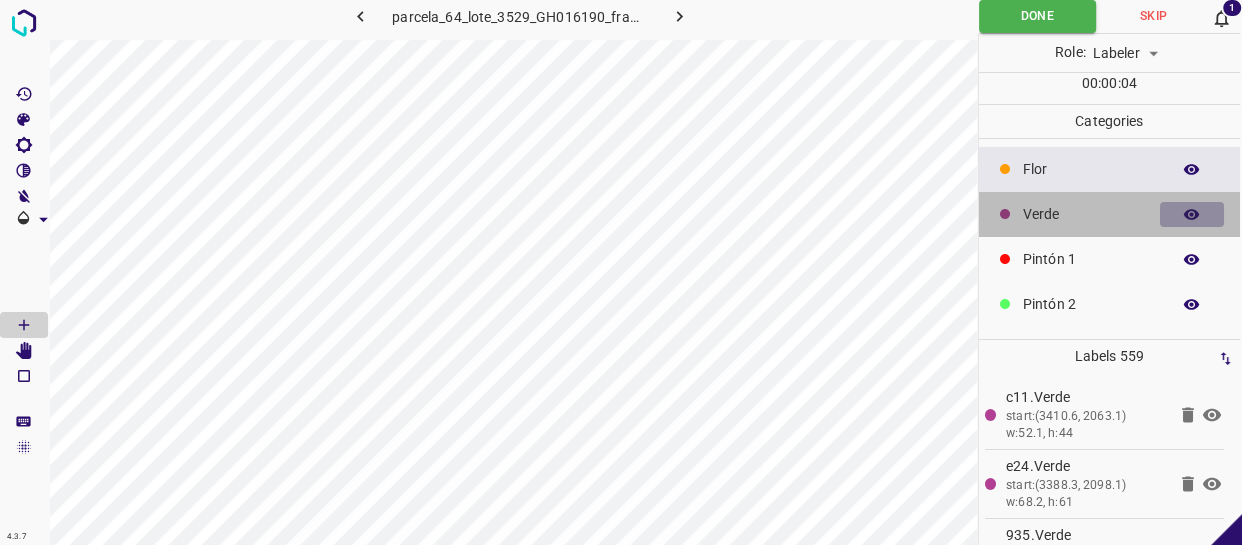 click 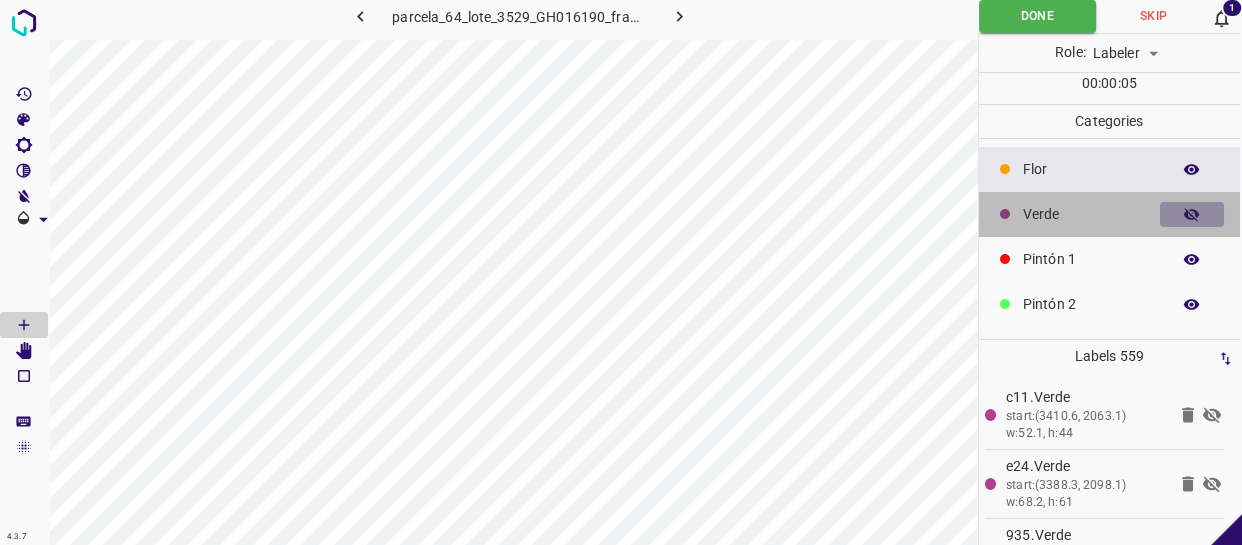 click 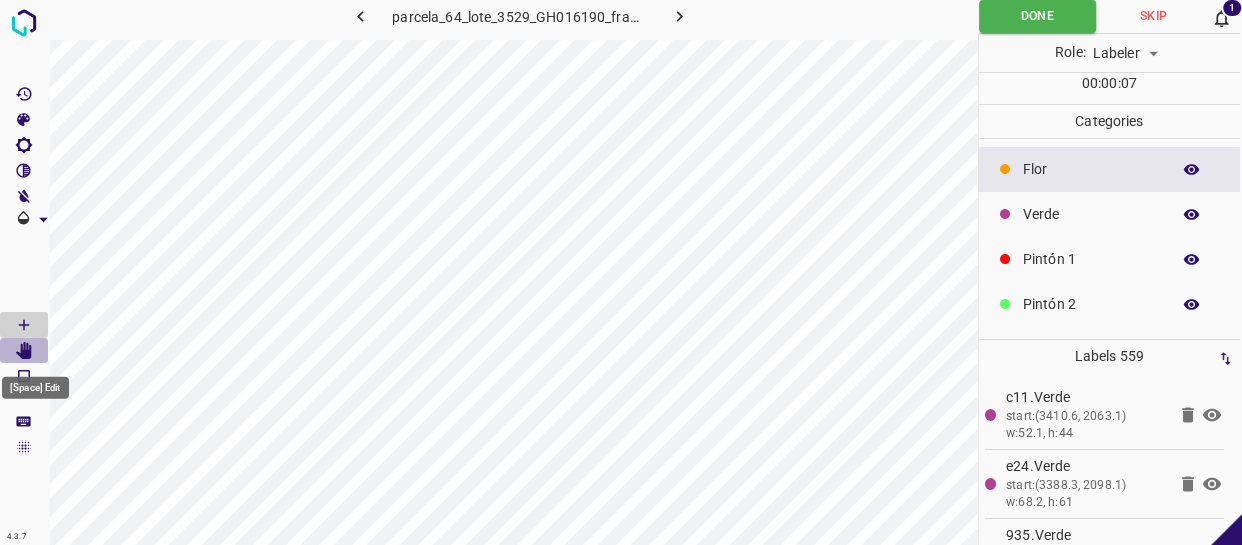 click 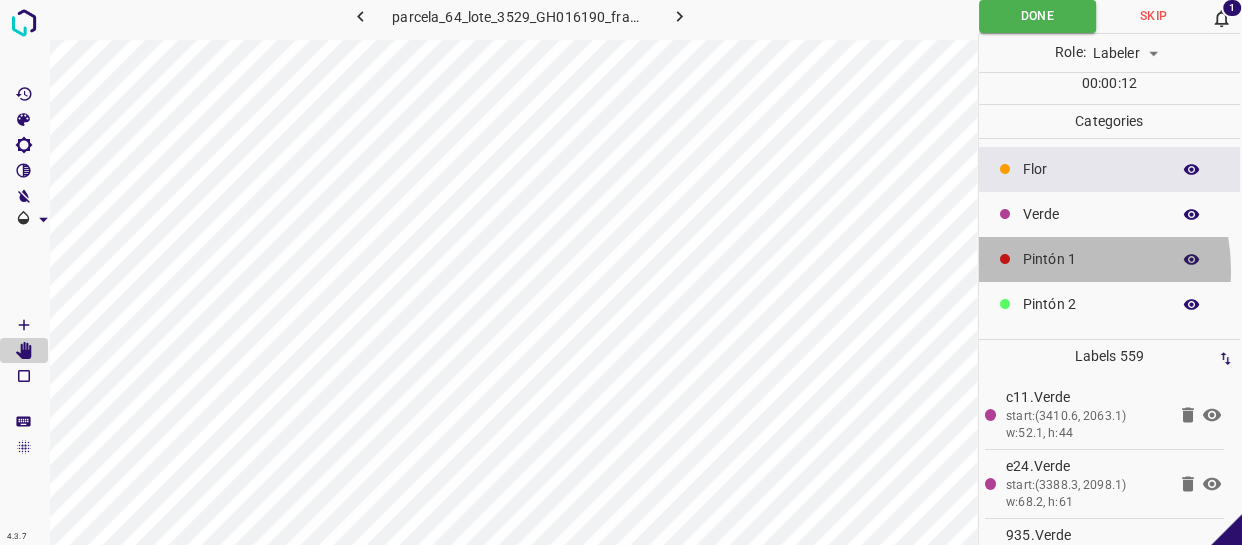 click on "Pintón 1" at bounding box center [1110, 259] 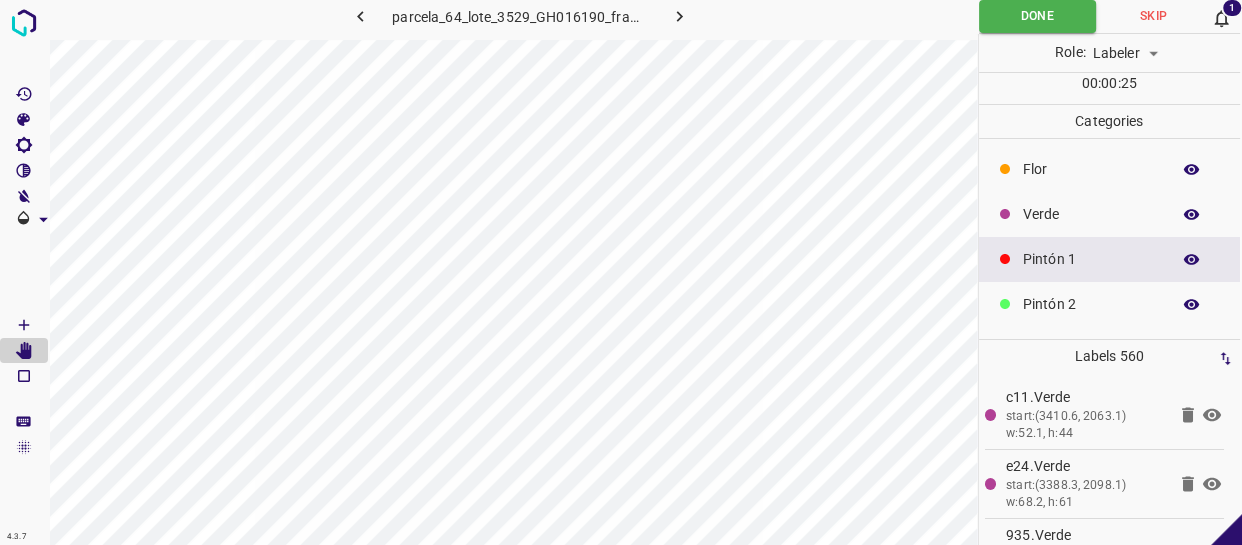 scroll, scrollTop: 0, scrollLeft: 0, axis: both 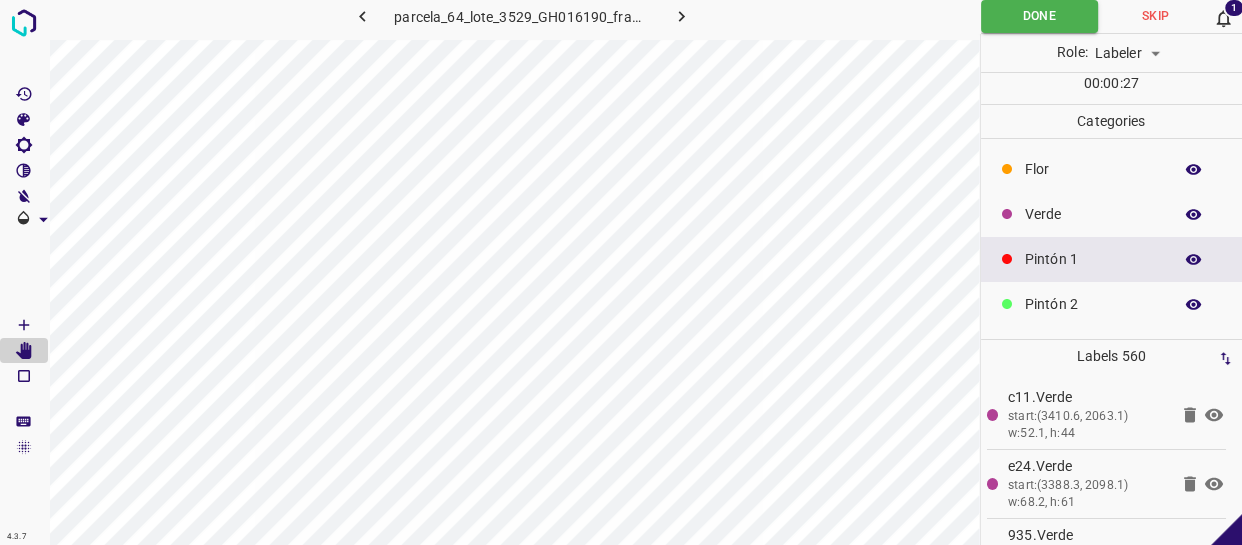 click 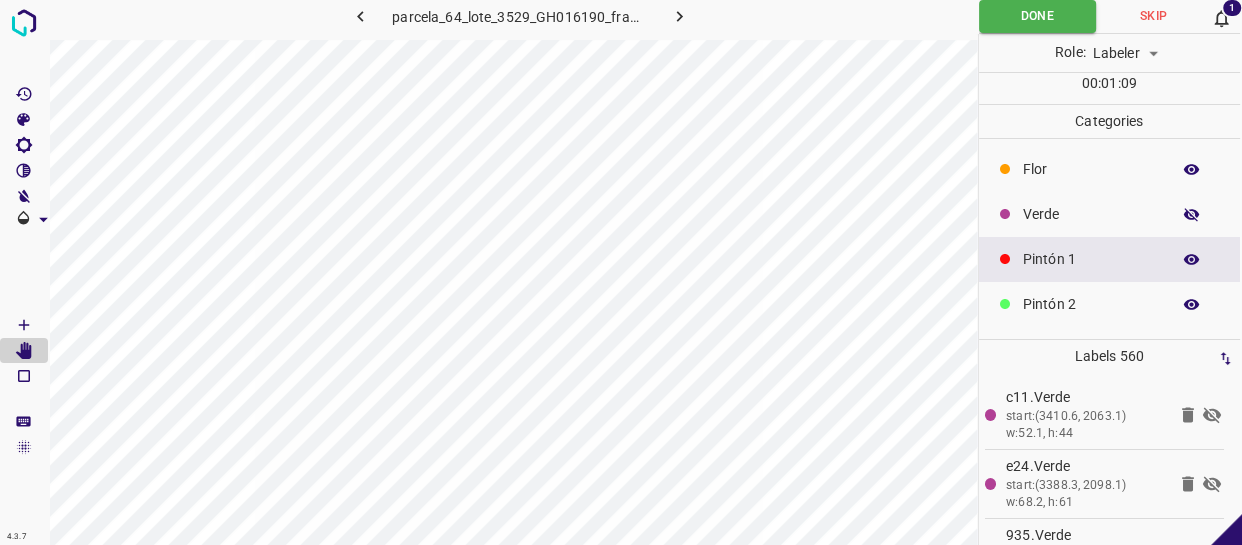 scroll, scrollTop: 0, scrollLeft: 0, axis: both 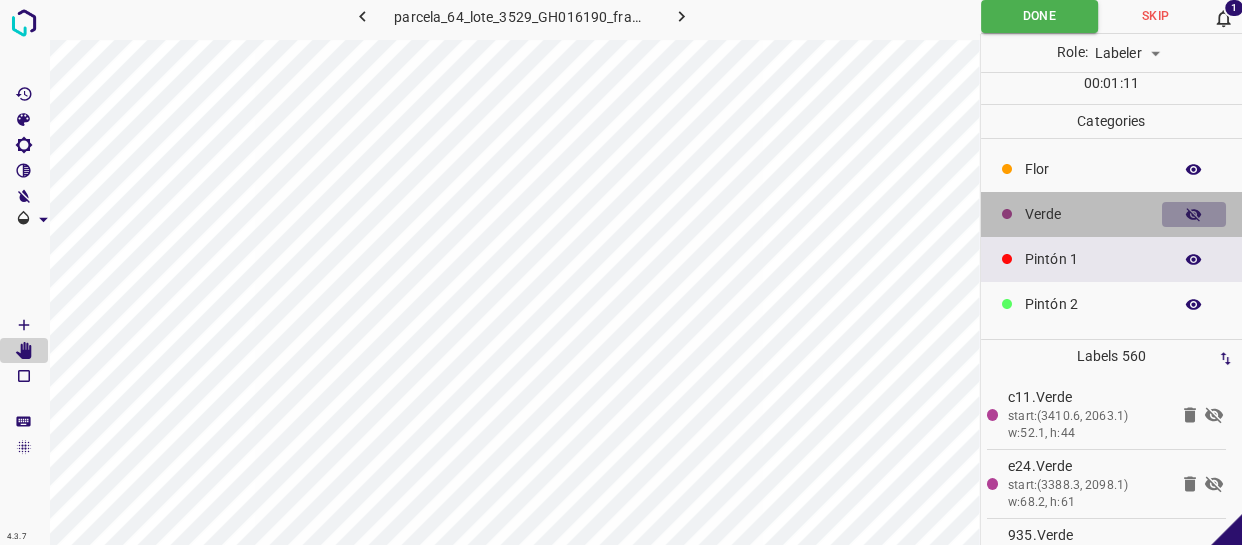 click 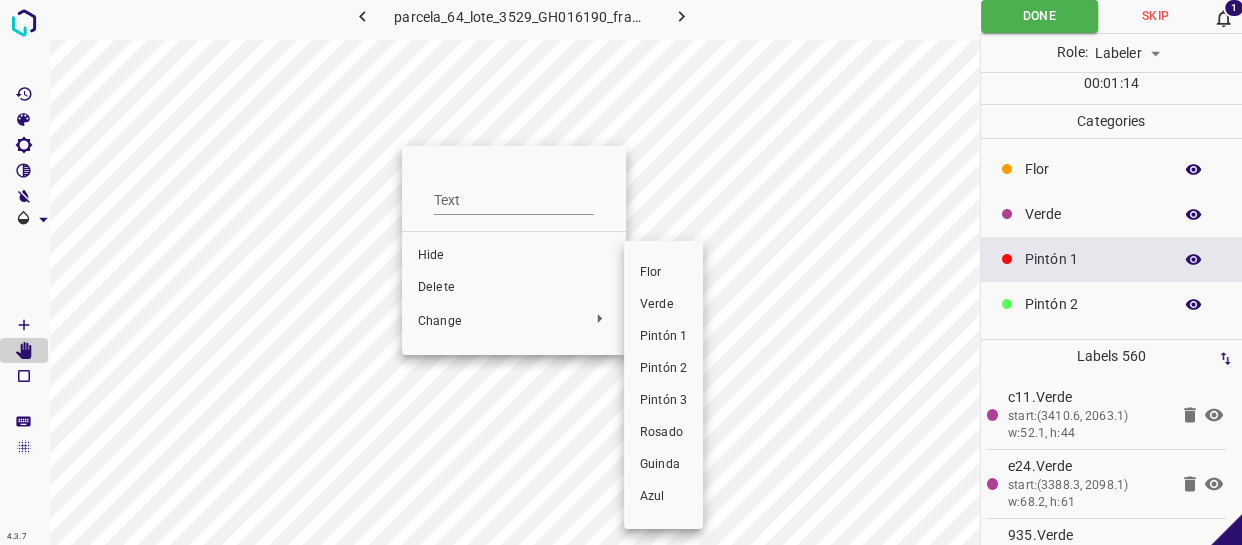 click on "Pintón 1" at bounding box center (663, 337) 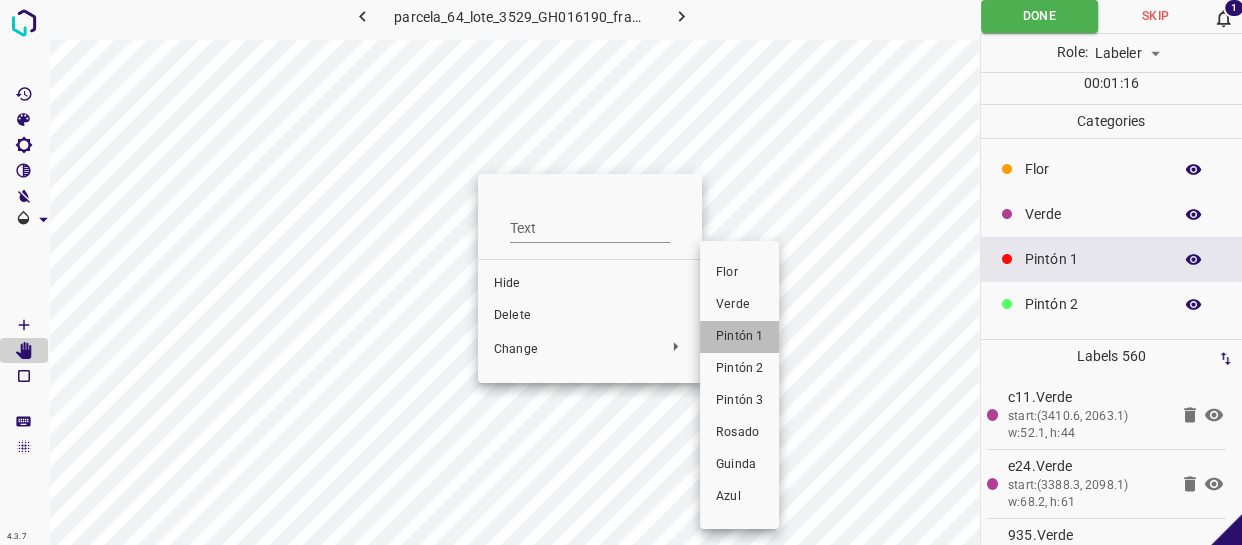 click on "Pintón 1" at bounding box center [739, 337] 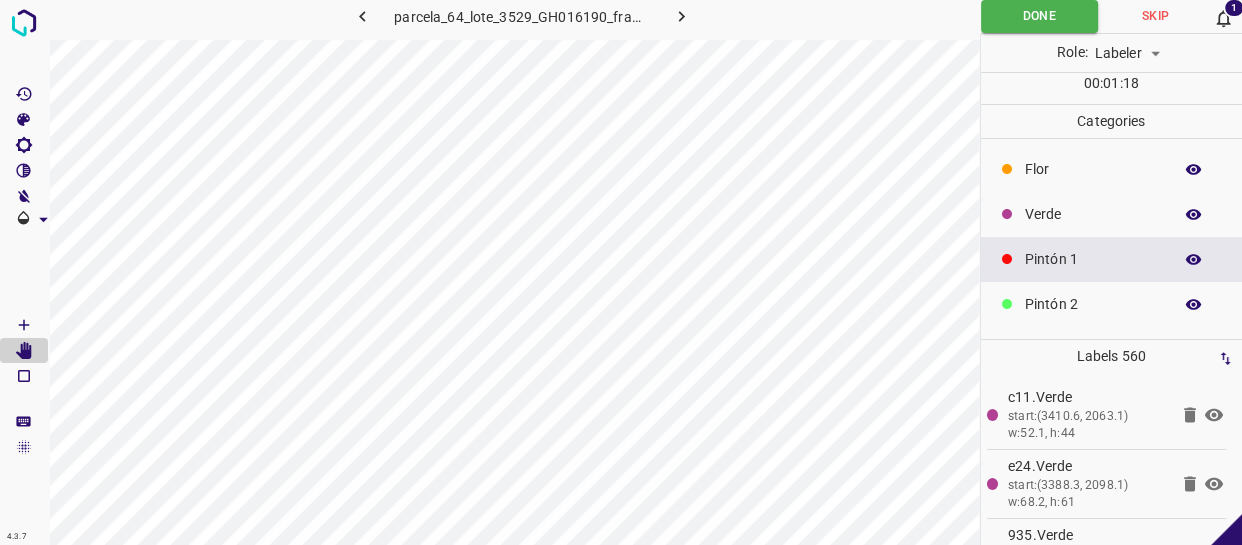 click 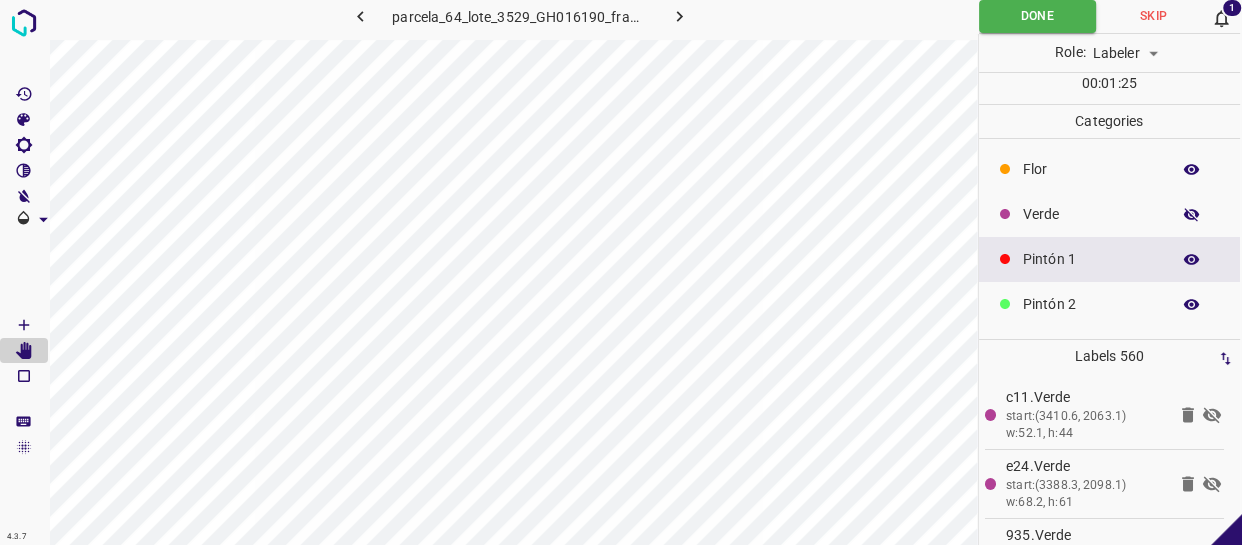 scroll, scrollTop: 0, scrollLeft: 0, axis: both 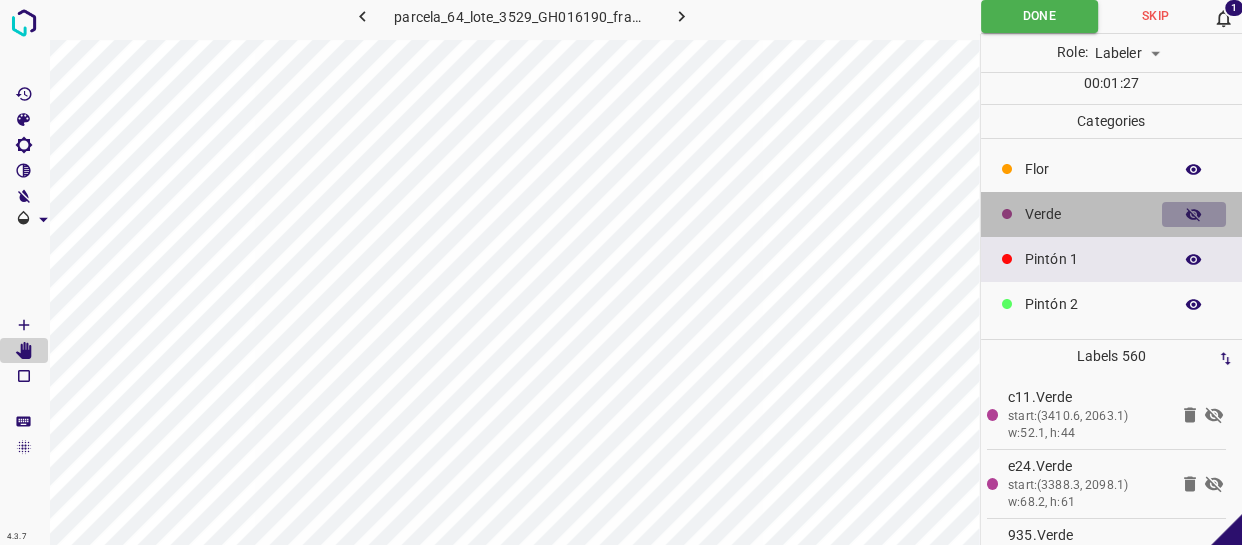 click 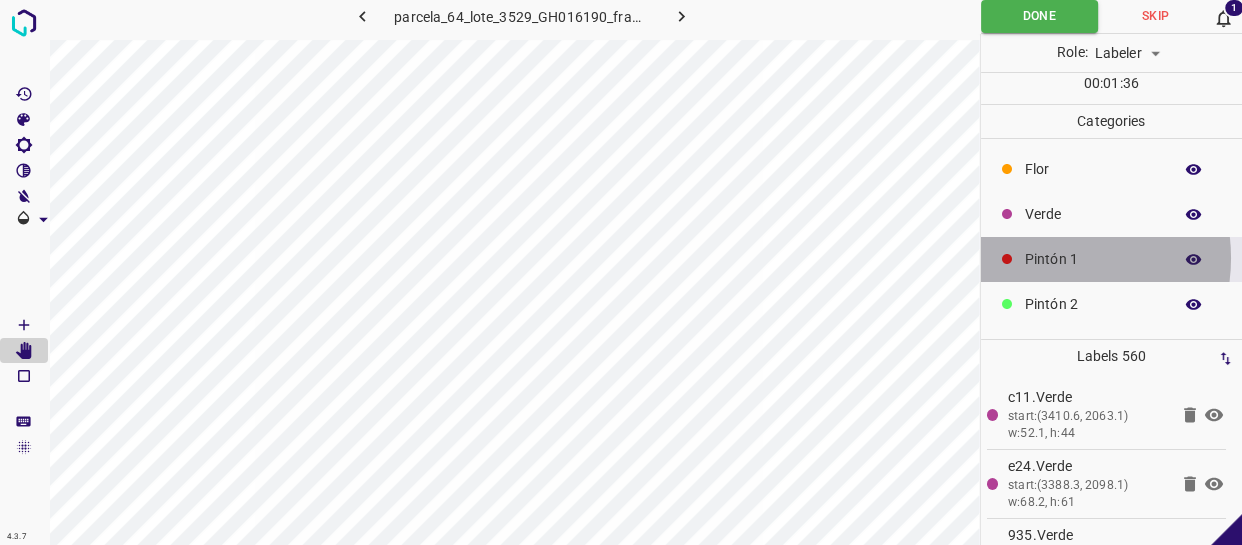 click on "Pintón 1" at bounding box center [1093, 259] 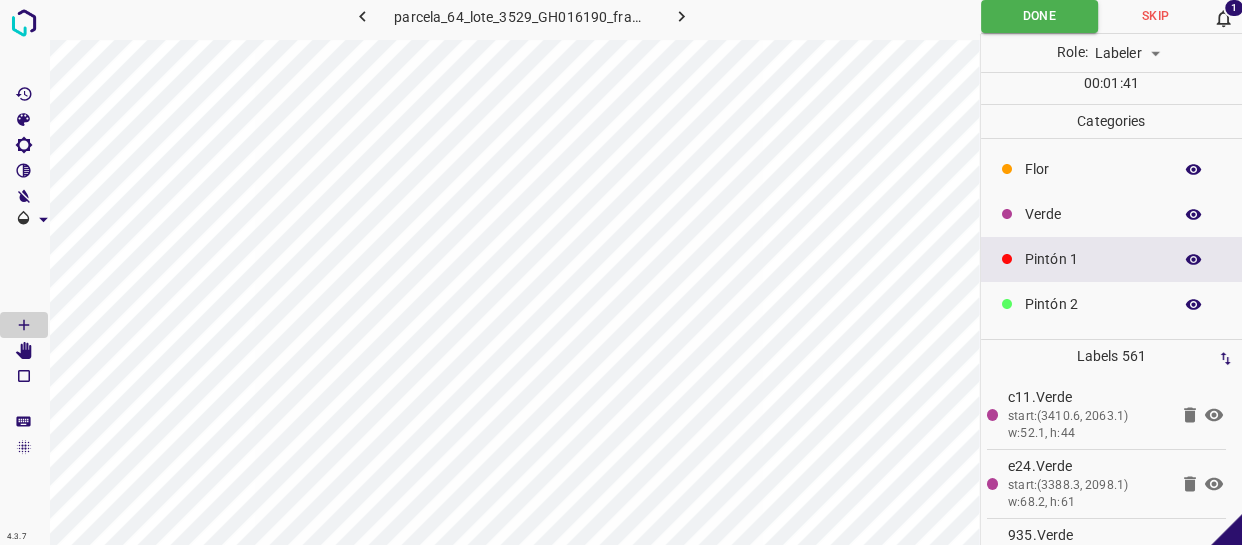 click on "Verde" at bounding box center [1093, 214] 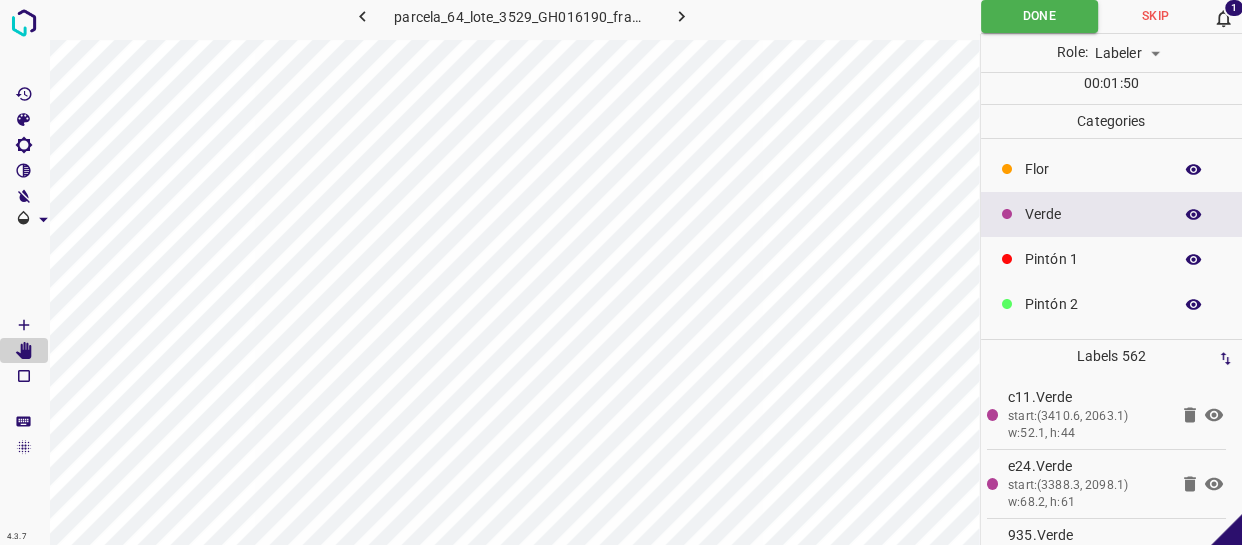 click on "Pintón 1" at bounding box center (1093, 259) 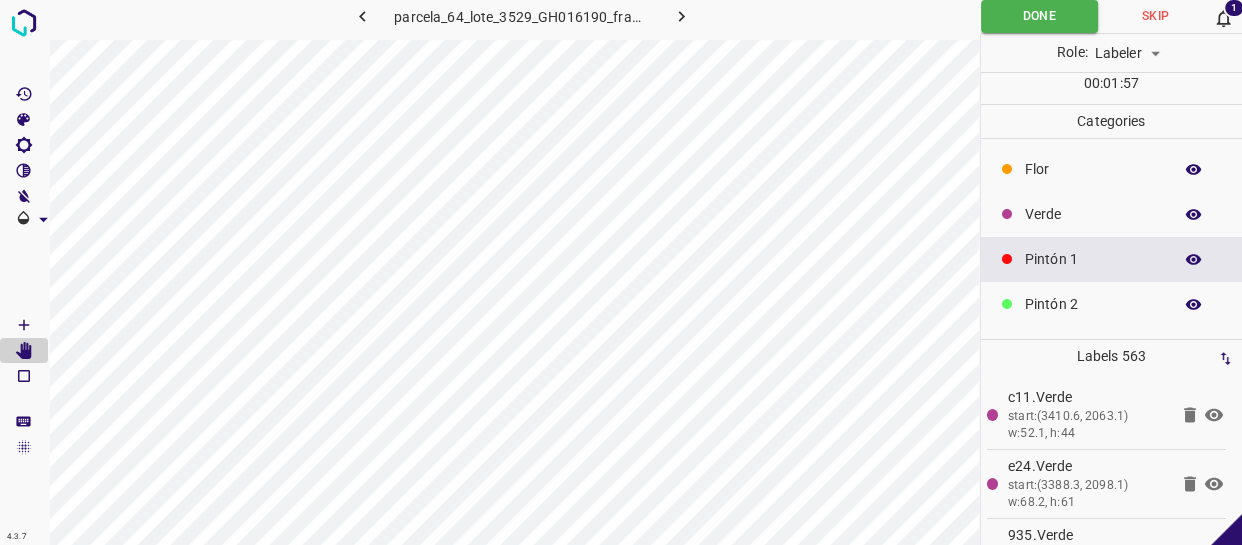 scroll, scrollTop: 0, scrollLeft: 2, axis: horizontal 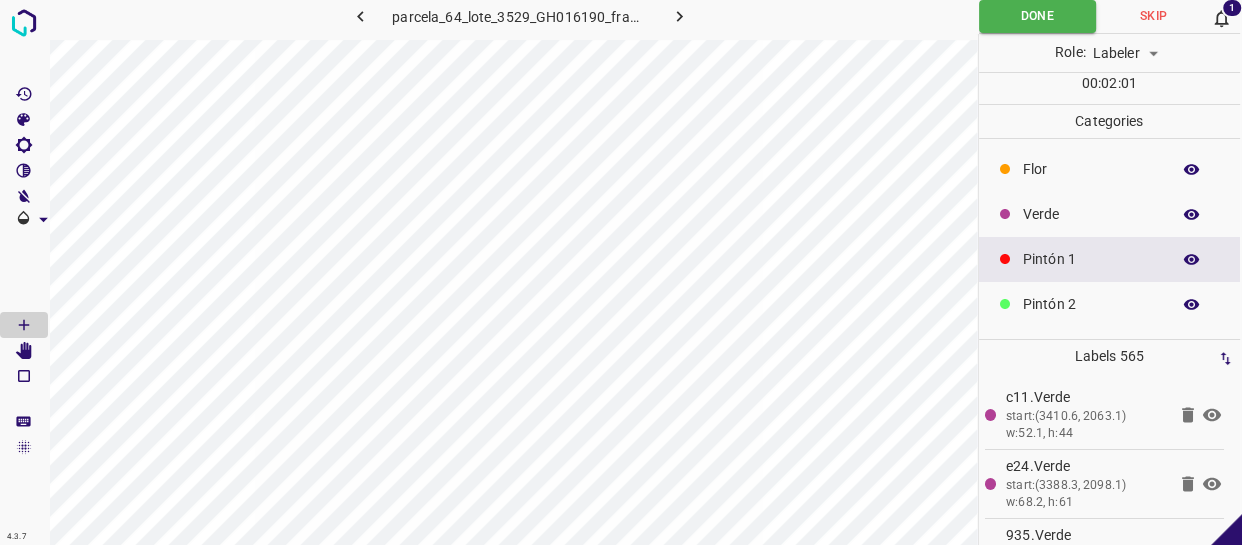 click 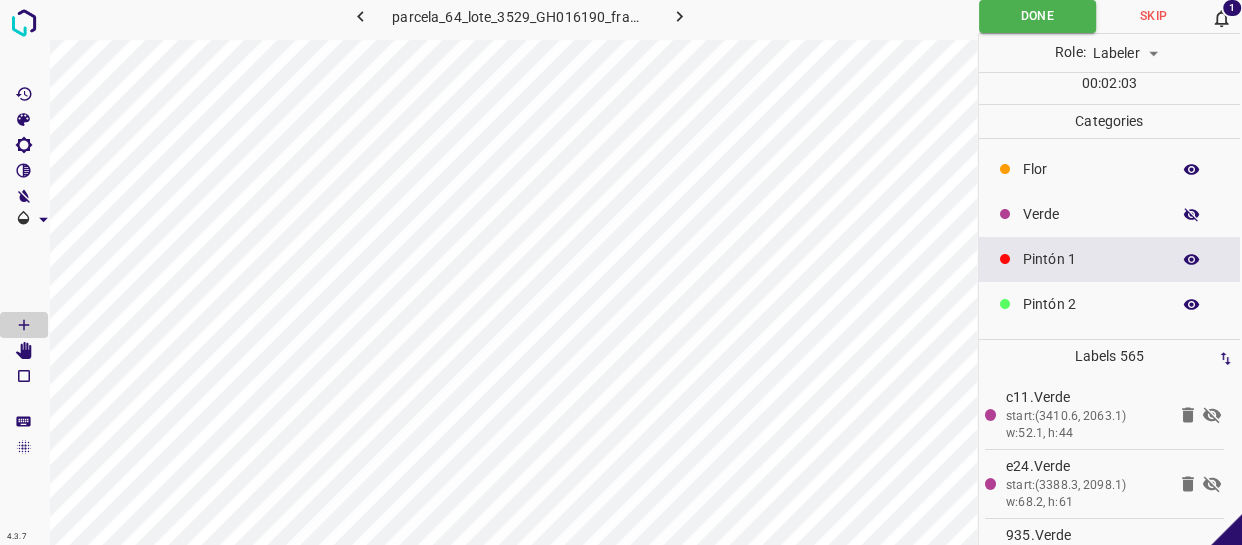click 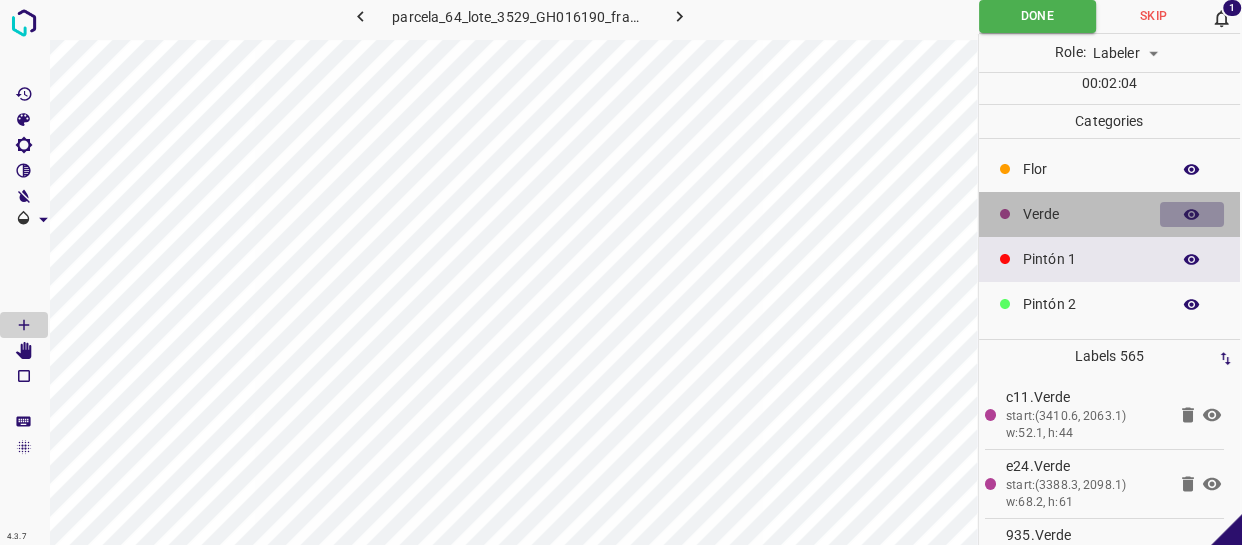 click 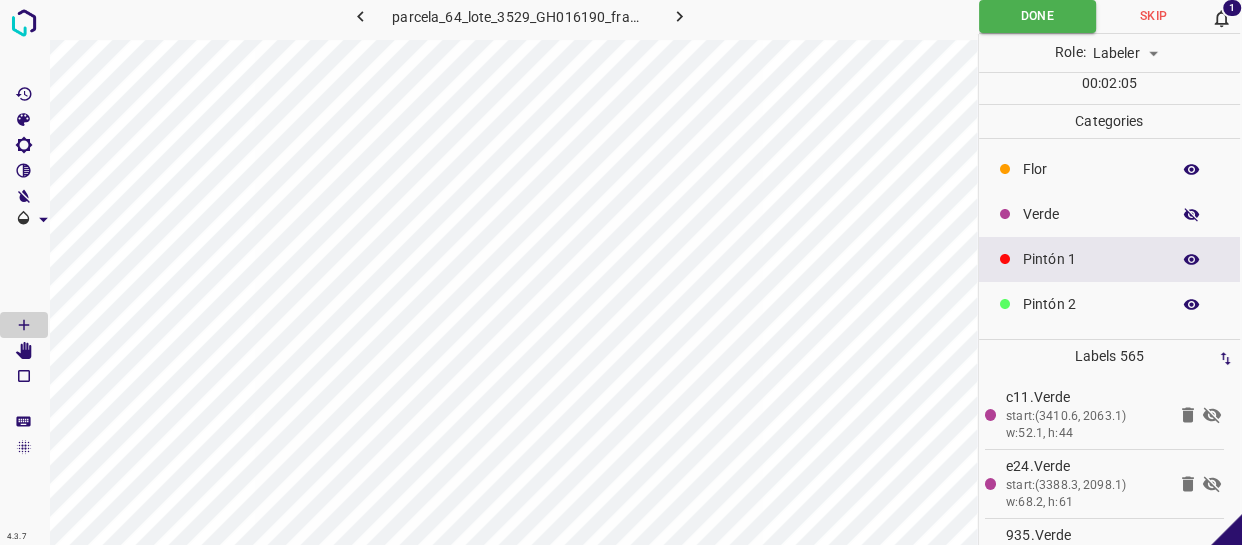 click 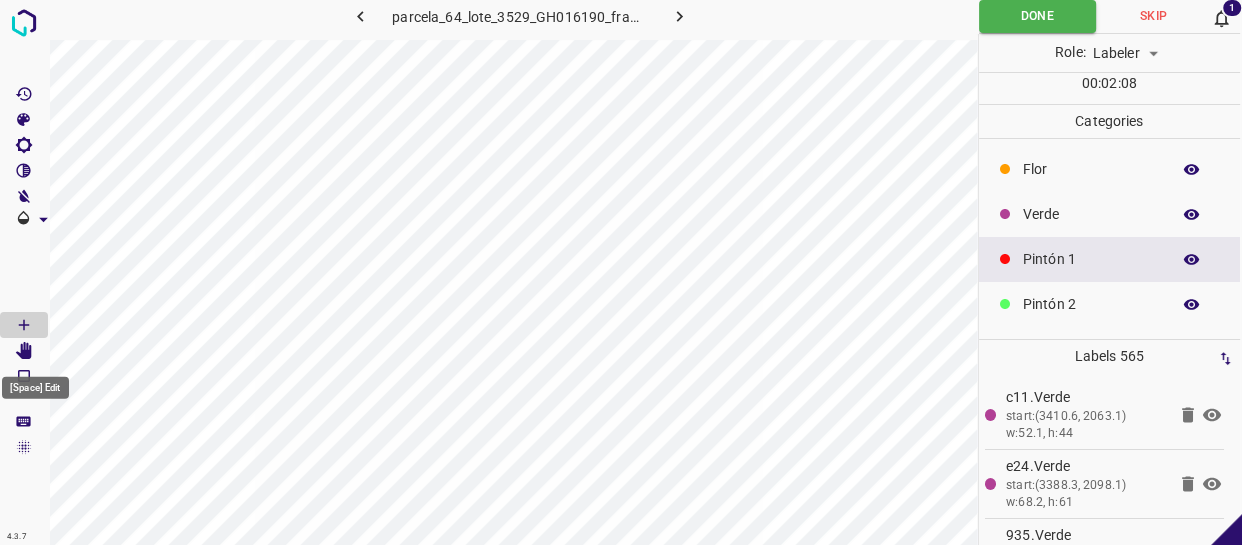 drag, startPoint x: 18, startPoint y: 352, endPoint x: 33, endPoint y: 346, distance: 16.155495 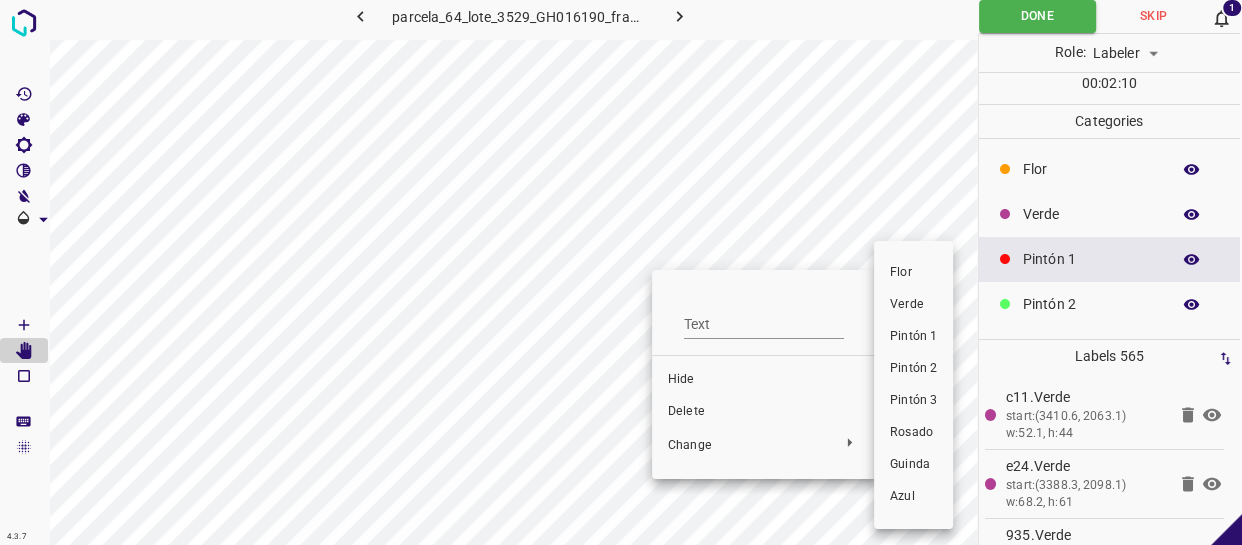 click on "Verde" at bounding box center (913, 305) 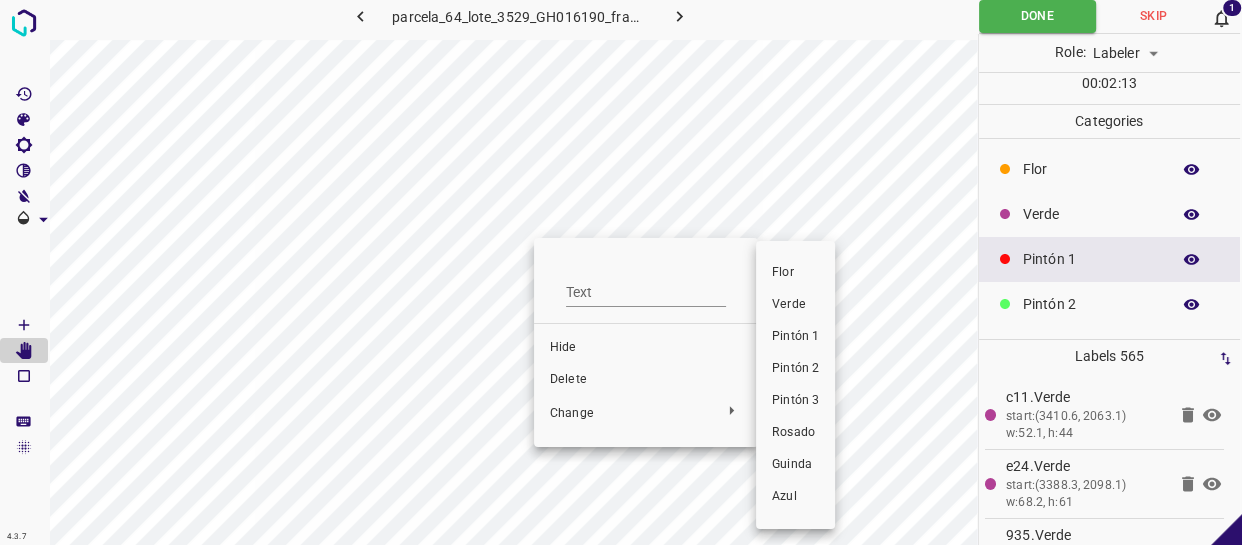click on "Verde" at bounding box center (795, 305) 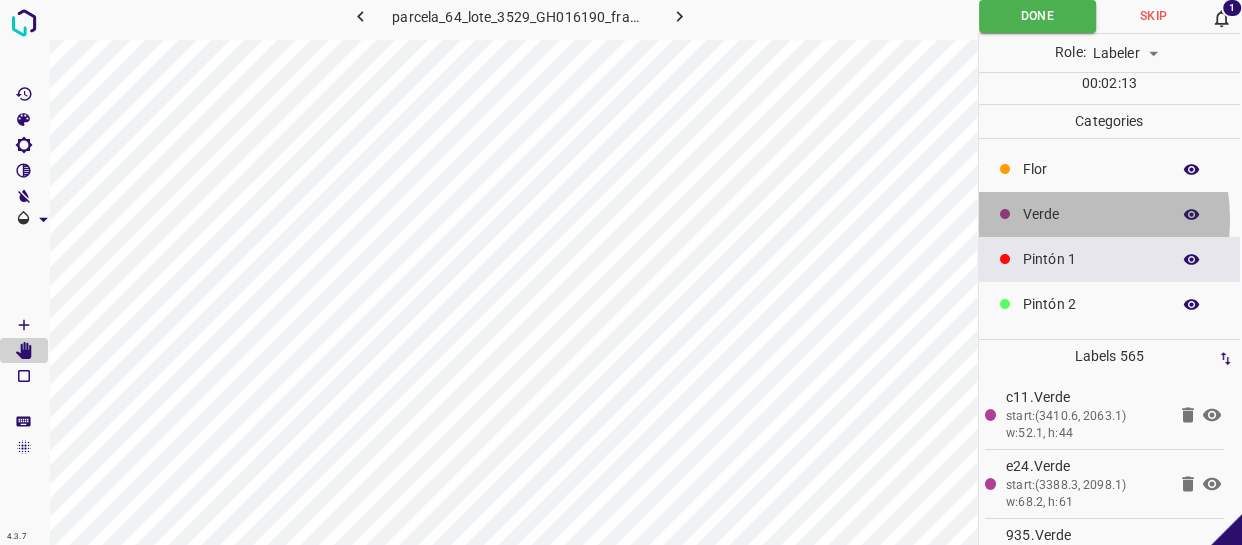 click on "Verde" at bounding box center (1091, 214) 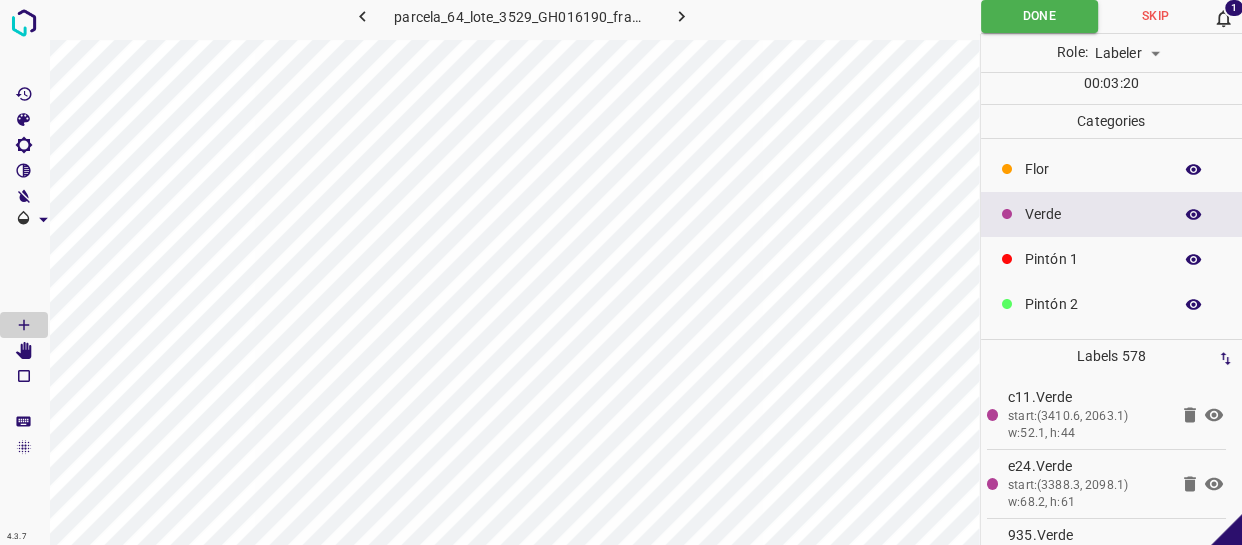 scroll, scrollTop: 0, scrollLeft: 2, axis: horizontal 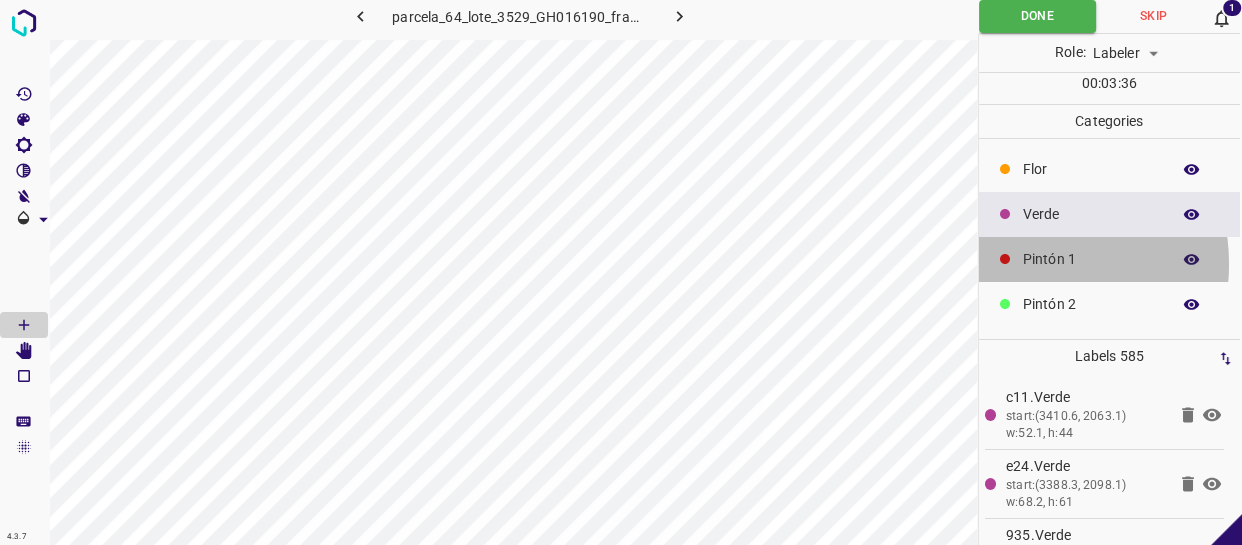 click on "Pintón 1" at bounding box center [1091, 259] 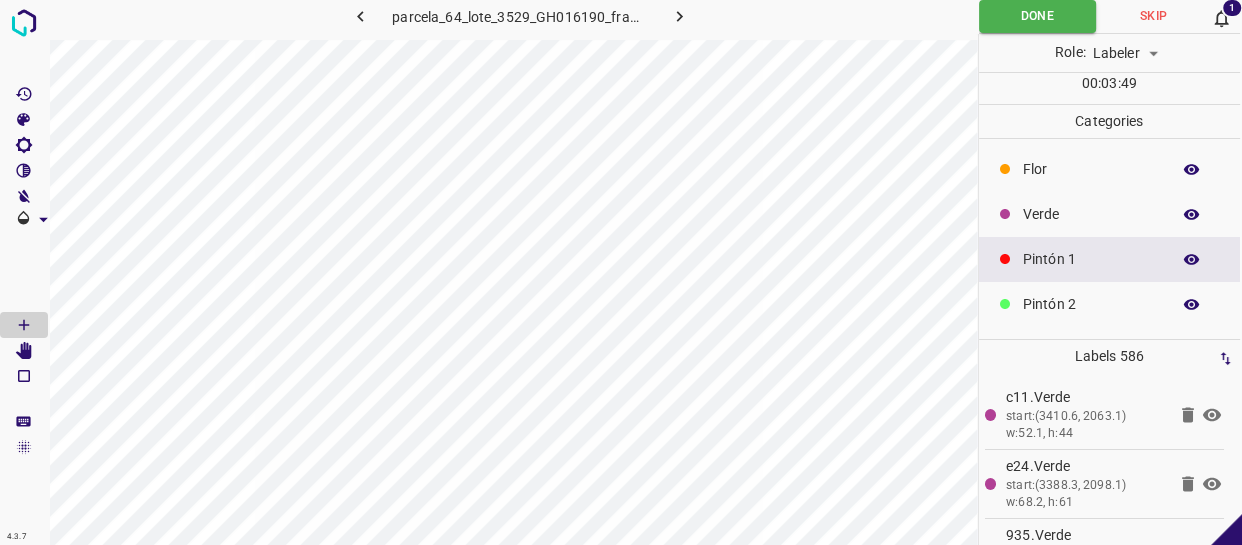 scroll, scrollTop: 0, scrollLeft: 0, axis: both 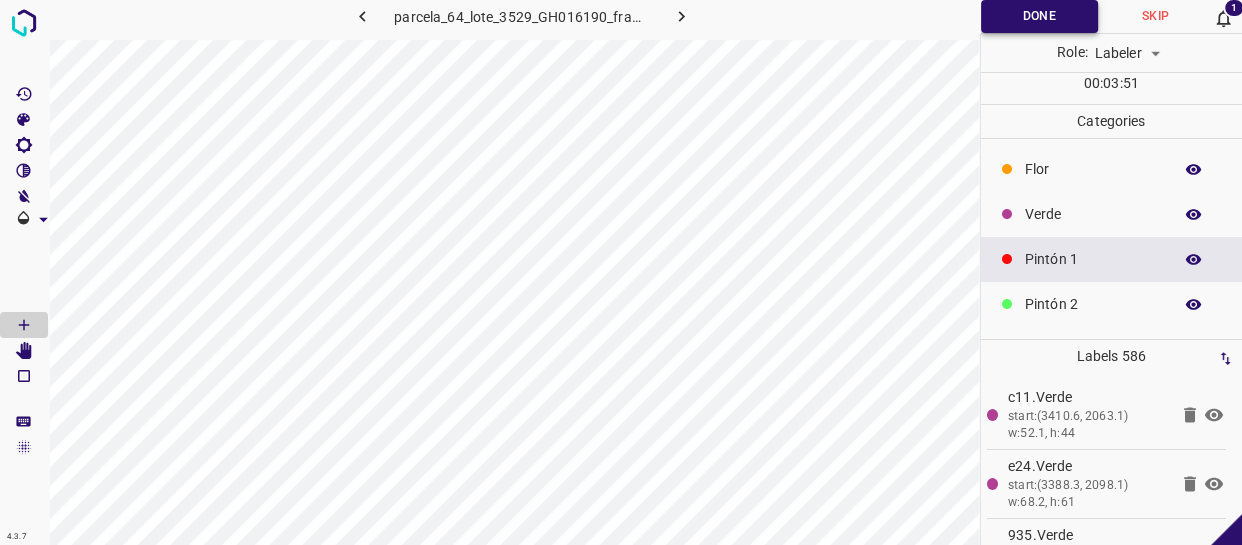 click on "Done" at bounding box center (1039, 16) 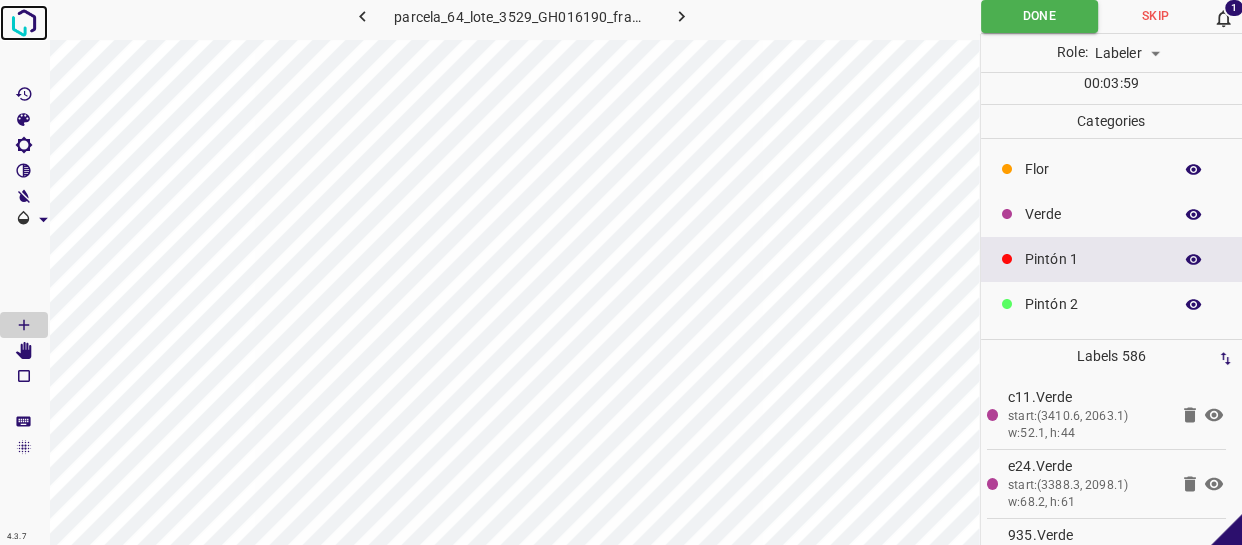 click at bounding box center [24, 23] 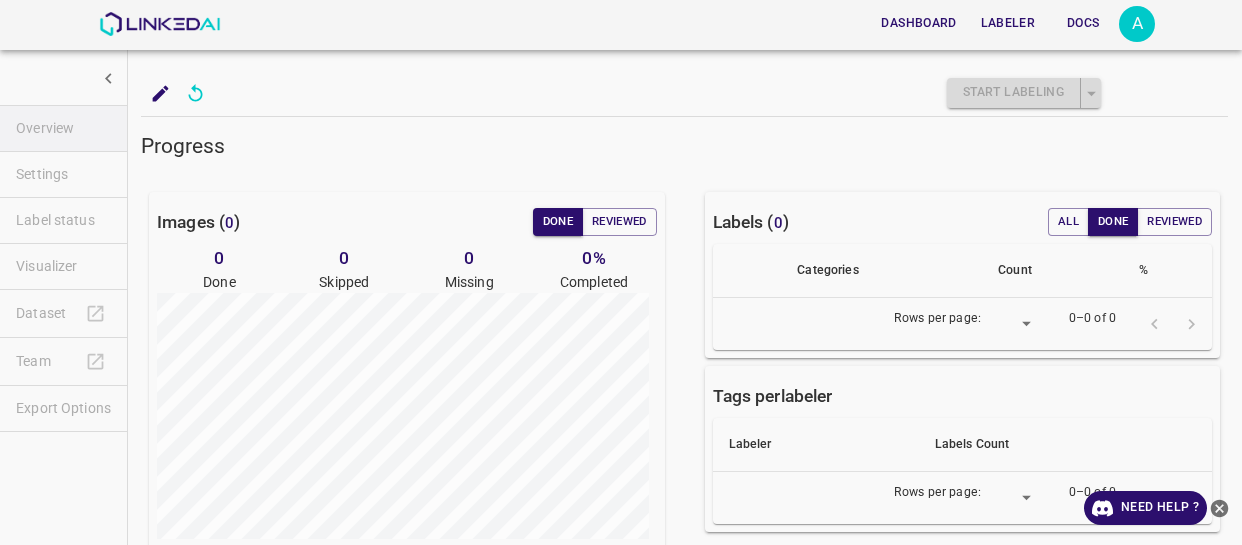 scroll, scrollTop: 0, scrollLeft: 0, axis: both 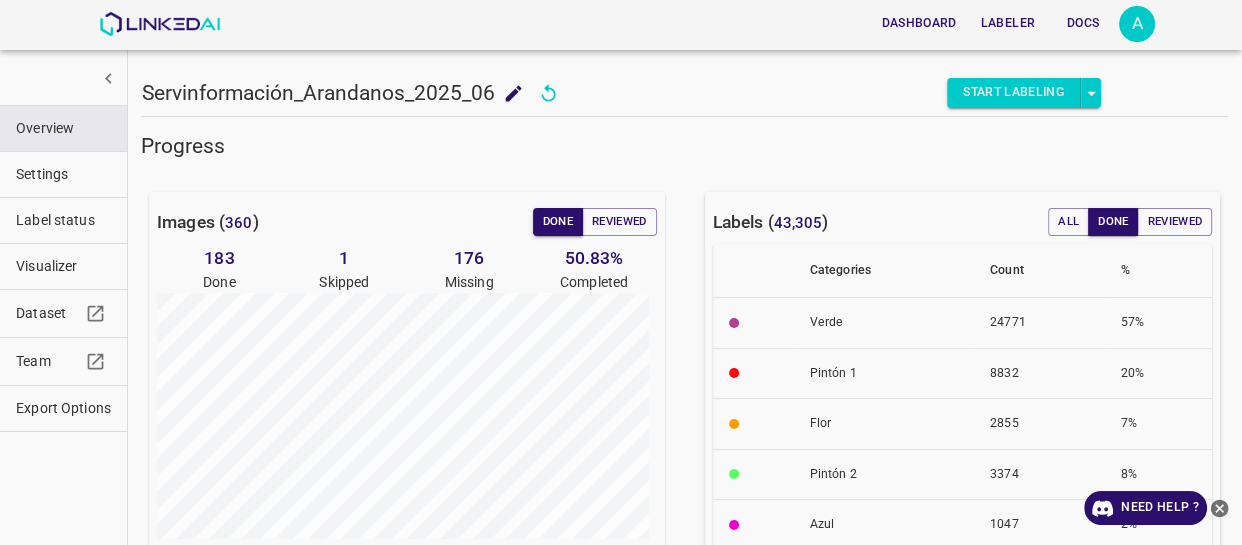 click on "Visualizer" at bounding box center (63, 266) 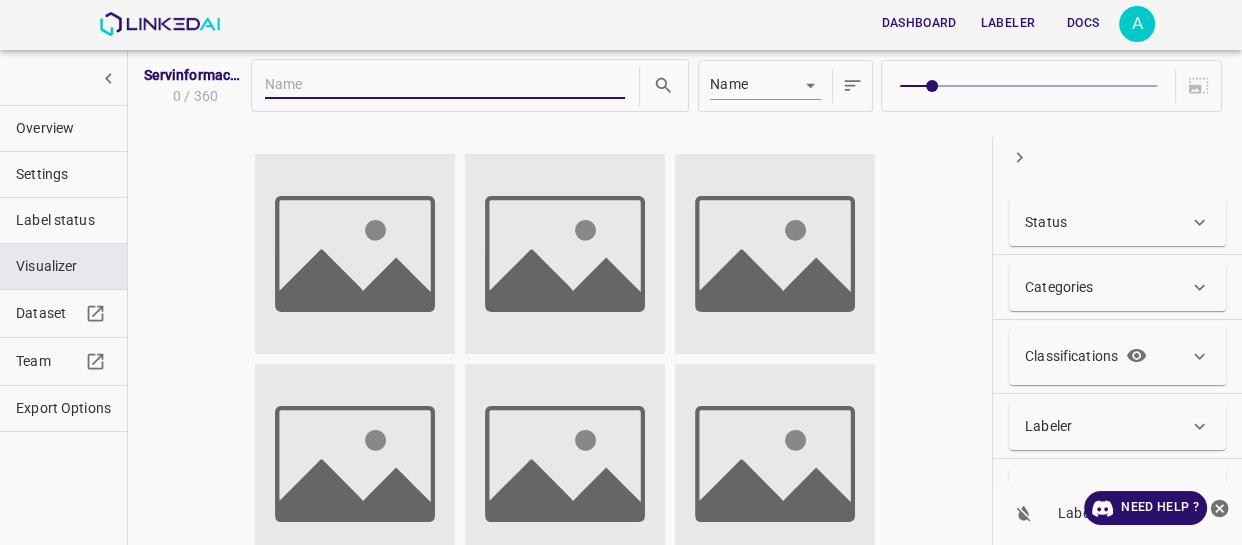 click on "Label status" at bounding box center [63, 220] 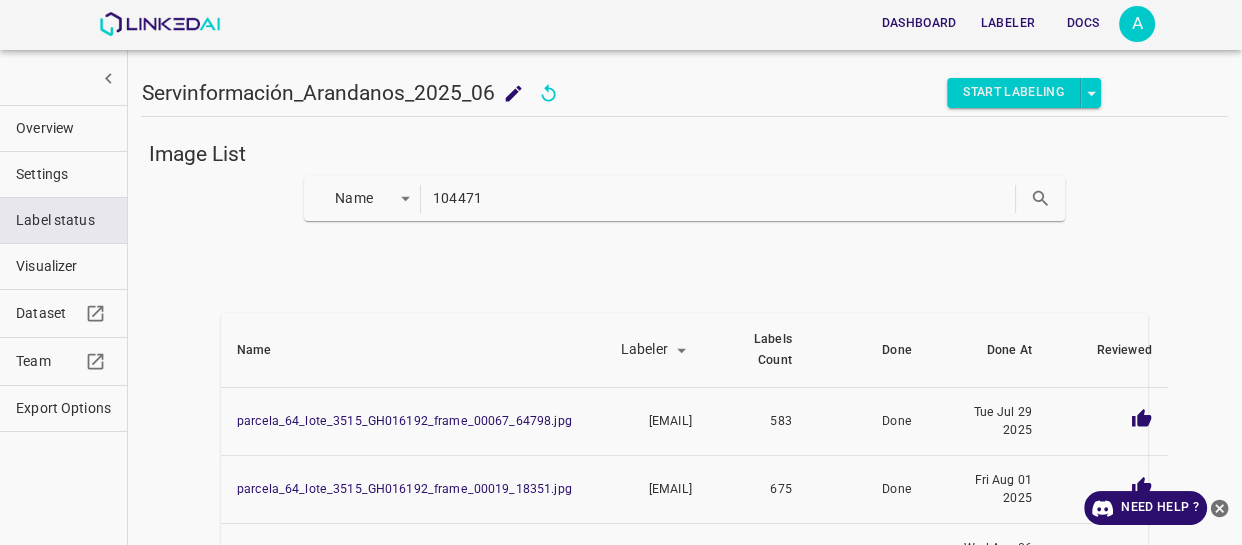 type on "104471" 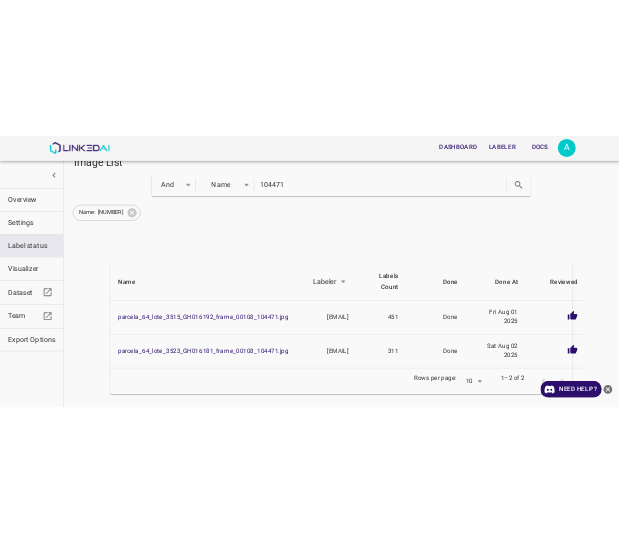 scroll, scrollTop: 103, scrollLeft: 0, axis: vertical 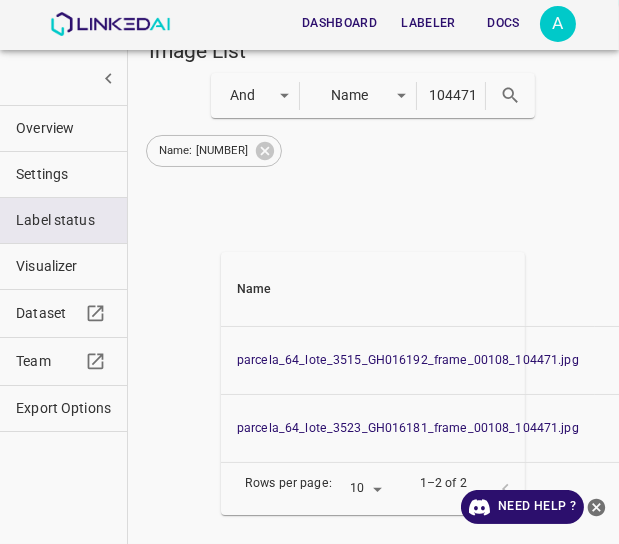 click on "104471" at bounding box center (455, 95) 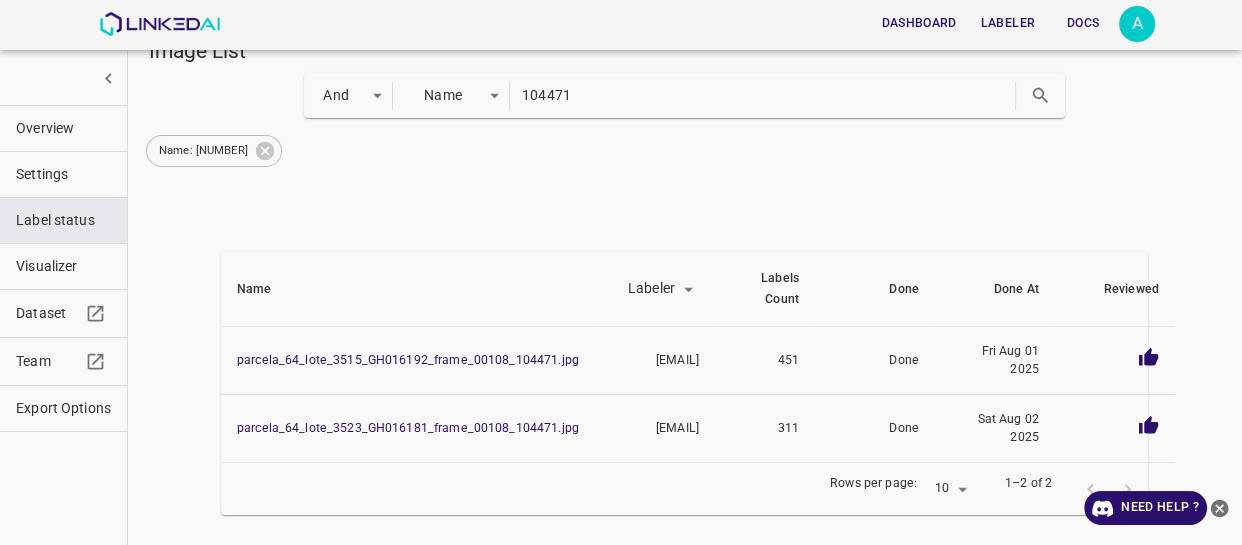 click on "104471" at bounding box center (766, 95) 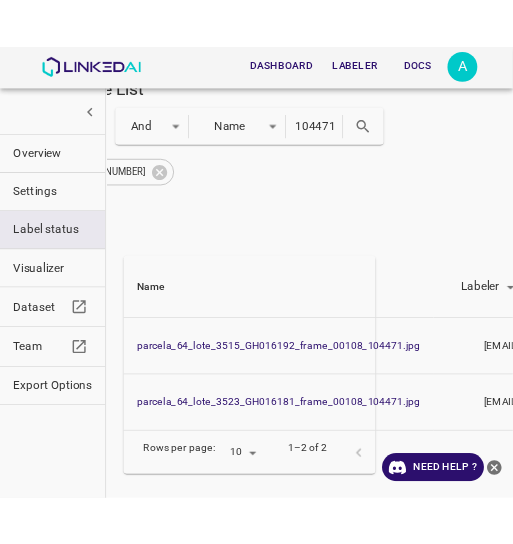 scroll, scrollTop: 103, scrollLeft: 88, axis: both 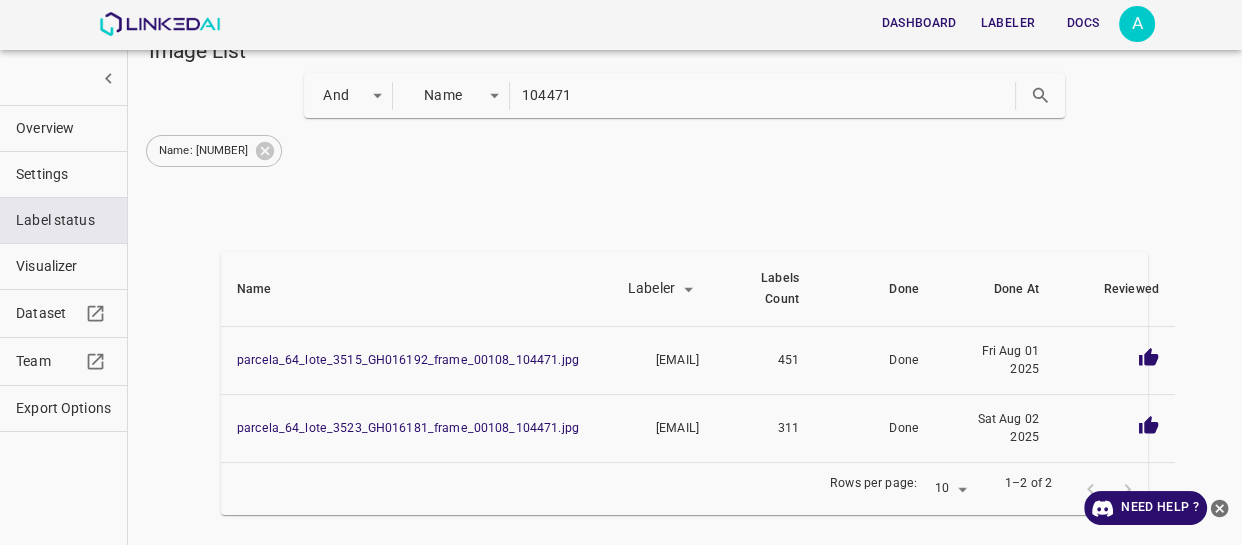 drag, startPoint x: 583, startPoint y: 92, endPoint x: 432, endPoint y: 106, distance: 151.64761 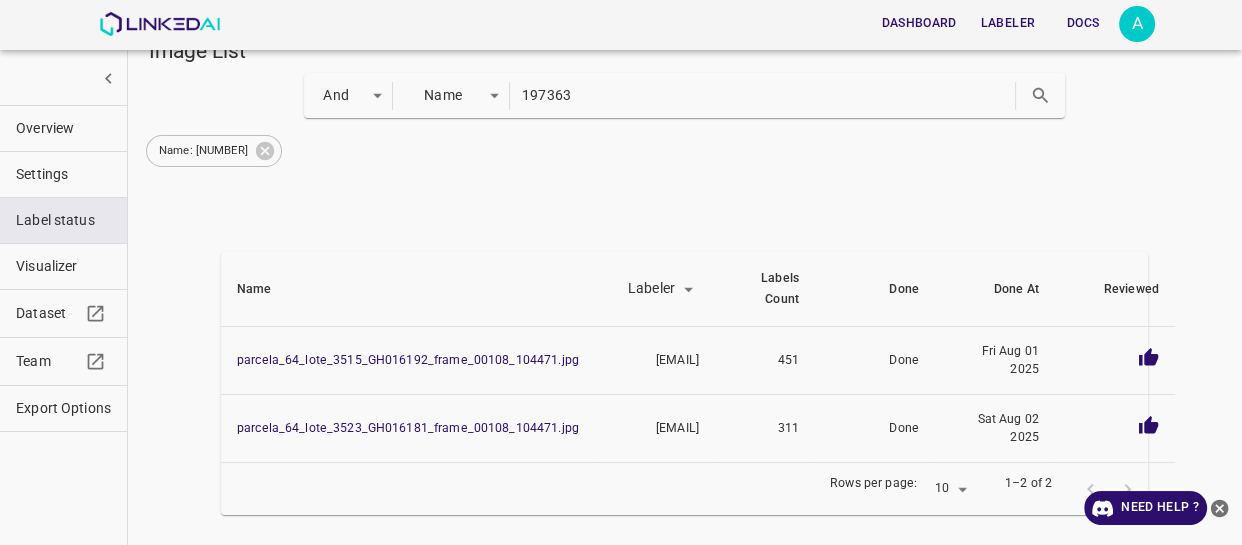 type on "197363" 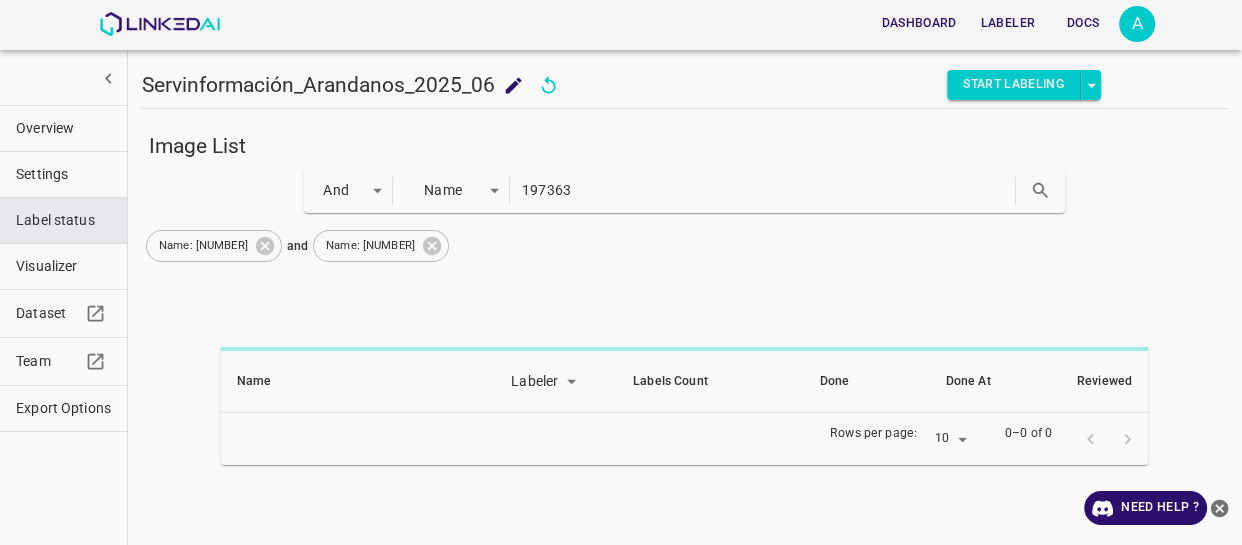 scroll, scrollTop: 4, scrollLeft: 0, axis: vertical 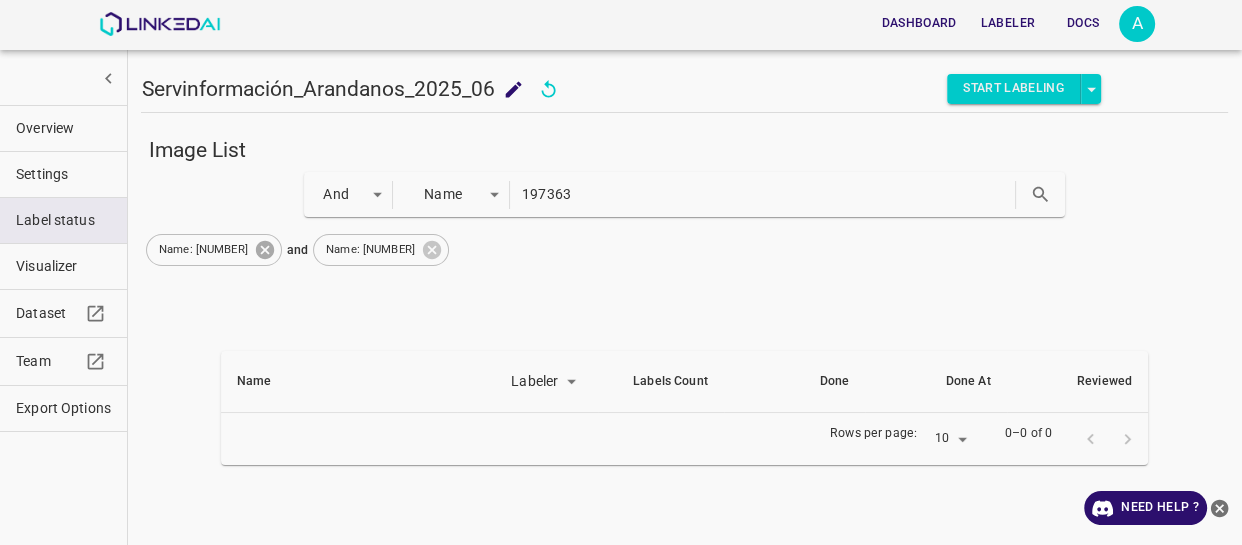 click 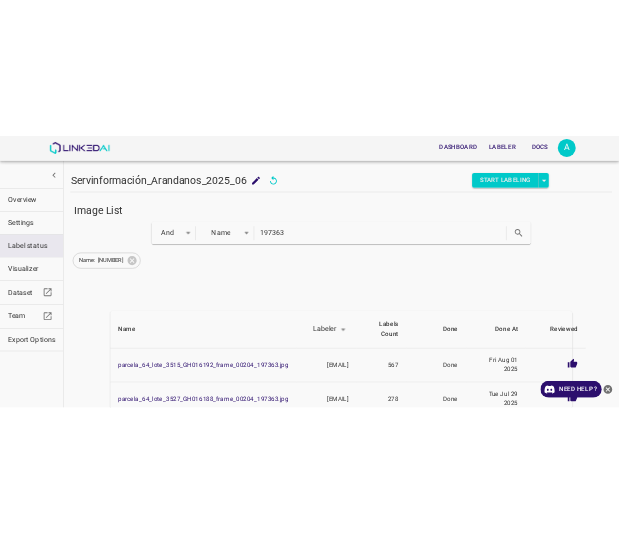 scroll, scrollTop: 103, scrollLeft: 0, axis: vertical 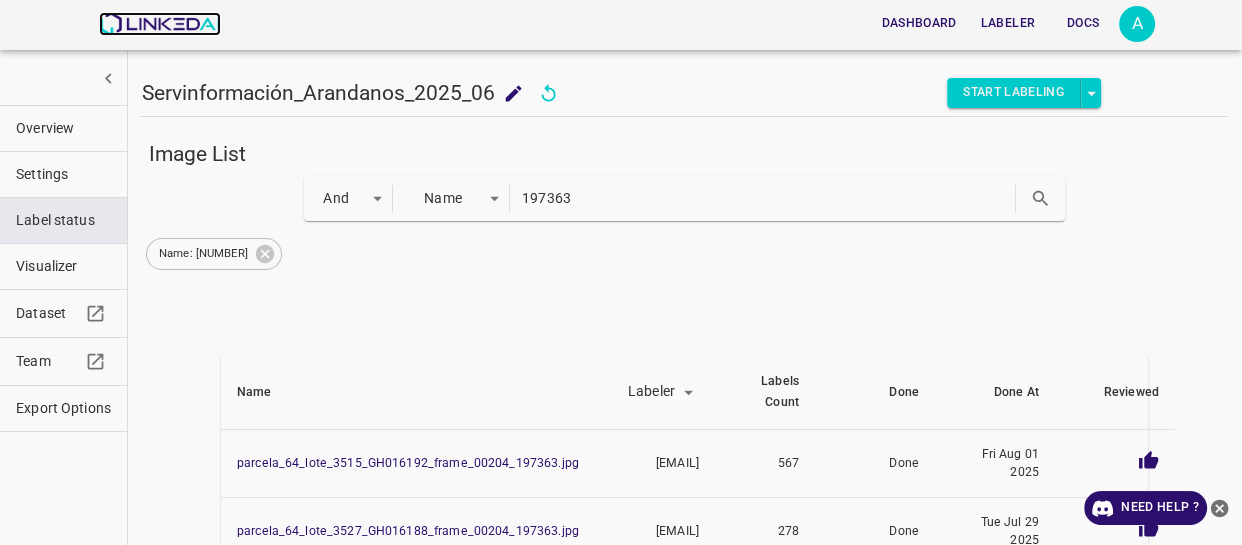 click at bounding box center [159, 24] 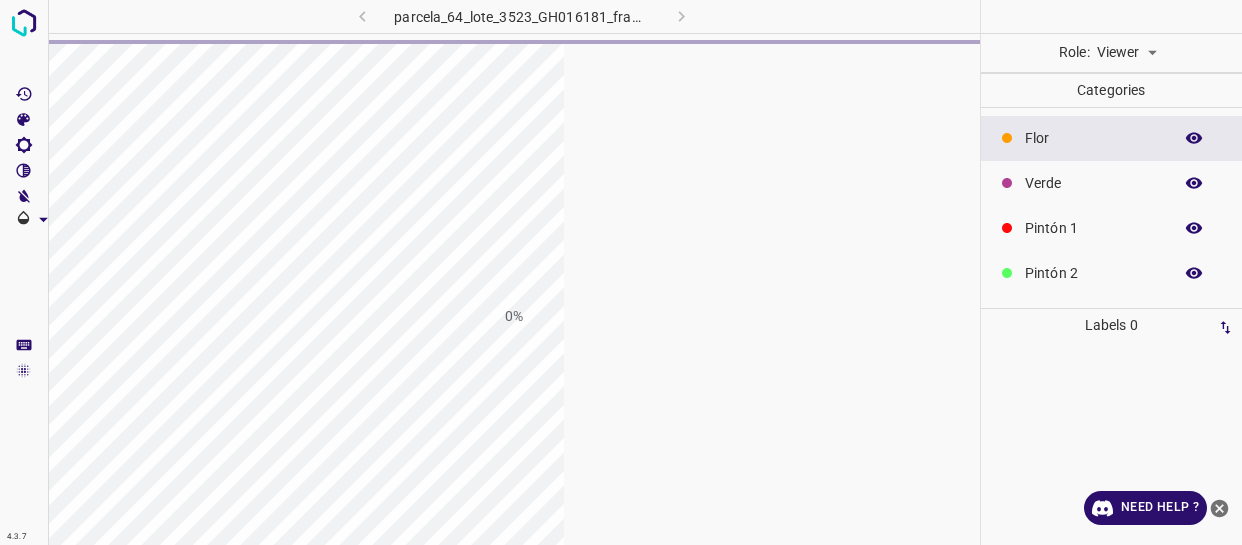 scroll, scrollTop: 0, scrollLeft: 0, axis: both 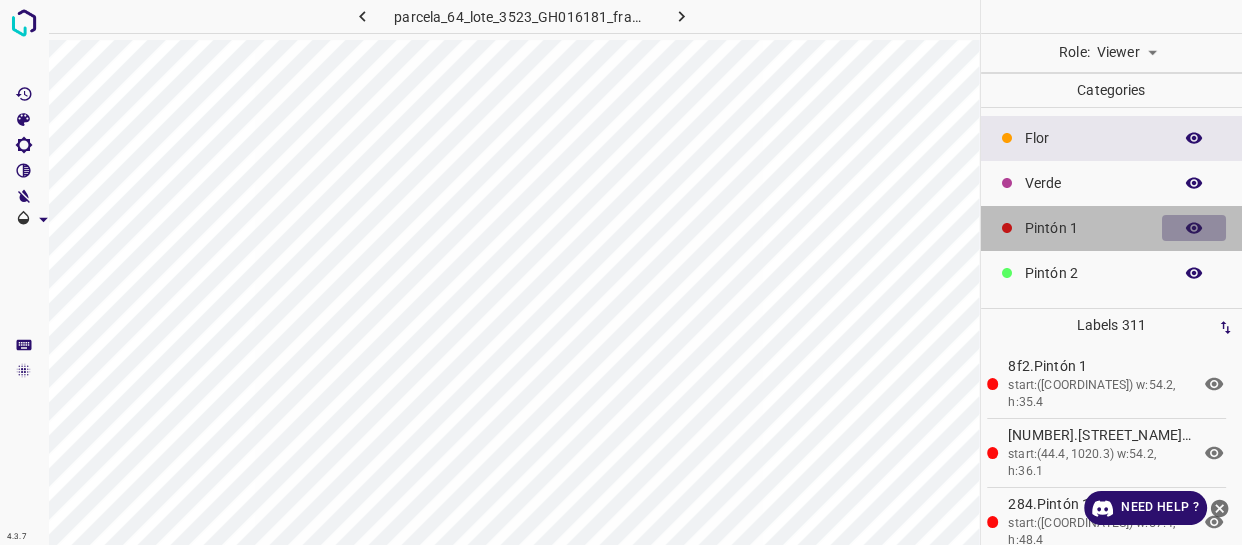 click 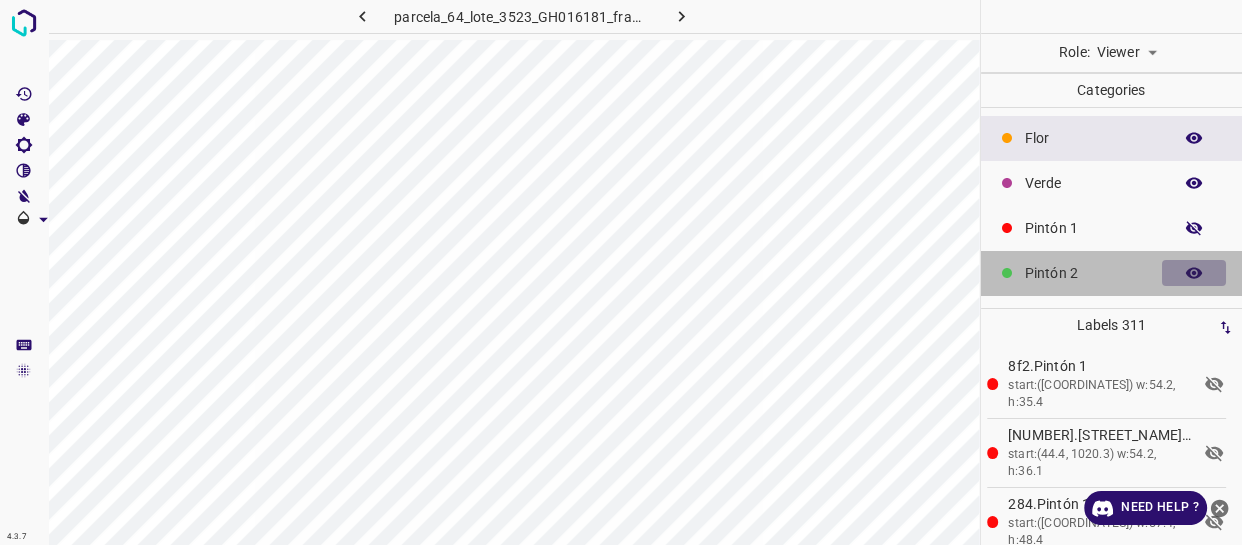 click 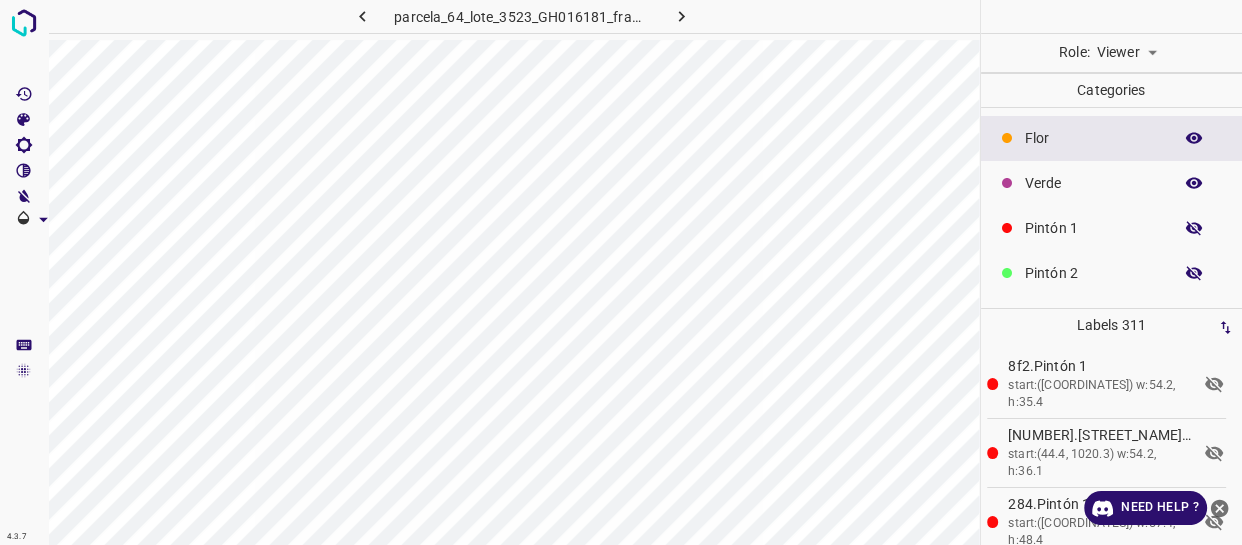 click at bounding box center (1194, 228) 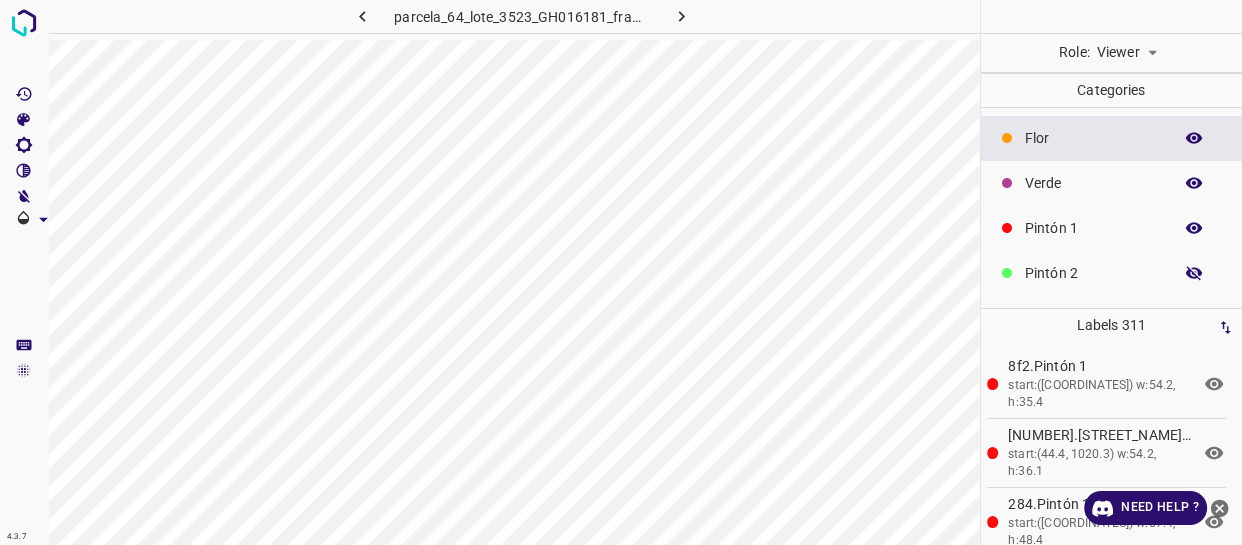 click 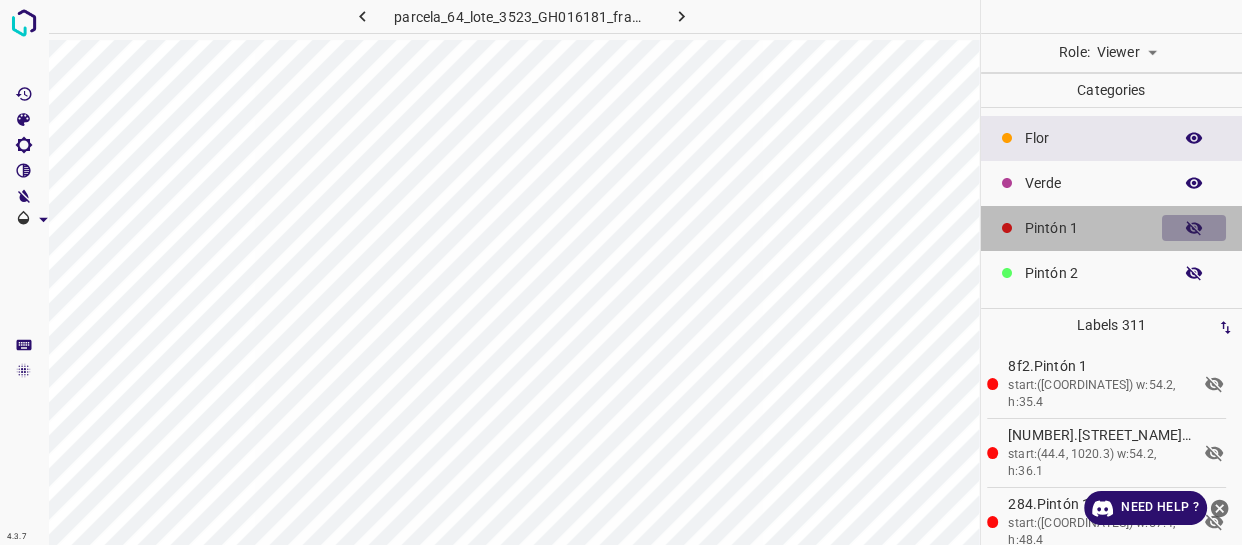 click 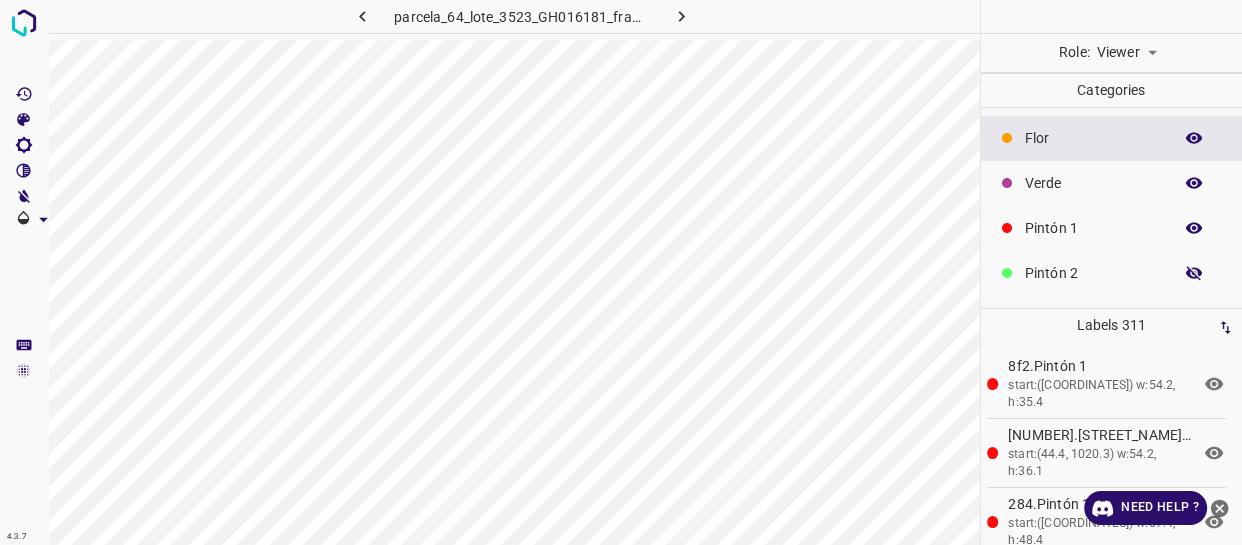 click on "[NUMBER].[COLOR] Role: Viewer viewer Categories [COLOR] [STREET_NAME] [NUMBER] [STREET_NAME] [NUMBER] [COLOR] Labels   311 [ALPHANUMERIC].[STREET_NAME] [NUMBER]
start:([COORDINATES])
w:54.2, h:35.4
[NUMBER].[STREET_NAME] [NUMBER]
start:([COORDINATES])
w:54.2, h:36.1
[NUMBER].[STREET_NAME] [NUMBER]
start:([COORDINATES])
w:57.4, h:48.4
[ALPHANUMERIC].[STREET_NAME] [NUMBER]
start:([COORDINATES])
w:31.6, h:28.3
[NUMBER].[STREET_NAME] [NUMBER]
start:([COORDINATES])
w:50.3, h:32.2
[ALPHANUMERIC].[STREET_NAME] [NUMBER]
start:([COORDINATES])
w:52.9, h:31.6
[NUMBER].[STREET_NAME] [NUMBER]
start:([COORDINATES])
w:48.4, h:35.4
[ALPHANUMERIC].[STREET_NAME] [NUMBER]
start:([COORDINATES])
w:50.9, h:30.9
[NUMBER].[COLOR]
start:([COORDINATES])
w:38.7, h:28.3
[NUMBER].[COLOR]
start:([COORDINATES])
w:41.6, h:31.6
[ALPHANUMERIC].[COLOR]
start:([COORDINATES])
w:35.8, h:32.4
[NUMBER].[COLOR] [ALPHANUMERIC].[COLOR] [NUMBER].[COLOR] [NUMBER].[COLOR] [ALPHANUMERIC].[COLOR] [NUMBER] [NUMBER] [NUMBER]" at bounding box center (621, 272) 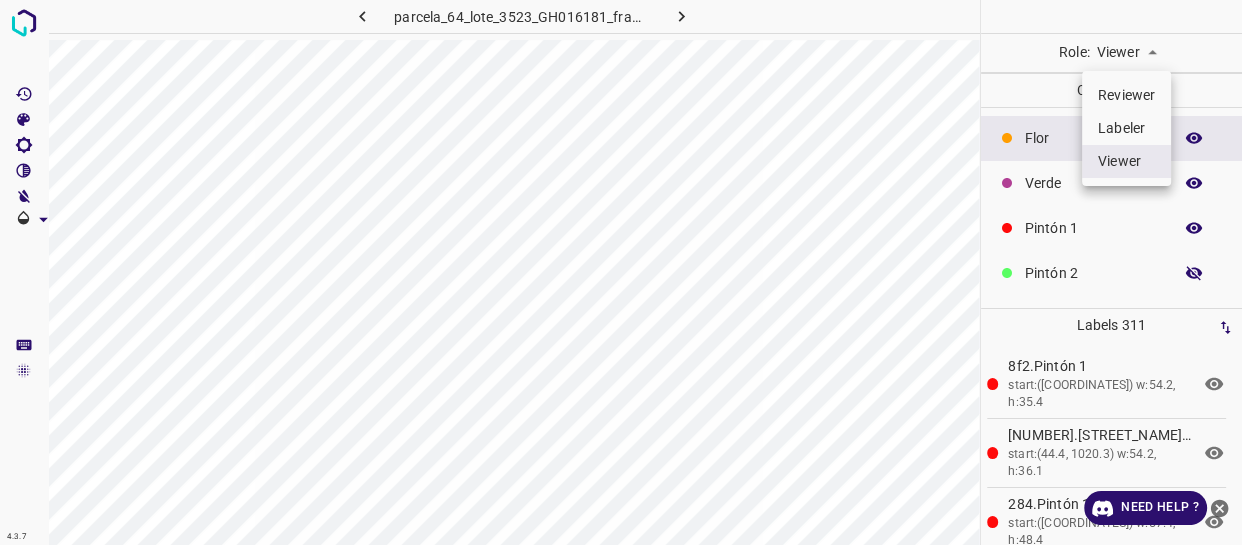 click on "Labeler" at bounding box center (1126, 128) 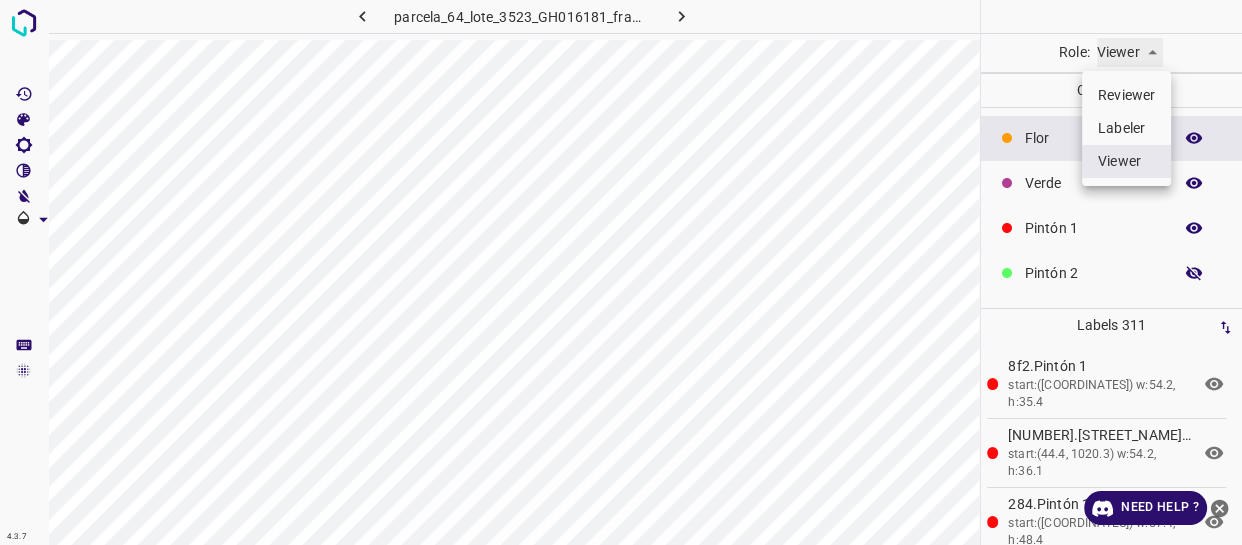 type on "labeler" 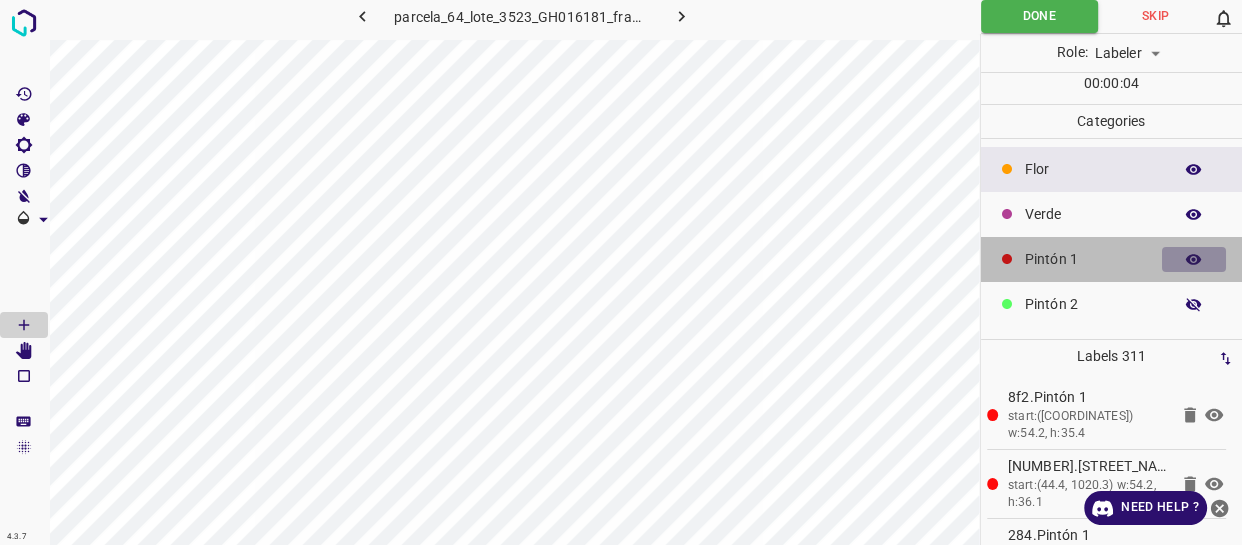 click 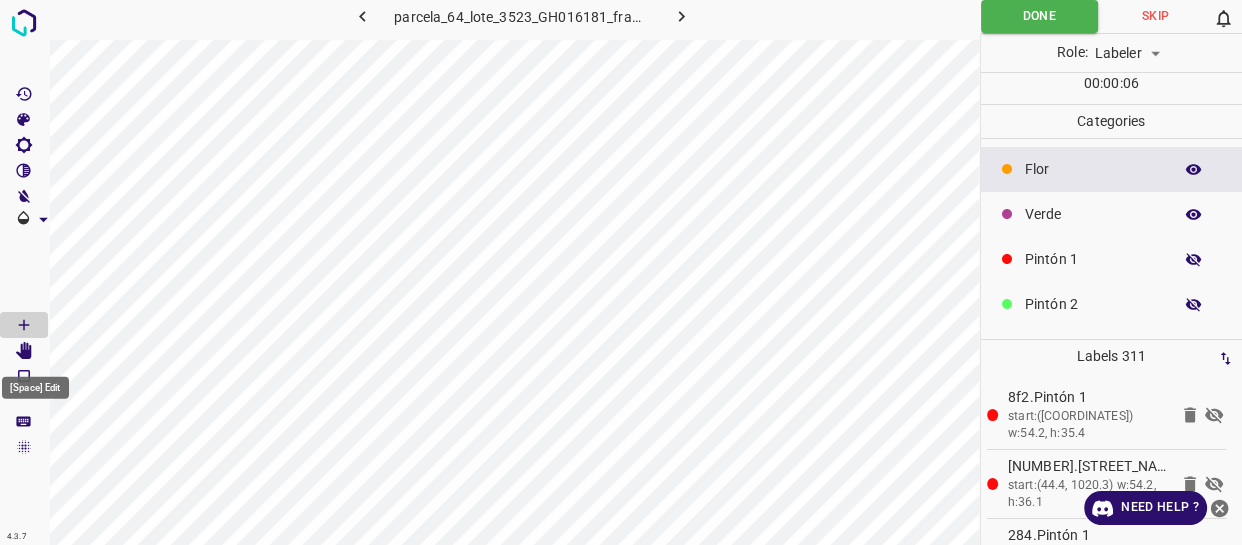 click 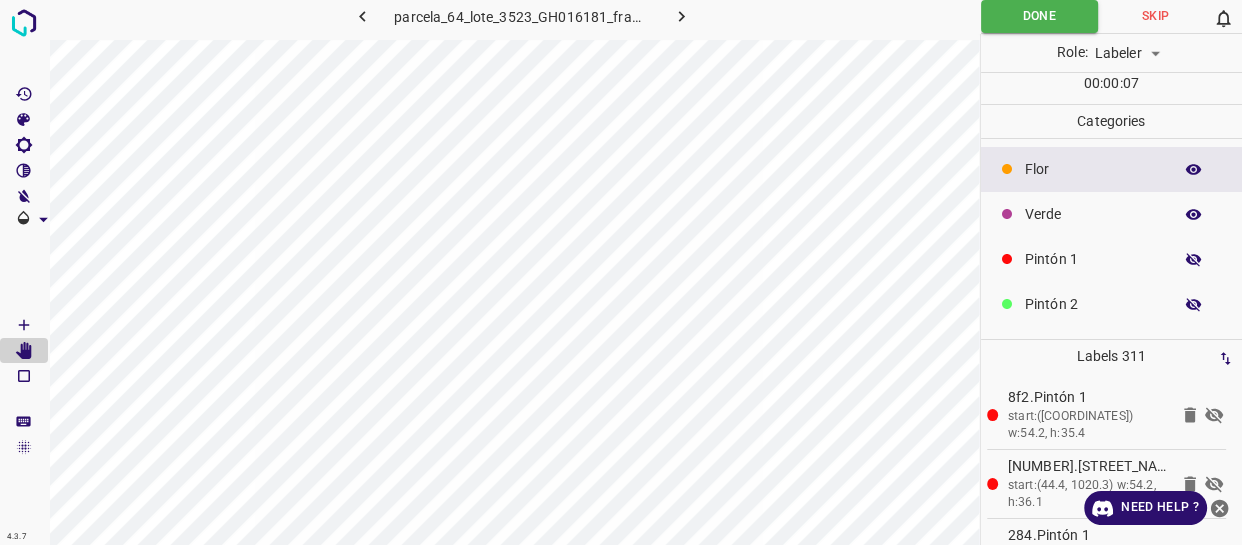click 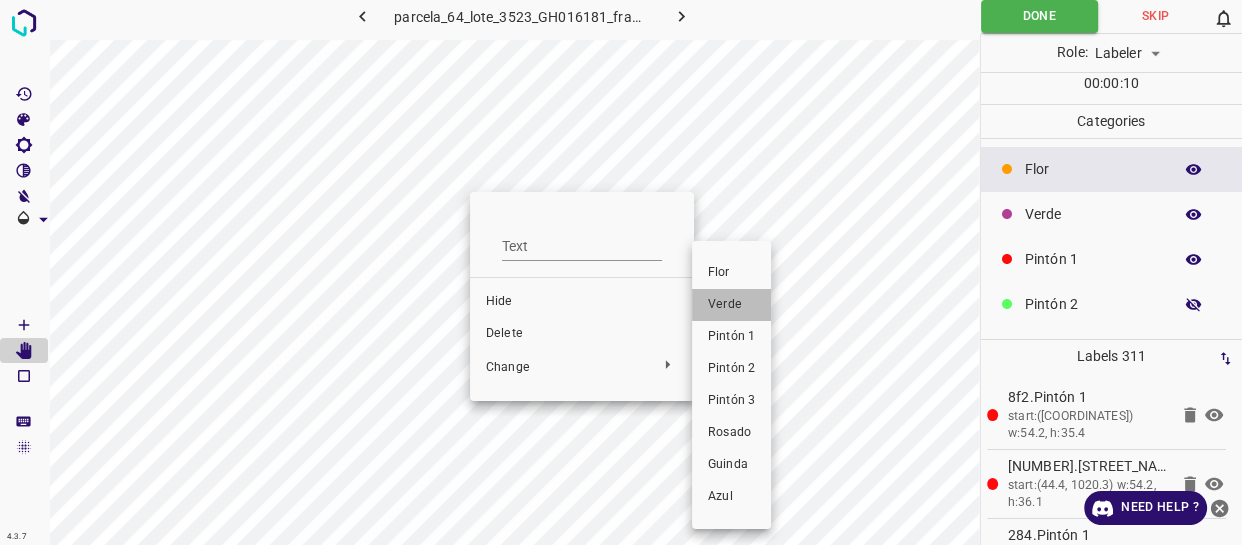 click on "Verde" at bounding box center [731, 305] 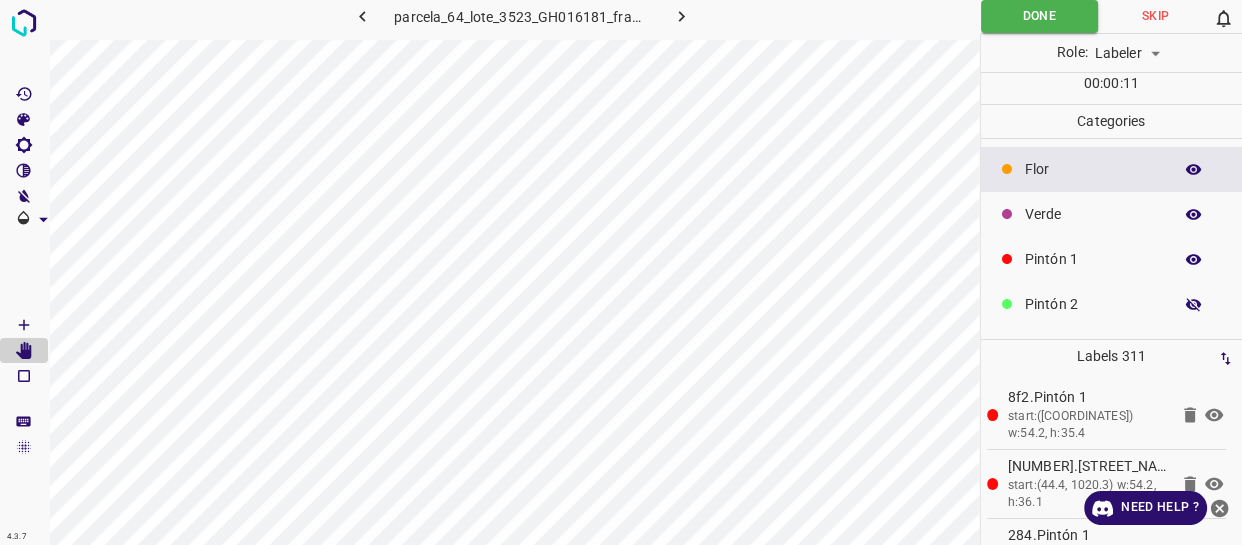 click 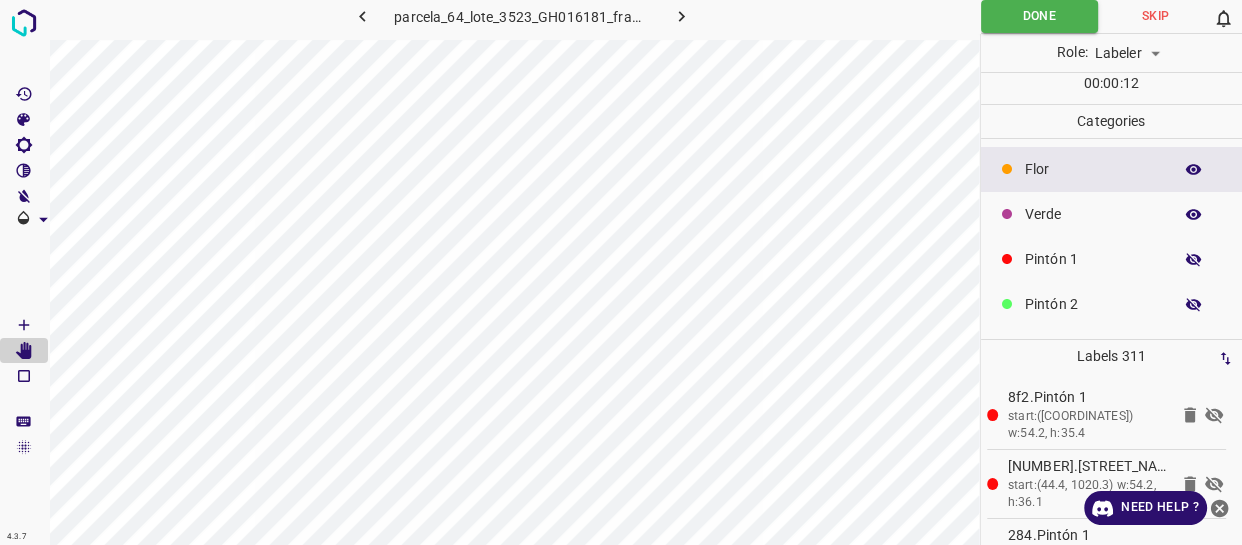 click 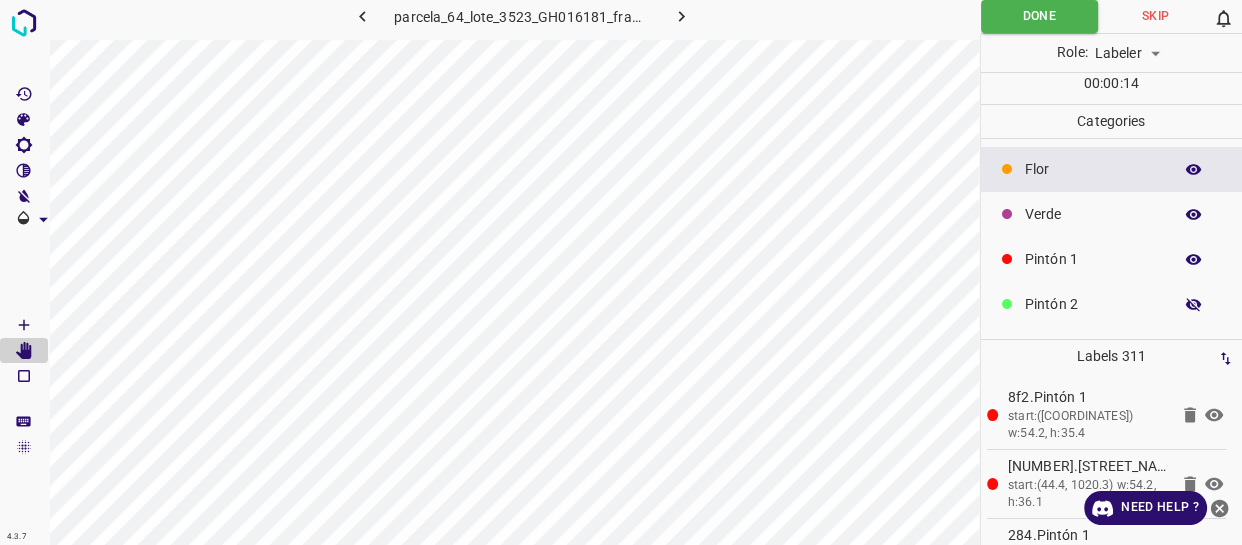 click at bounding box center (1194, 260) 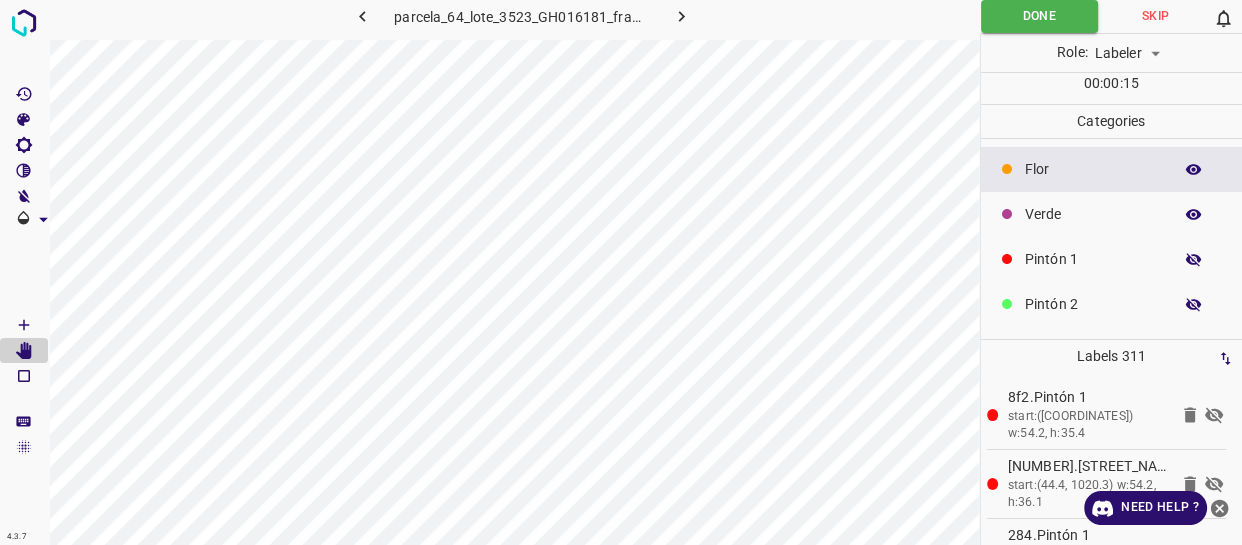 click at bounding box center (1194, 260) 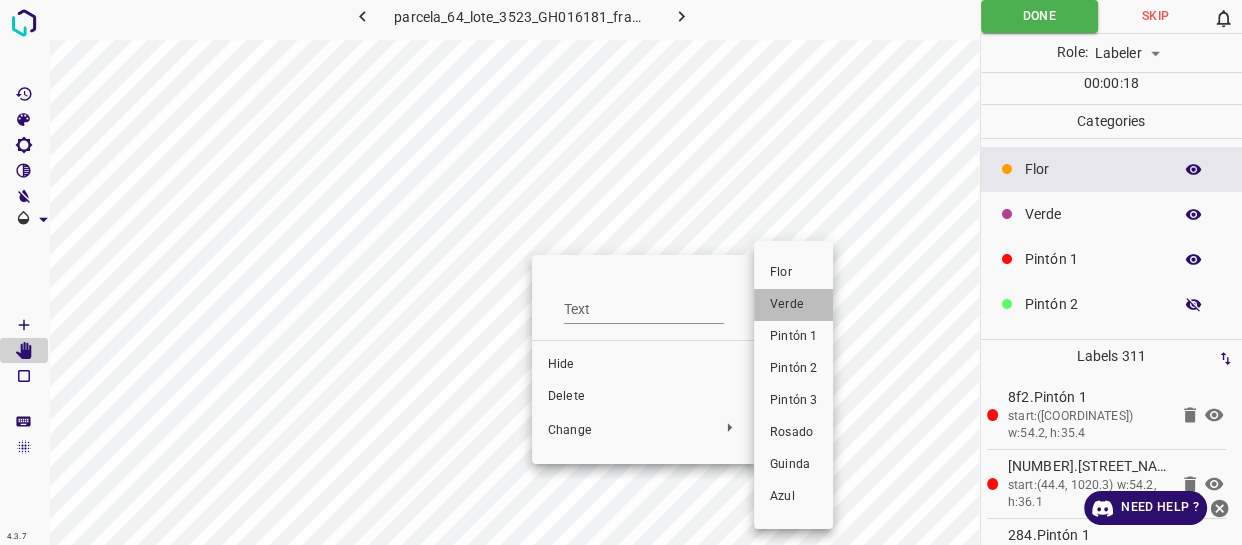 click on "Verde" at bounding box center (793, 305) 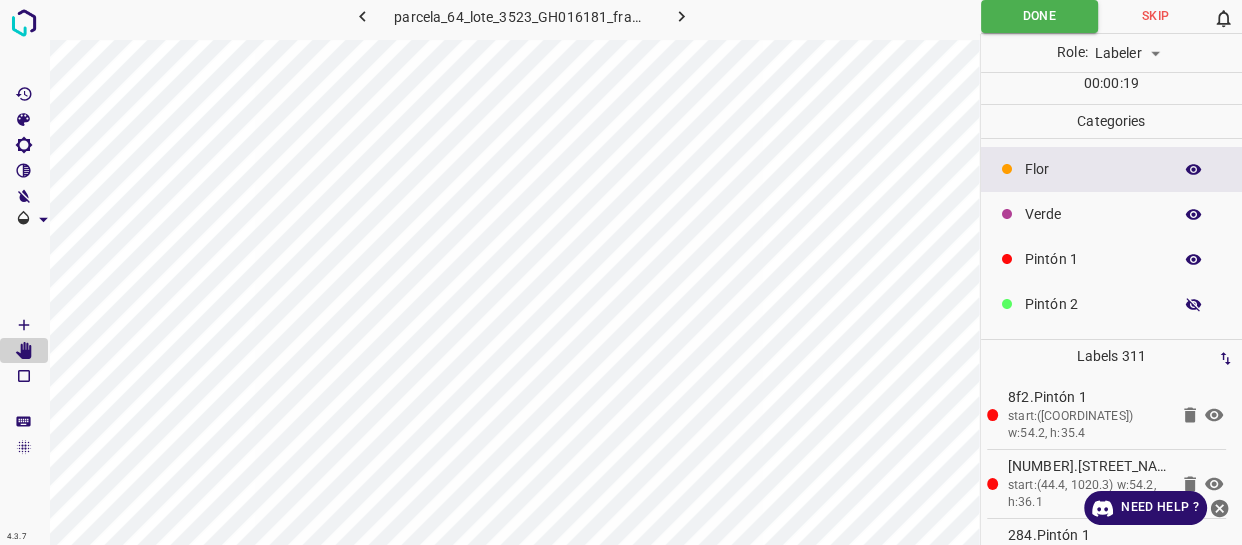 click at bounding box center [1194, 260] 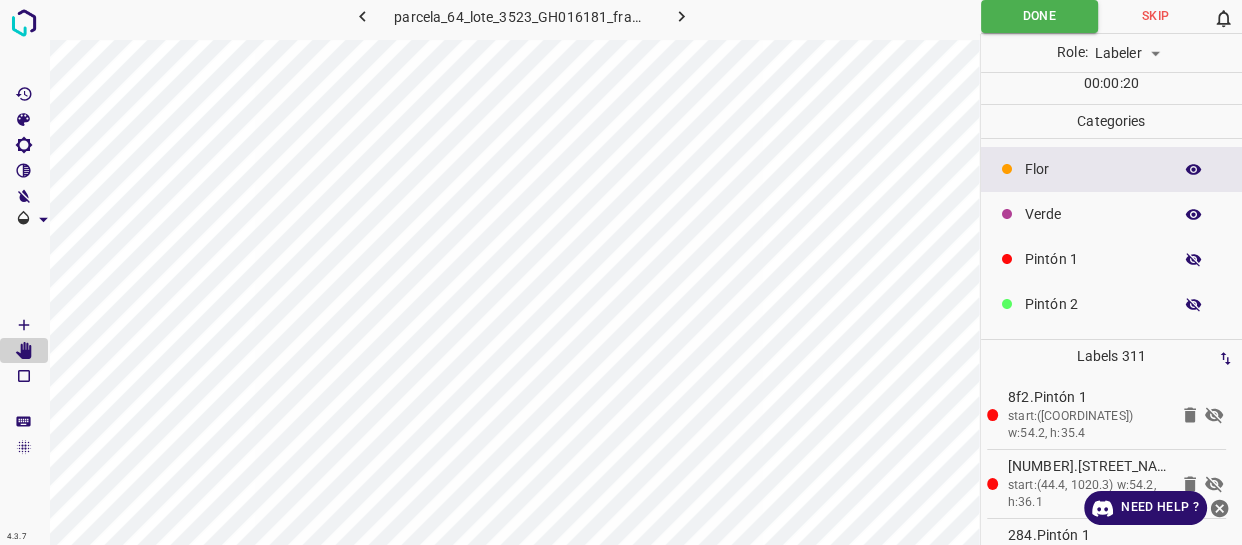 click at bounding box center [1194, 260] 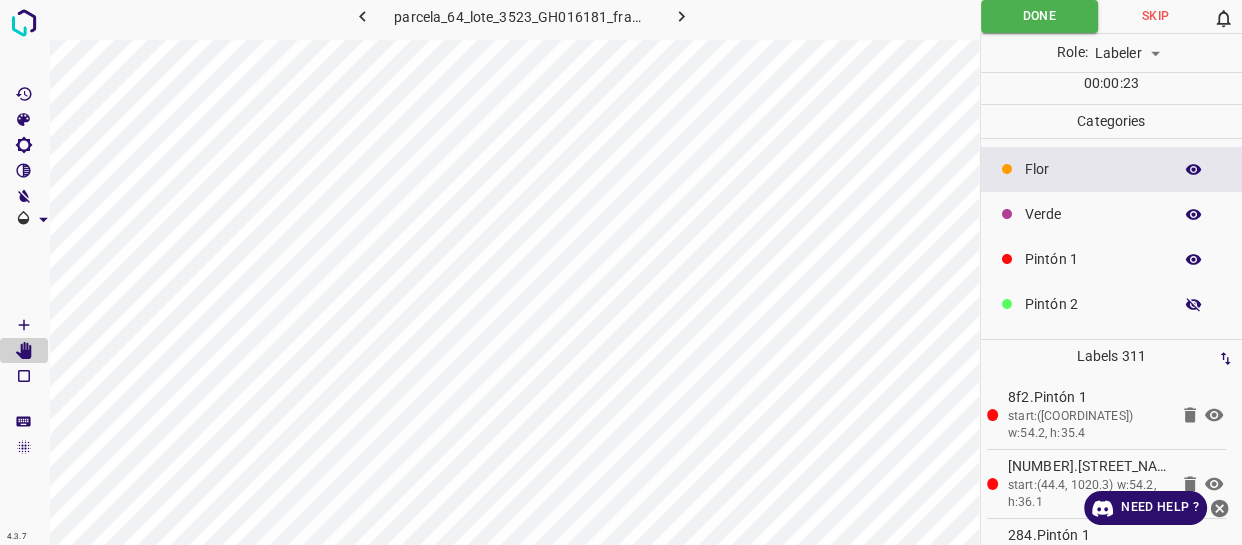 click 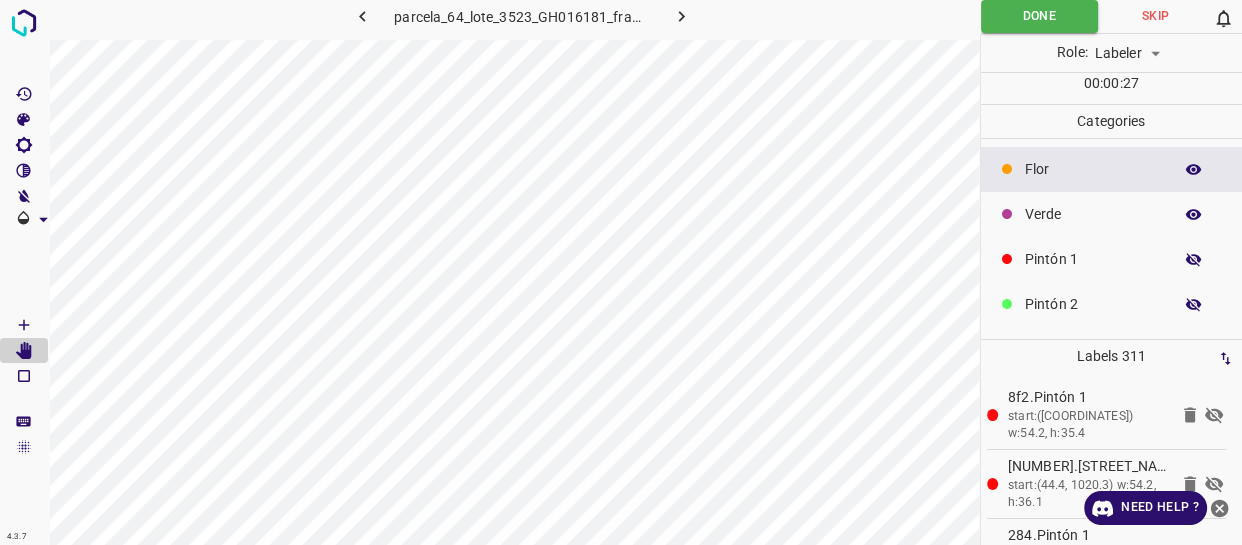 click 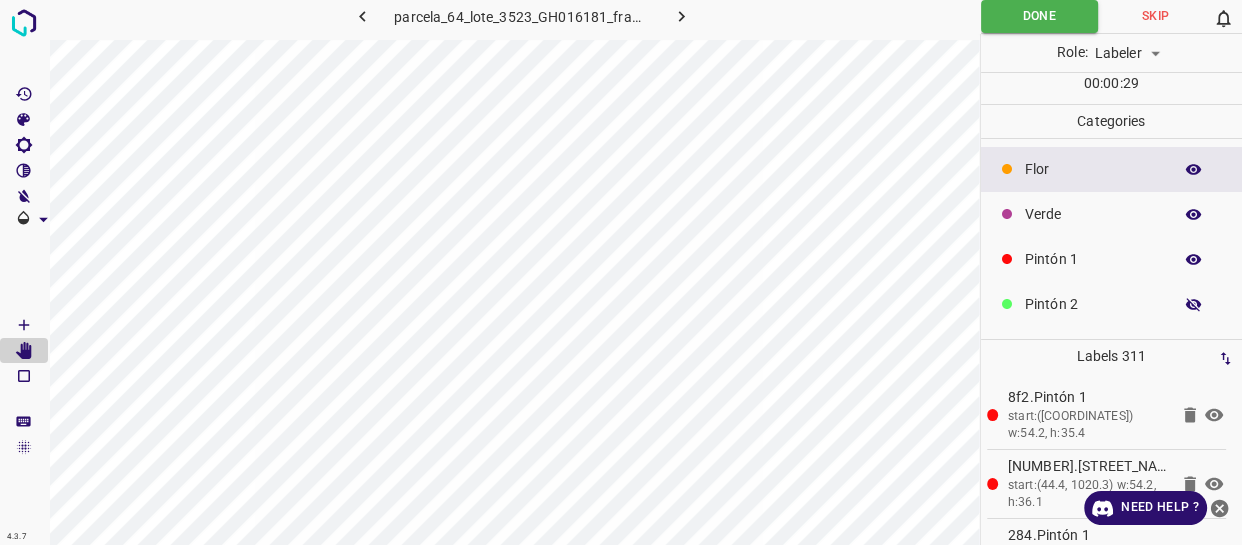 click 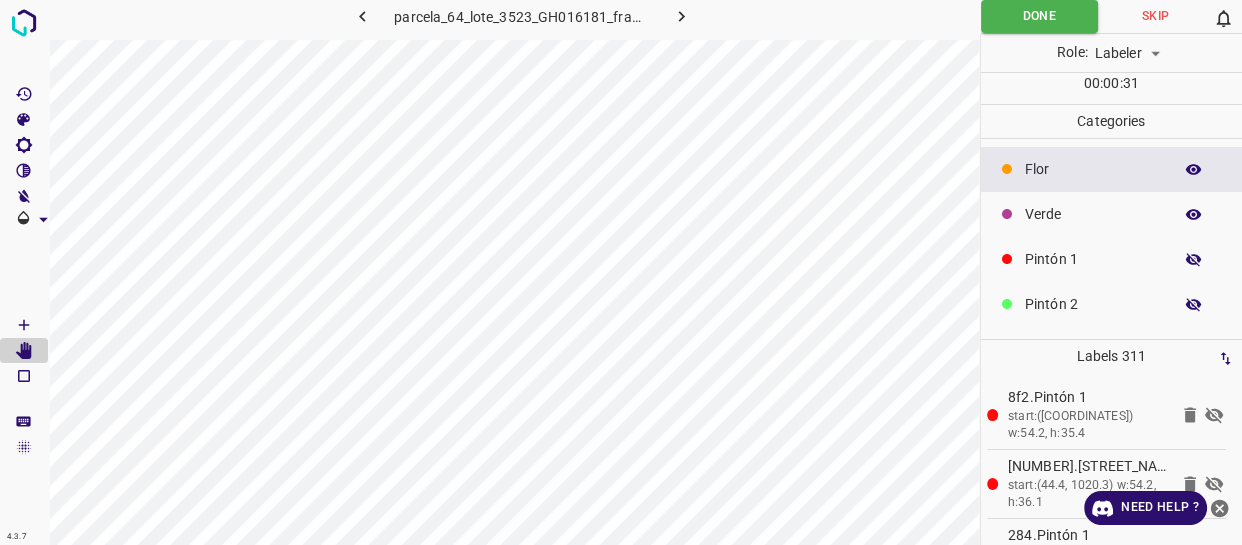 click 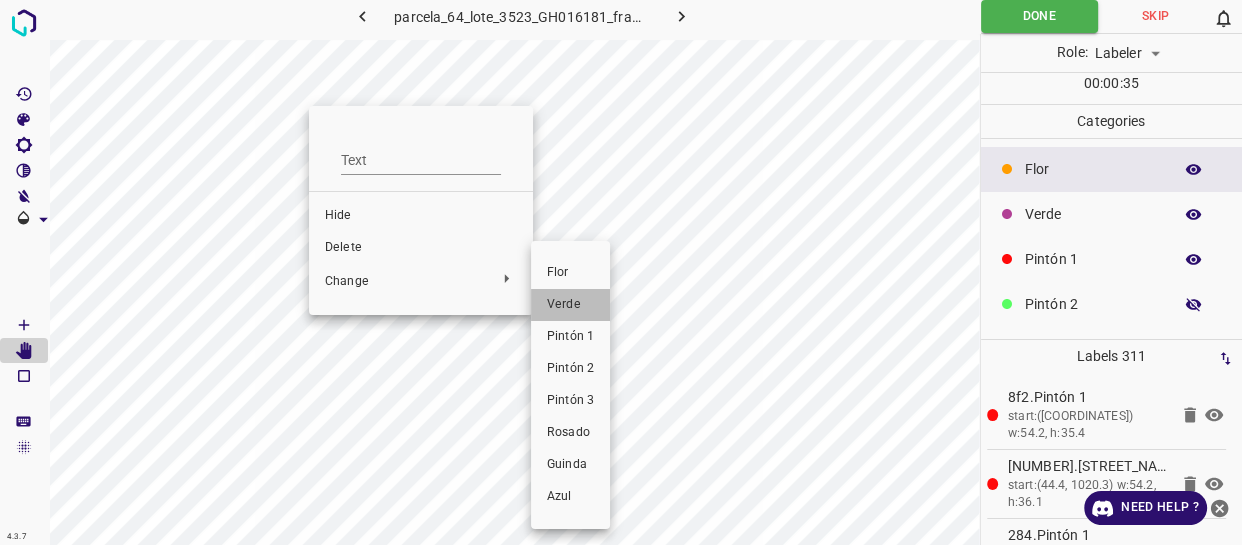 click on "Verde" at bounding box center (570, 305) 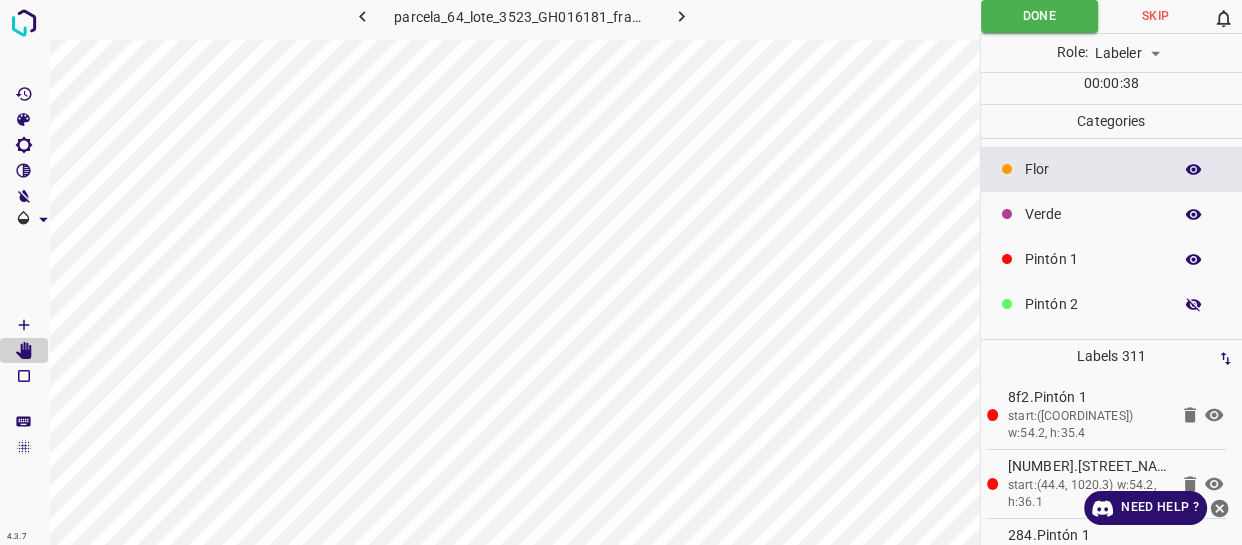 click at bounding box center [1194, 260] 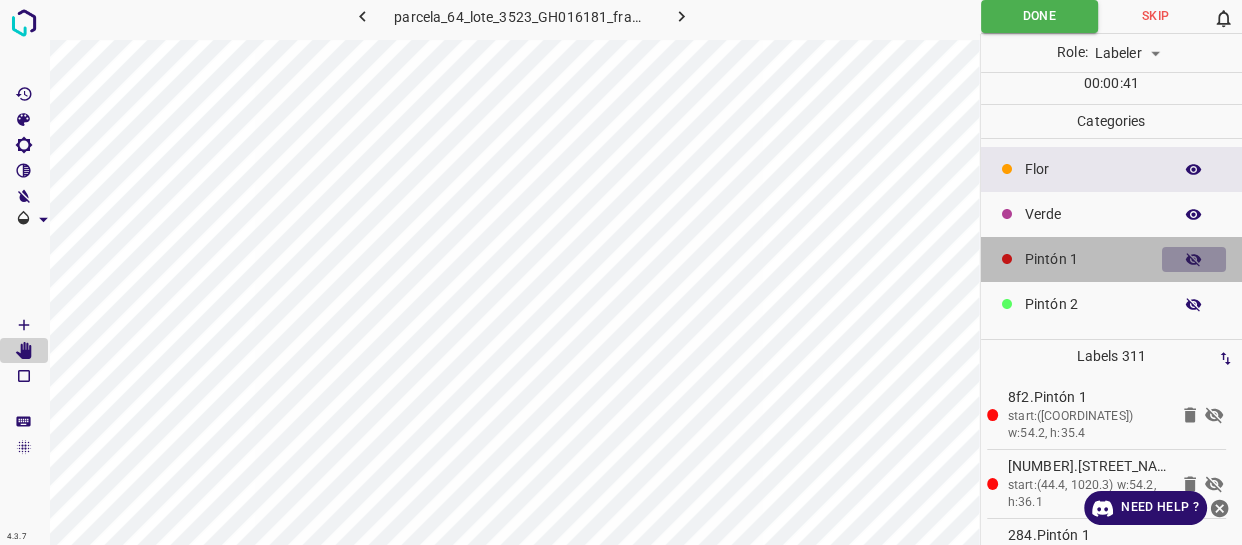 click 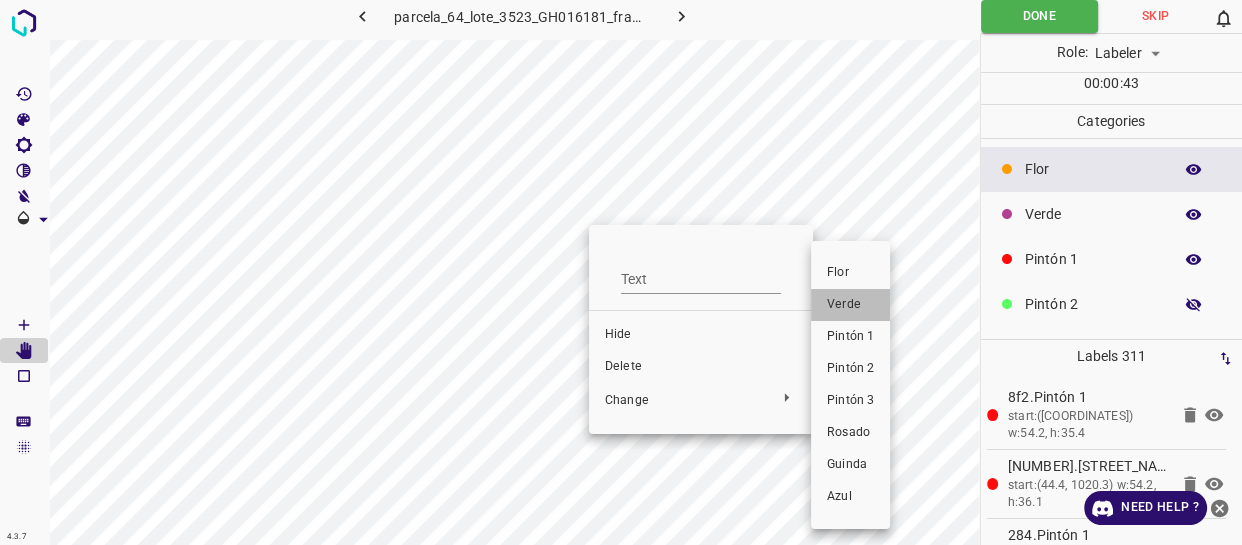 click on "Verde" at bounding box center (850, 305) 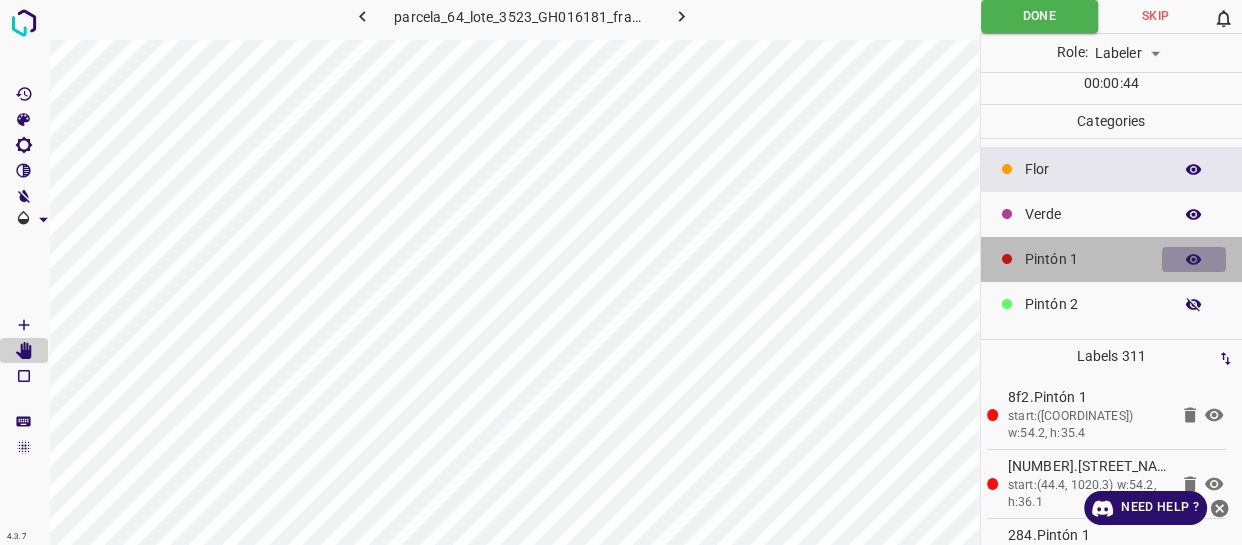 click 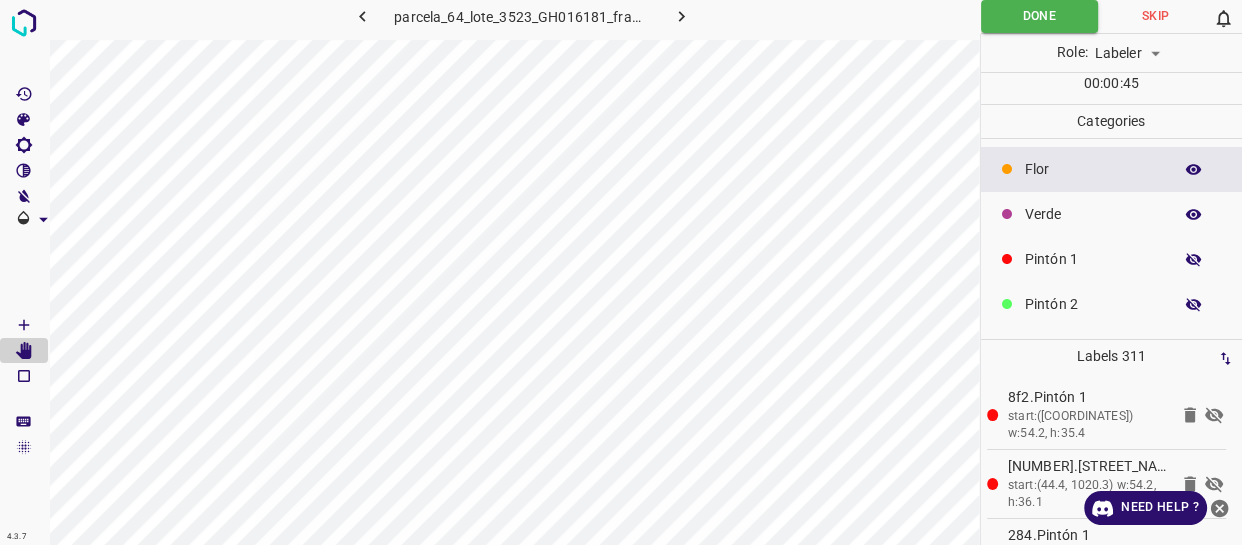 click 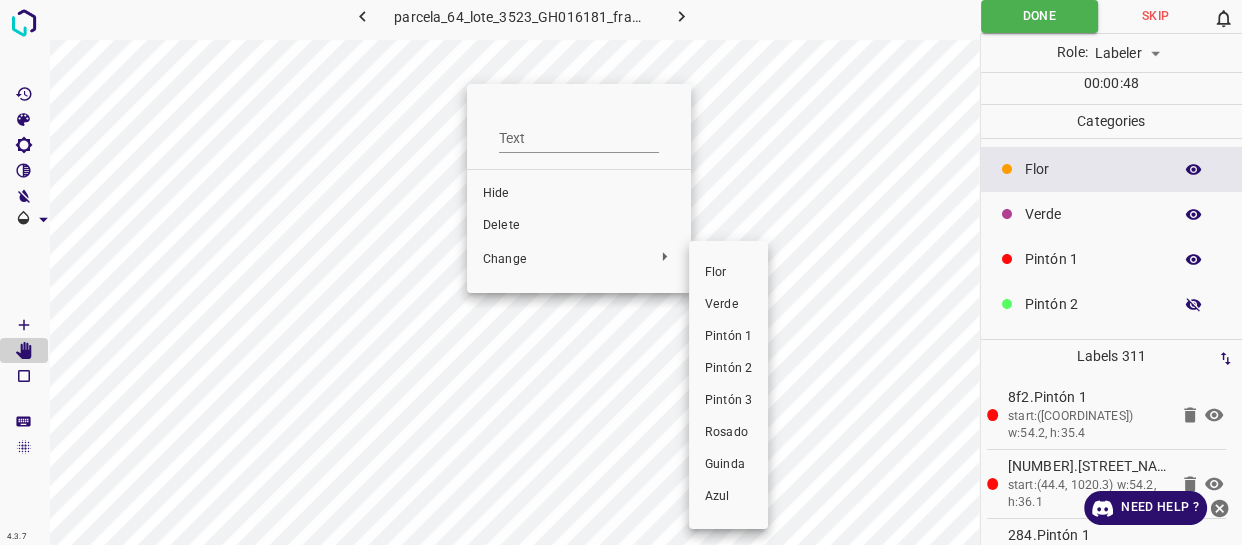 drag, startPoint x: 751, startPoint y: 310, endPoint x: 629, endPoint y: 261, distance: 131.47243 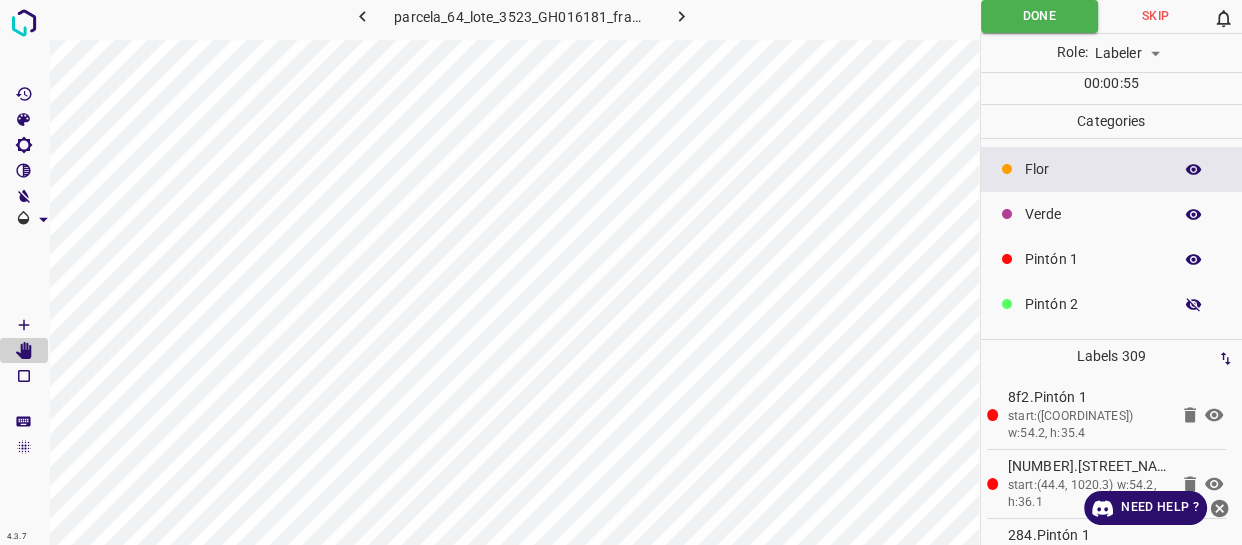 click 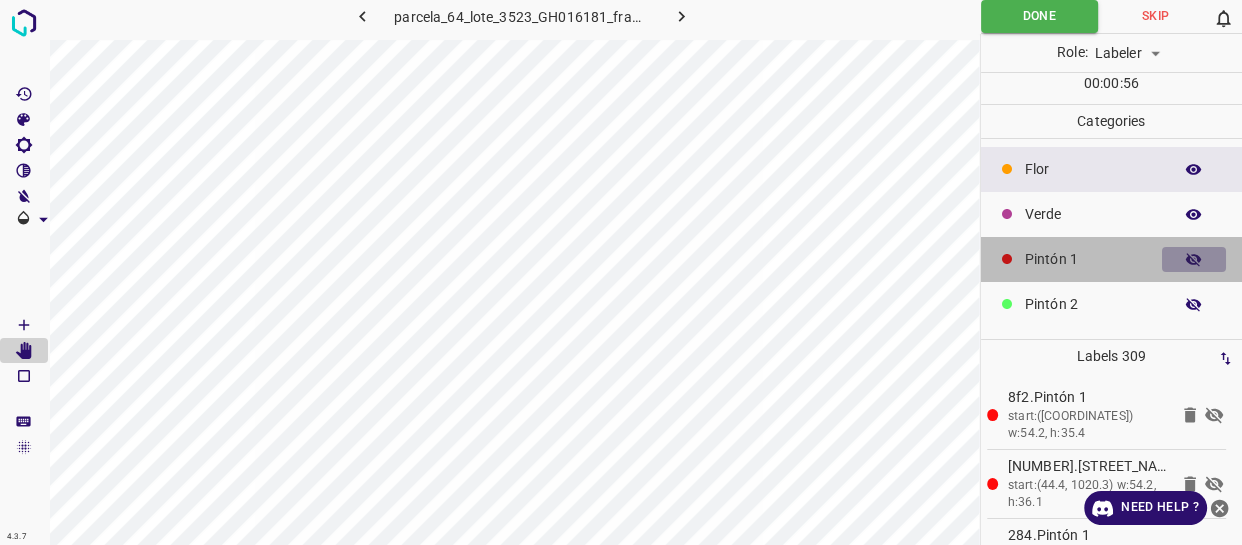 click 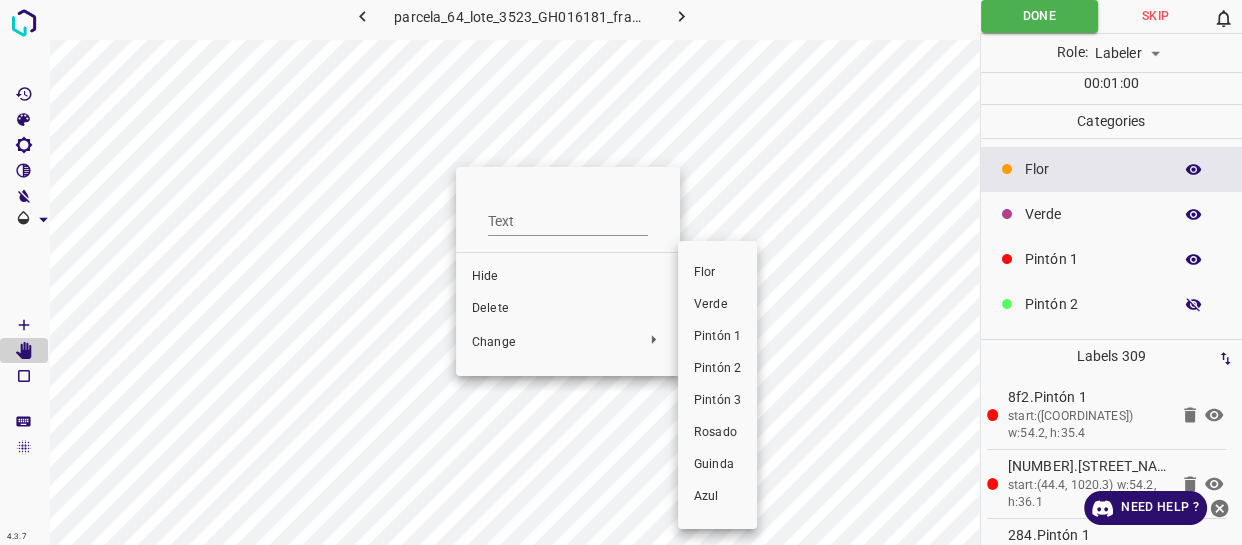 click on "Flor" at bounding box center [717, 273] 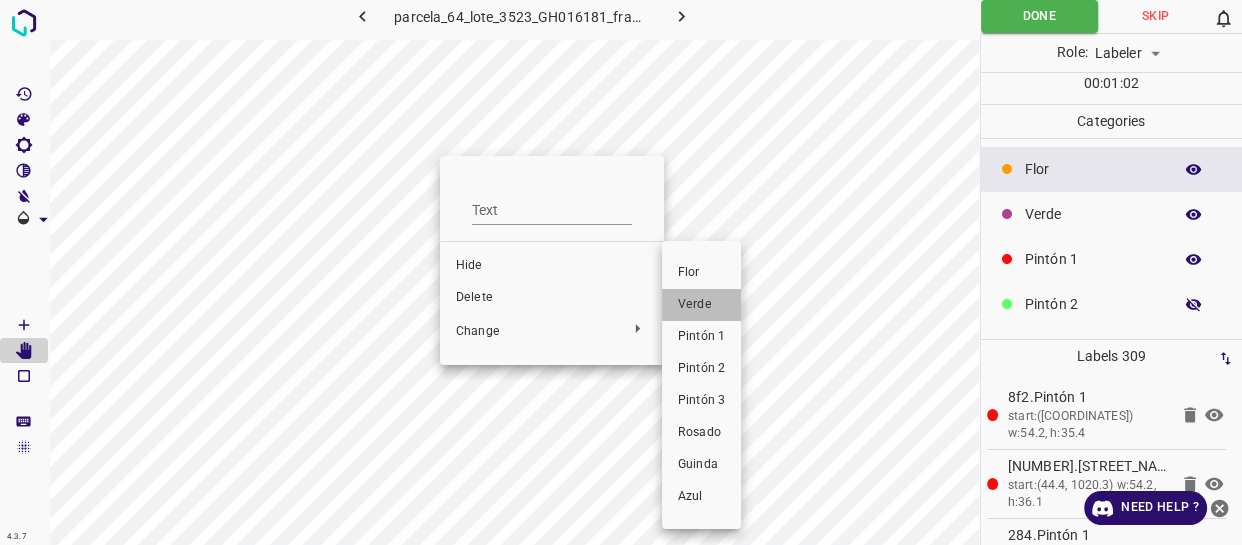 click on "Verde" at bounding box center (701, 305) 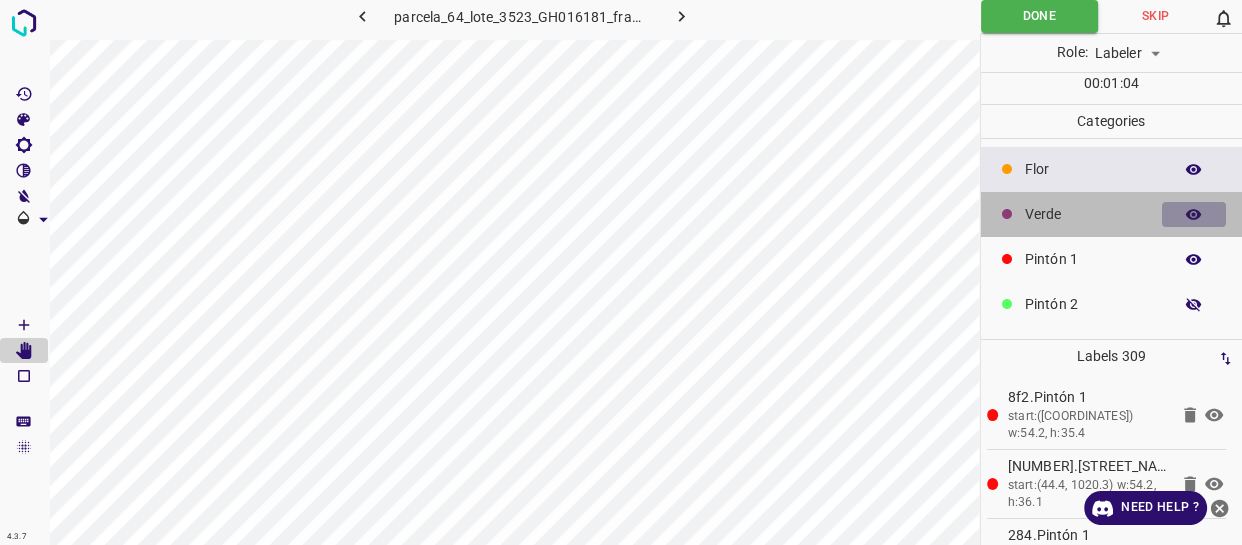 click at bounding box center [1194, 215] 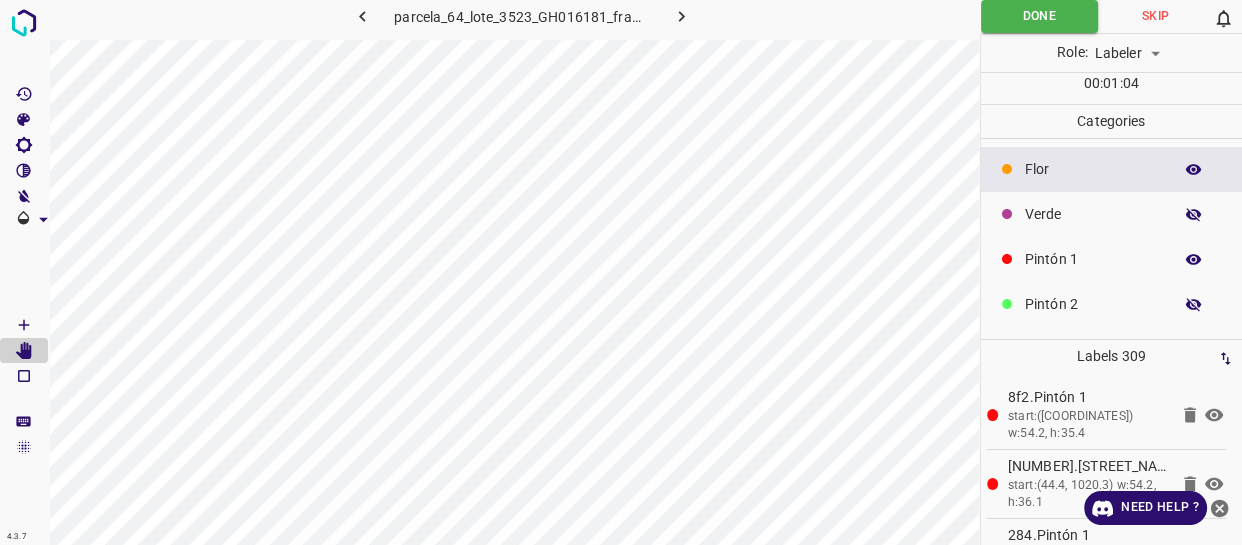 click at bounding box center (1194, 215) 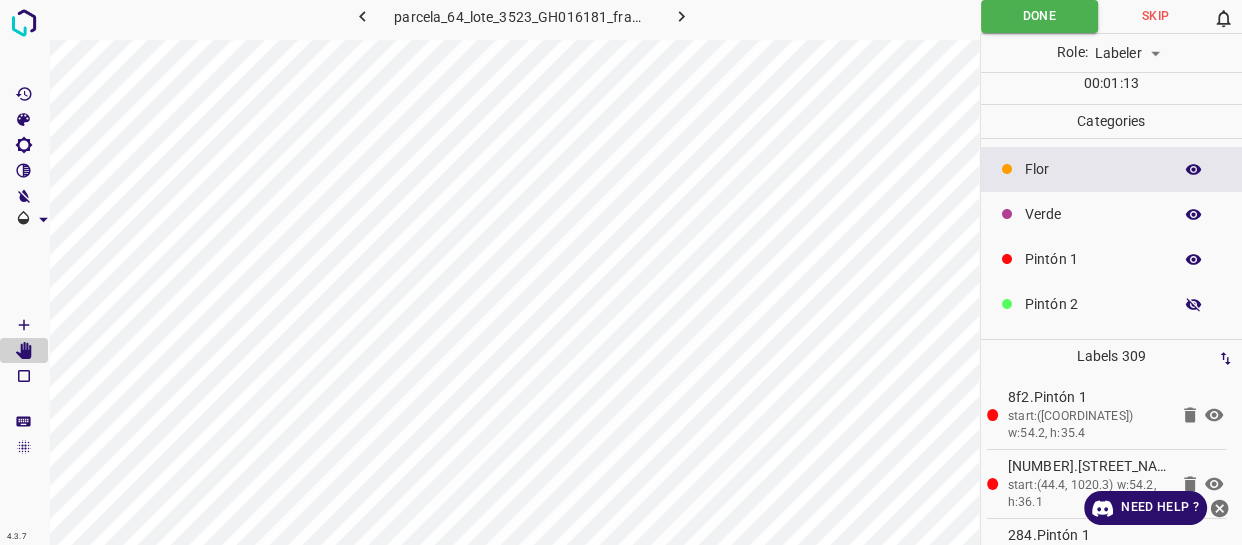 click 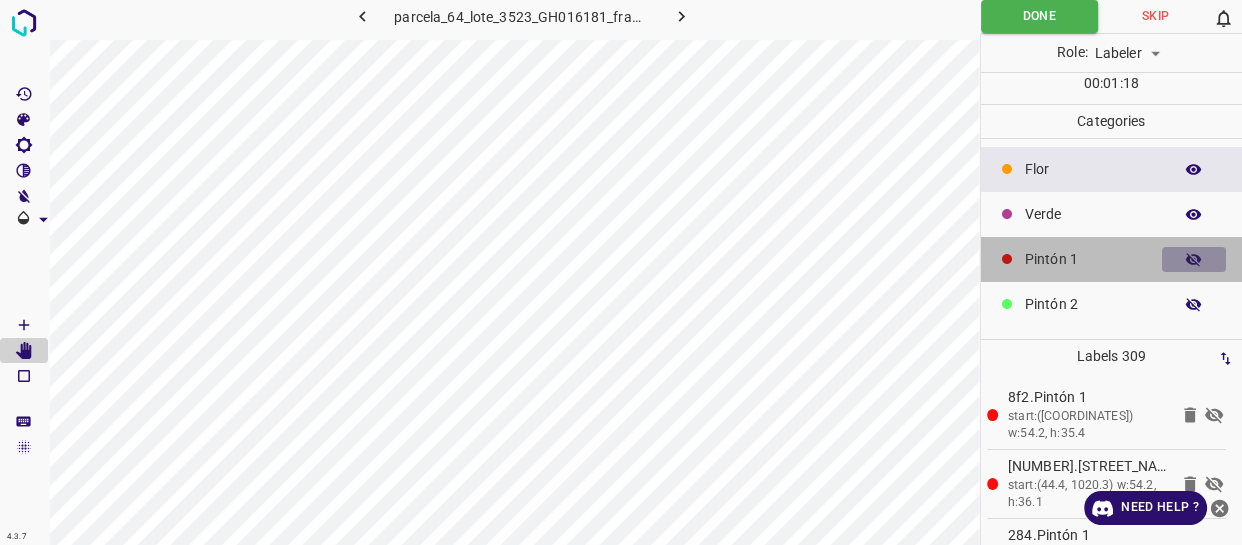 click 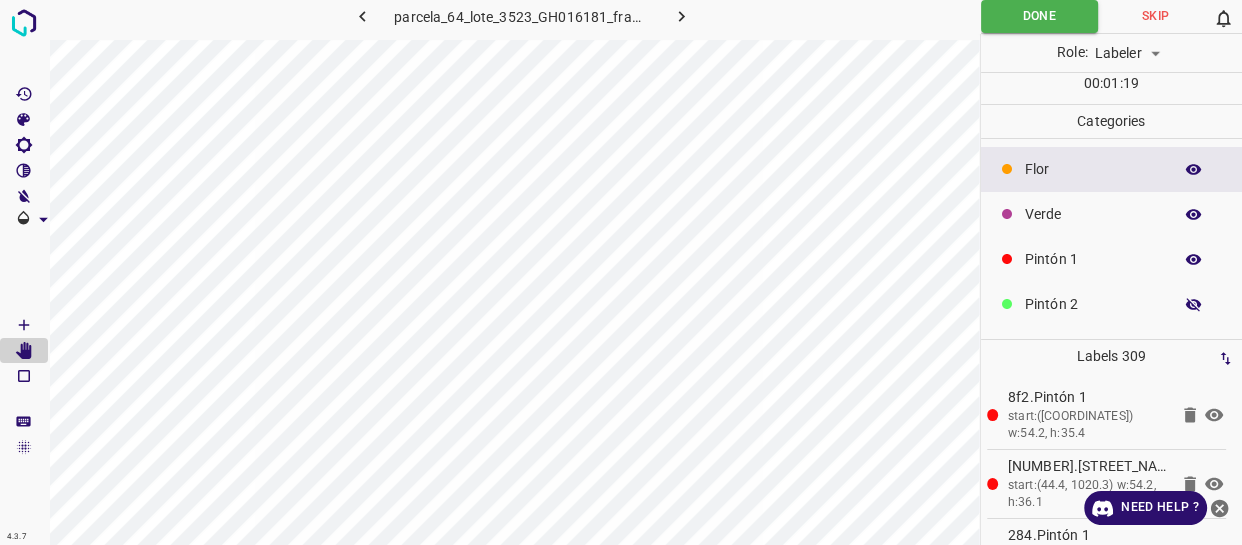 click 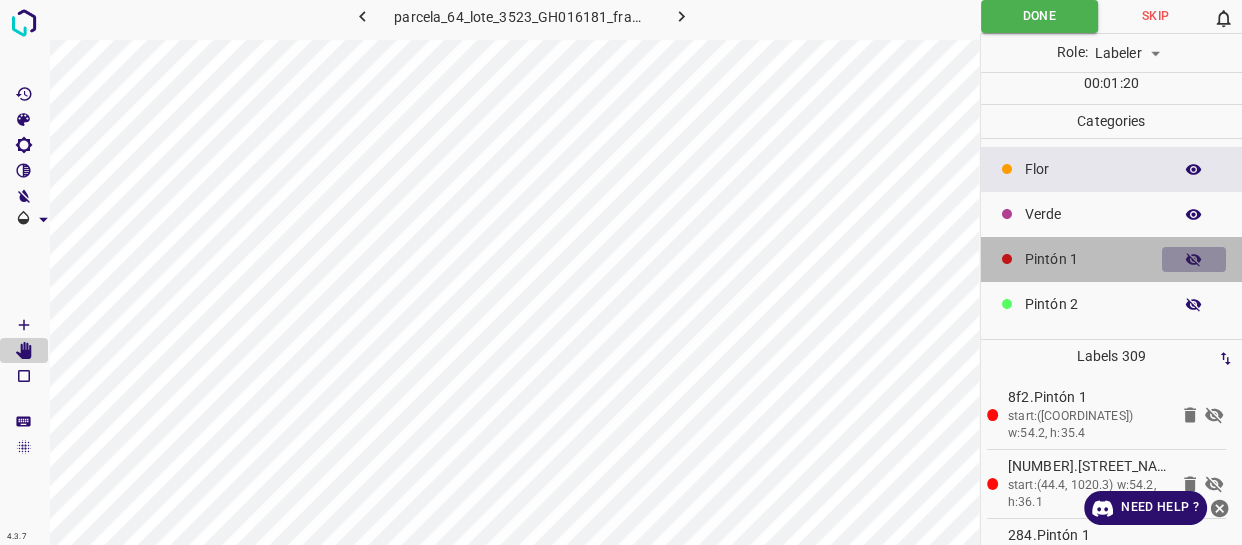 click 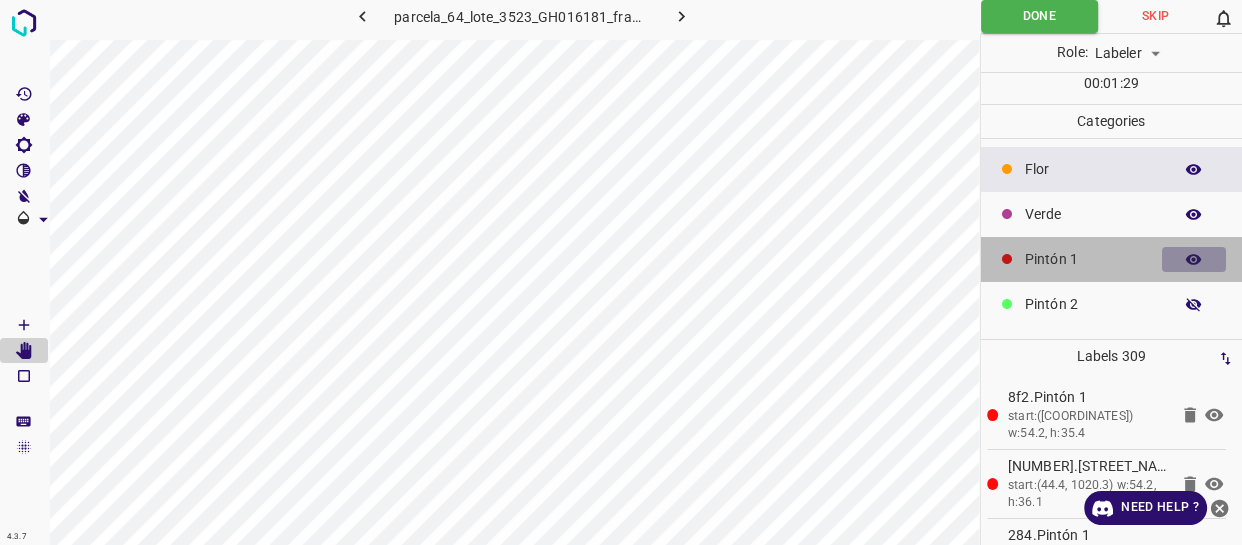 click at bounding box center (1194, 260) 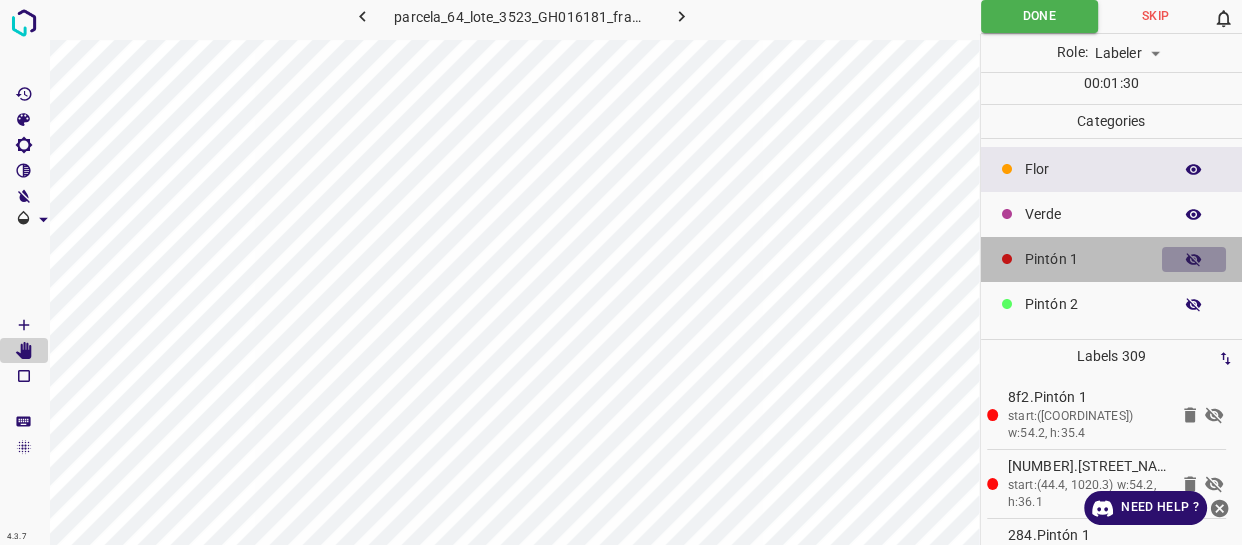 click at bounding box center [1194, 260] 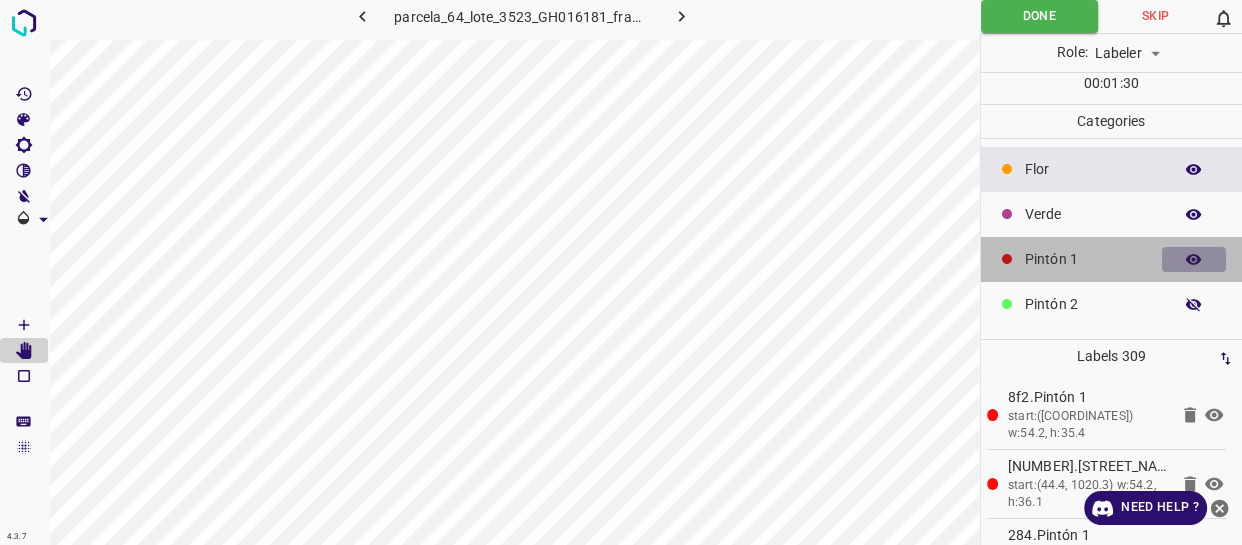 click at bounding box center (1194, 260) 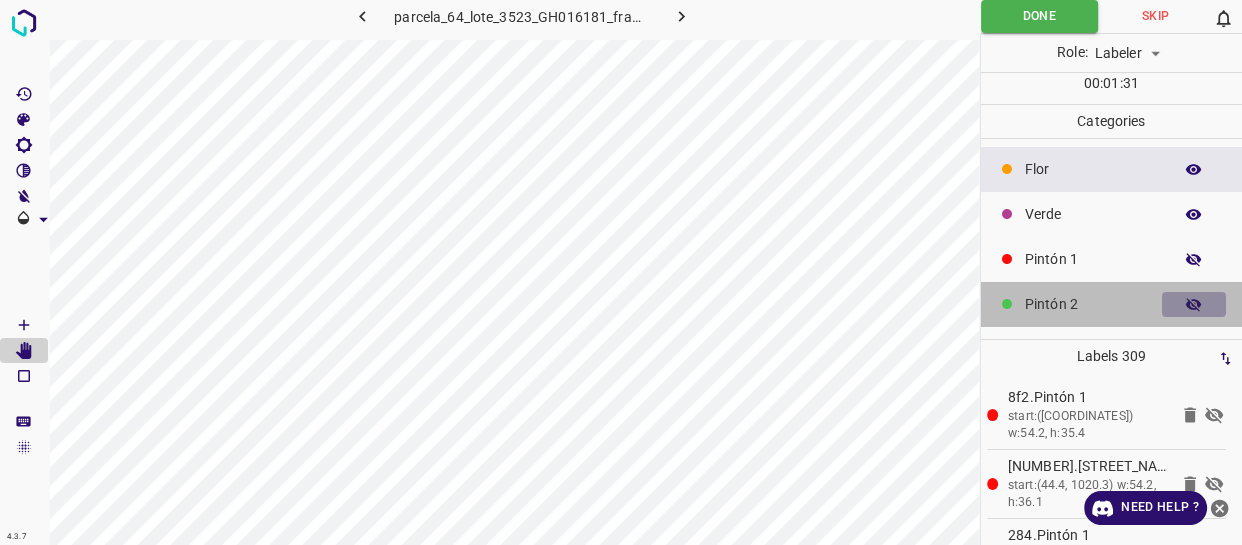 click 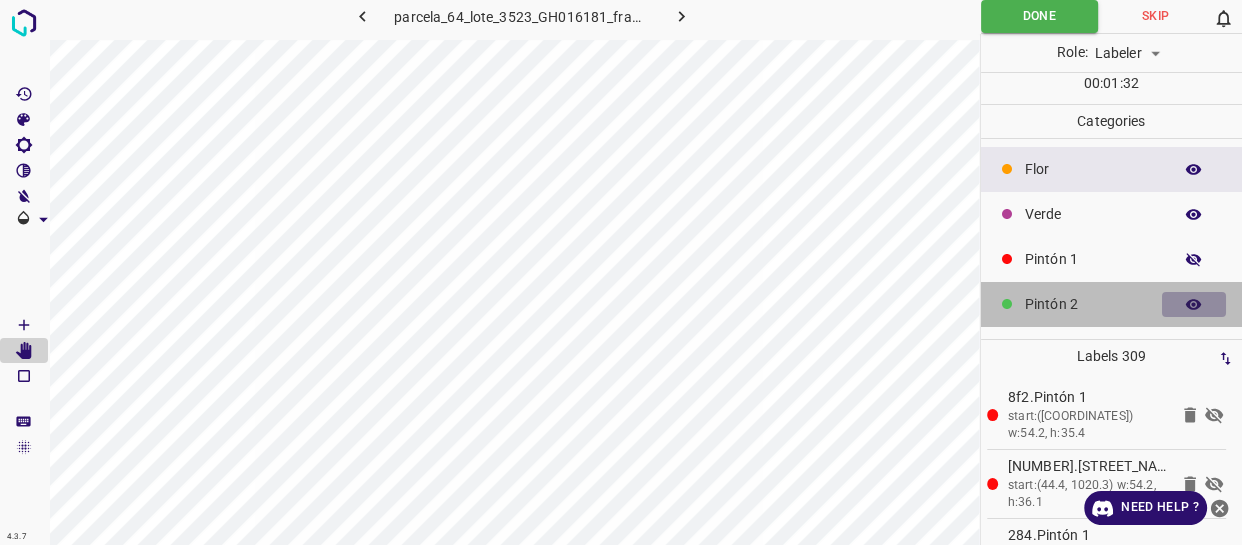 click 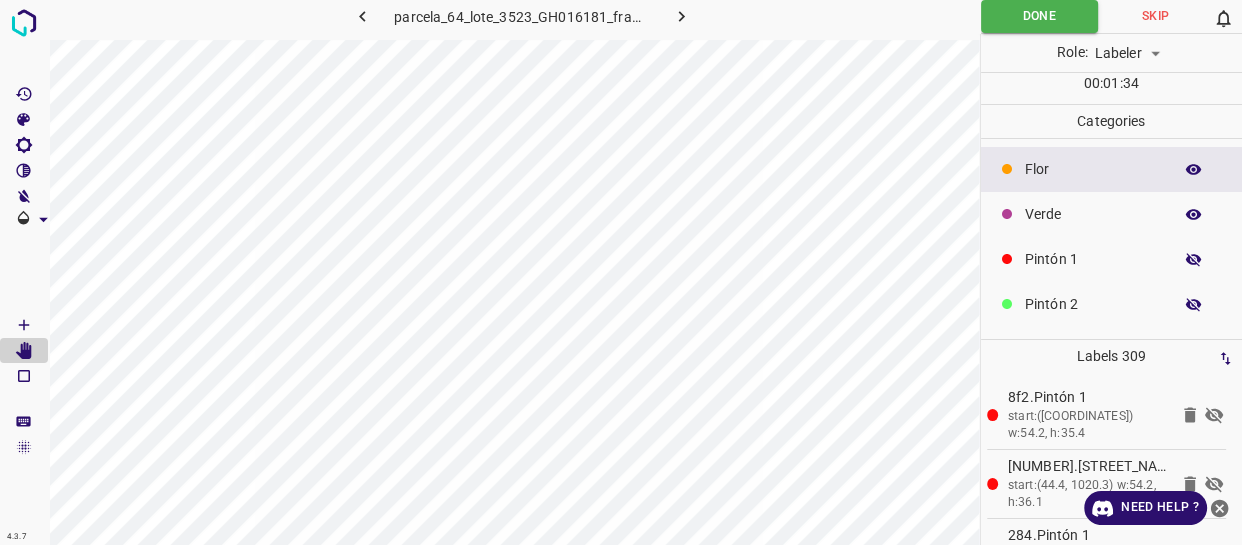click at bounding box center (1194, 260) 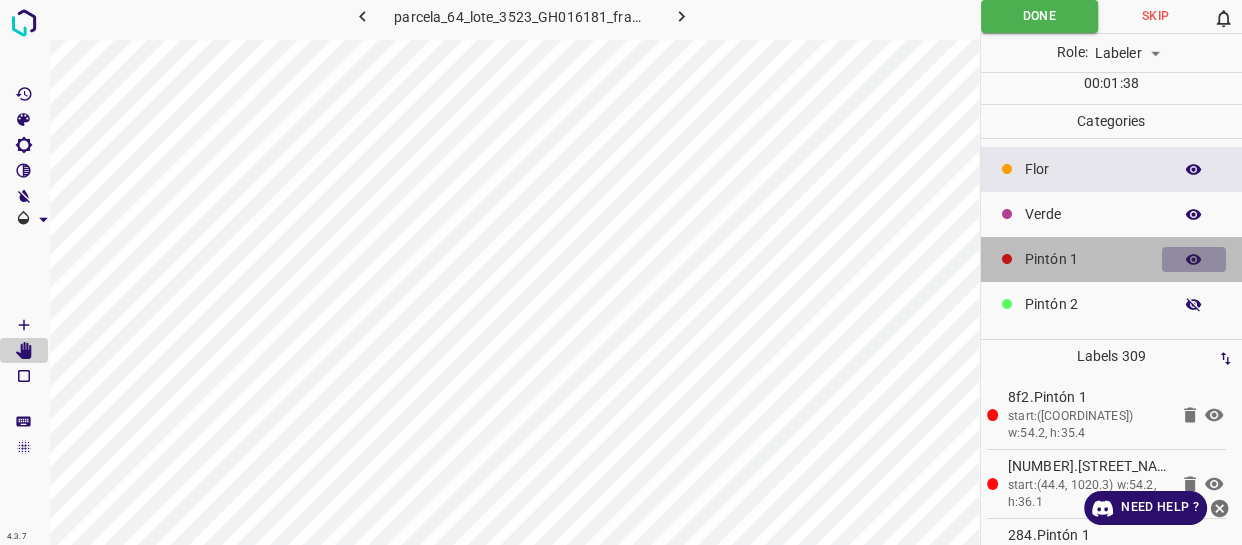 click 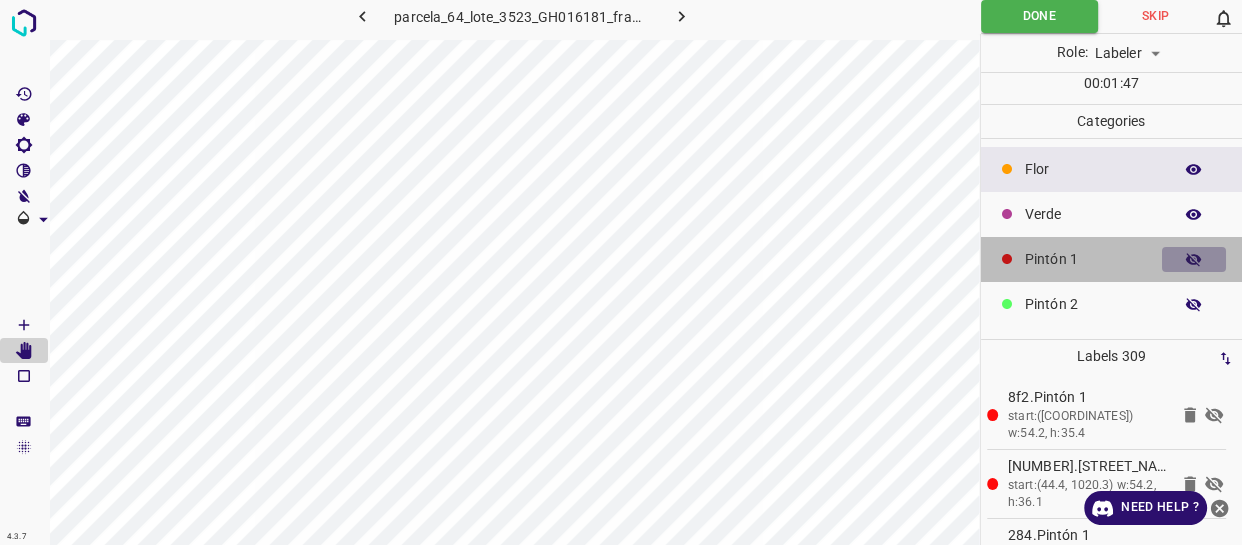 click 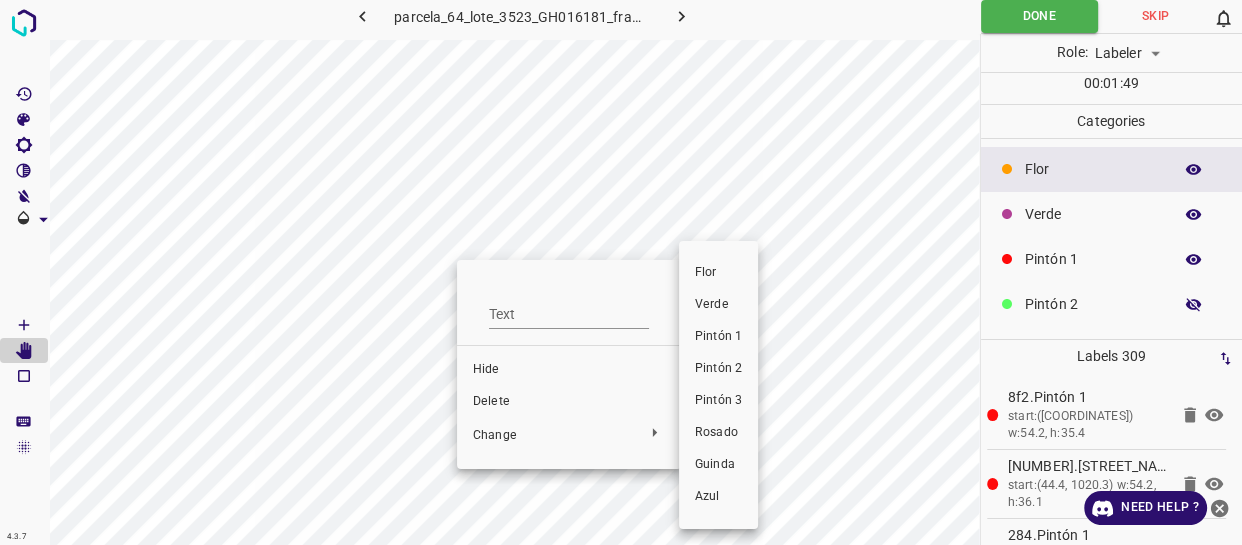 click on "Verde" at bounding box center [718, 305] 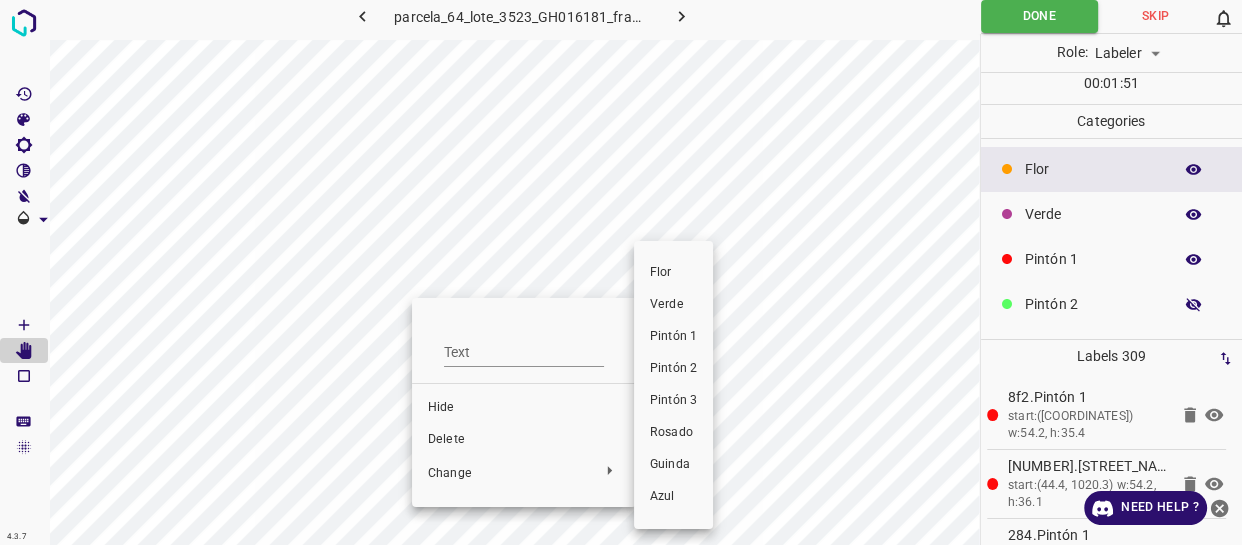 click on "Verde" at bounding box center [673, 305] 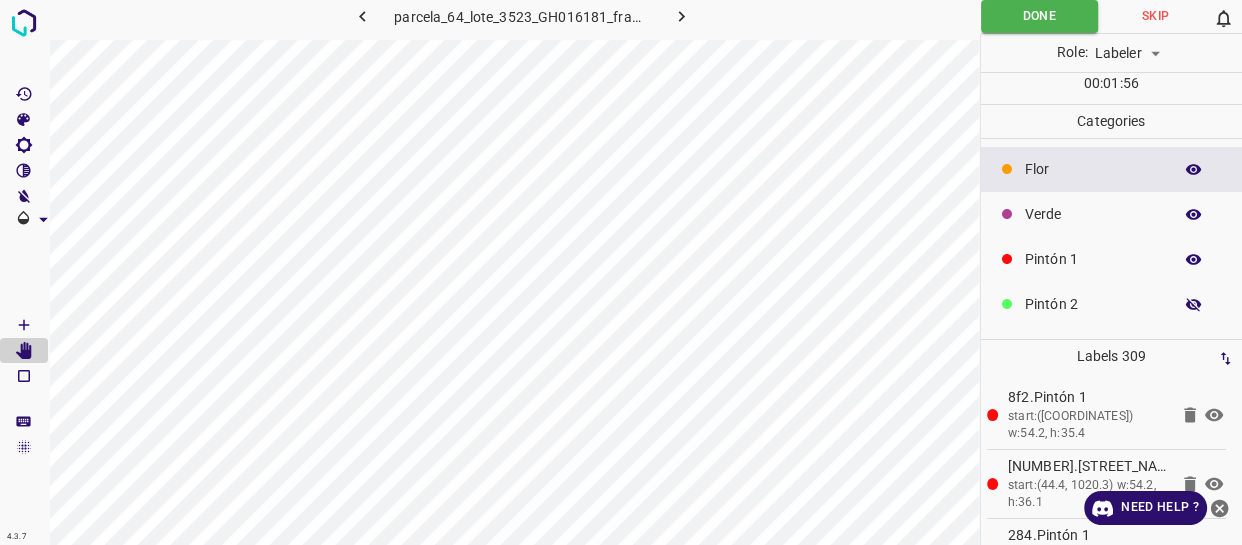 click on "Flor" at bounding box center (1093, 169) 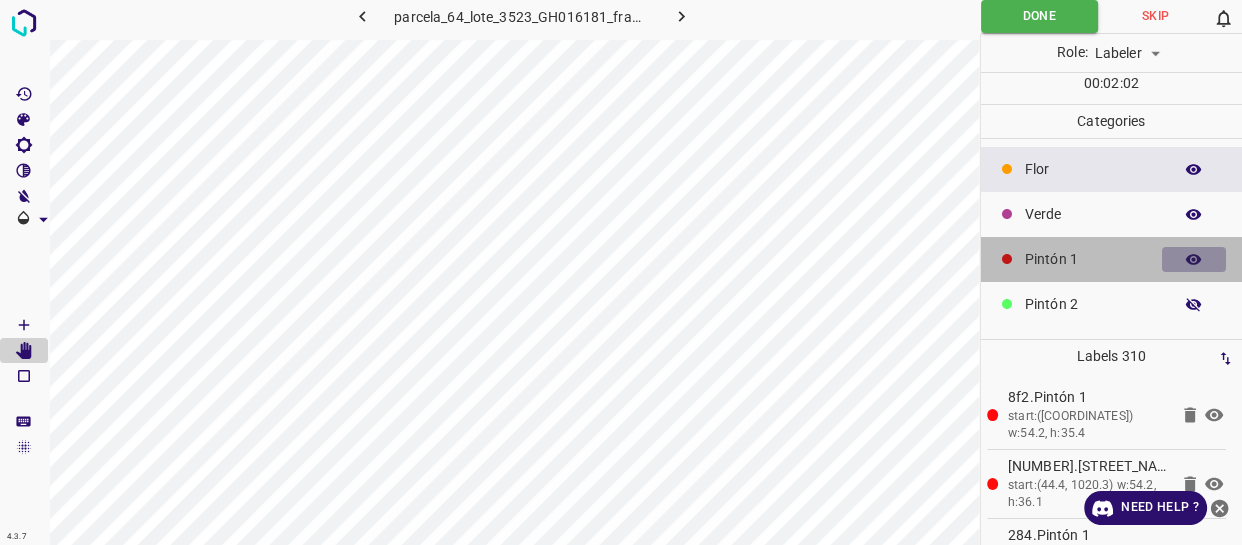 click 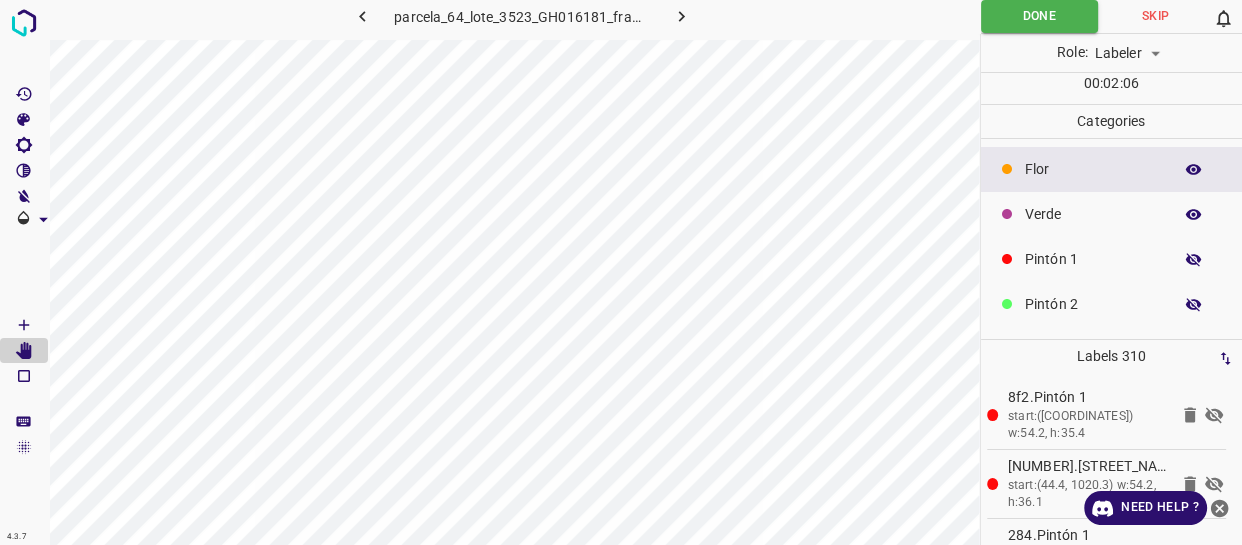 click 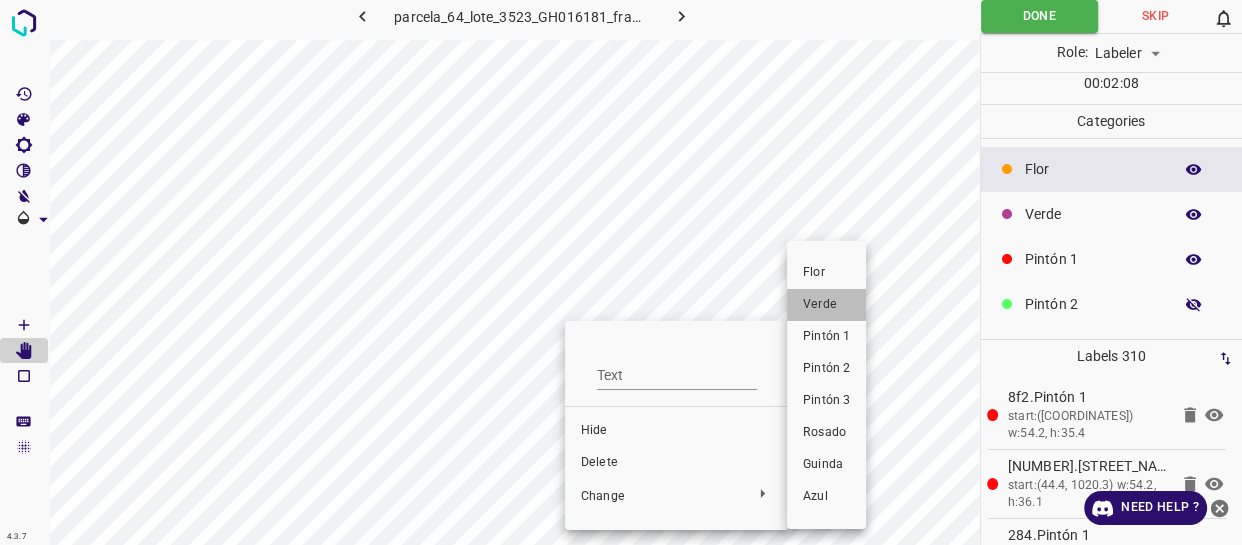 click on "Verde" at bounding box center [826, 305] 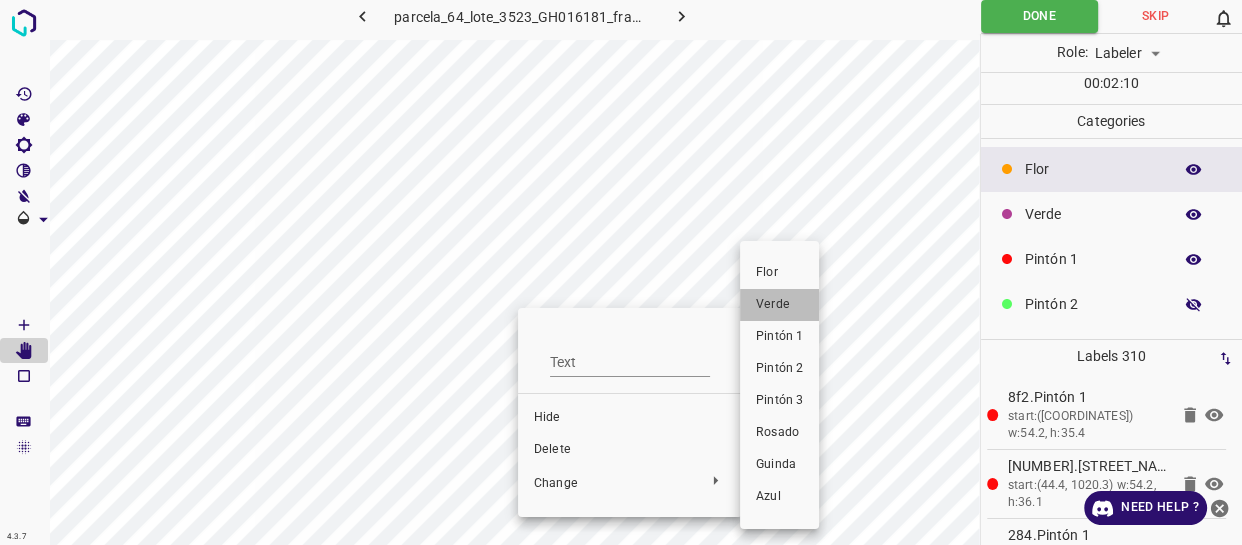 click on "Verde" at bounding box center (779, 305) 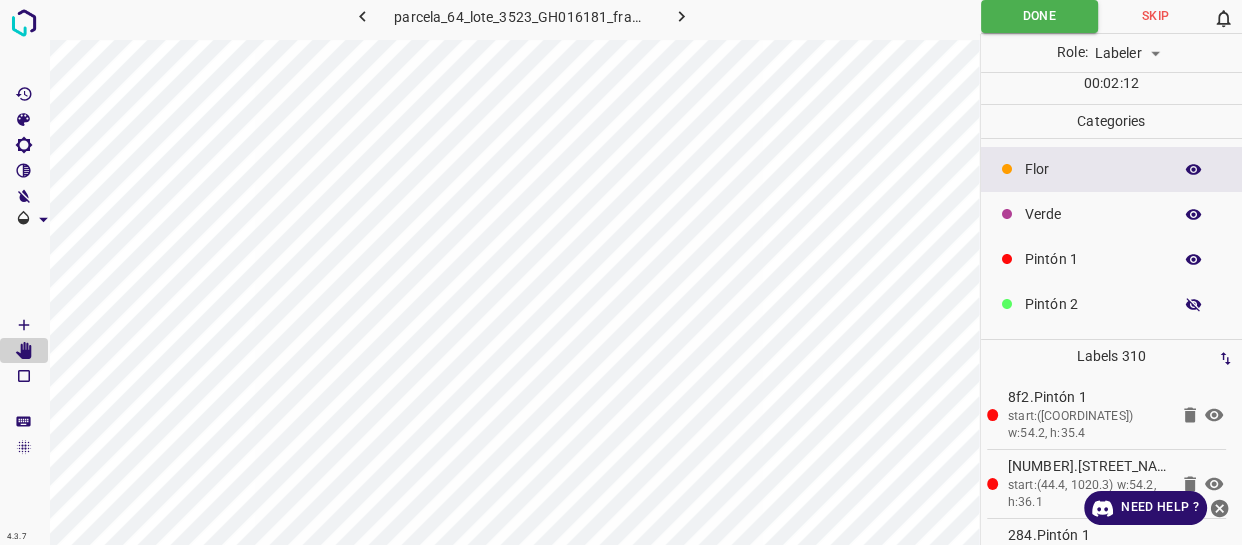 click 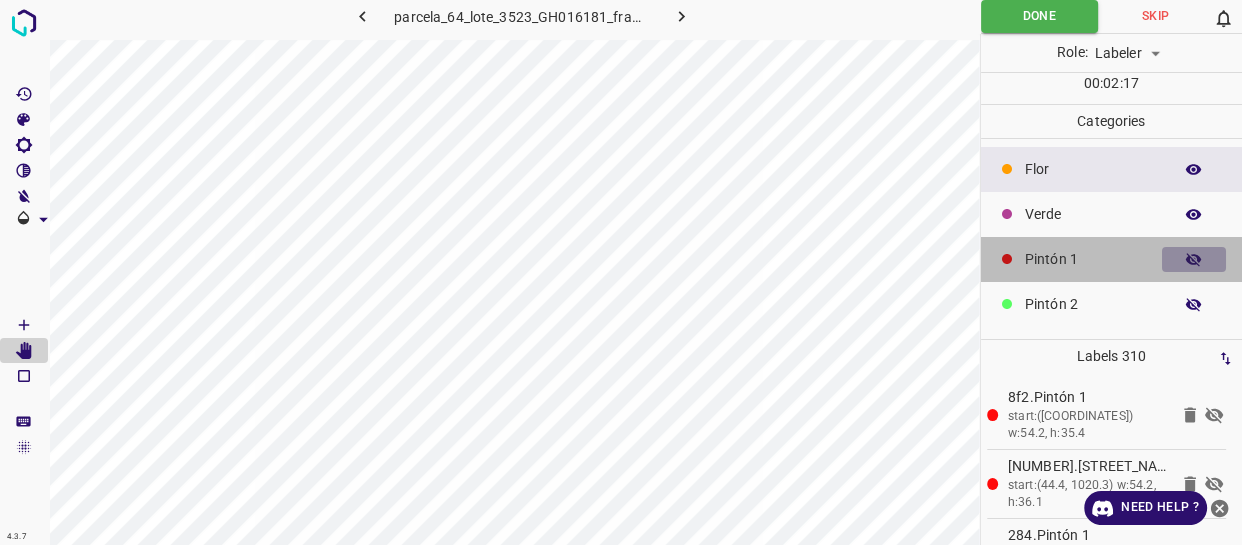 click at bounding box center (1194, 260) 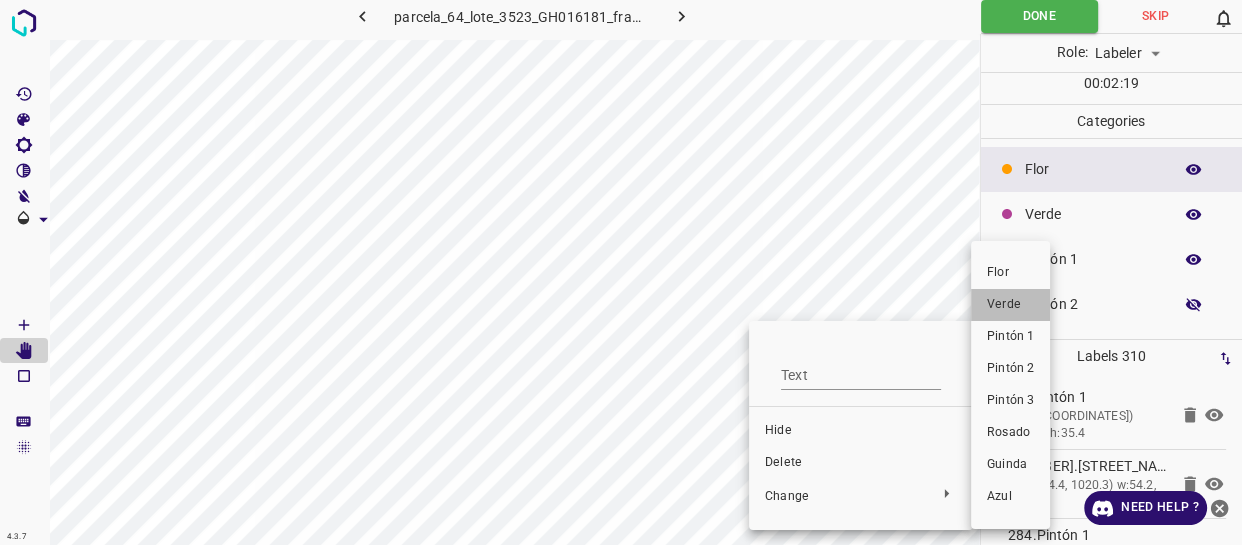 click on "Verde" at bounding box center [1010, 305] 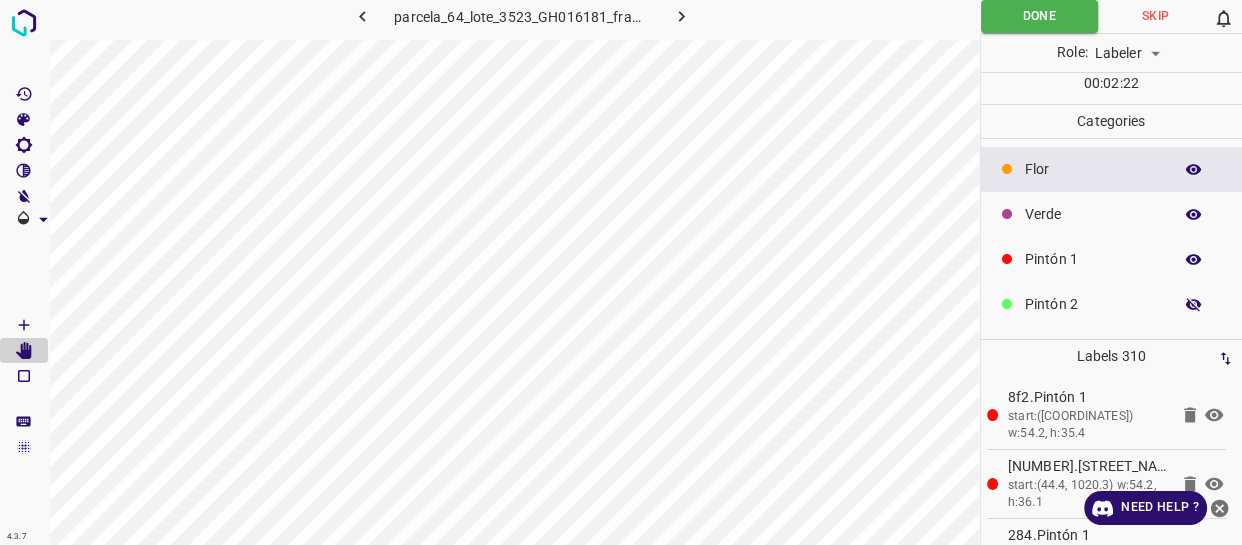 click 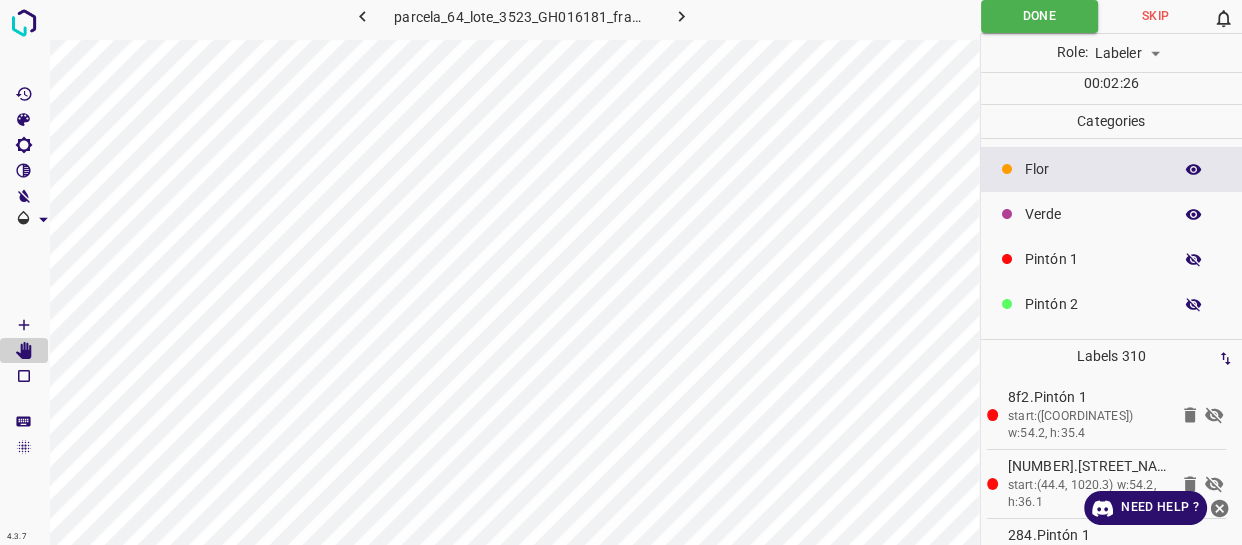 click at bounding box center [1194, 260] 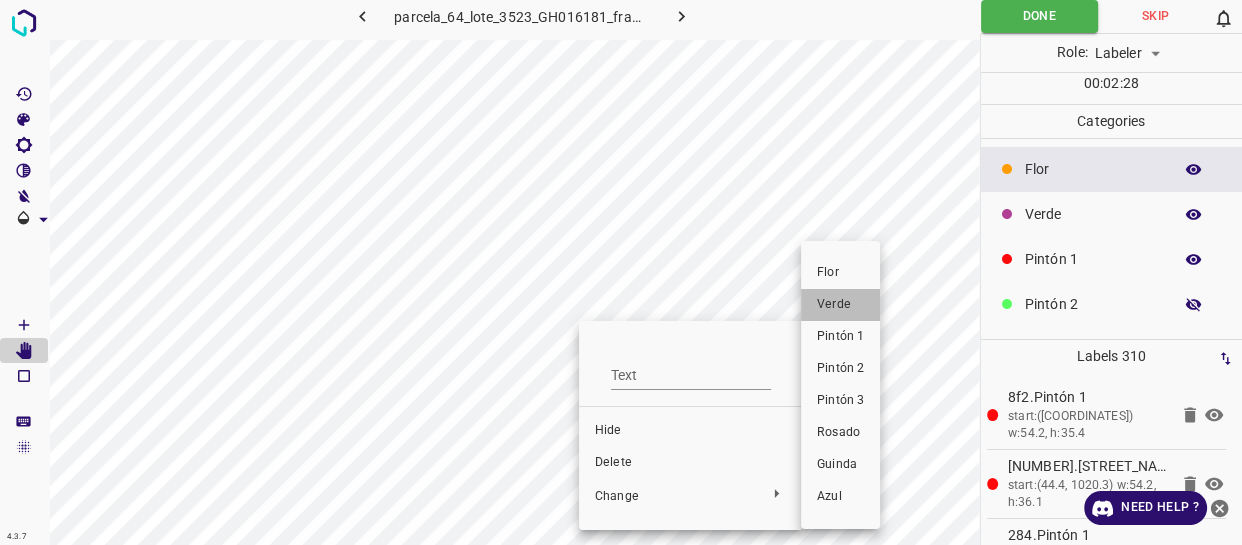 click on "Verde" at bounding box center [840, 305] 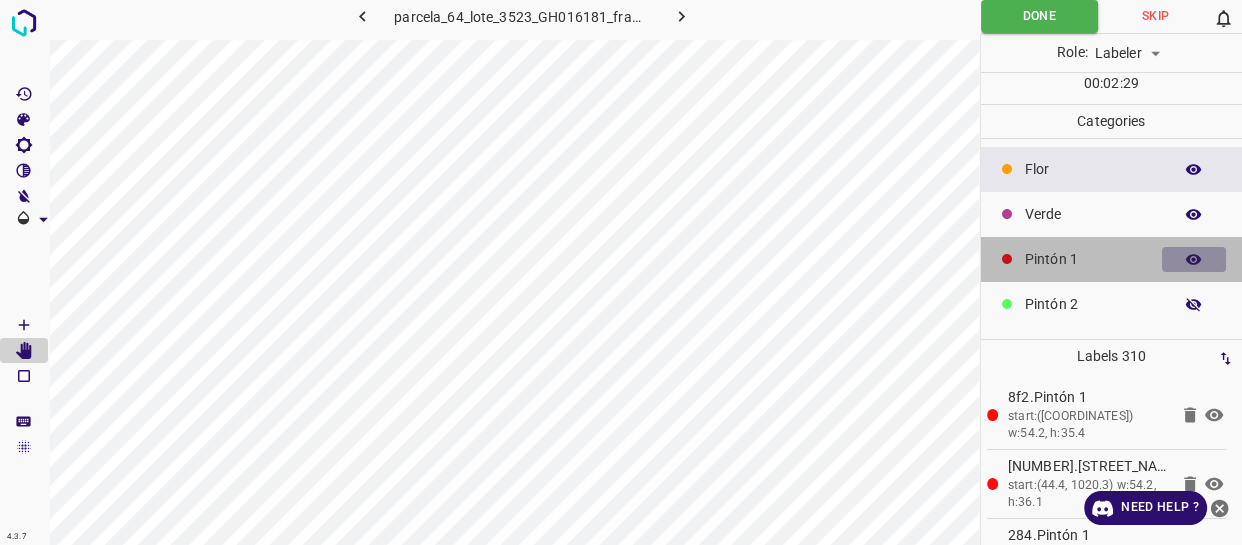click 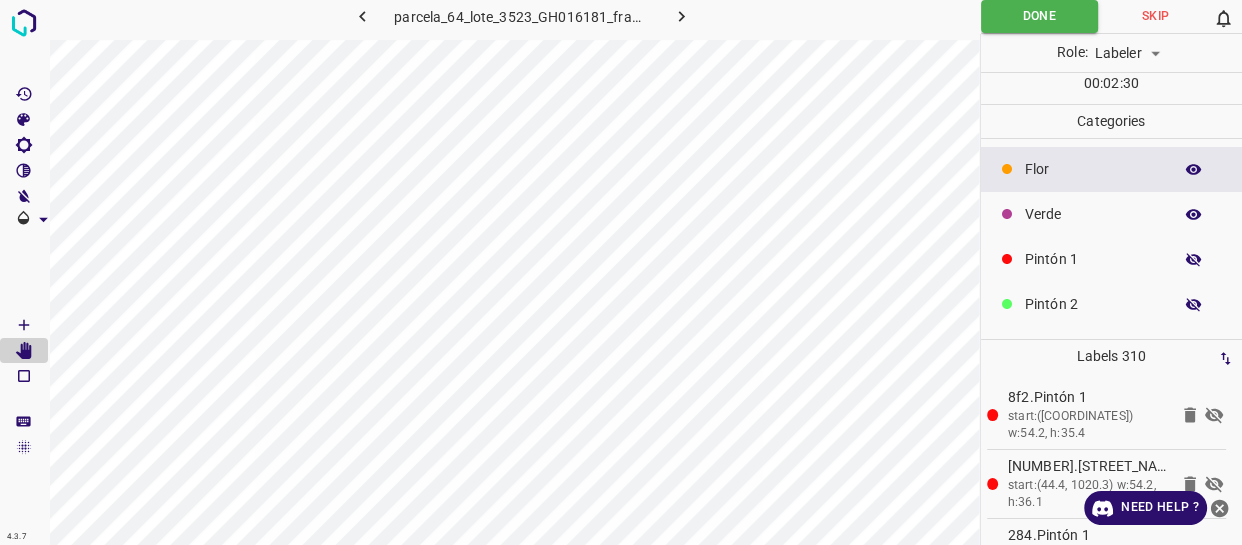 click 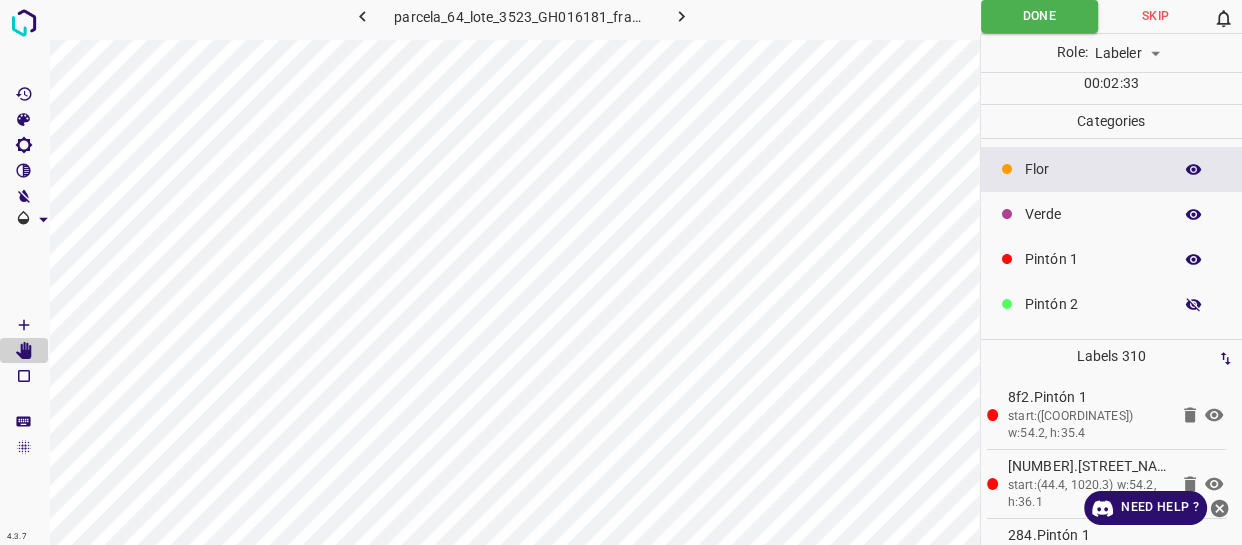 click 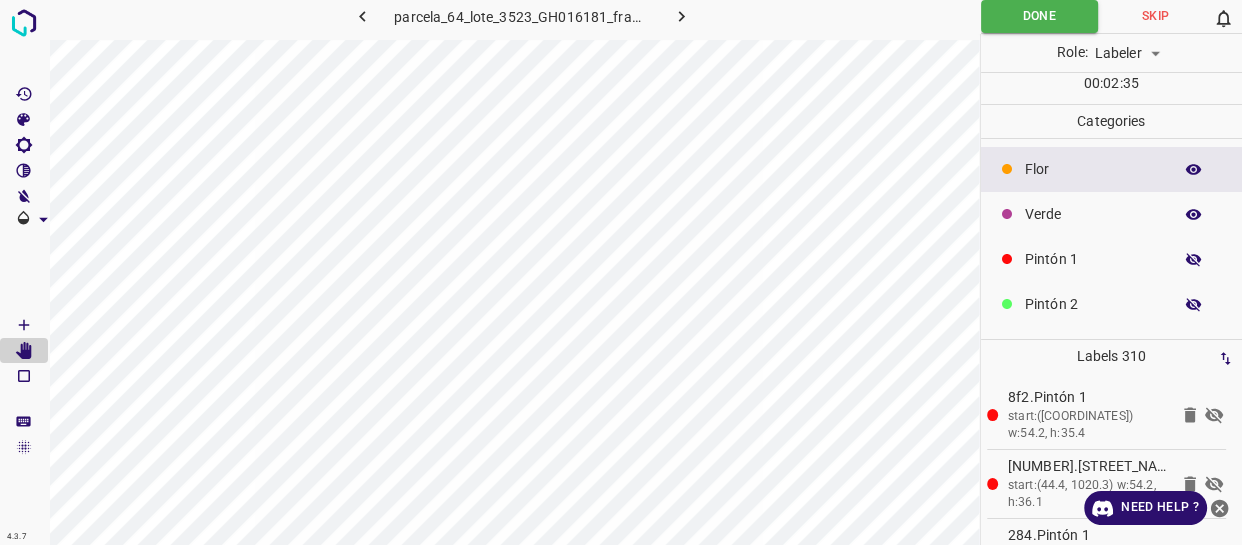 click 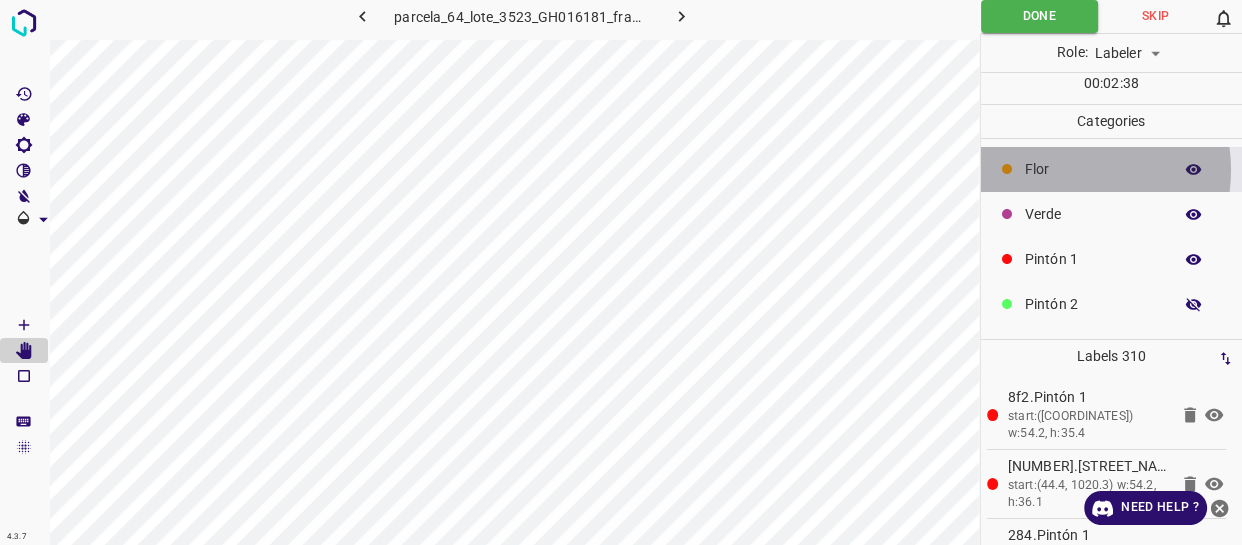 click on "Flor" at bounding box center (1093, 169) 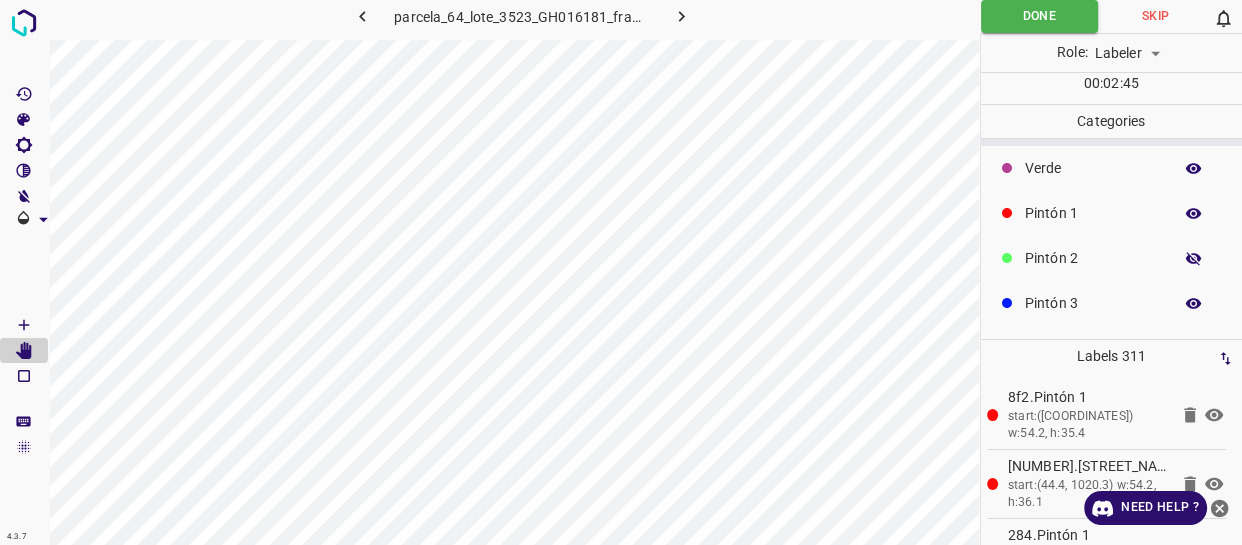 scroll, scrollTop: 90, scrollLeft: 0, axis: vertical 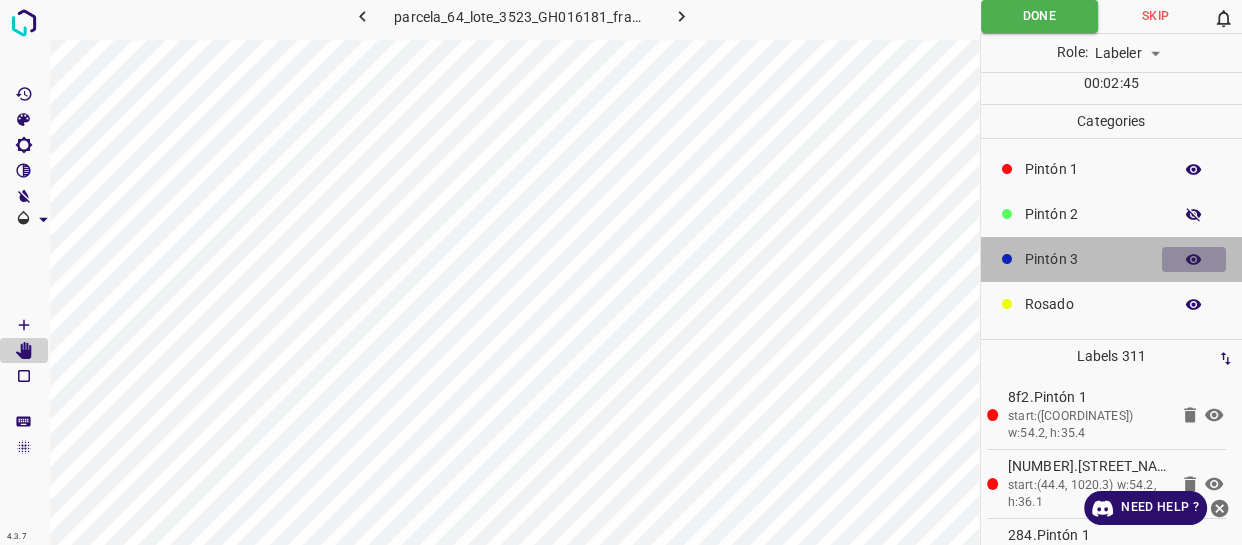 click 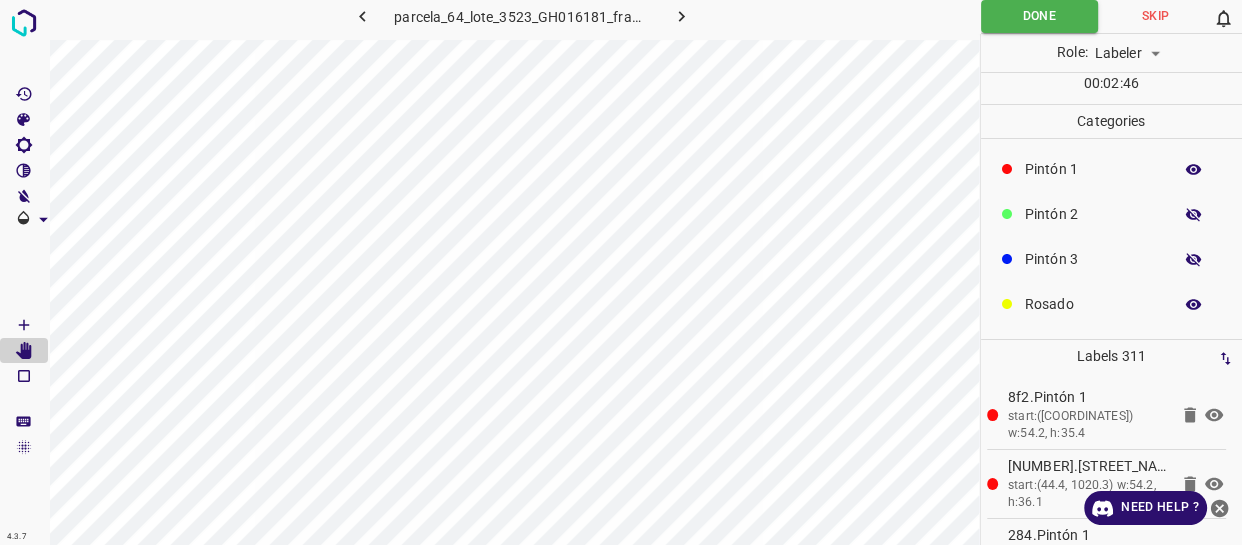 click 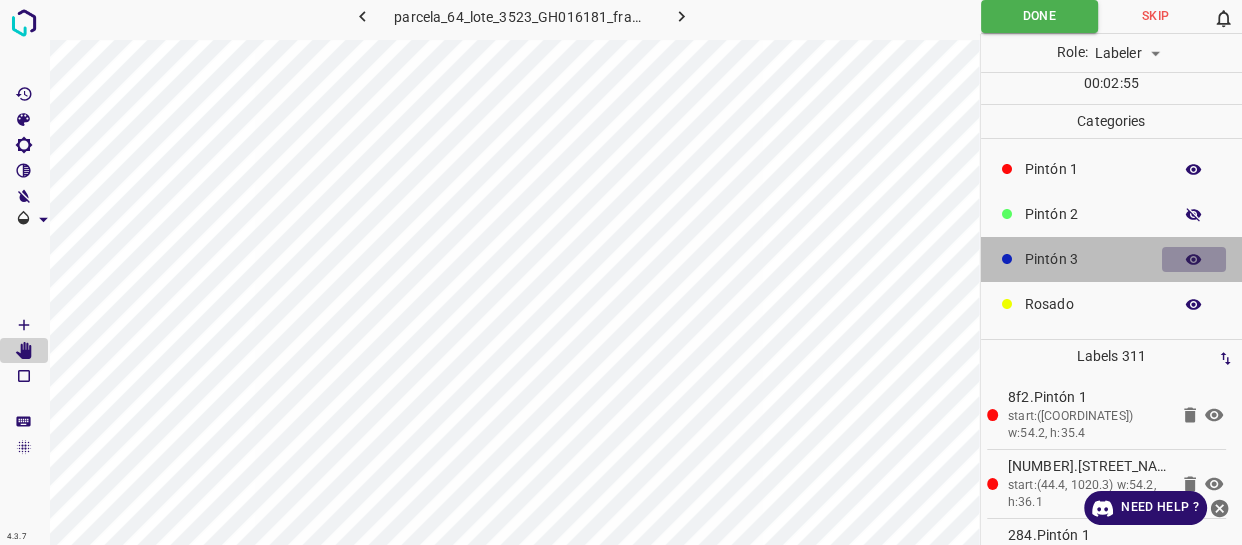 click at bounding box center [1194, 260] 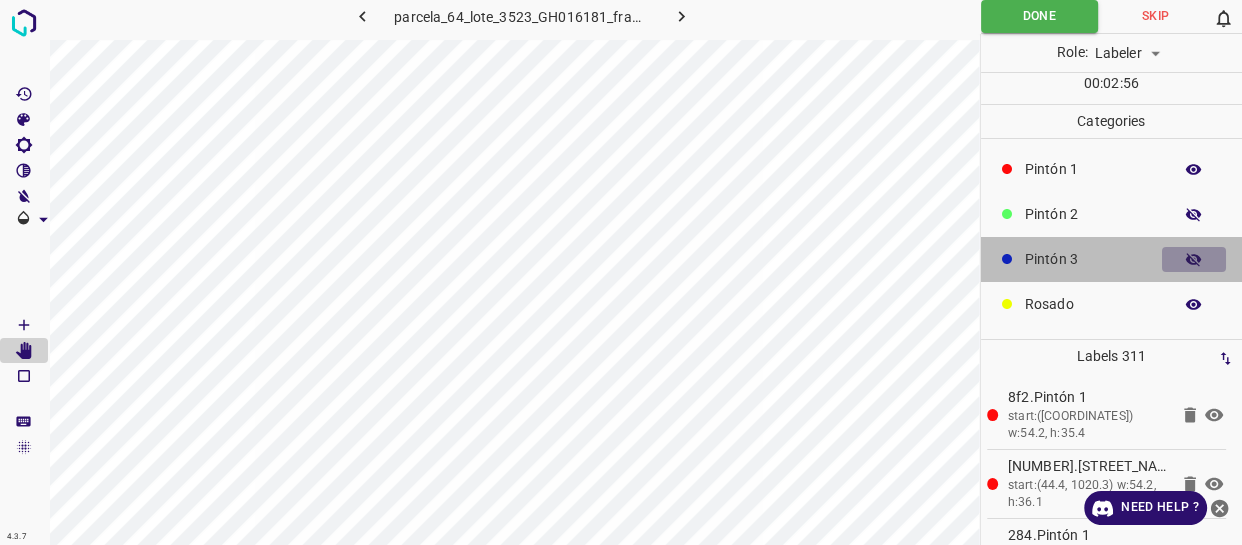 click at bounding box center [1194, 260] 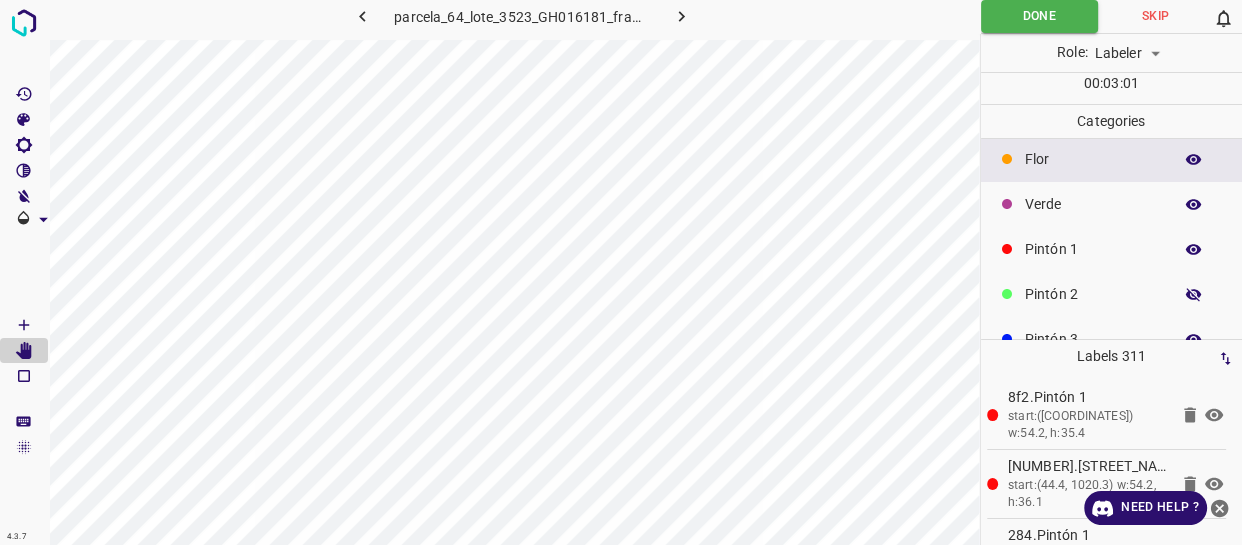 scroll, scrollTop: 0, scrollLeft: 0, axis: both 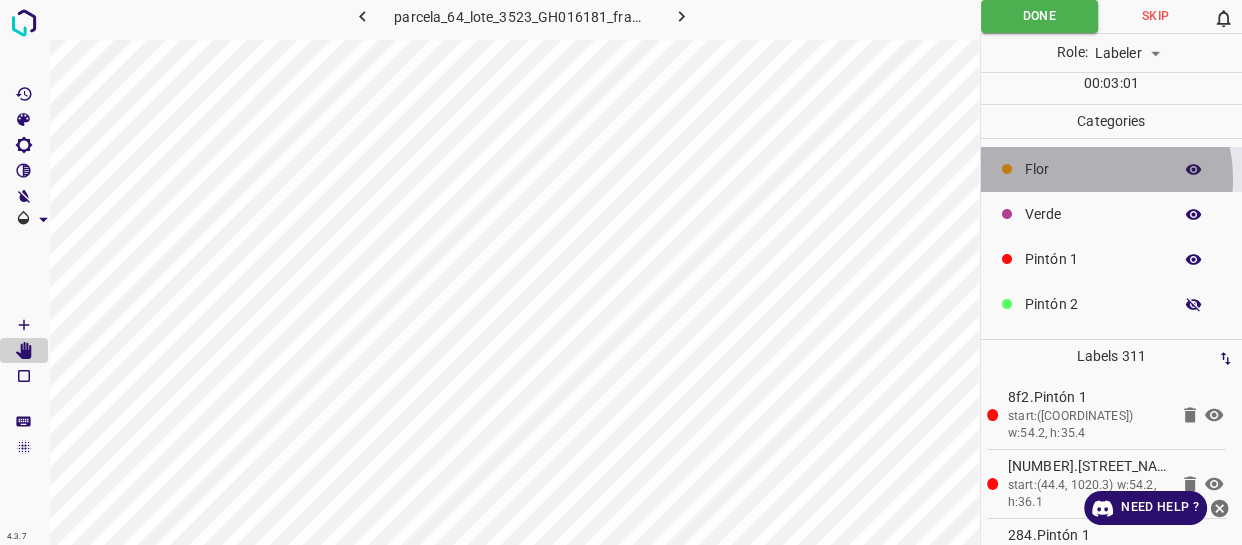 click on "Flor" at bounding box center (1093, 169) 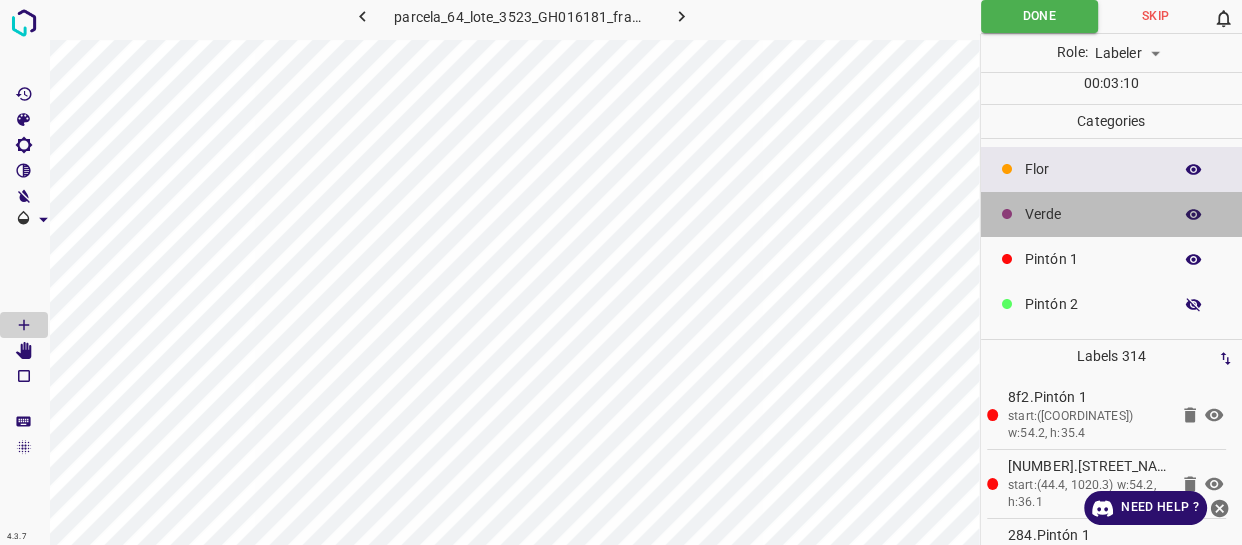 click on "Verde" at bounding box center (1093, 214) 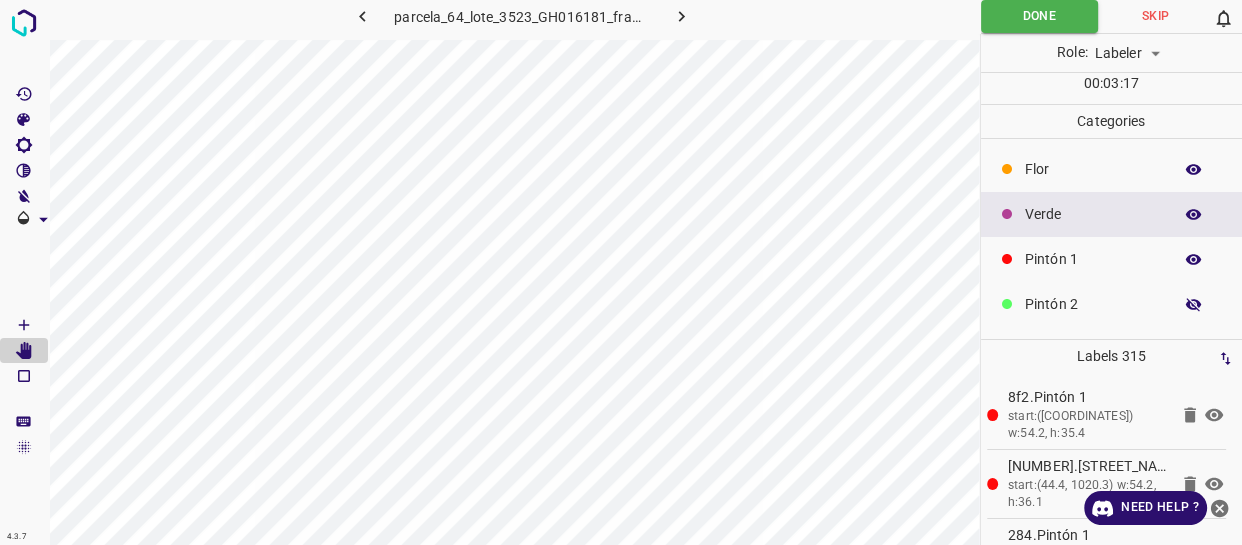 click on "Pintón 1" at bounding box center [1093, 259] 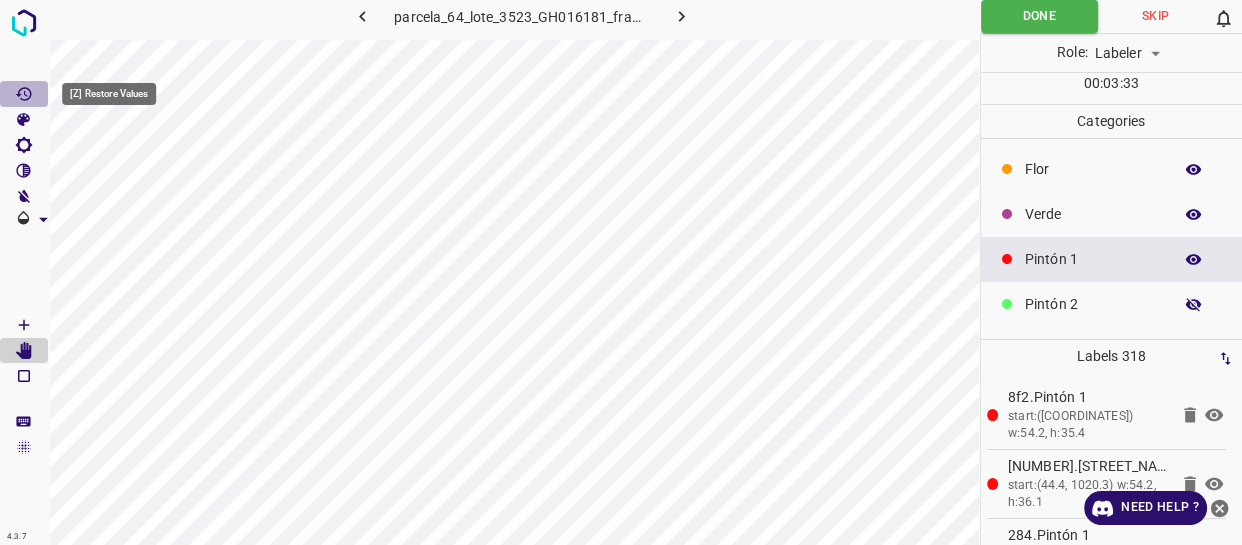 click 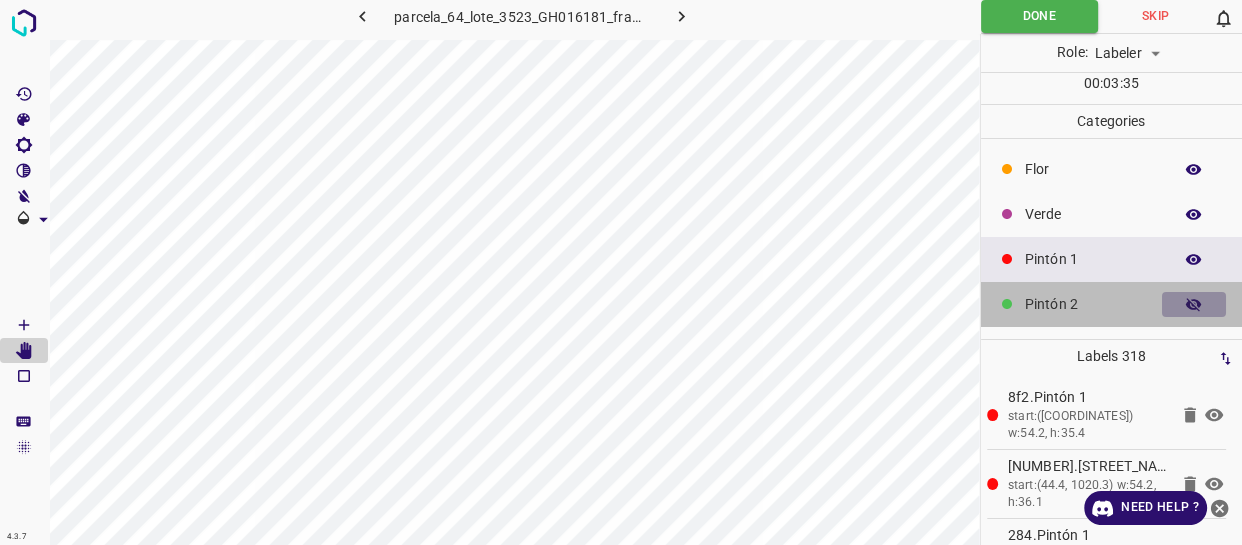 click 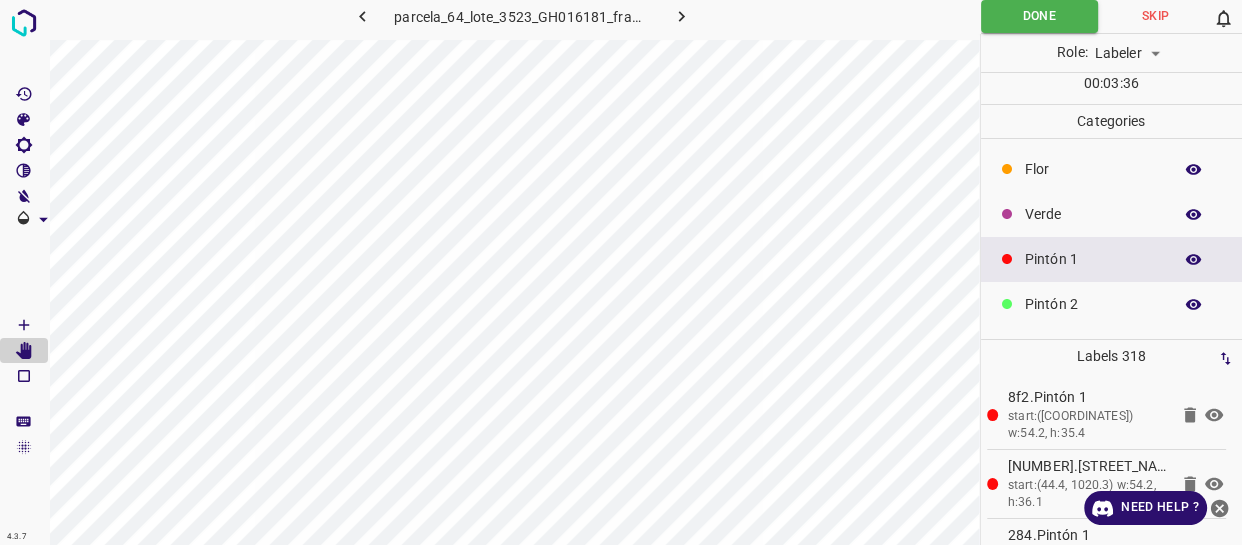 click at bounding box center [1194, 305] 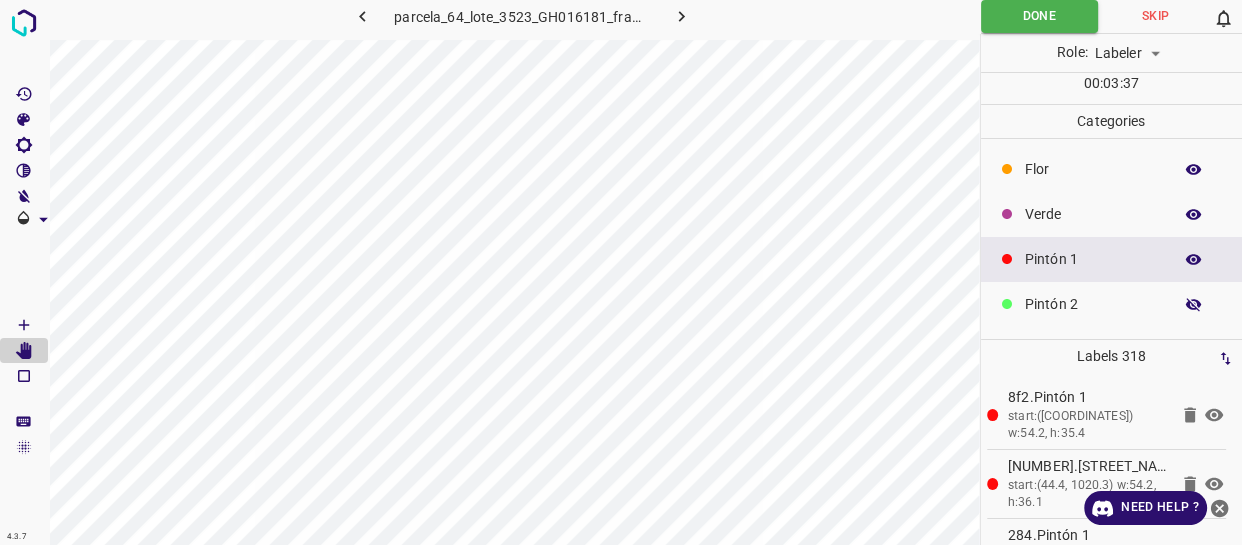 click at bounding box center (1194, 305) 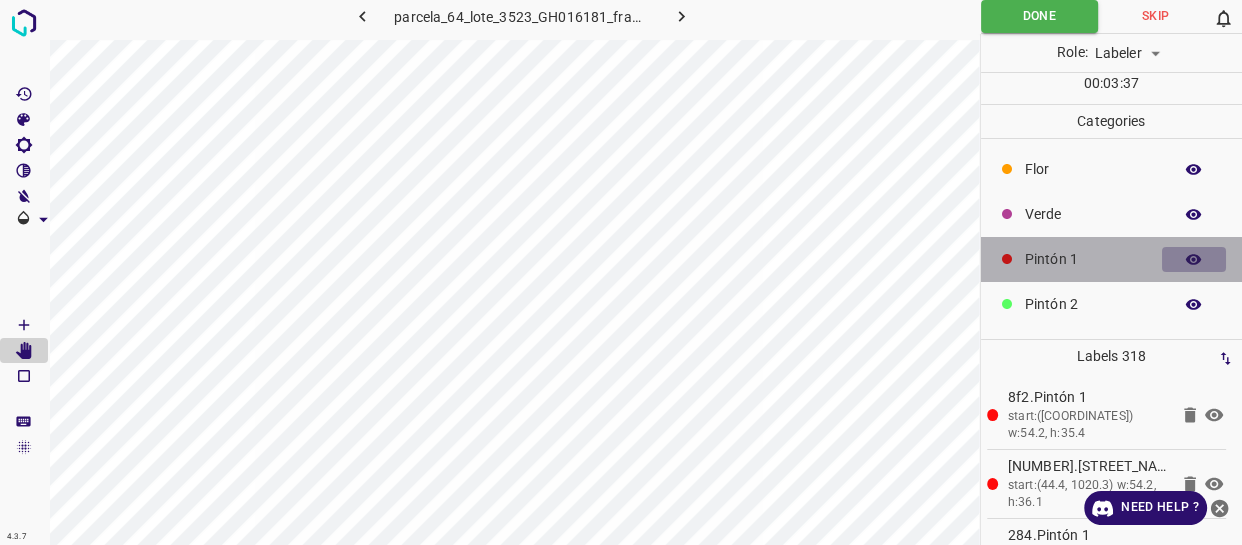 click at bounding box center (1194, 260) 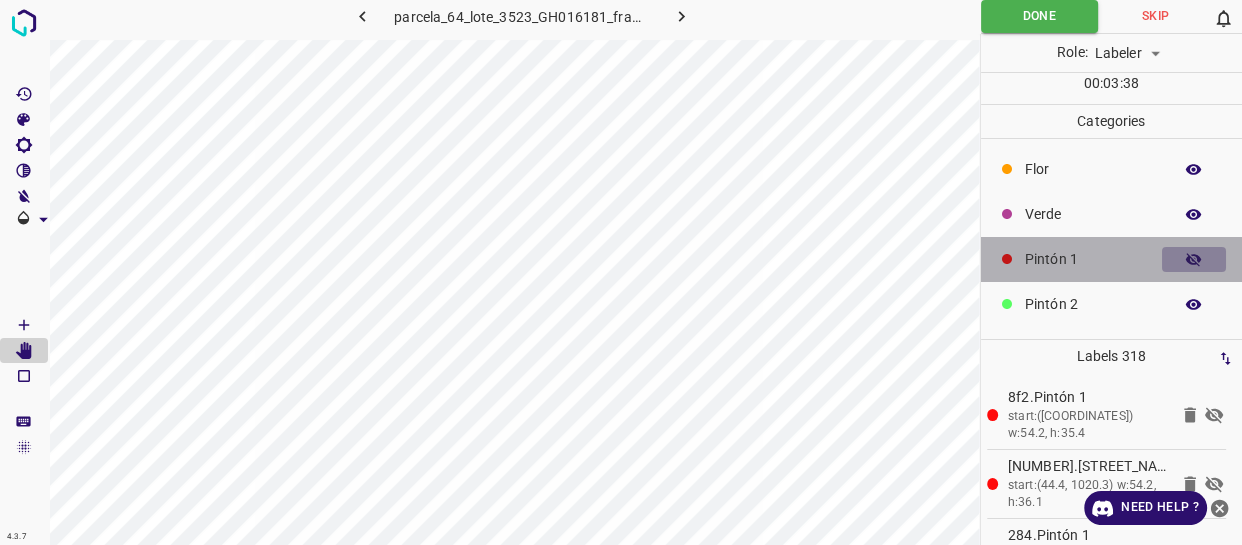 click at bounding box center [1194, 260] 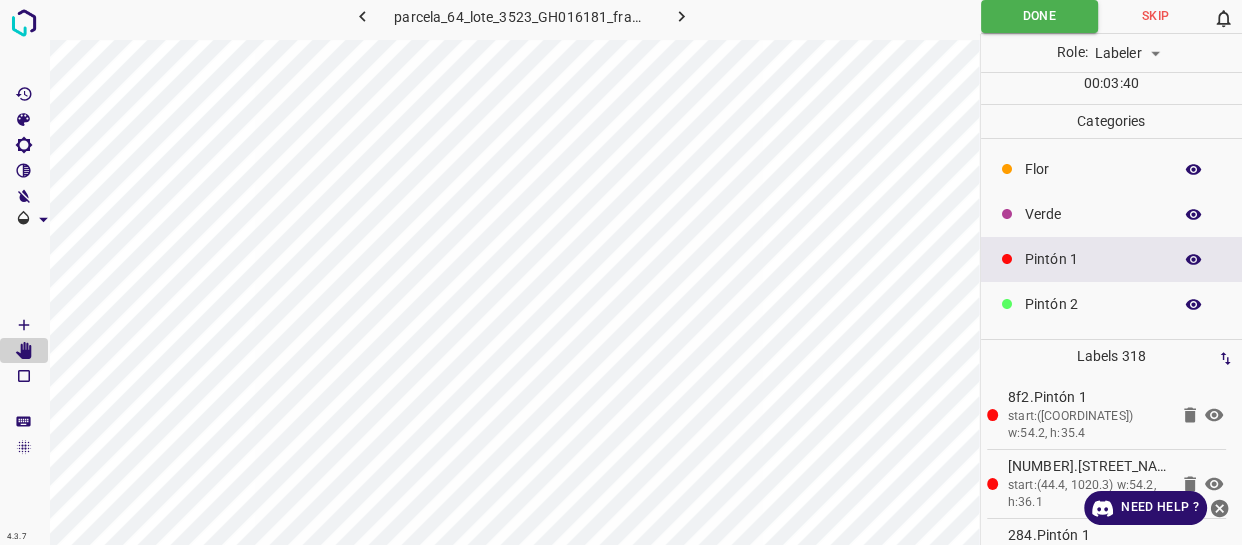 type 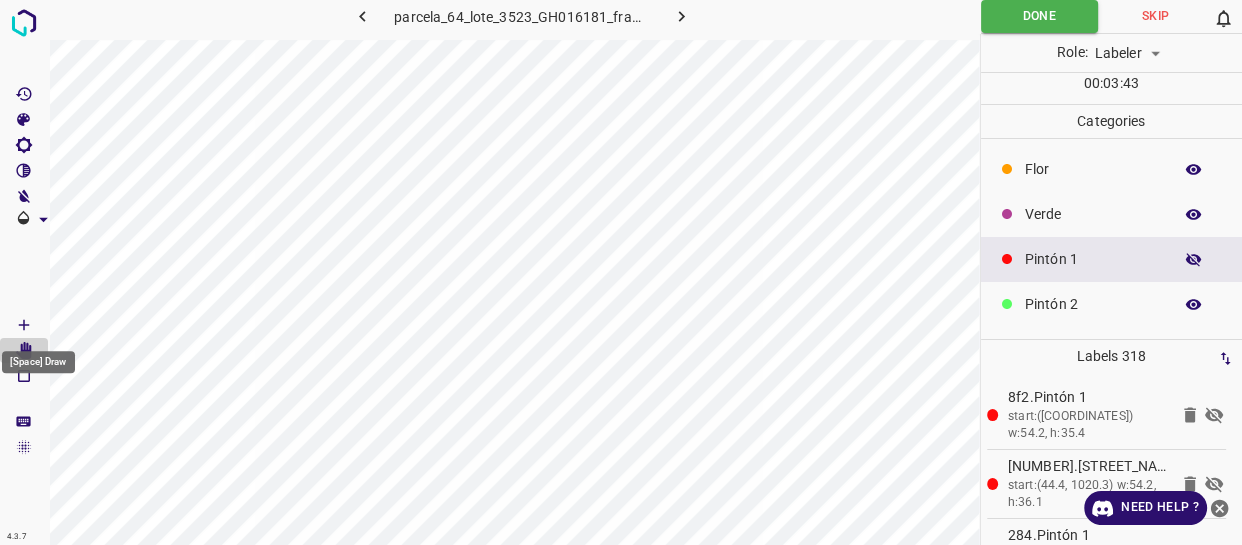 click 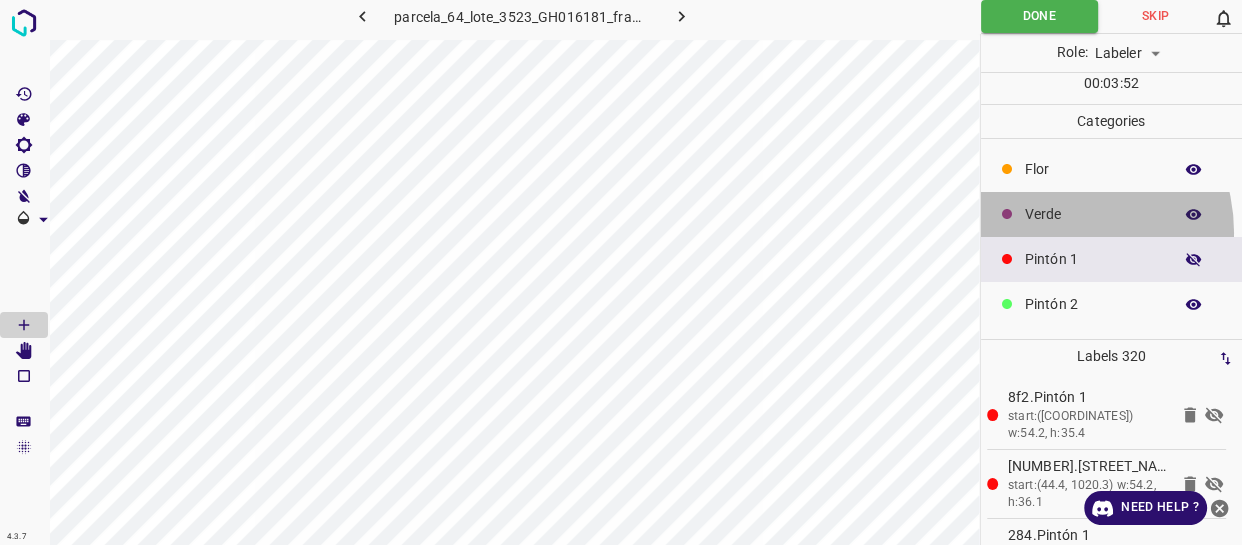 click on "Verde" at bounding box center [1112, 214] 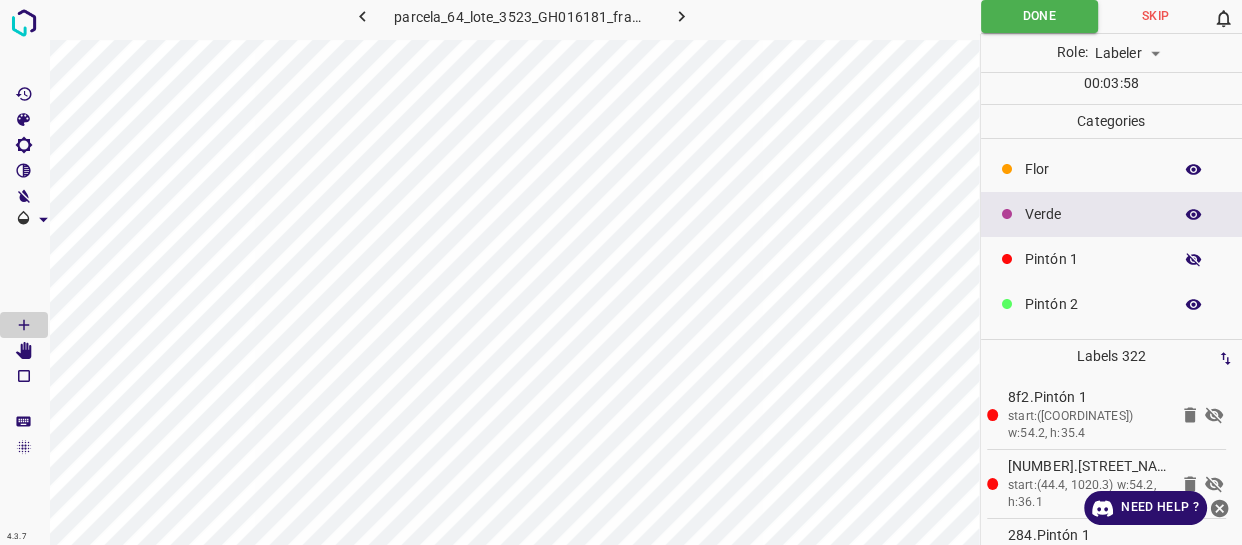 click on "Pintón 1" at bounding box center [1112, 259] 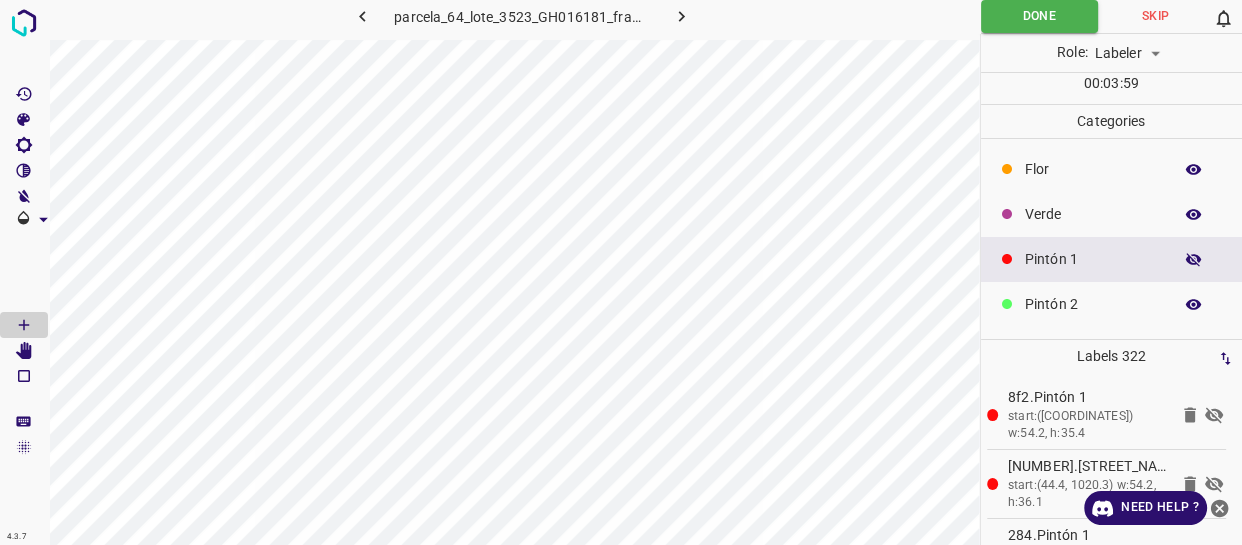 click at bounding box center (1194, 260) 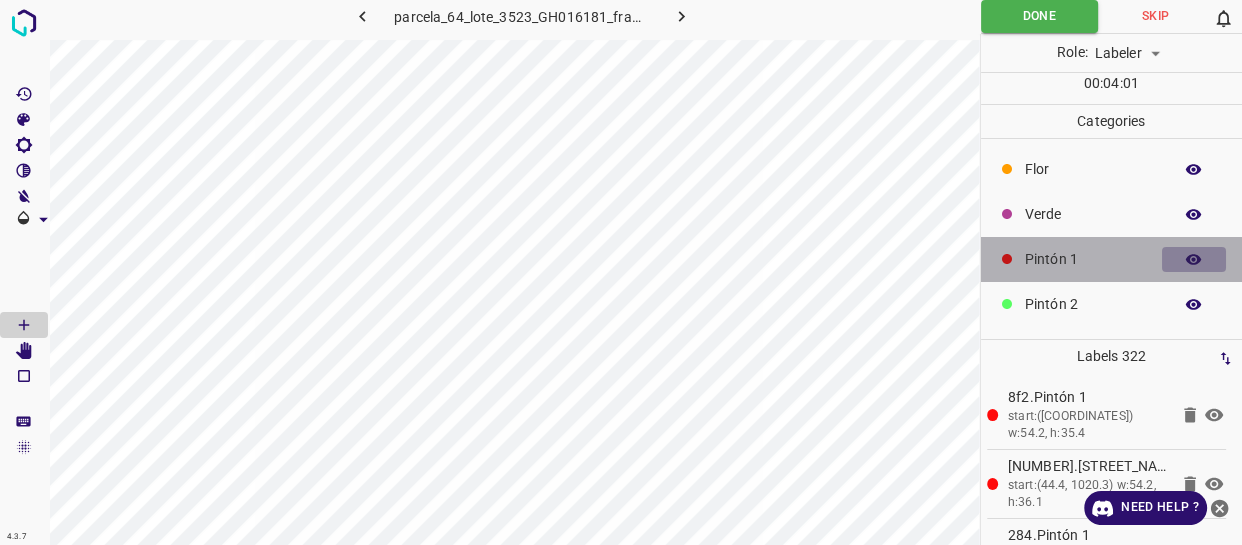 click 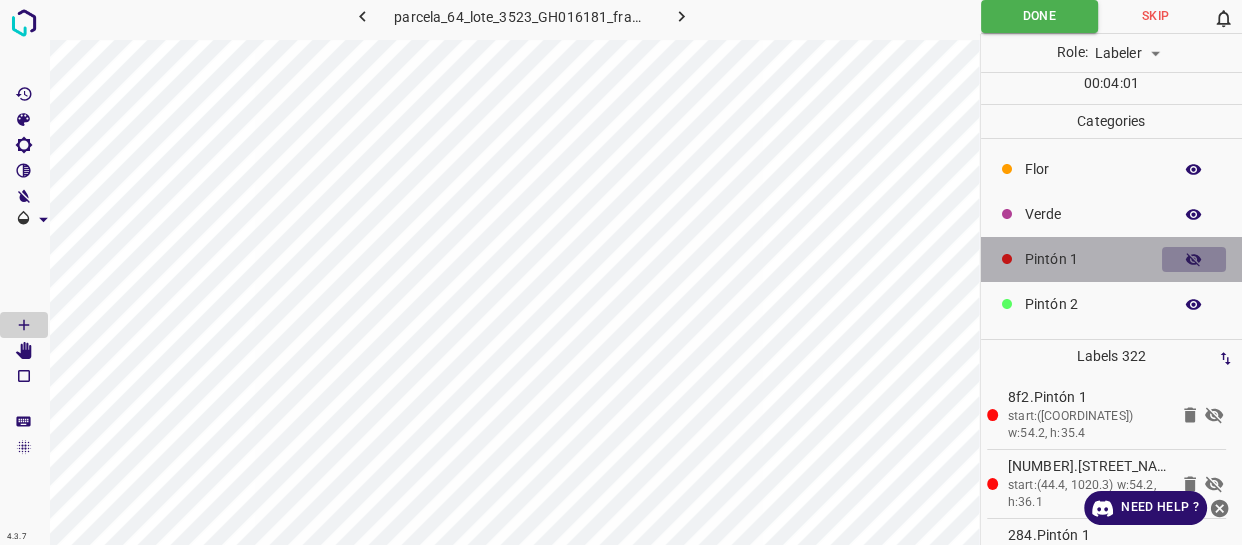 click 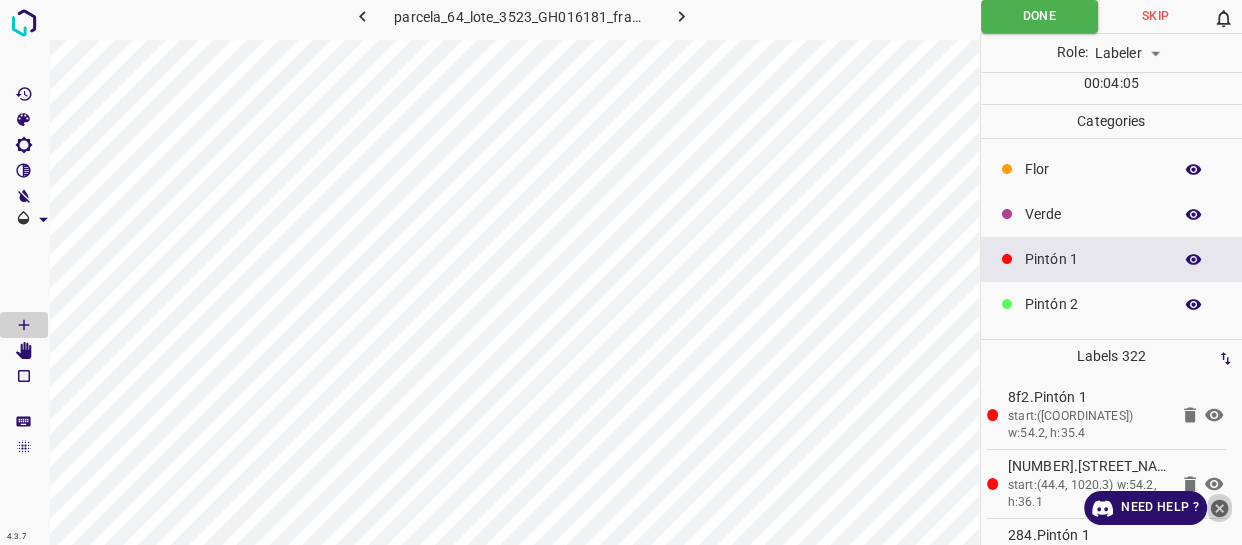 click 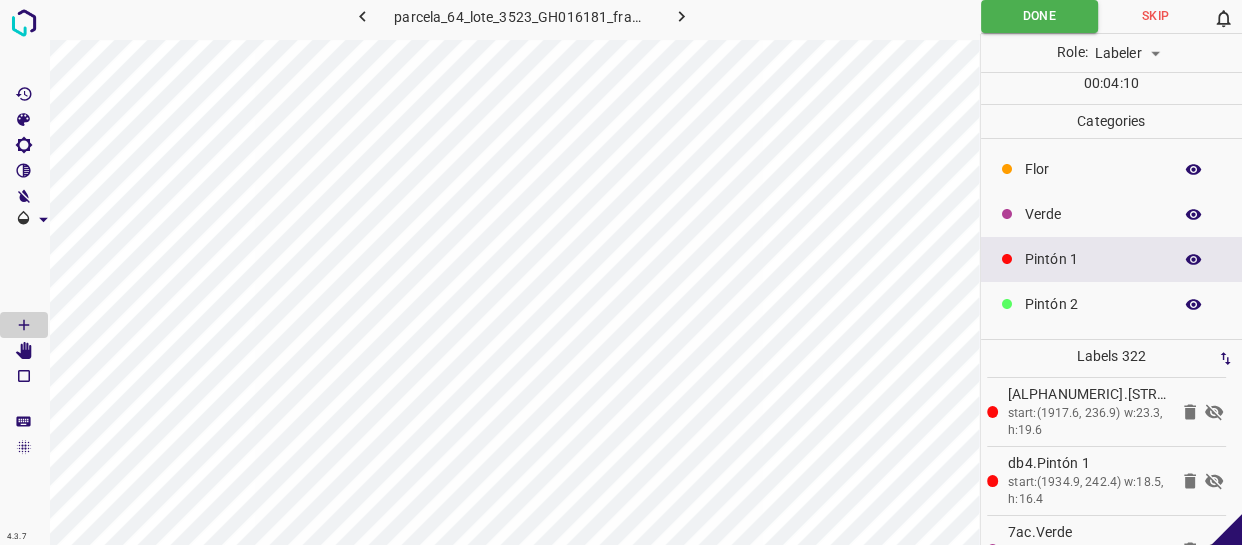 scroll, scrollTop: 21940, scrollLeft: 0, axis: vertical 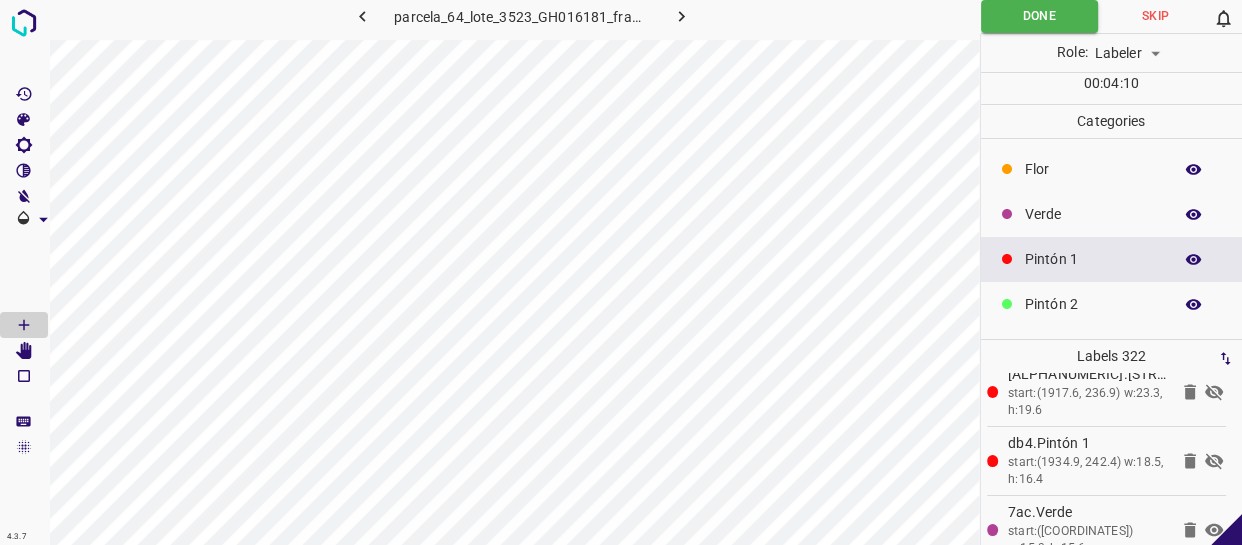 click 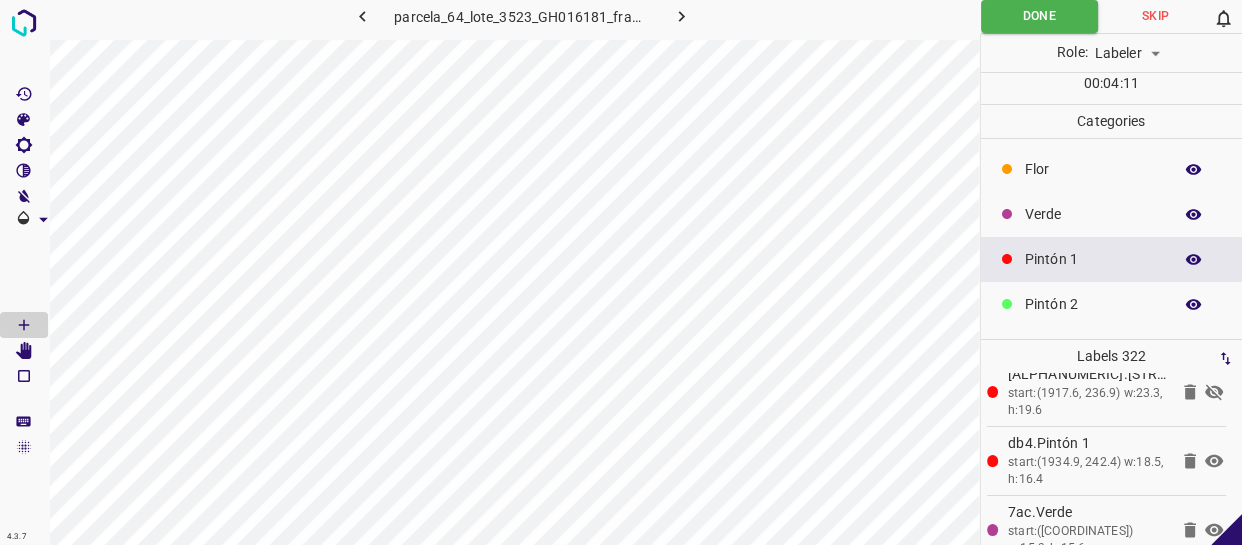 click 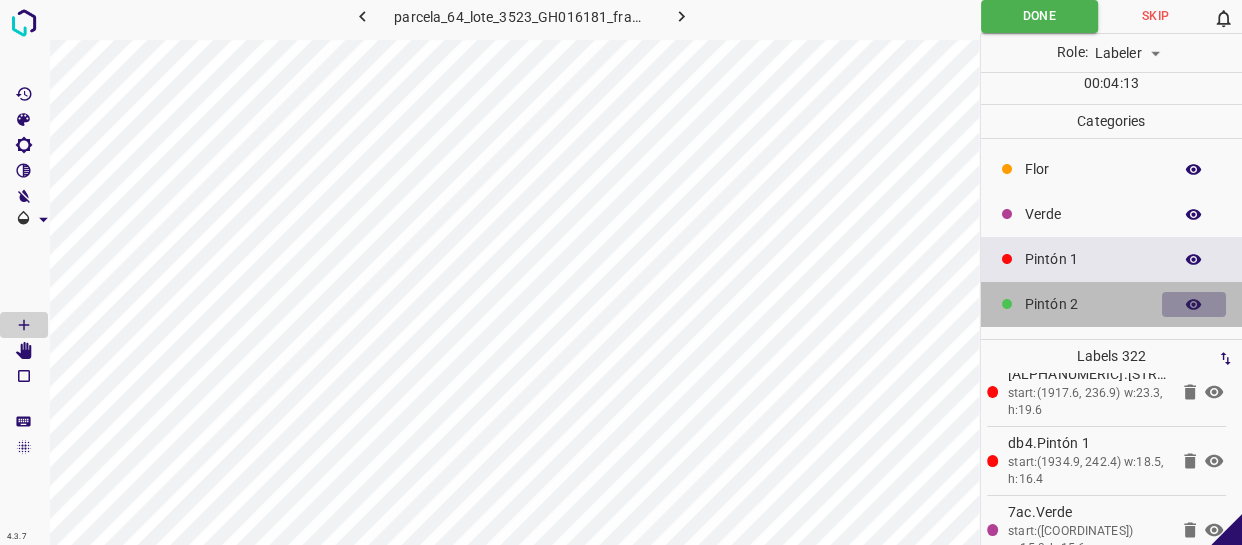 click at bounding box center (1194, 305) 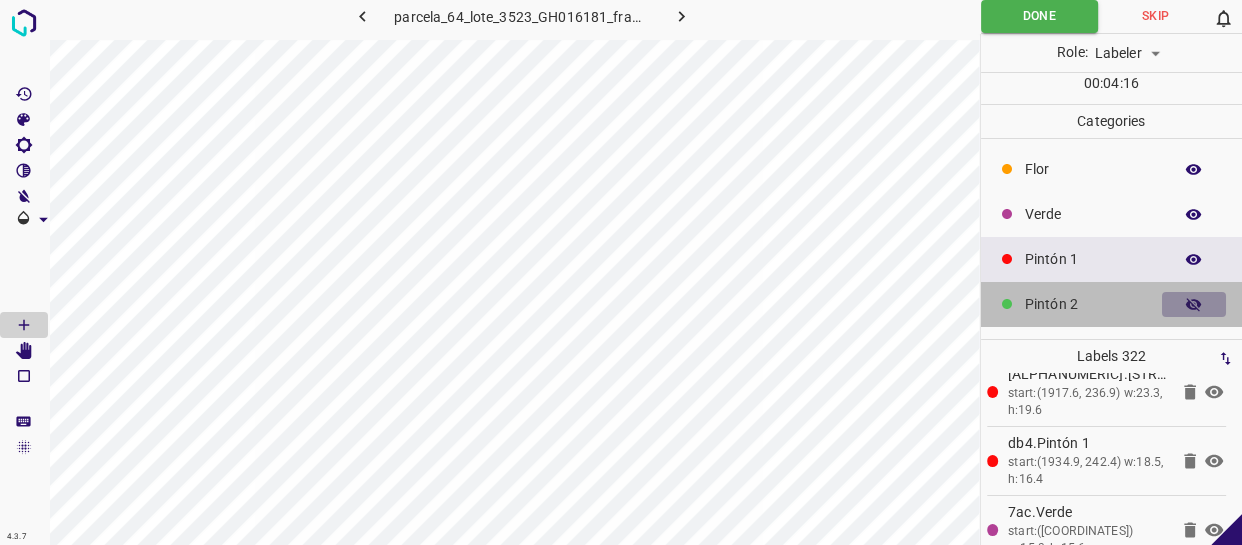 click at bounding box center (1194, 305) 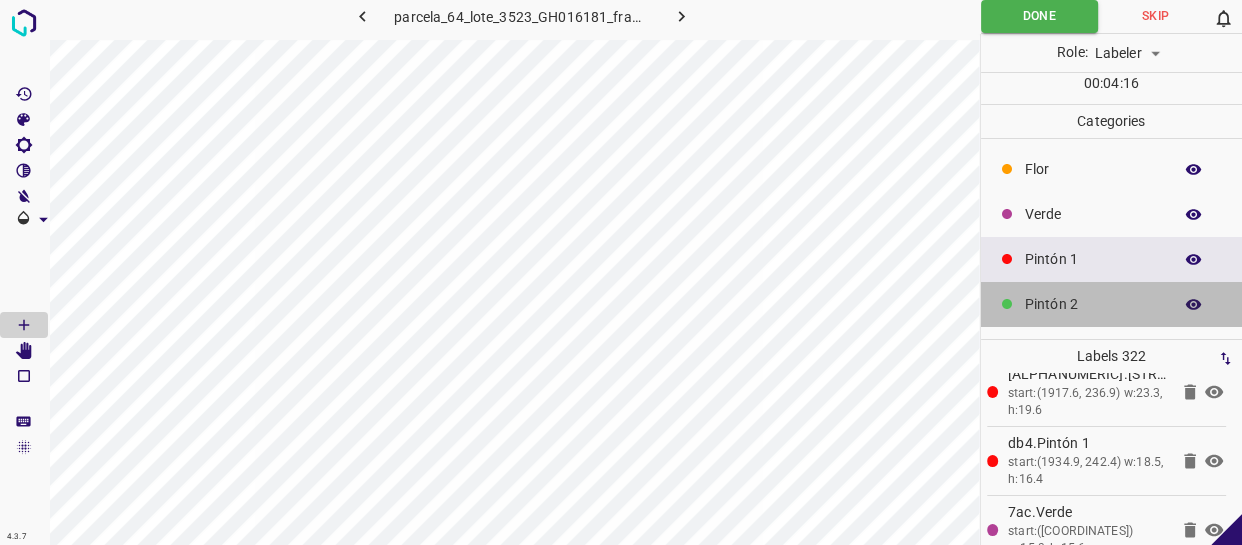 click at bounding box center (1194, 305) 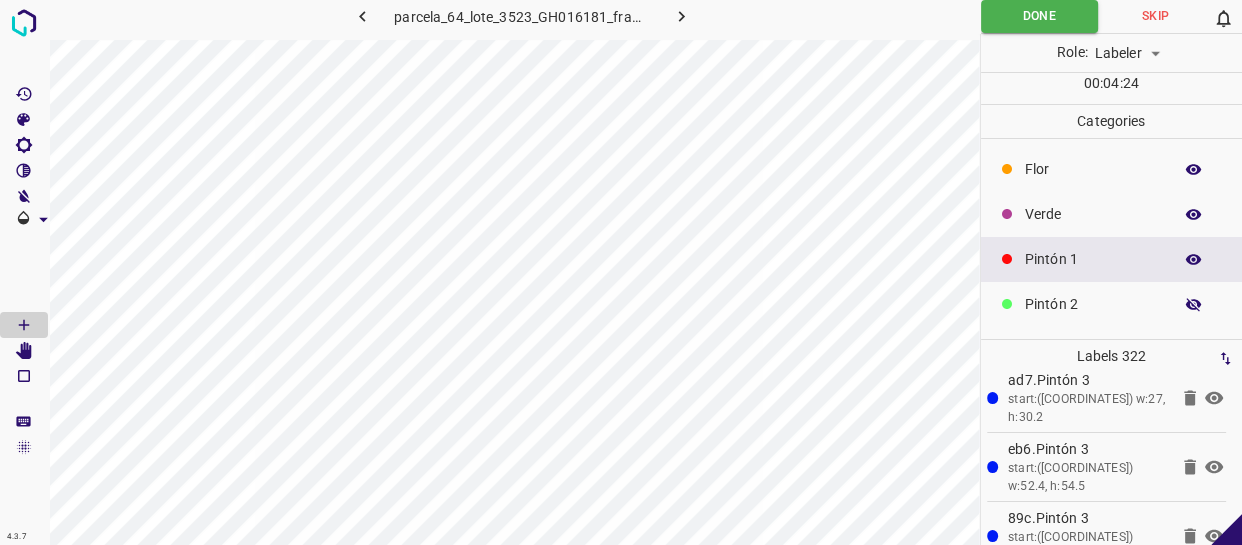 scroll, scrollTop: 22031, scrollLeft: 0, axis: vertical 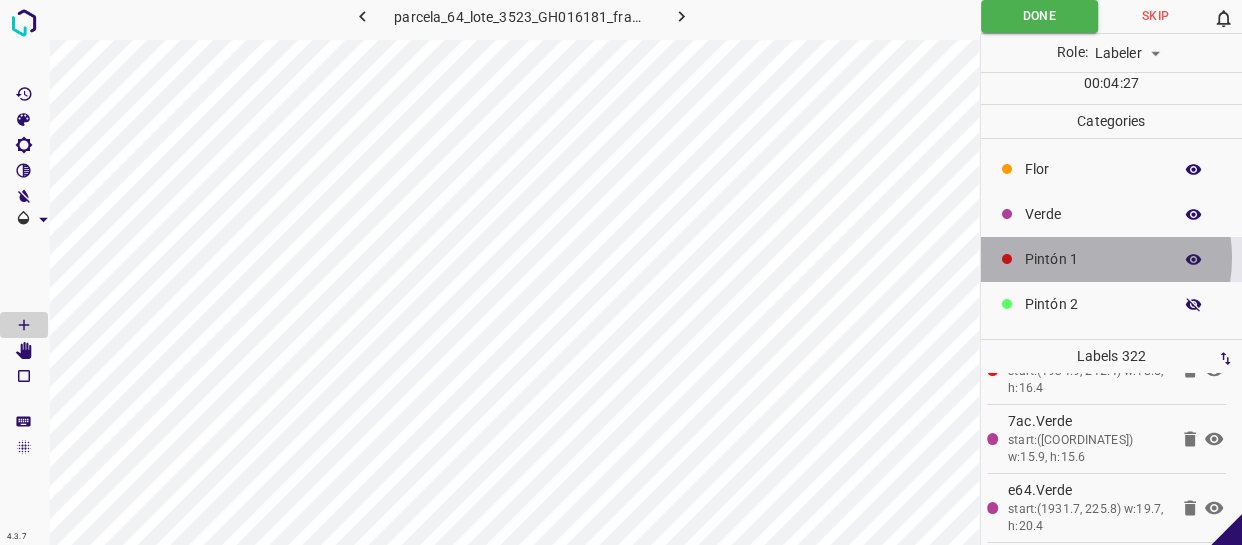 drag, startPoint x: 1077, startPoint y: 258, endPoint x: 1009, endPoint y: 260, distance: 68.0294 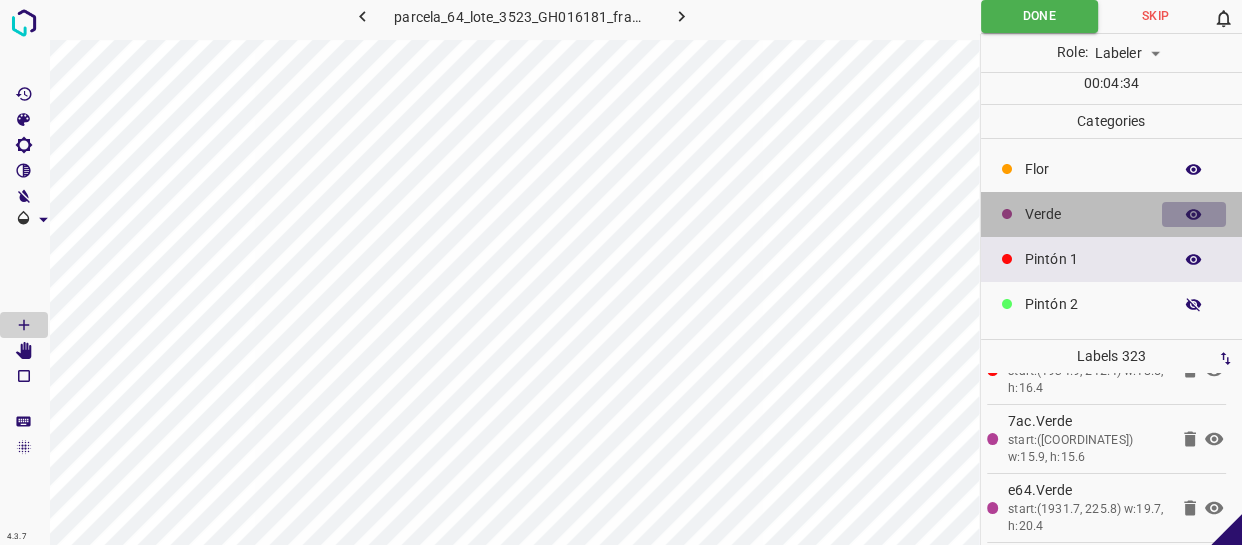 click 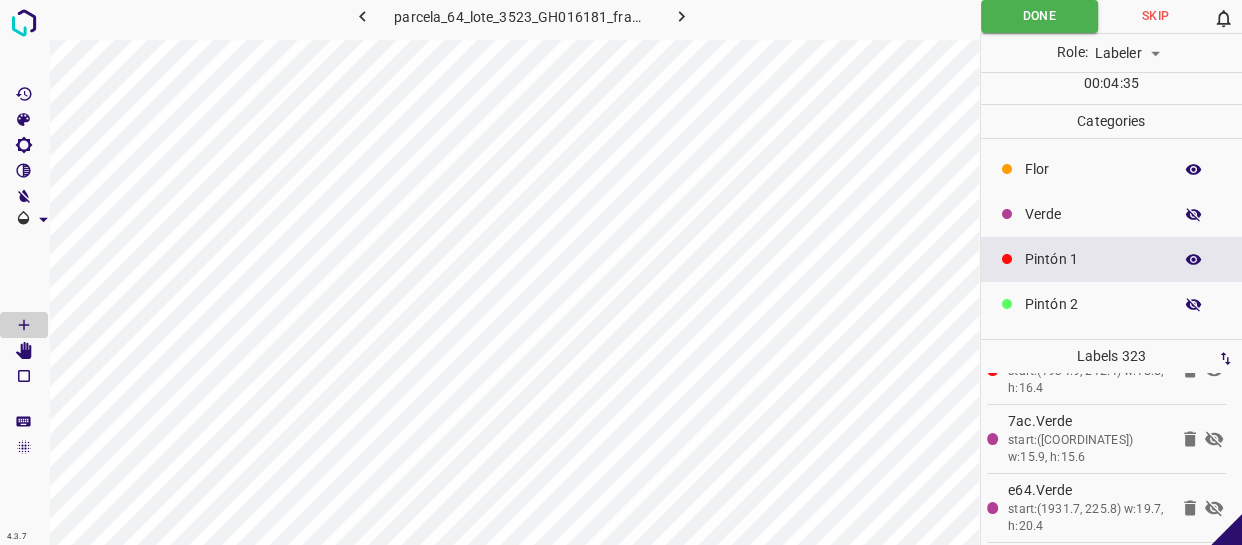 click 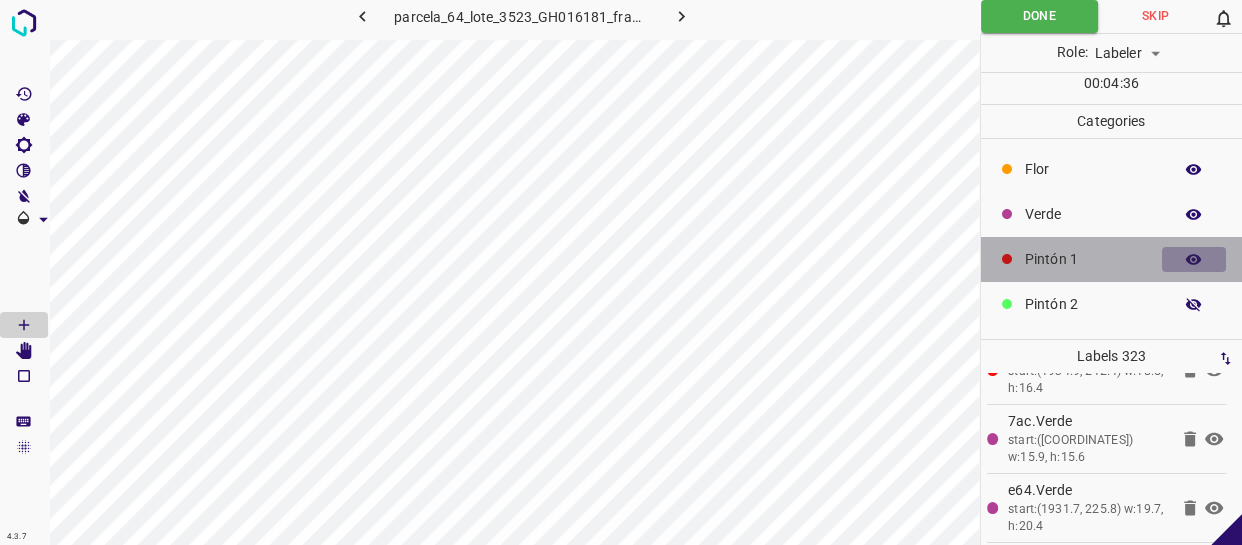 click 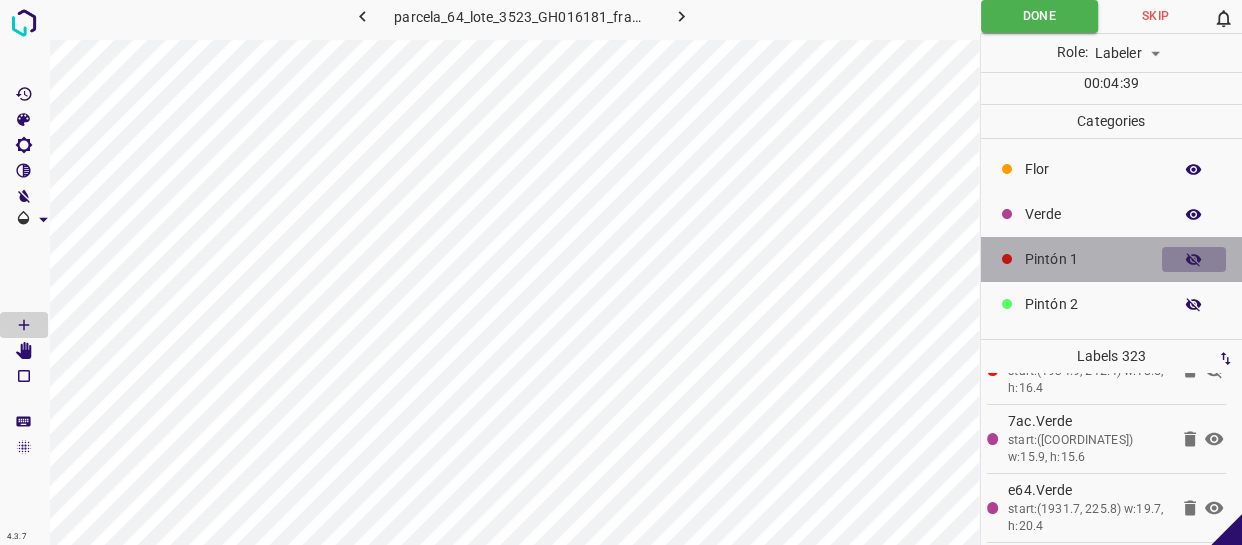 click 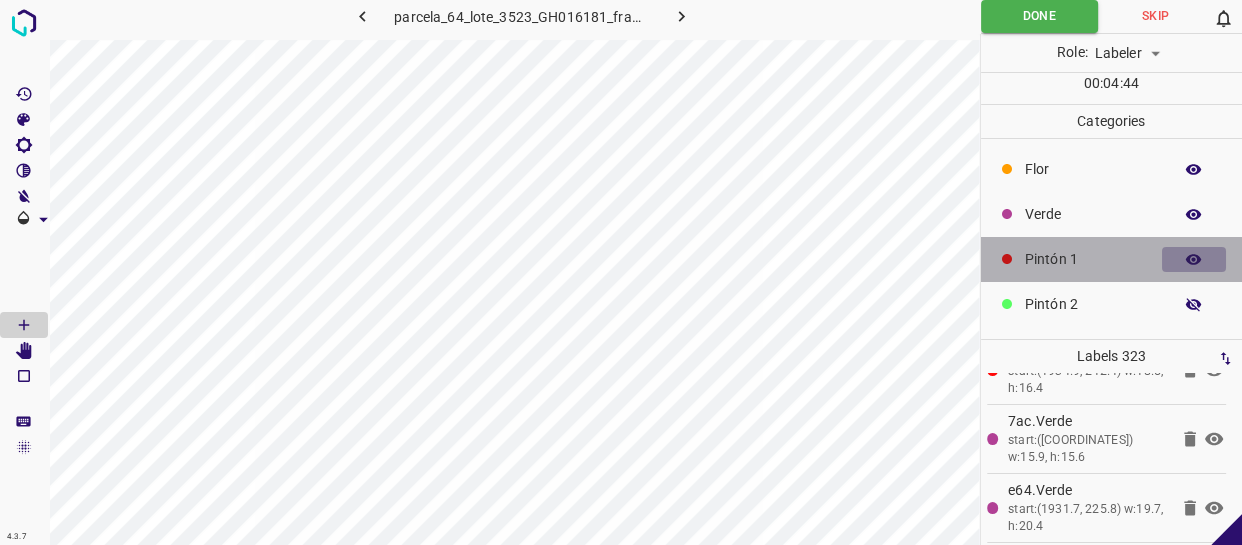 click at bounding box center (1194, 260) 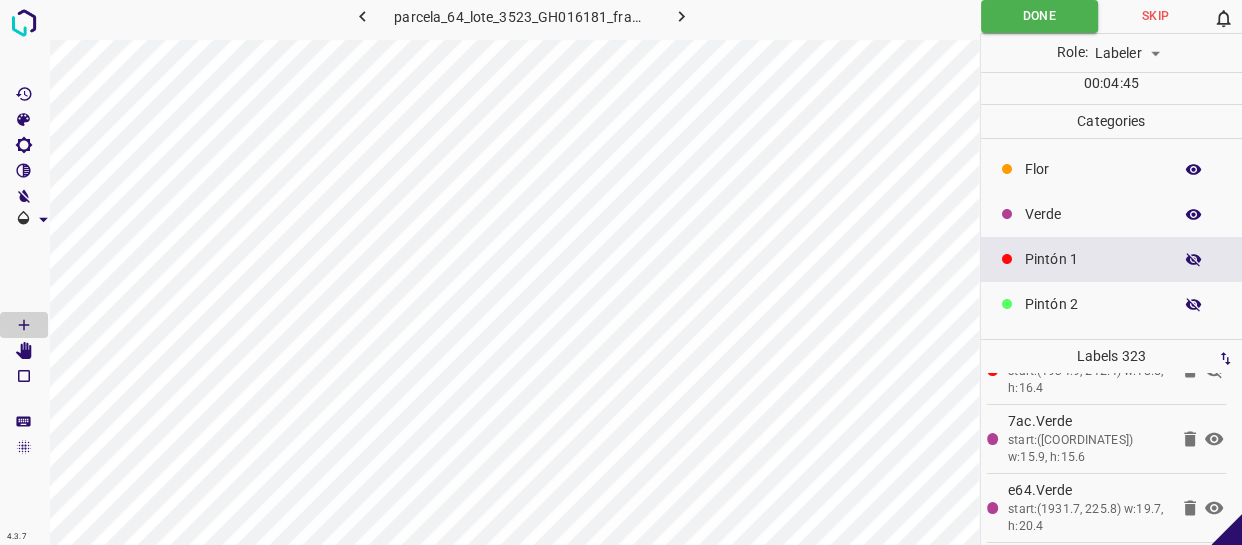 click at bounding box center [1194, 260] 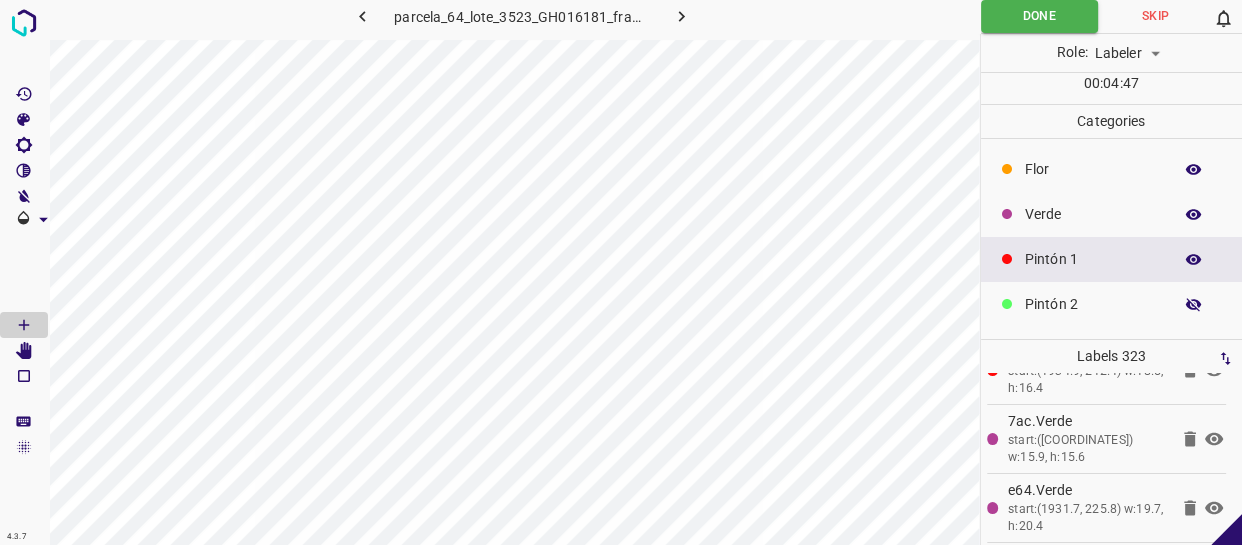 click at bounding box center (1194, 260) 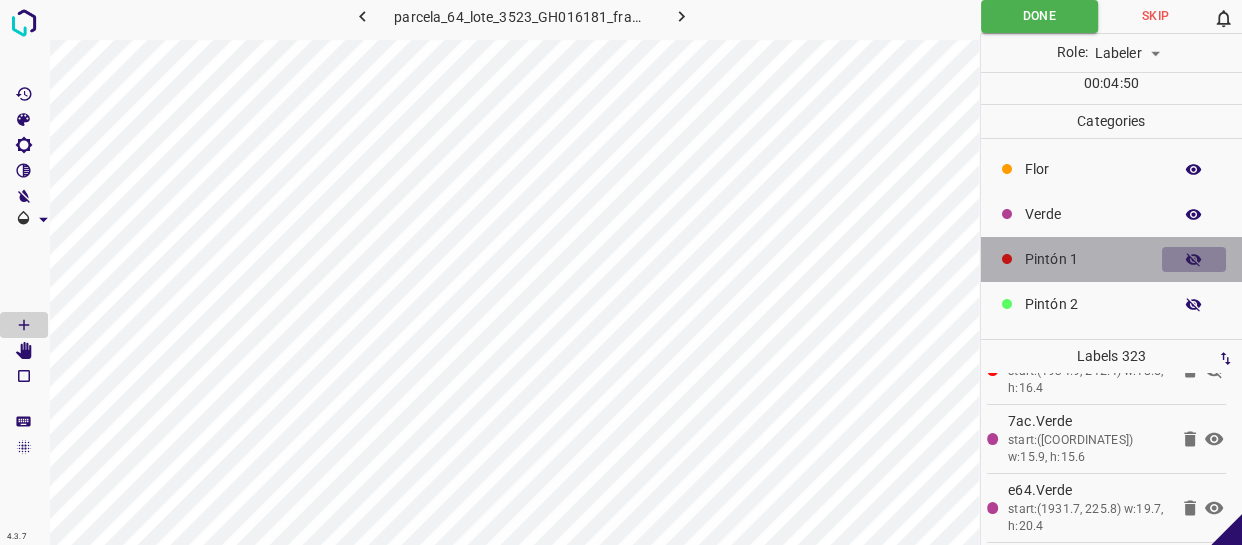 click at bounding box center [1194, 260] 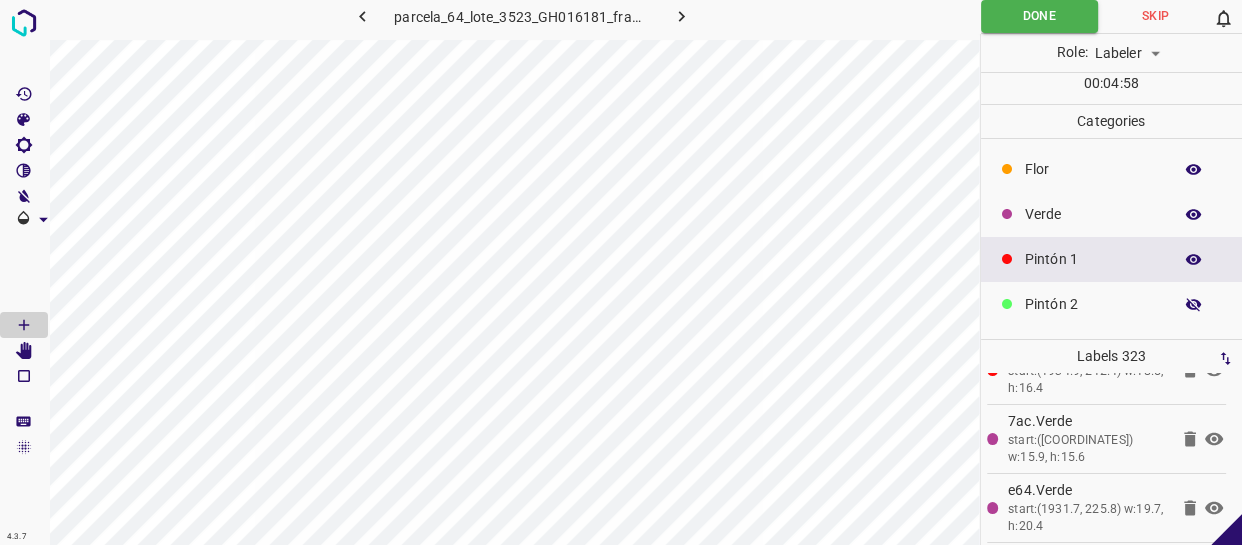 click at bounding box center [1194, 260] 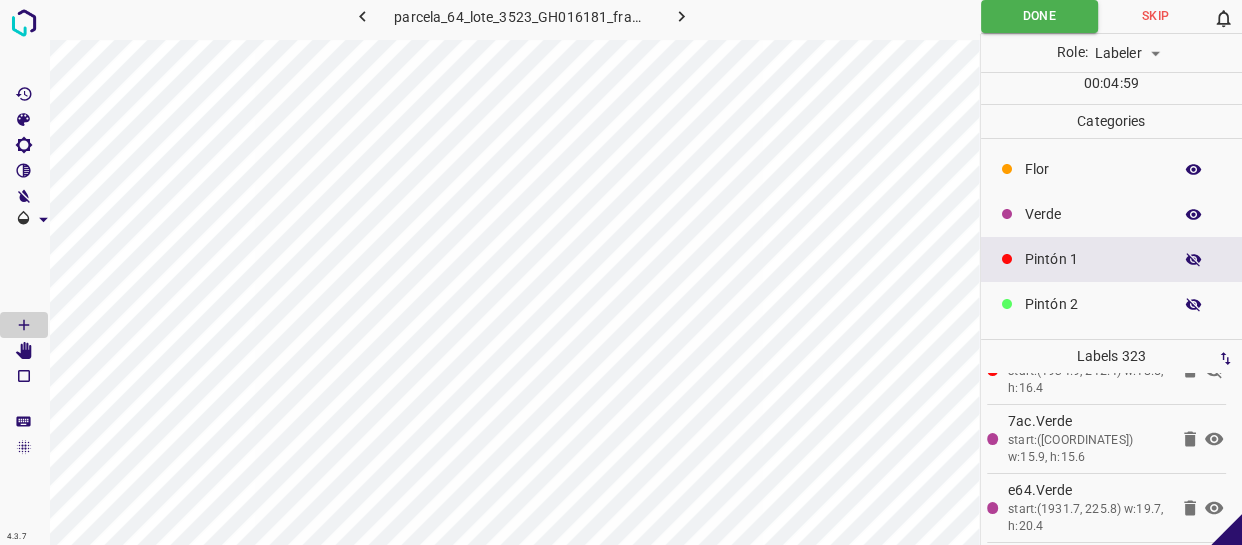 click at bounding box center (1194, 260) 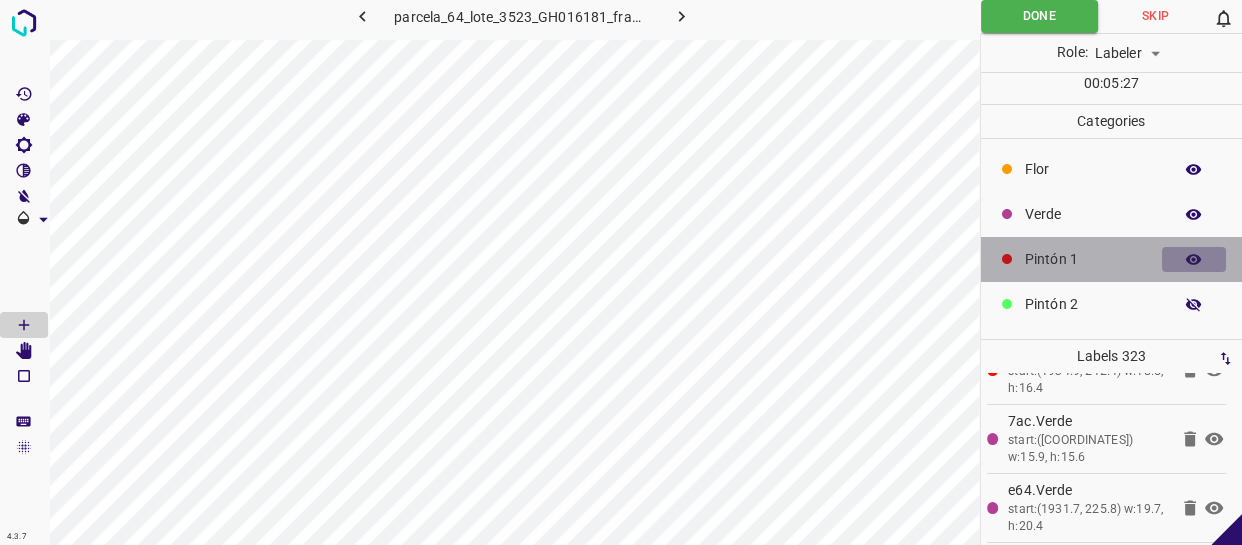click 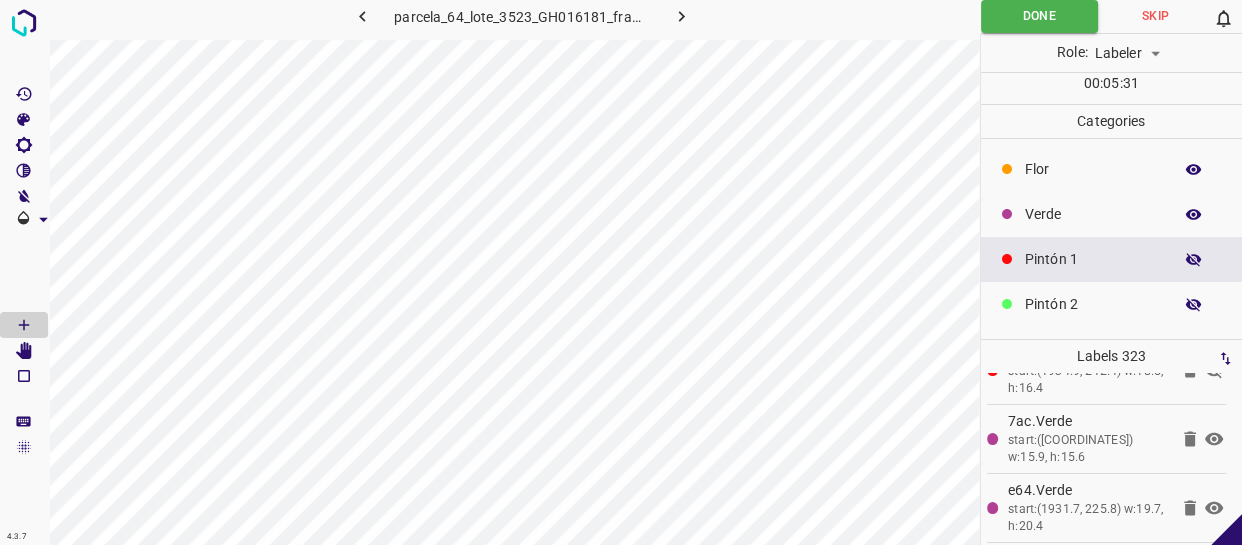 click at bounding box center (1194, 260) 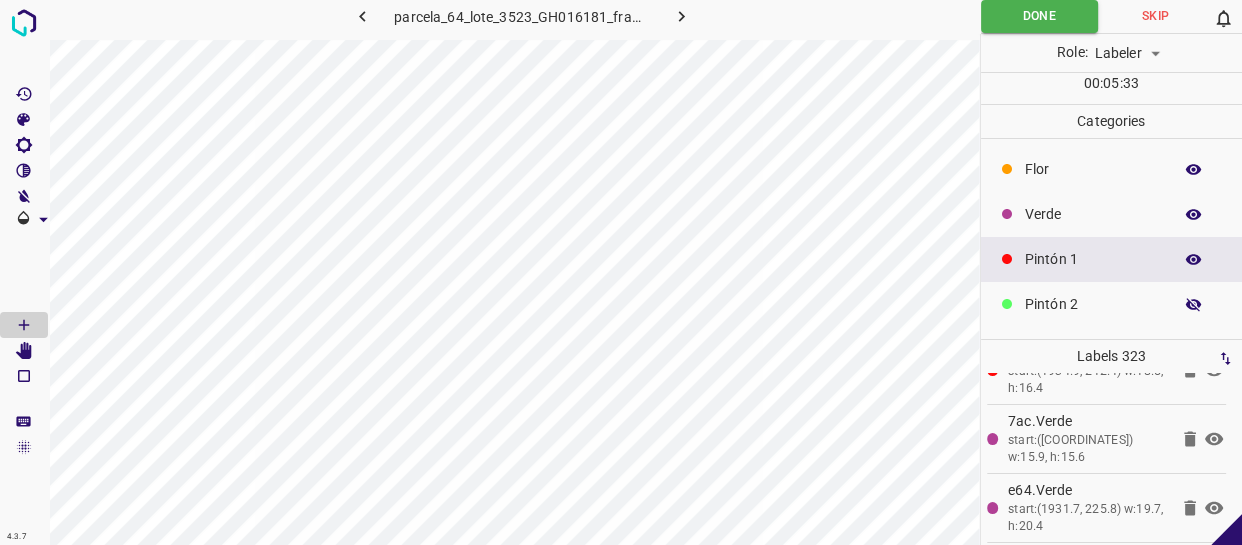 click at bounding box center (24, 351) 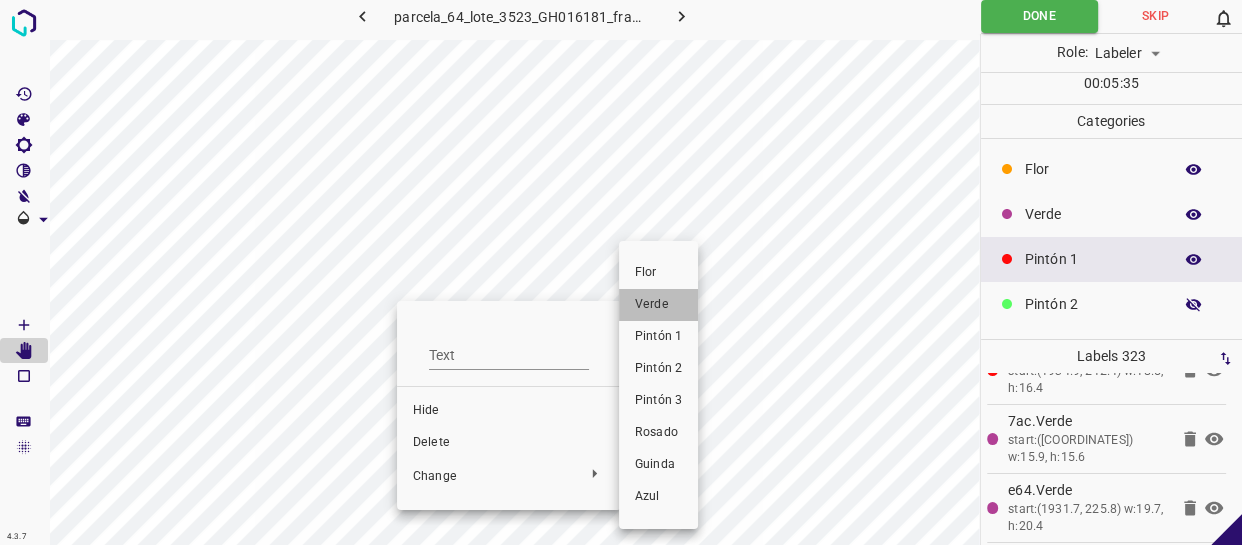 click on "Verde" at bounding box center (658, 305) 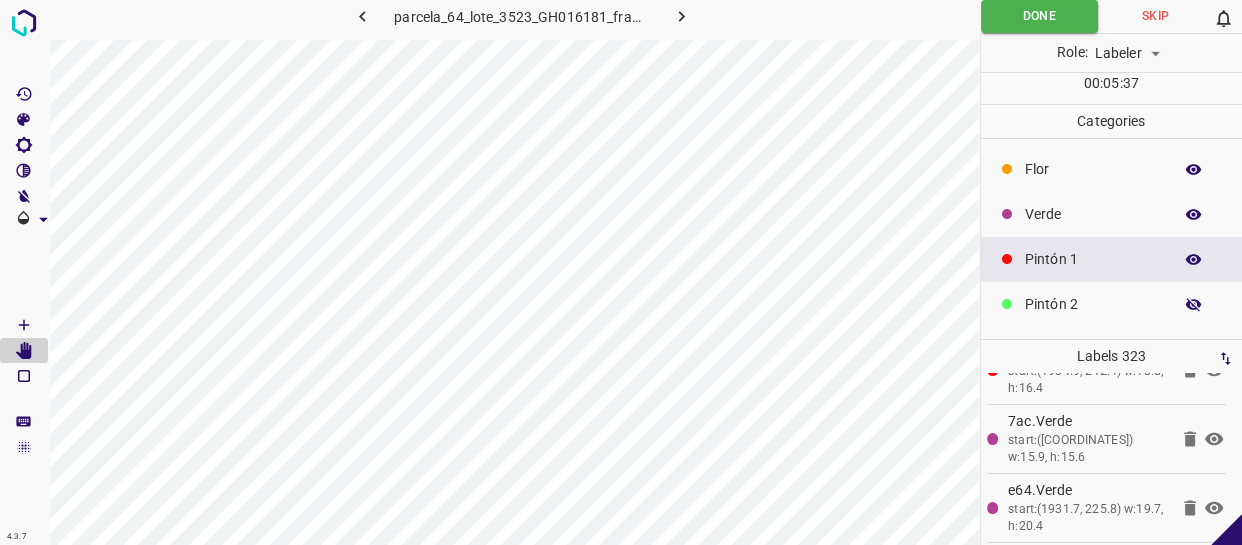 click 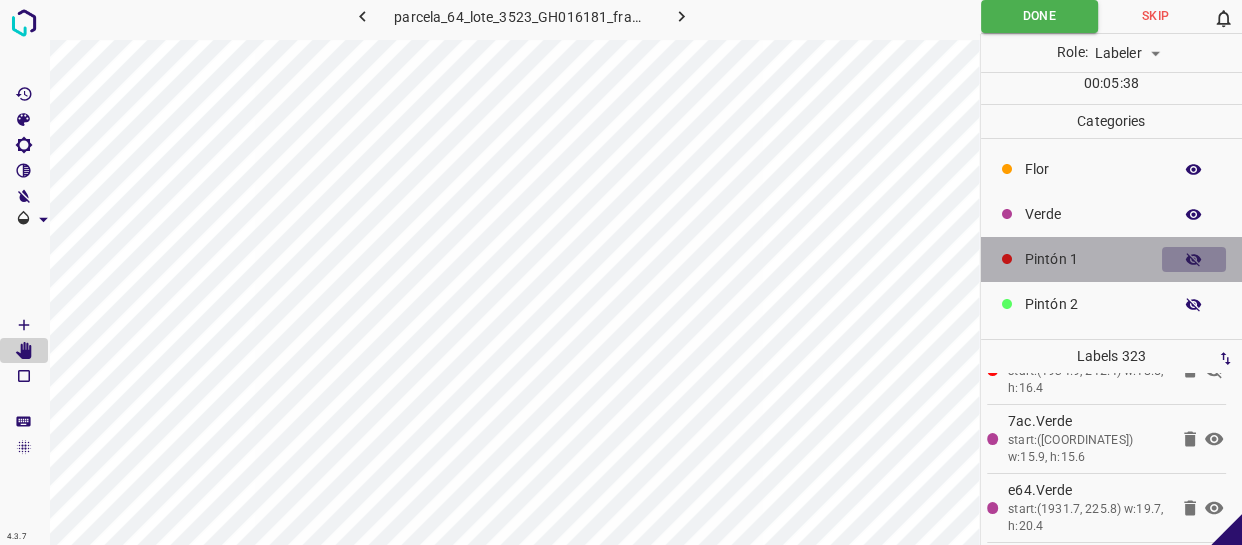 click 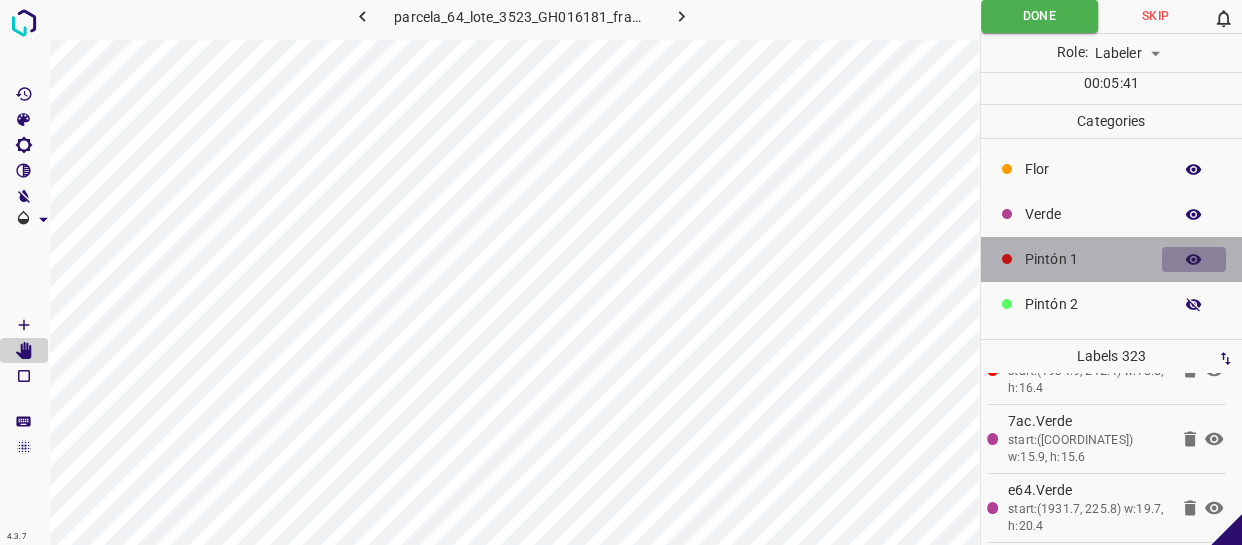 click 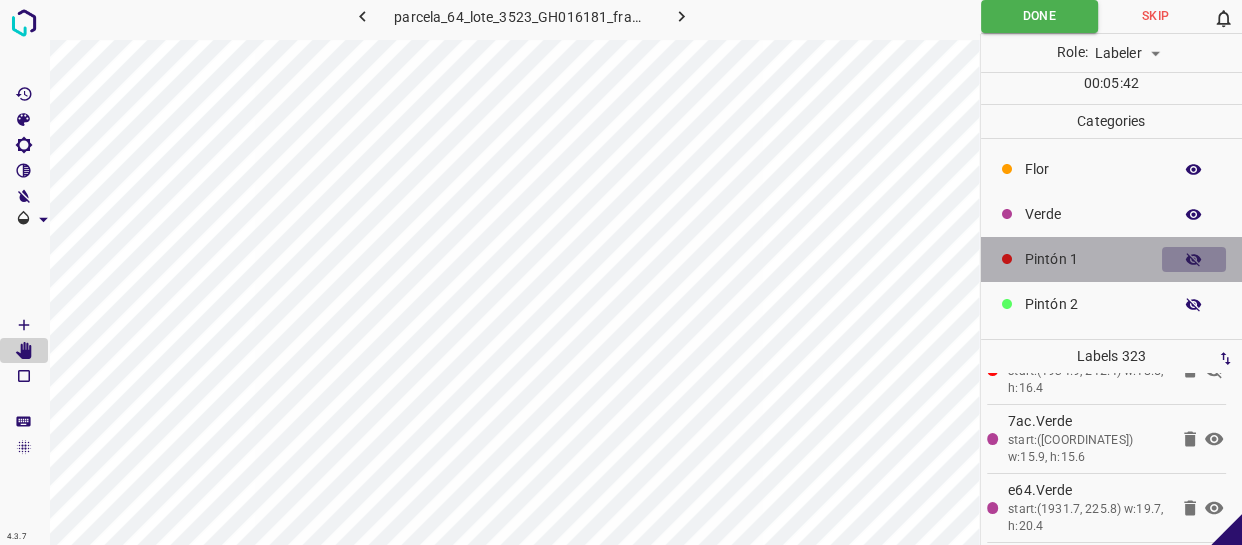 click 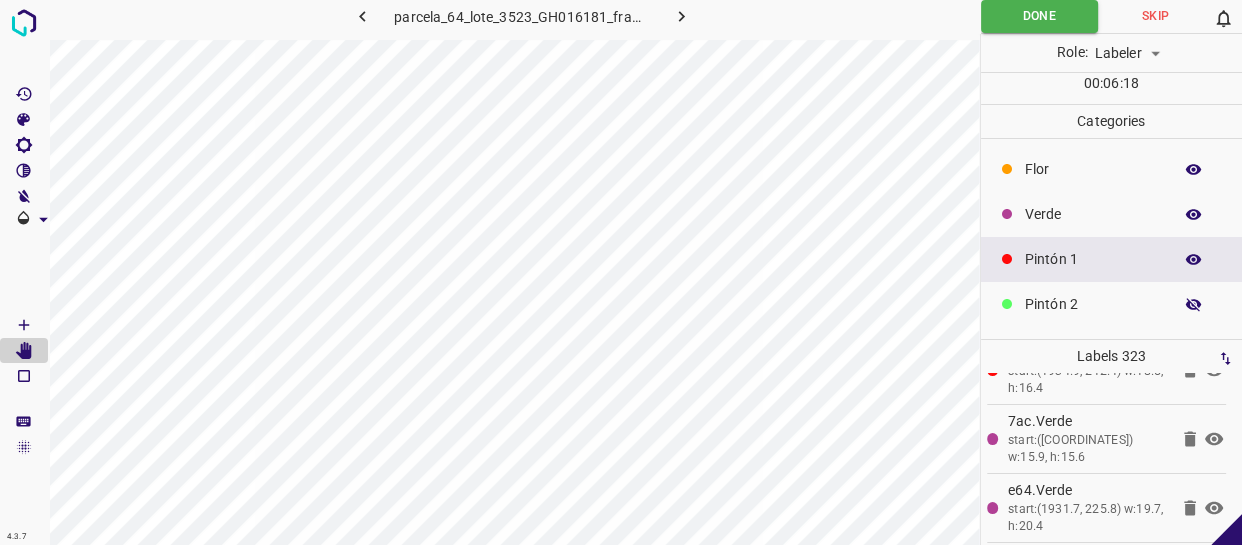 click at bounding box center (1194, 260) 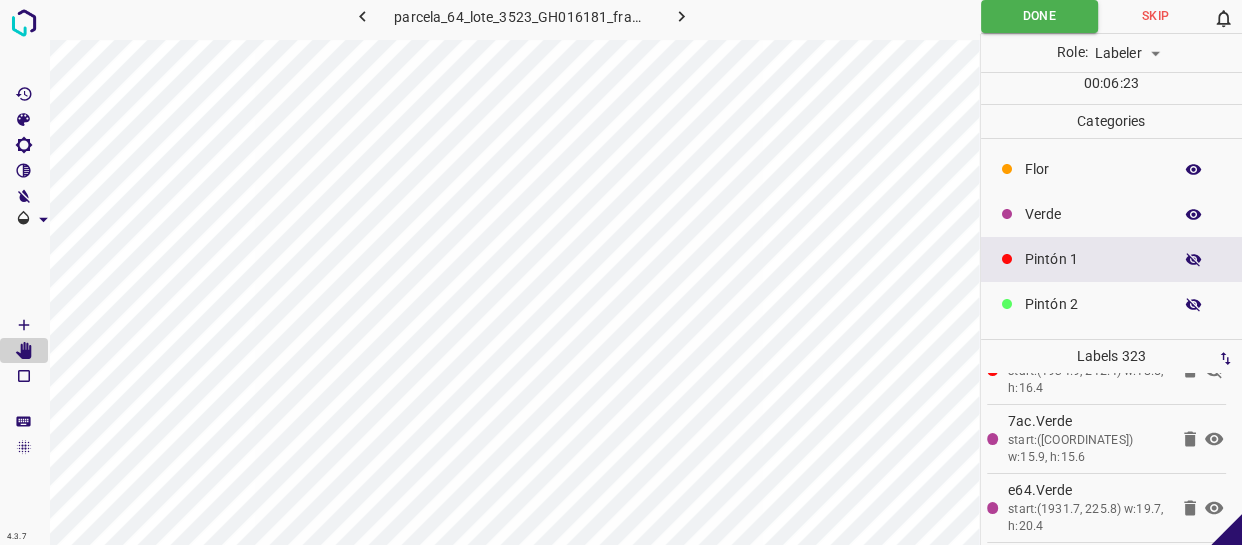 click 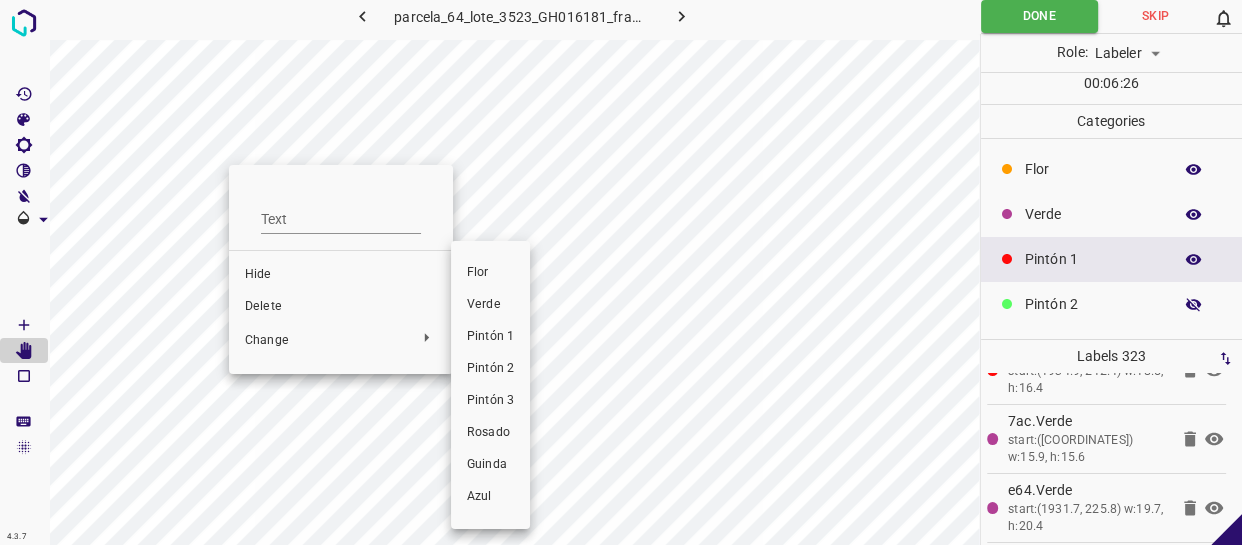 click at bounding box center (621, 272) 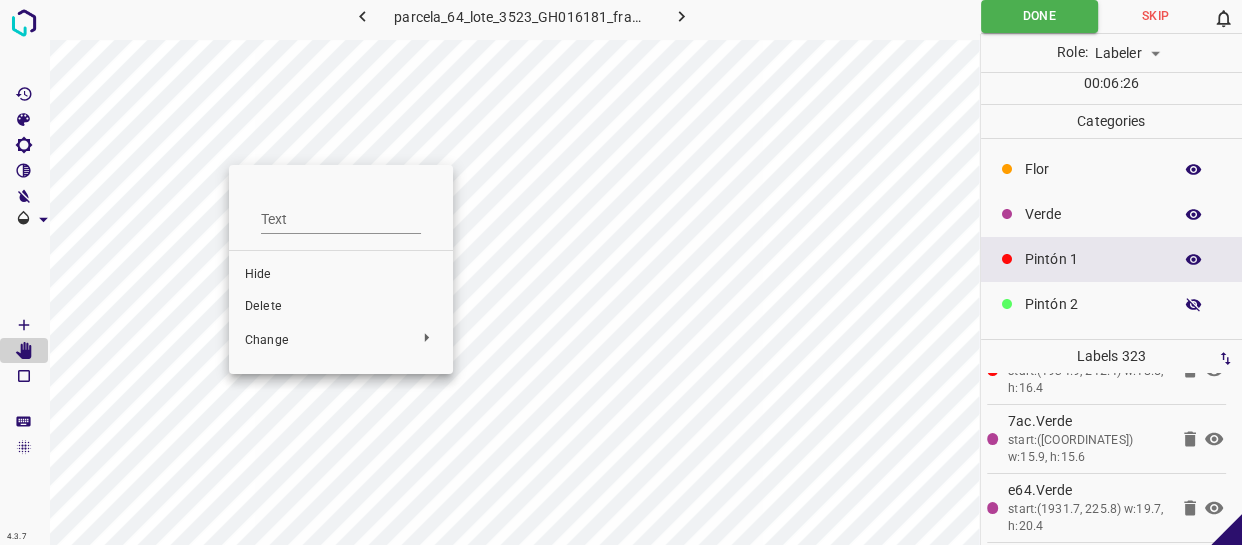 click at bounding box center [621, 272] 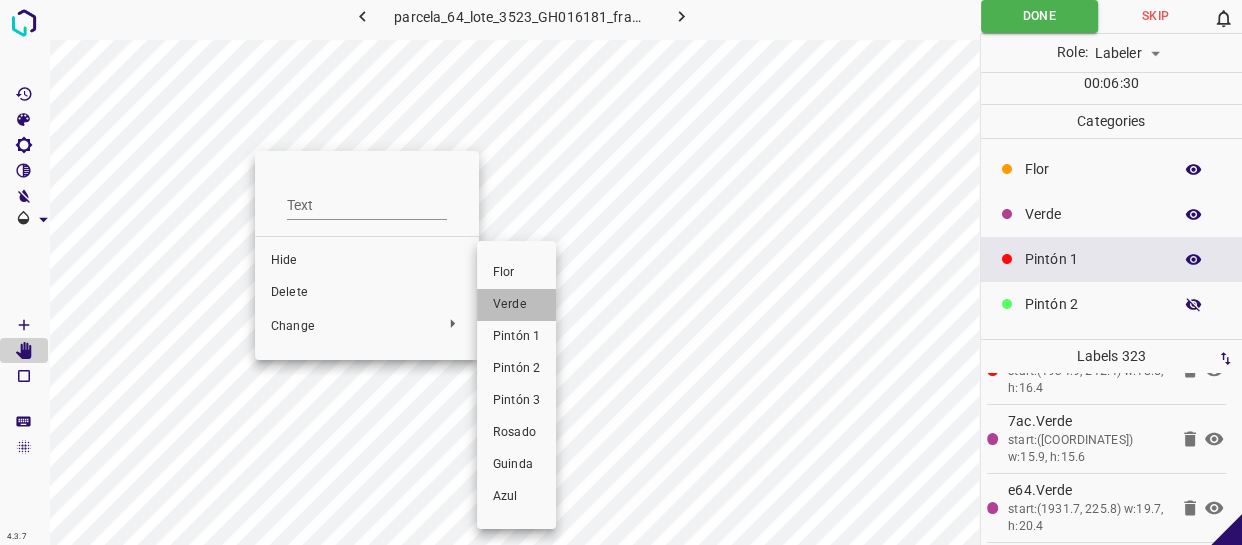 click on "Verde" at bounding box center (516, 305) 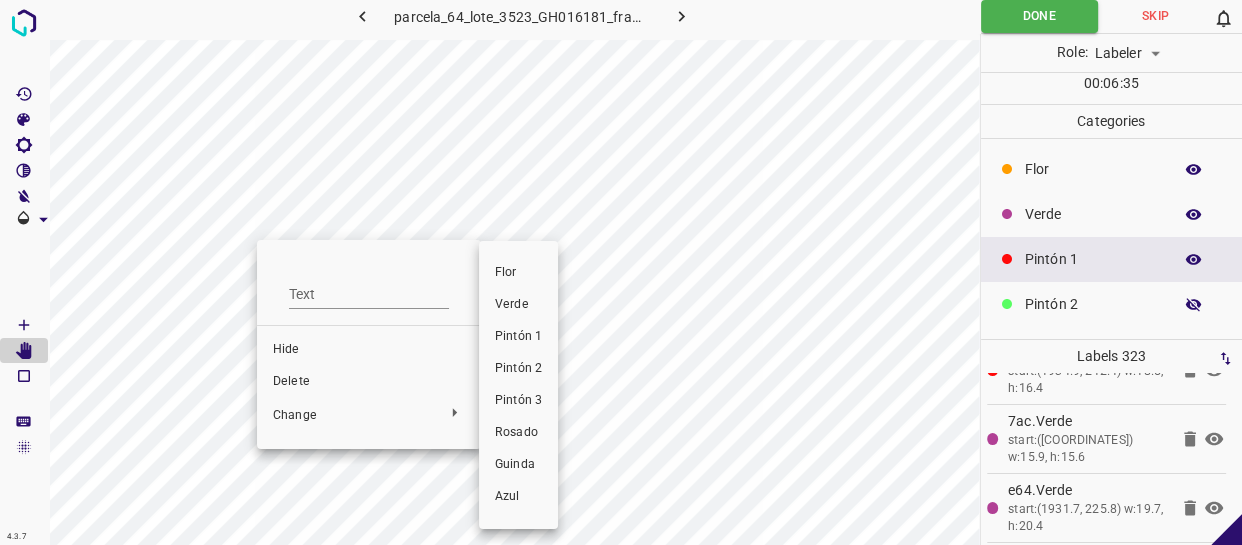 click on "Verde" at bounding box center [518, 305] 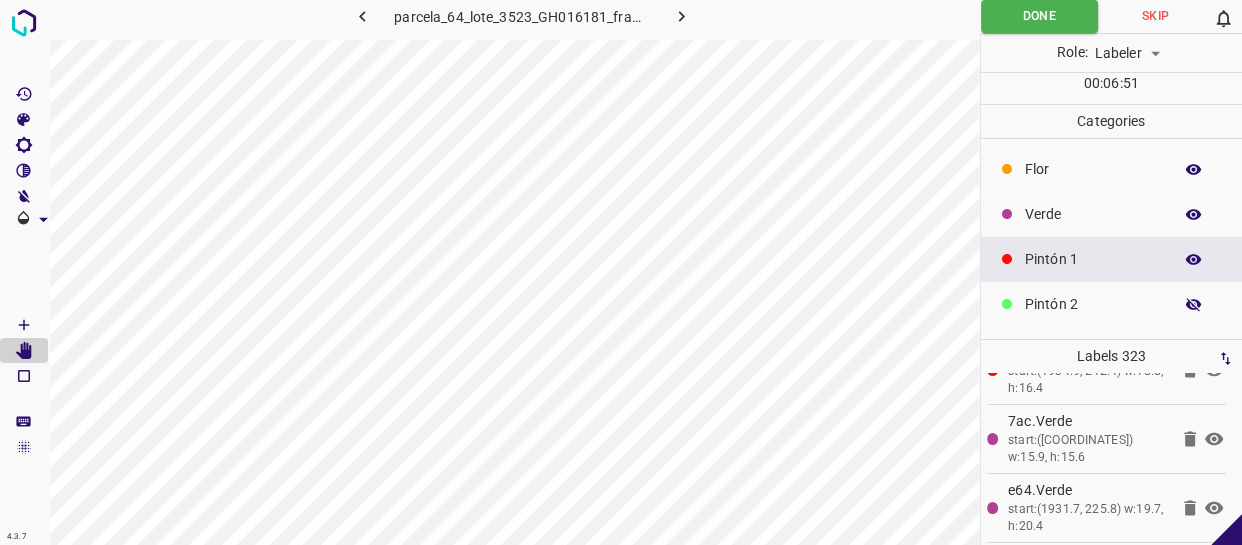 click 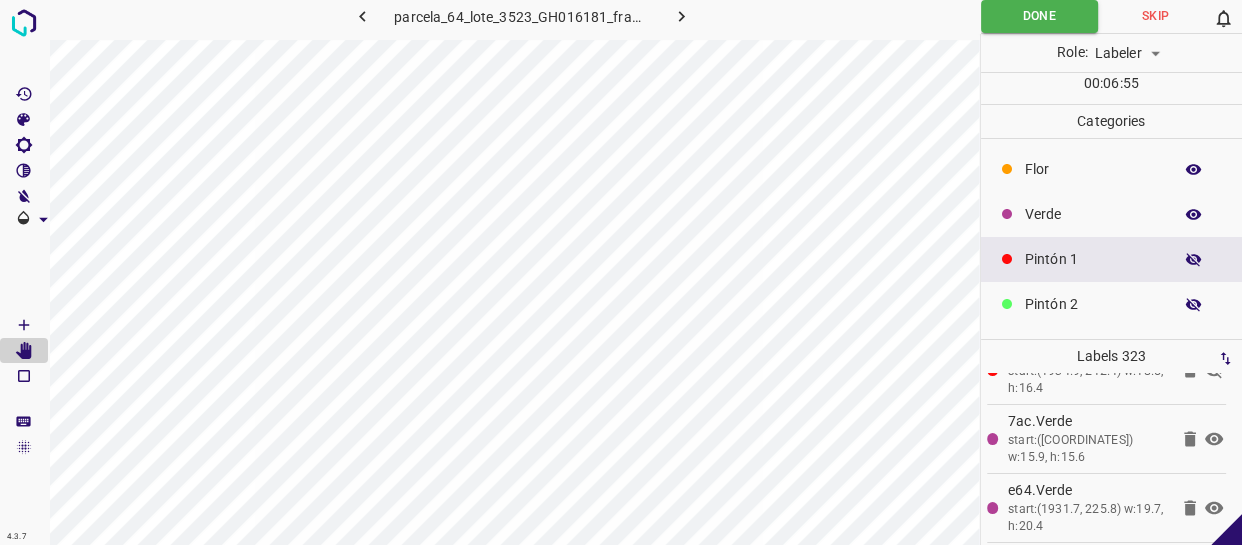 click 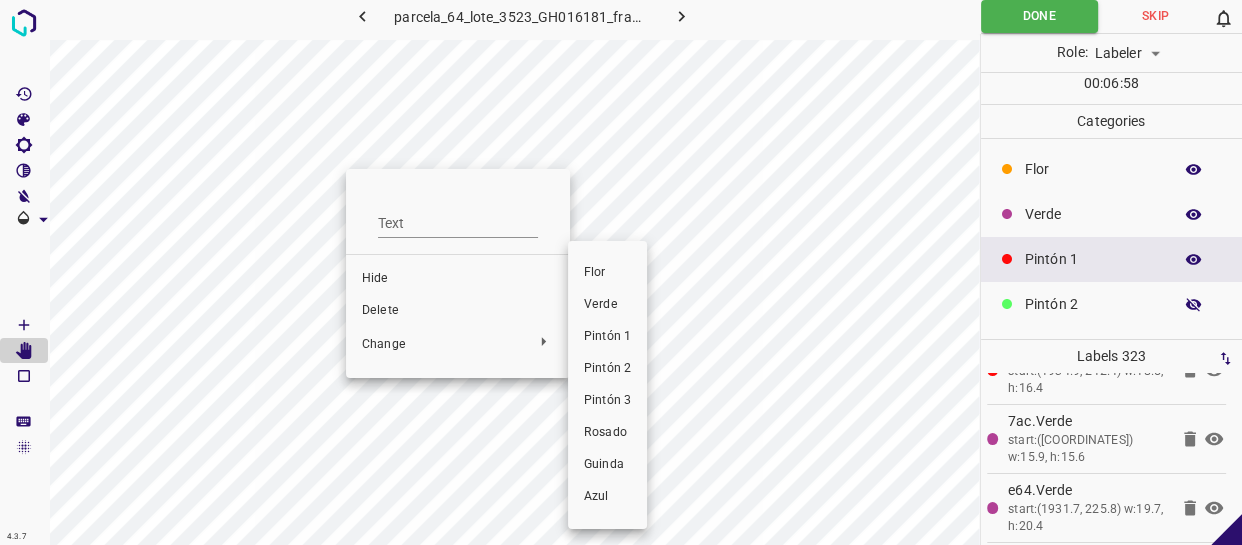 click on "Verde" at bounding box center [607, 305] 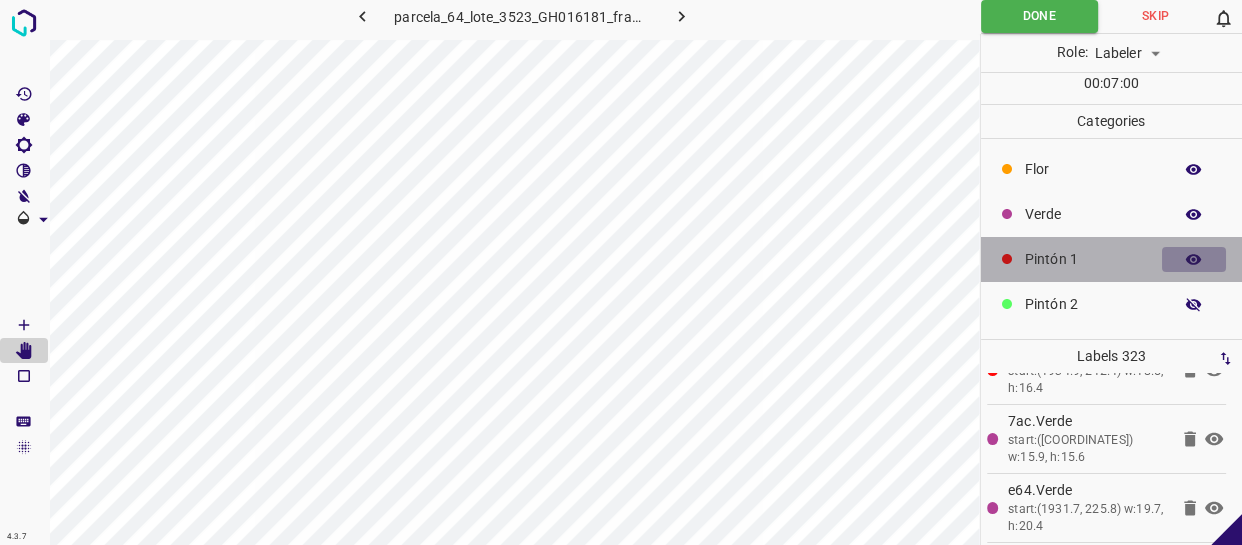 click at bounding box center [1194, 260] 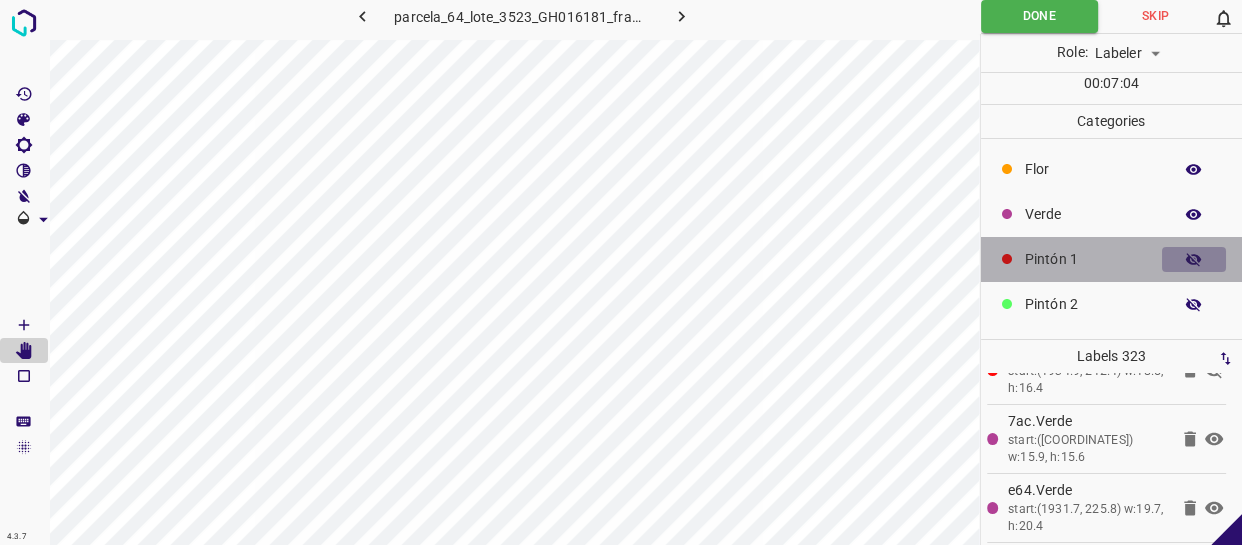 click 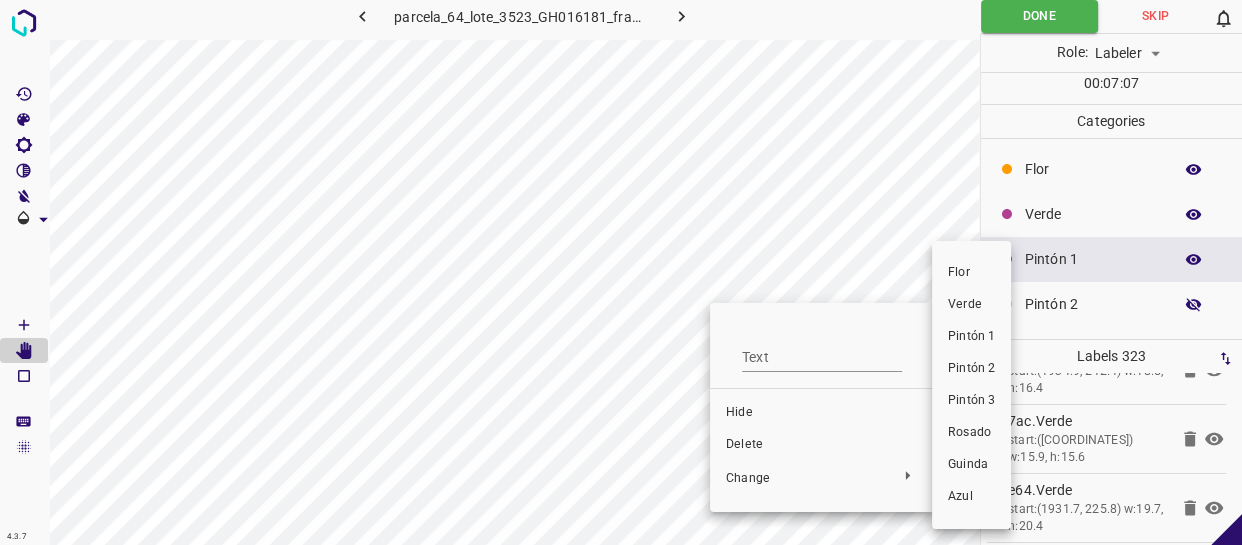 click on "Verde" at bounding box center (971, 305) 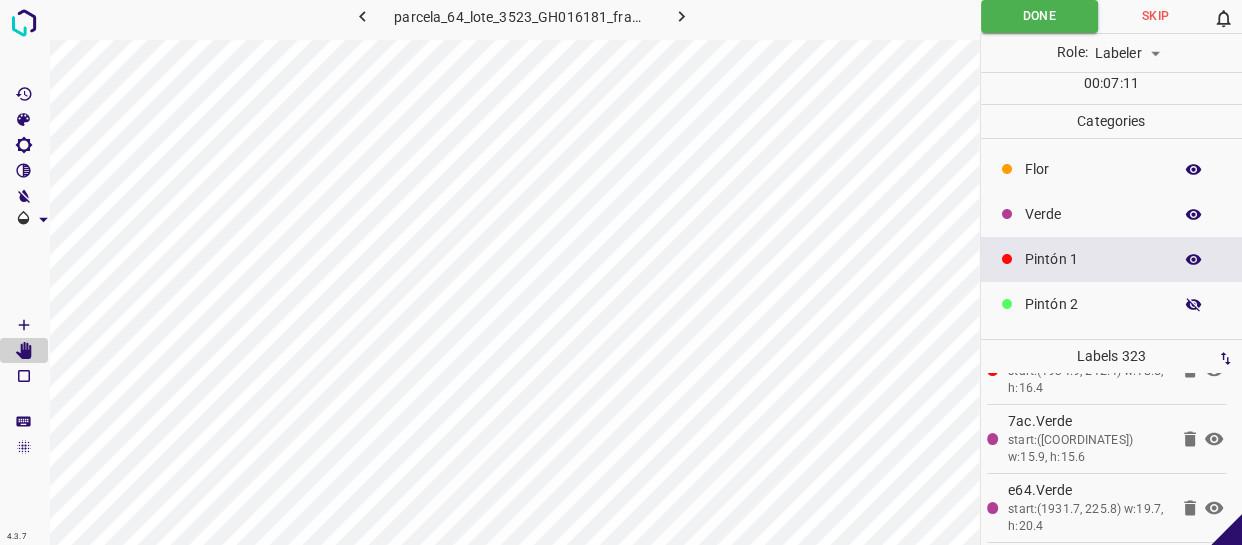 click 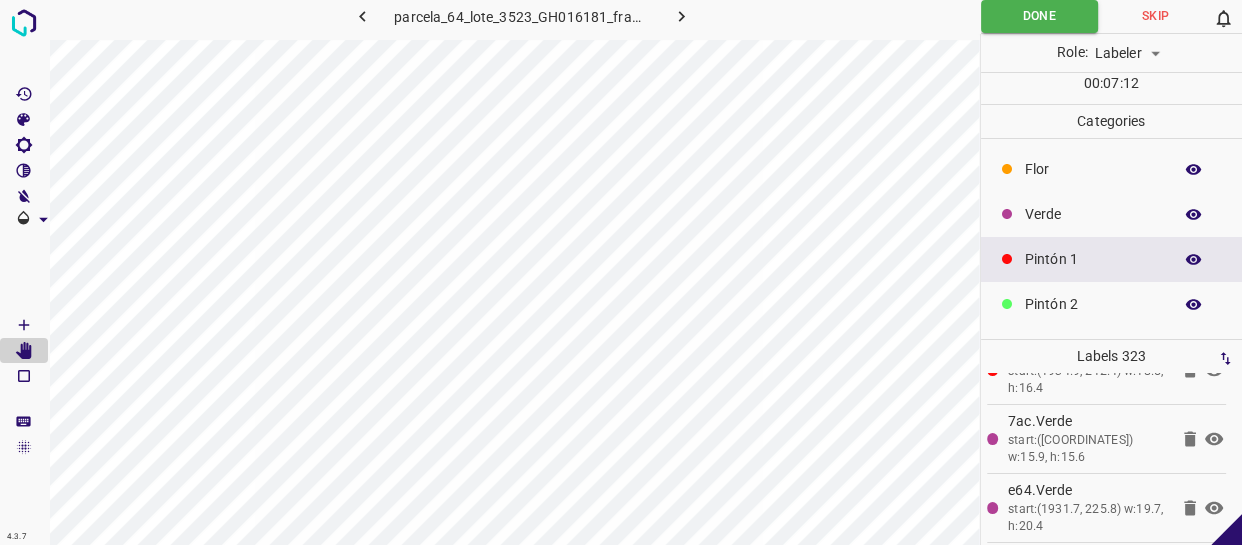 click 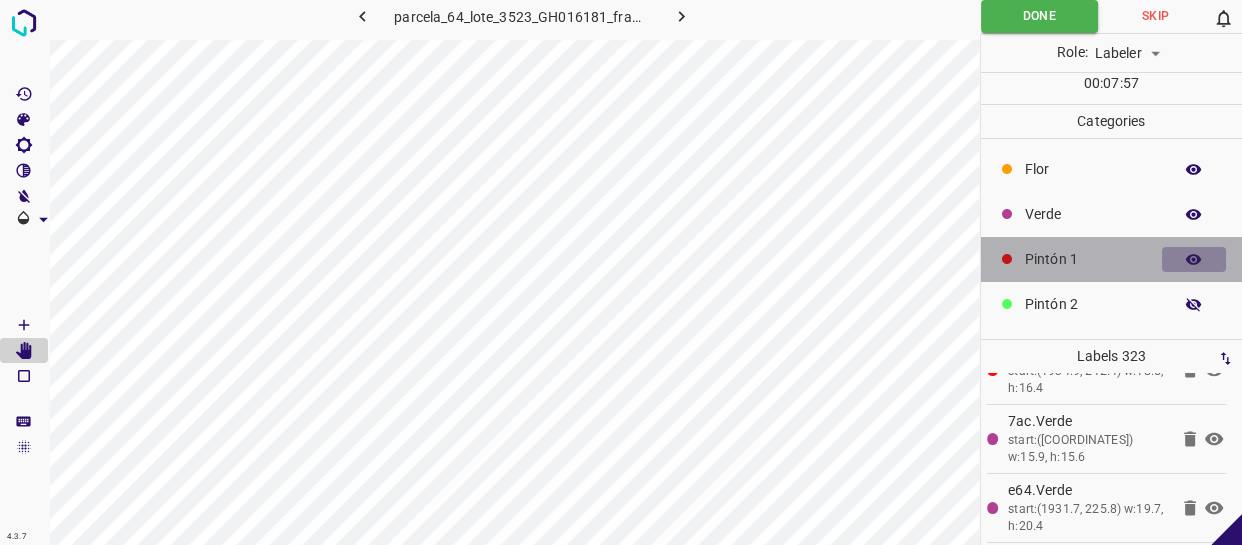 click 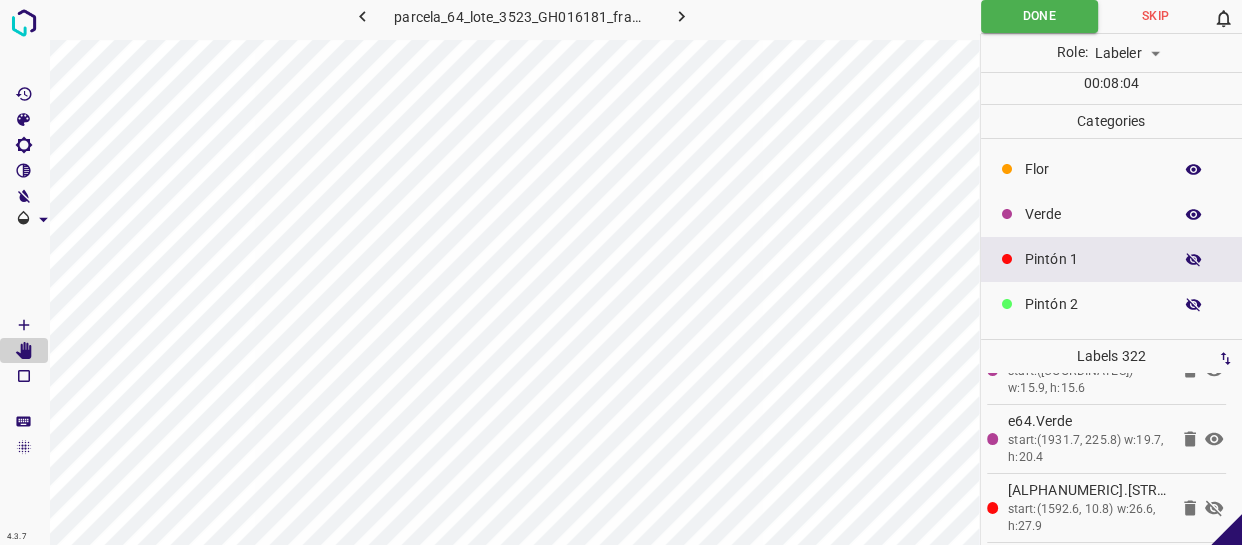 click on "Pintón 1" at bounding box center [1093, 259] 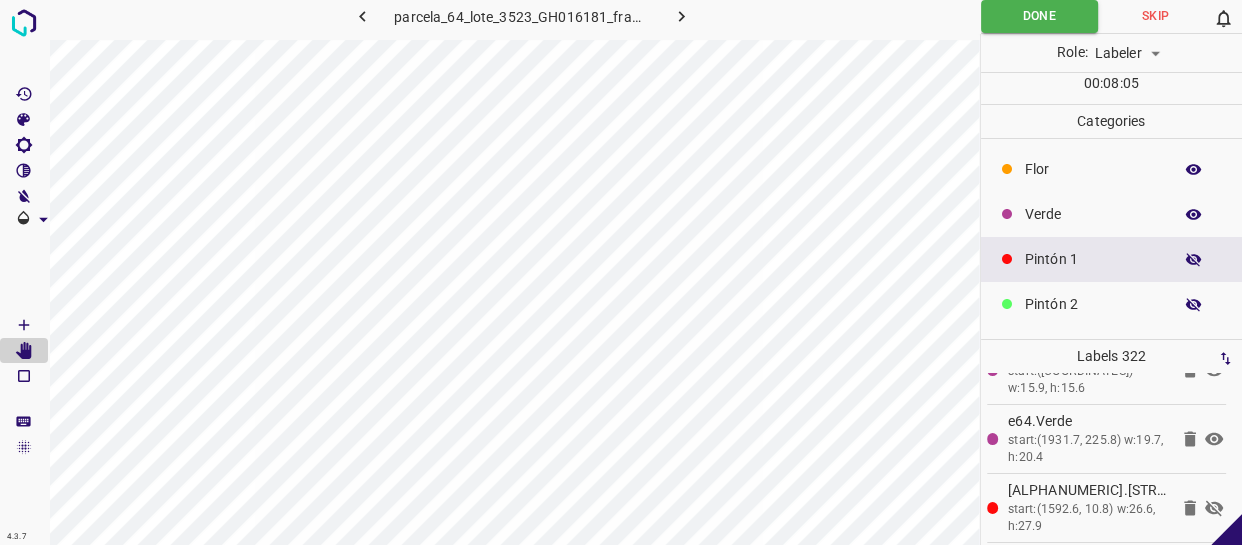 click at bounding box center (1194, 260) 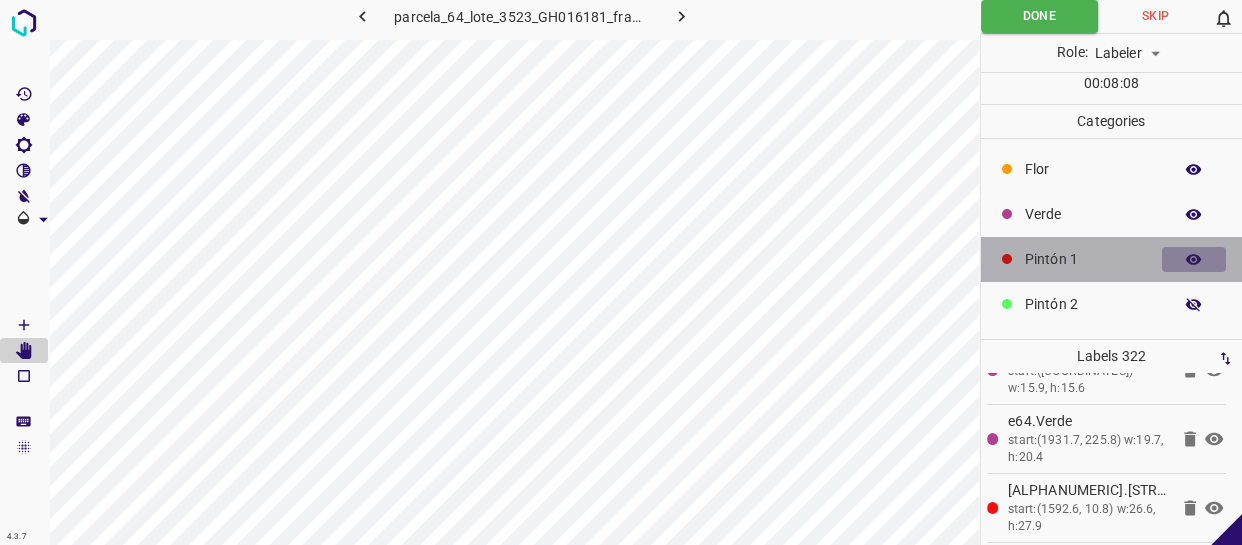 click at bounding box center [1194, 260] 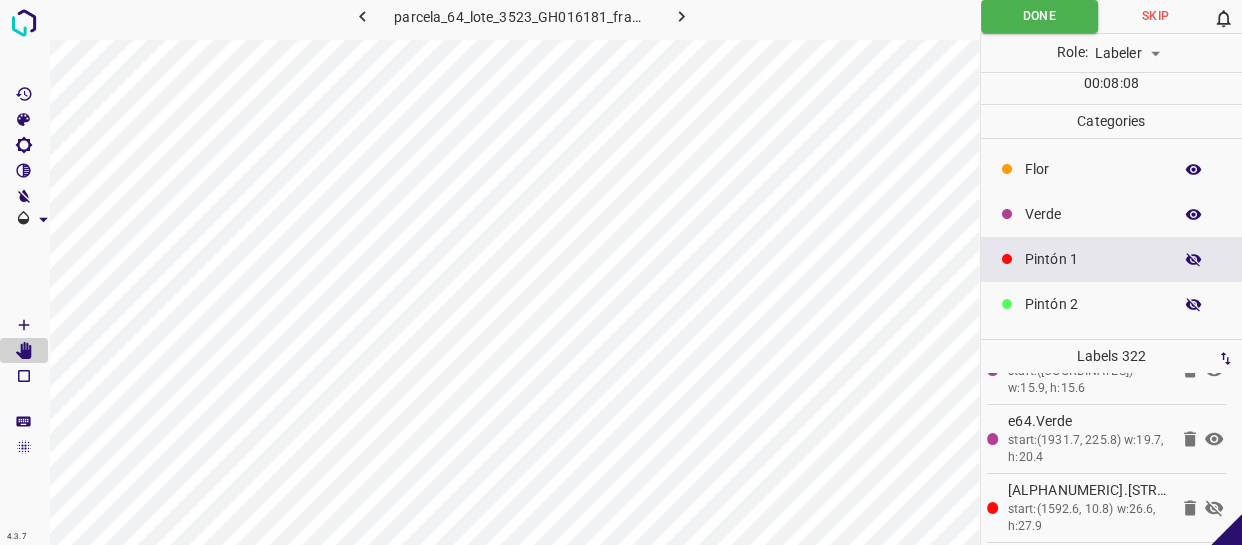 click 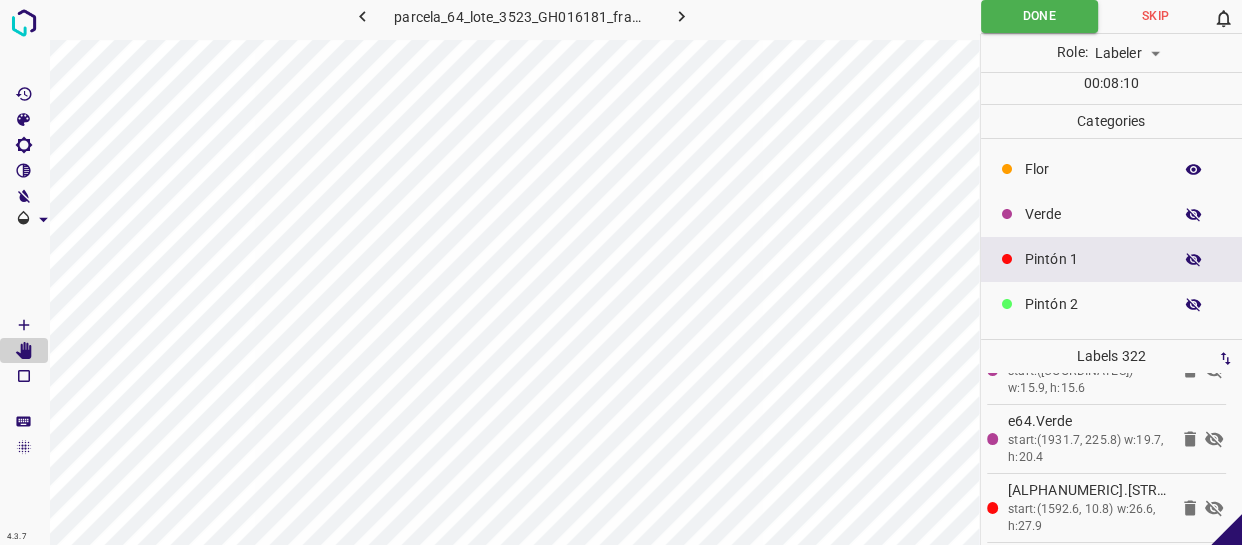 click 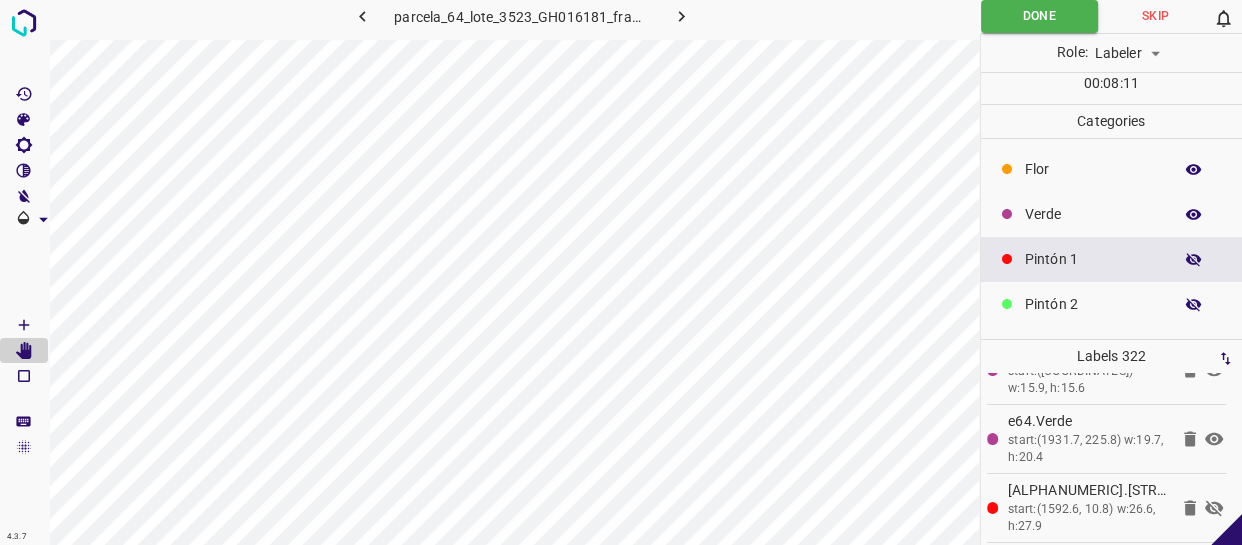click 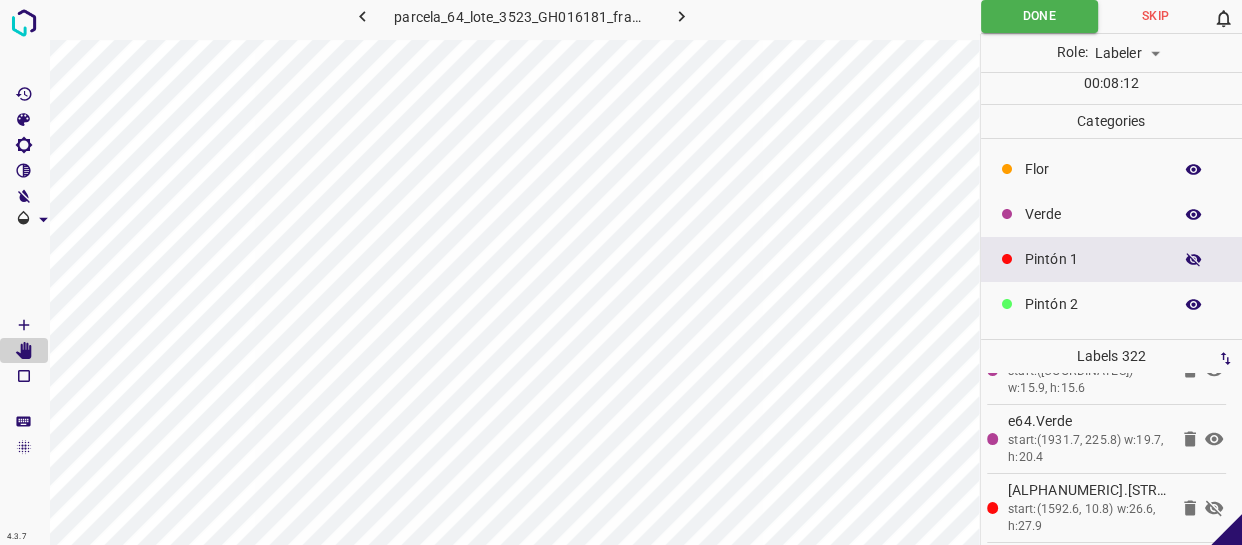 click 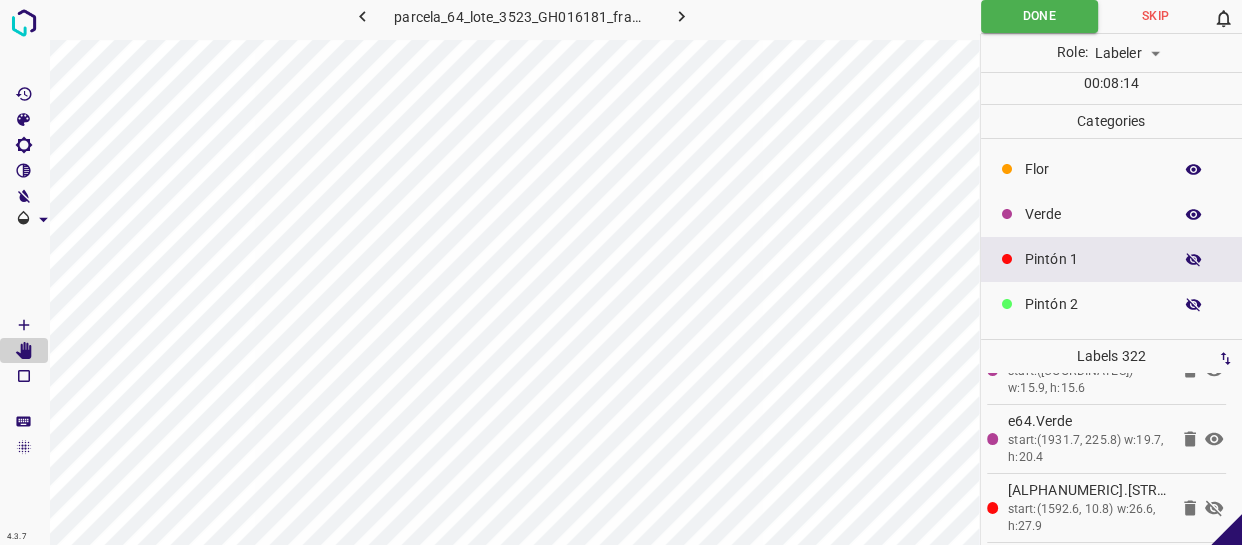 click 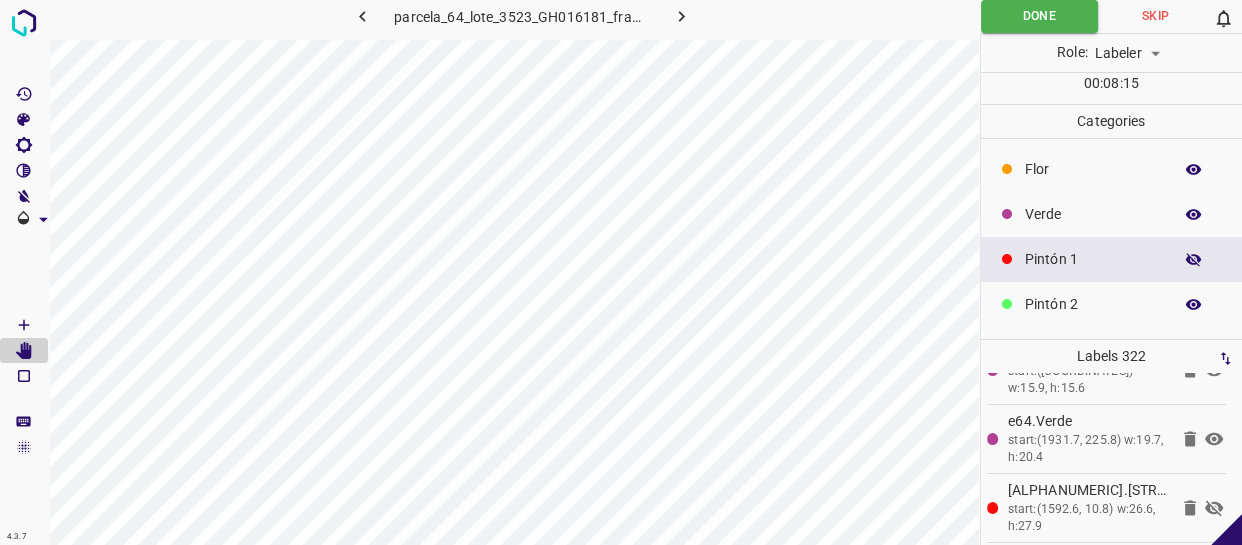 click 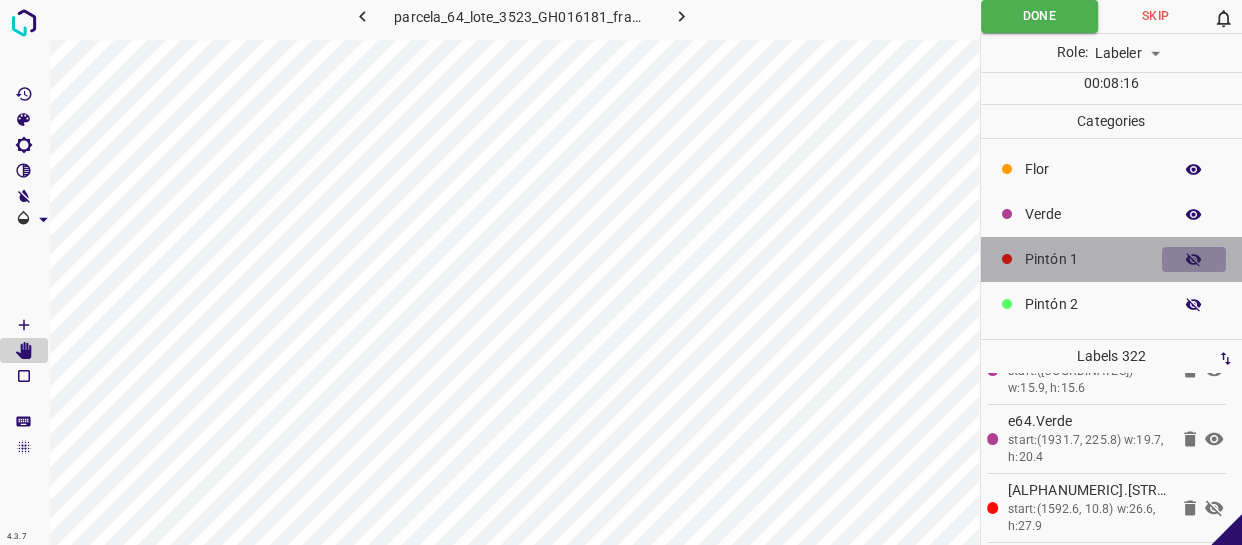 click 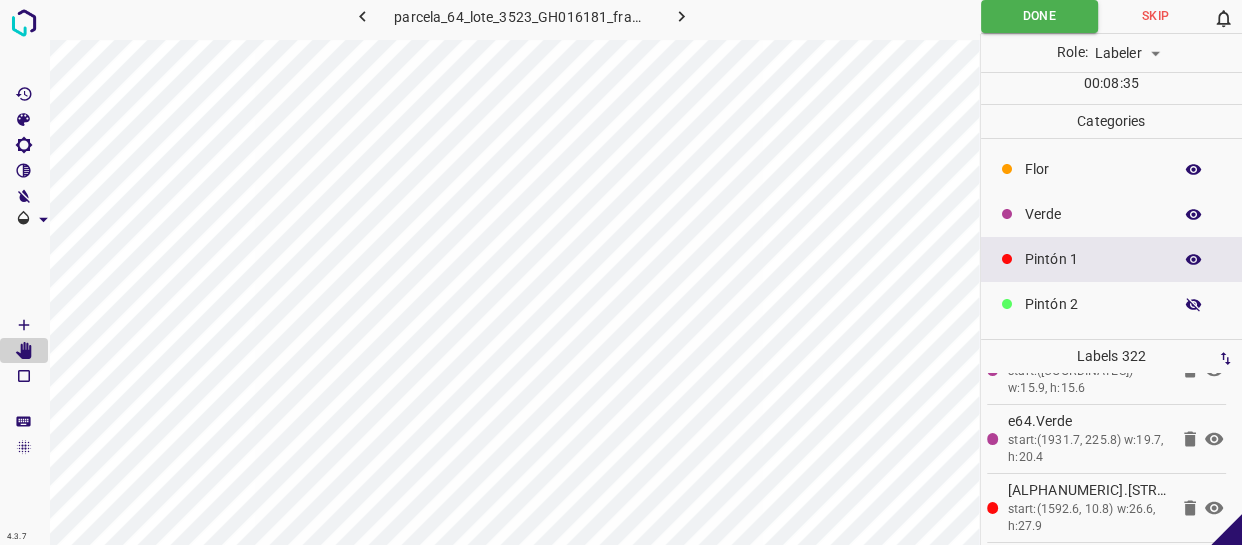 click 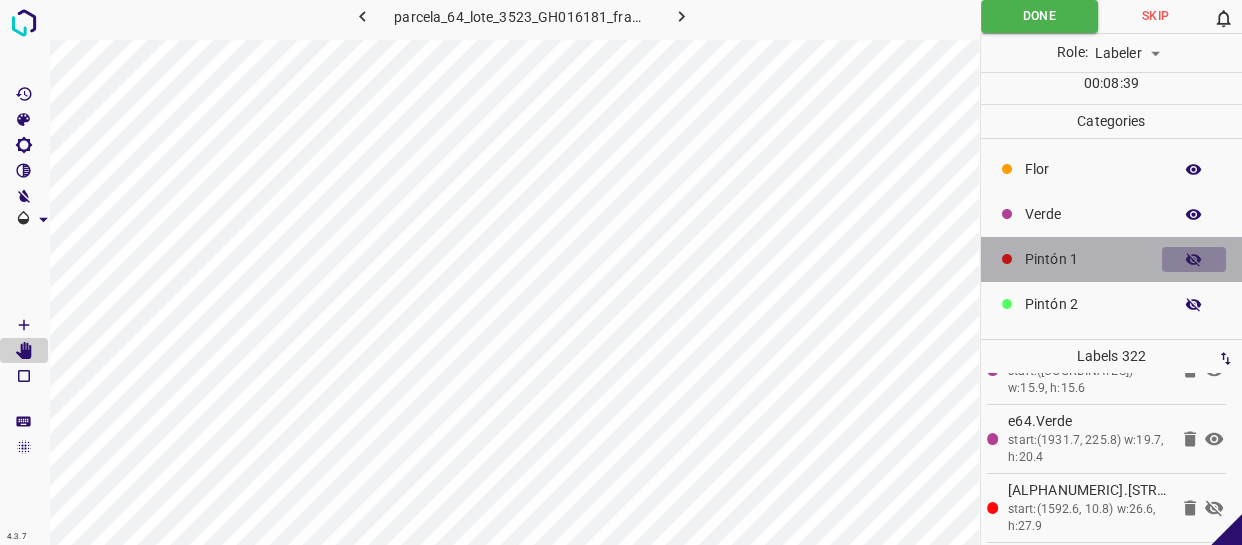 click at bounding box center [1194, 260] 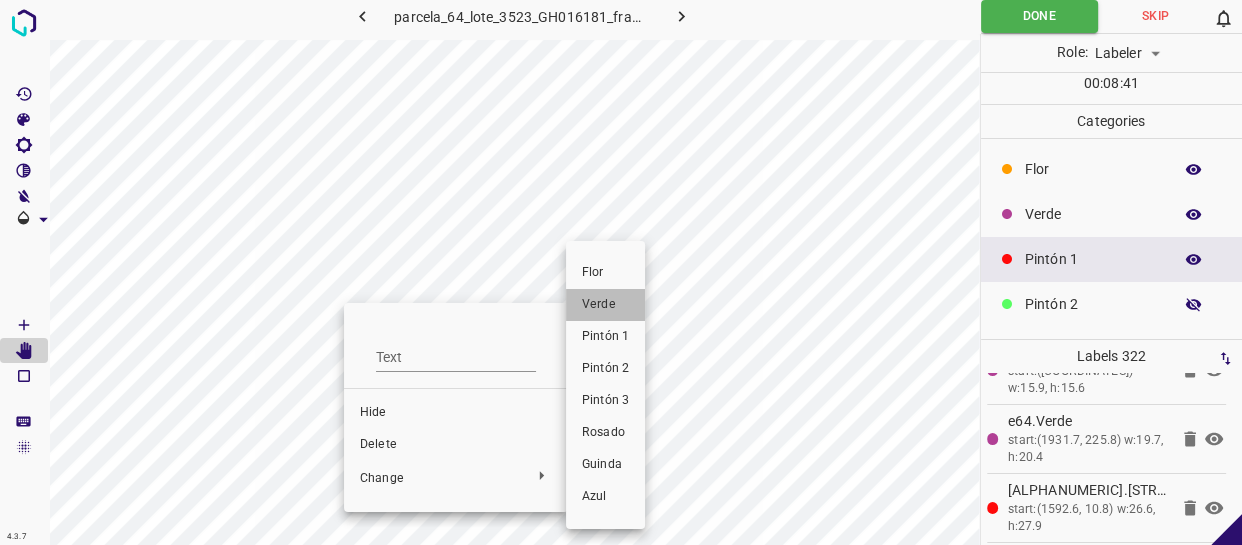 click on "Verde" at bounding box center [605, 305] 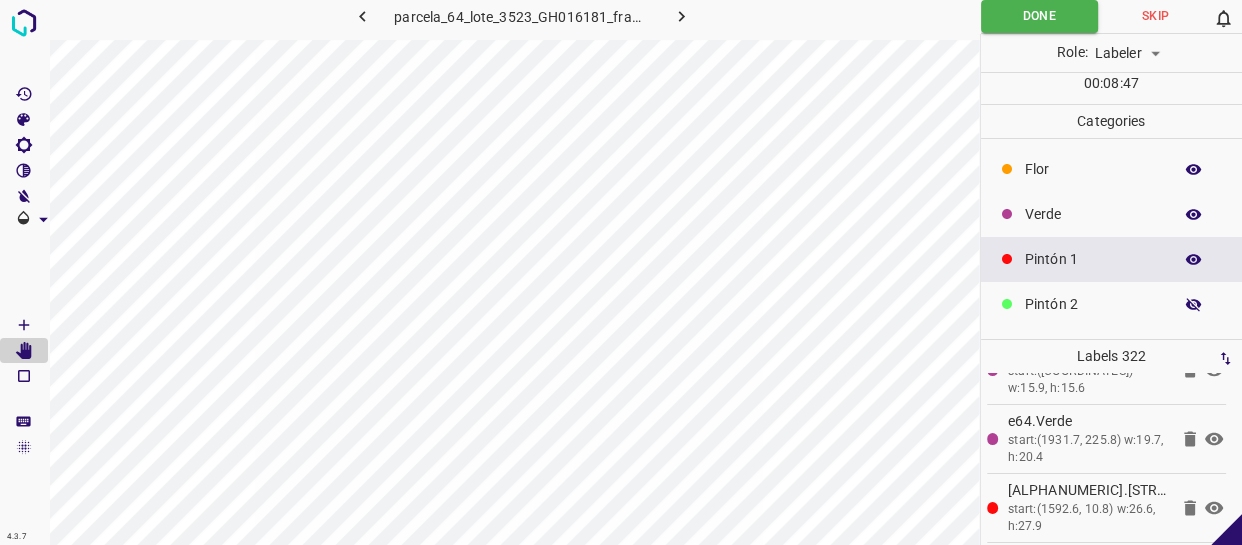click 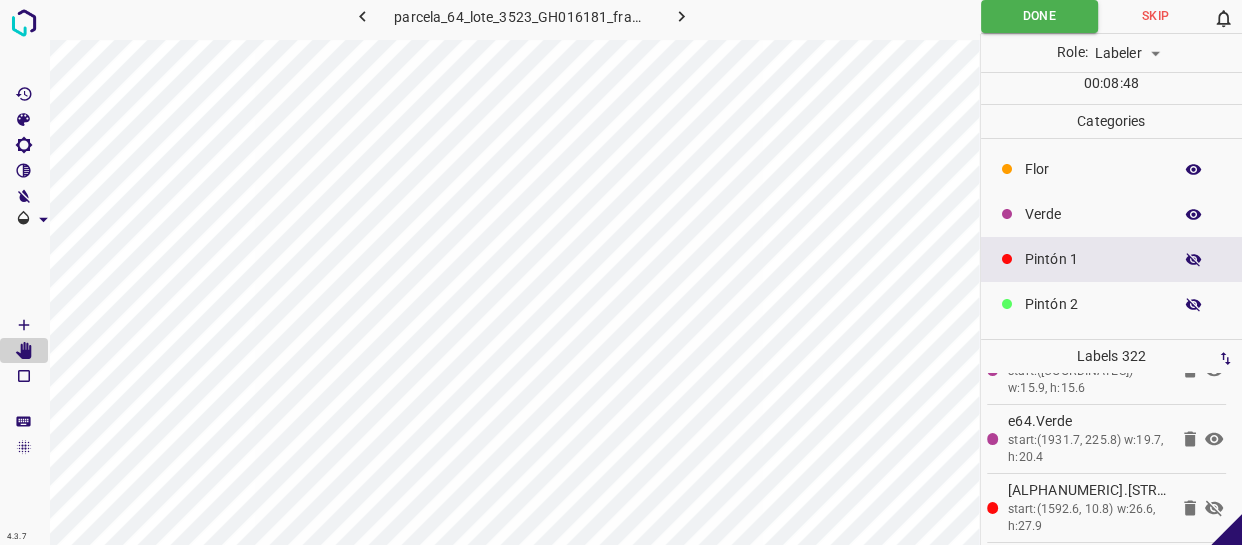 click 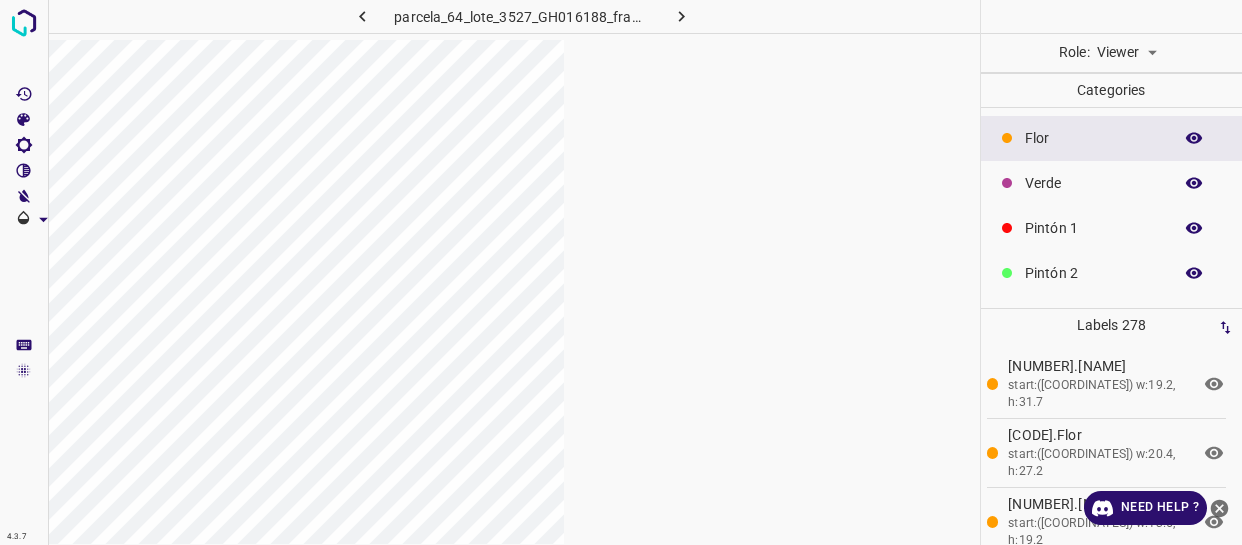 scroll, scrollTop: 0, scrollLeft: 0, axis: both 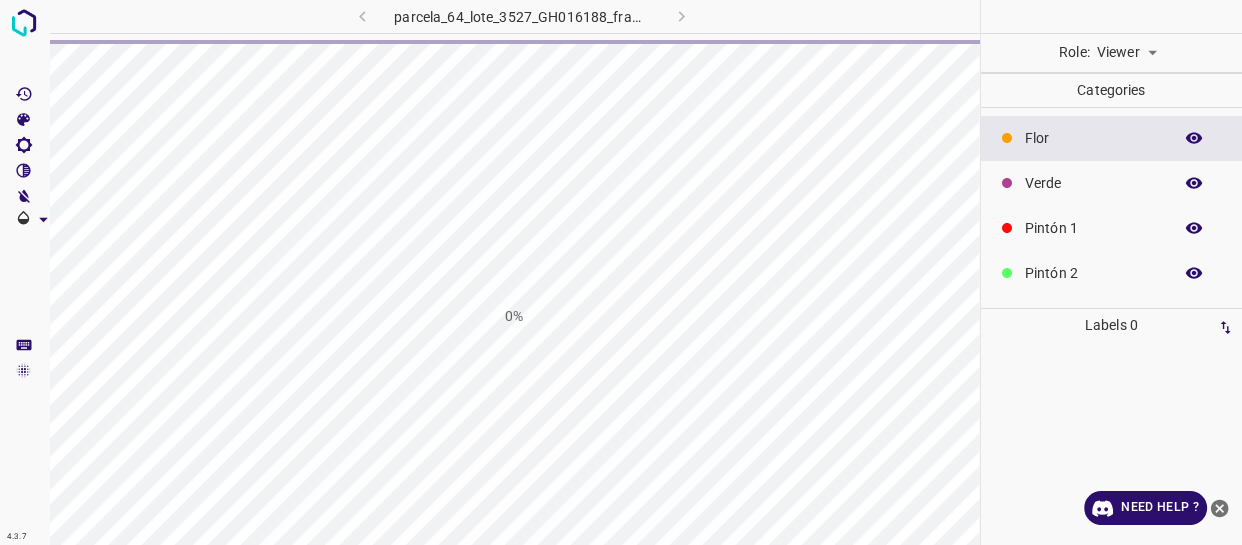 click 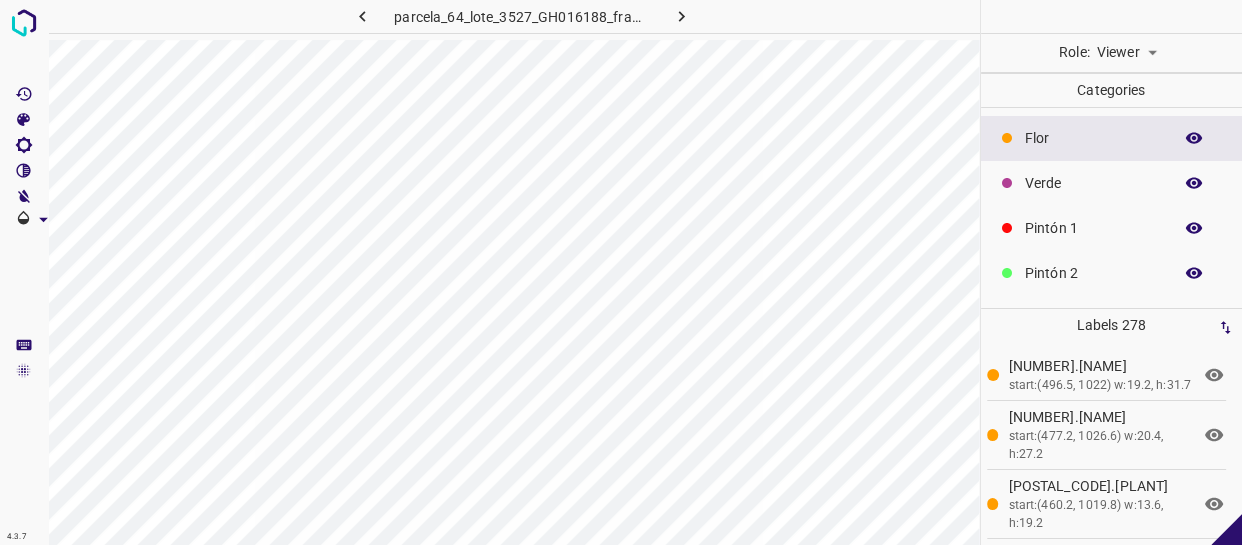 click 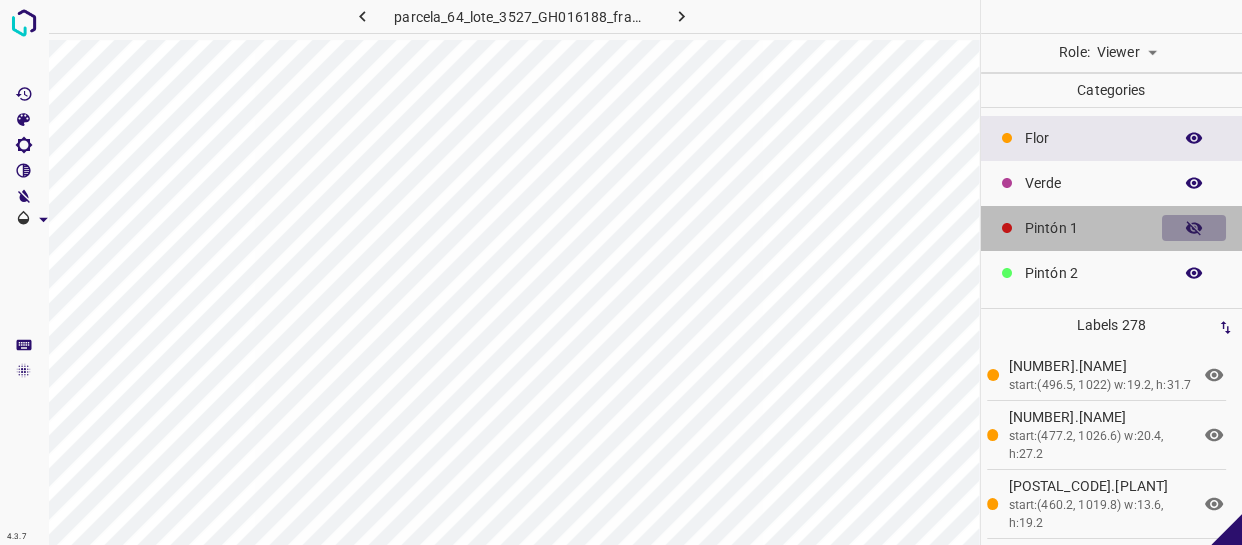 click at bounding box center [1194, 228] 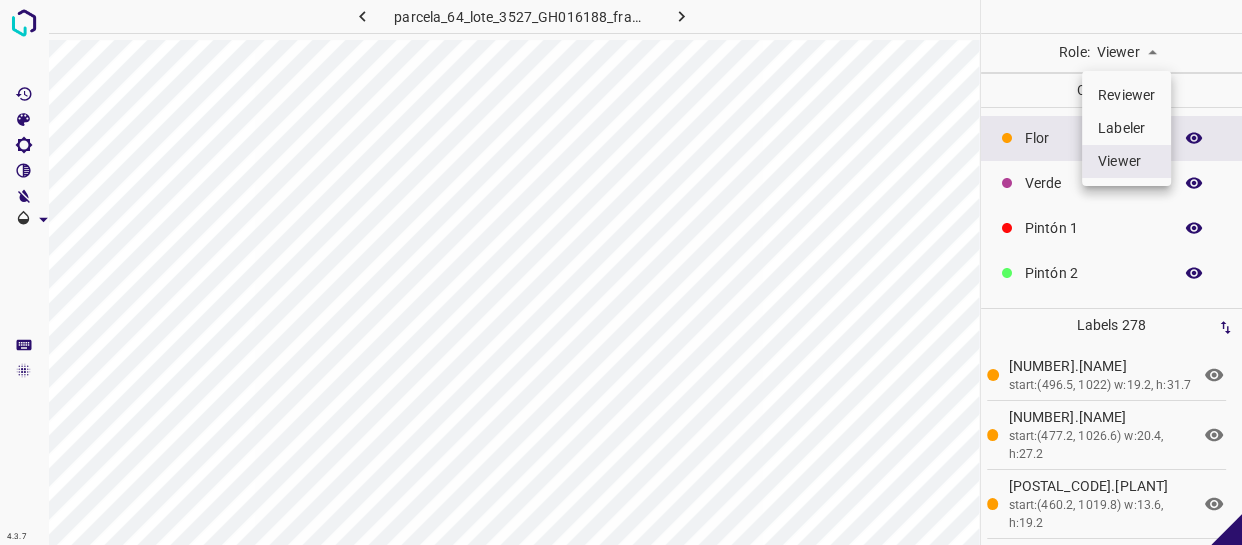 click on "[NUMBER].[NUMBER].[NUMBER] parcela_[NUMBER]_[NUMBER]_[NUMBER]_[NUMBER]_[NUMBER] Role: Viewer viewer Categories [PLANT] [COLOR] [COLOR] [NUMBER] [COLOR] [COLOR] Labels   278 [POSTAL_CODE].[PLANT]
start:([COORDINATES])
w:19.2, h:31.7
[POSTAL_CODE].[PLANT]
start:([COORDINATES])
w:20.4, h:27.2
[POSTAL_CODE].[PLANT]
start:([COORDINATES])
w:13.6, h:19.2
[POSTAL_CODE].[PLANT]
start:([COORDINATES])
w:22.6, h:28.3
[POSTAL_CODE].[PLANT]
start:([COORDINATES])
w:19.2, h:30.6
[POSTAL_CODE].[PLANT]
start:([COORDINATES])
w:26, h:35.1
[POSTAL_CODE].[COLOR]
start:([COORDINATES])
w:28.2, h:24.6
[POSTAL_CODE].[COLOR]
start:([COORDINATES])
w:20, h:28.2
[POSTAL_CODE].[COLOR]
start:([COORDINATES])
w:30, h:29.1
[POSTAL_CODE].[COLOR]
start:([COORDINATES])
w:22.7, h:20.9
[POSTAL_CODE].[COLOR]
start:([COORDINATES])
w:22.7, h:27.3
[POSTAL_CODE].[COLOR]
start:([COORDINATES])
w:28.2, h:15.4
[NUMBER].[POSTAL_CODE].[COLOR] [NUMBER] [NUMBER]" at bounding box center [621, 272] 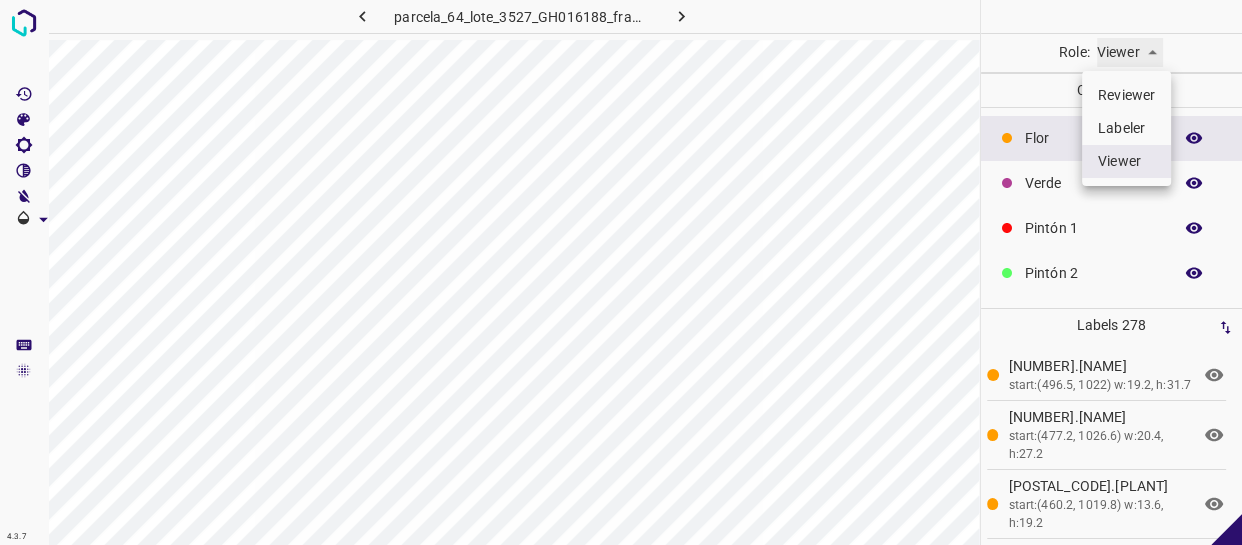 type on "labeler" 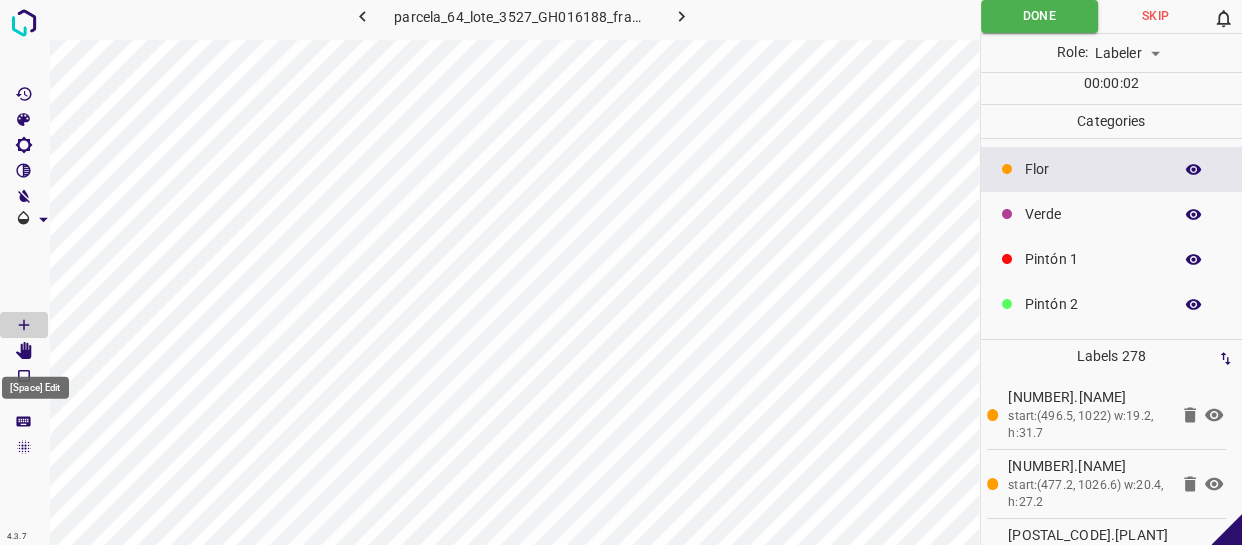 click 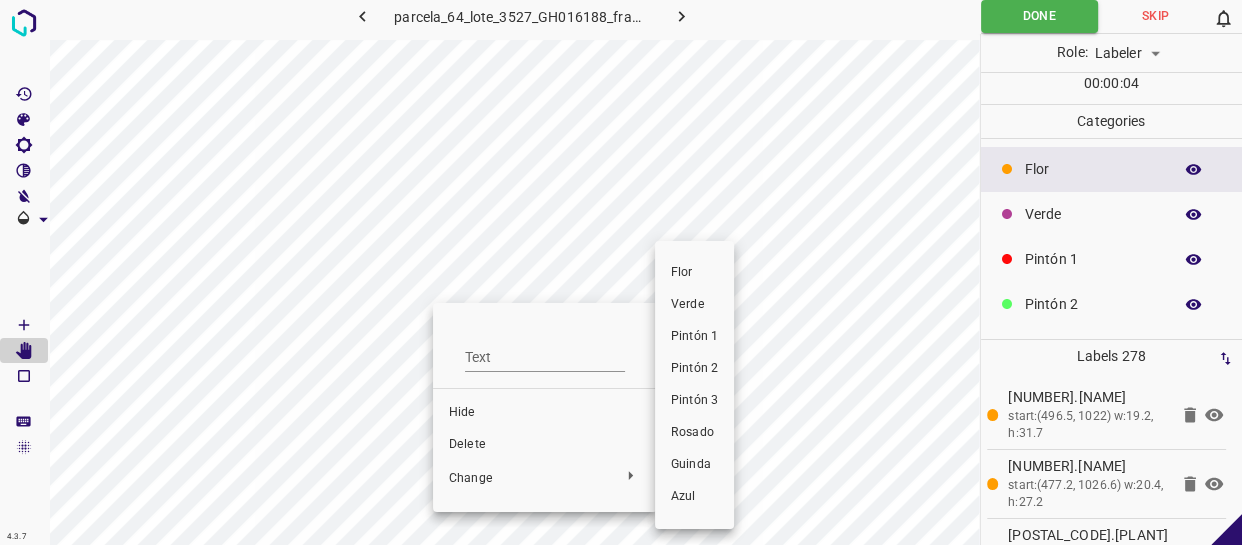 click on "Verde" at bounding box center (694, 305) 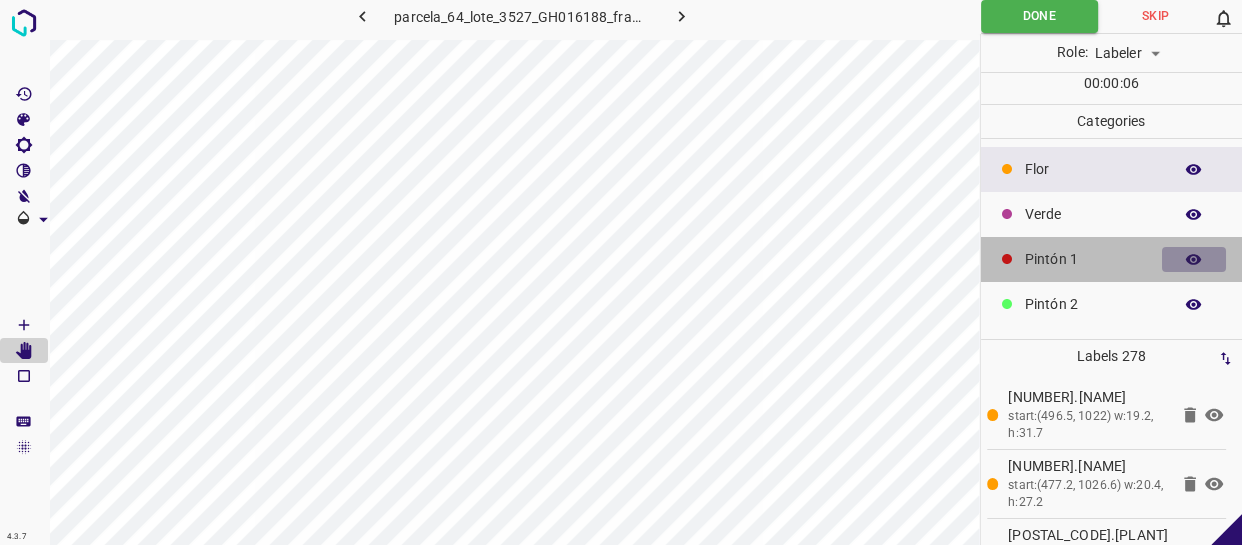 click at bounding box center [1194, 260] 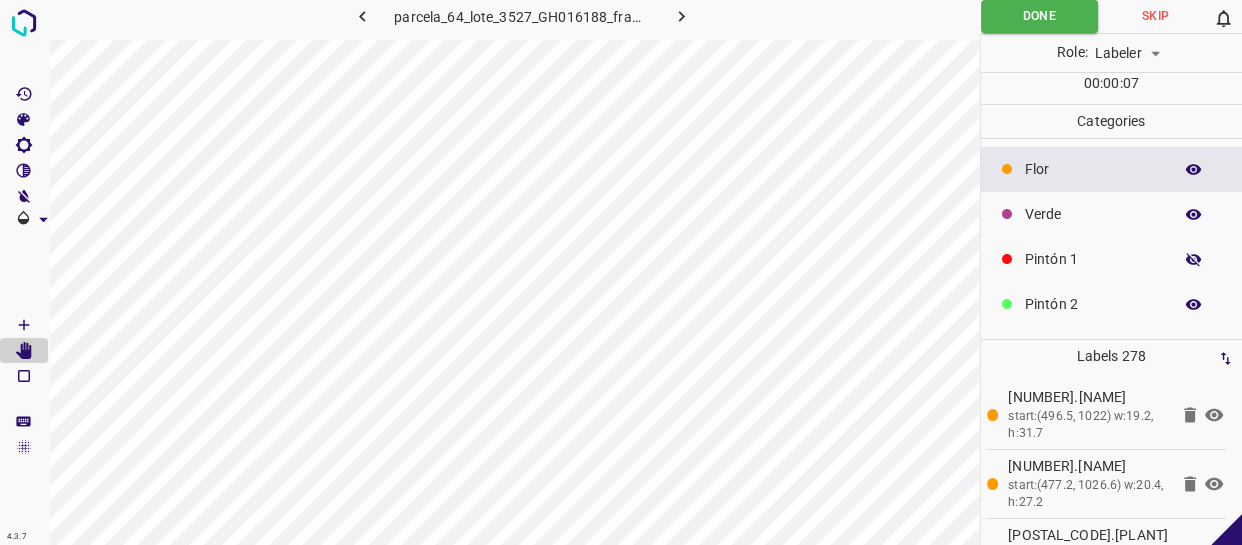 click at bounding box center [1194, 260] 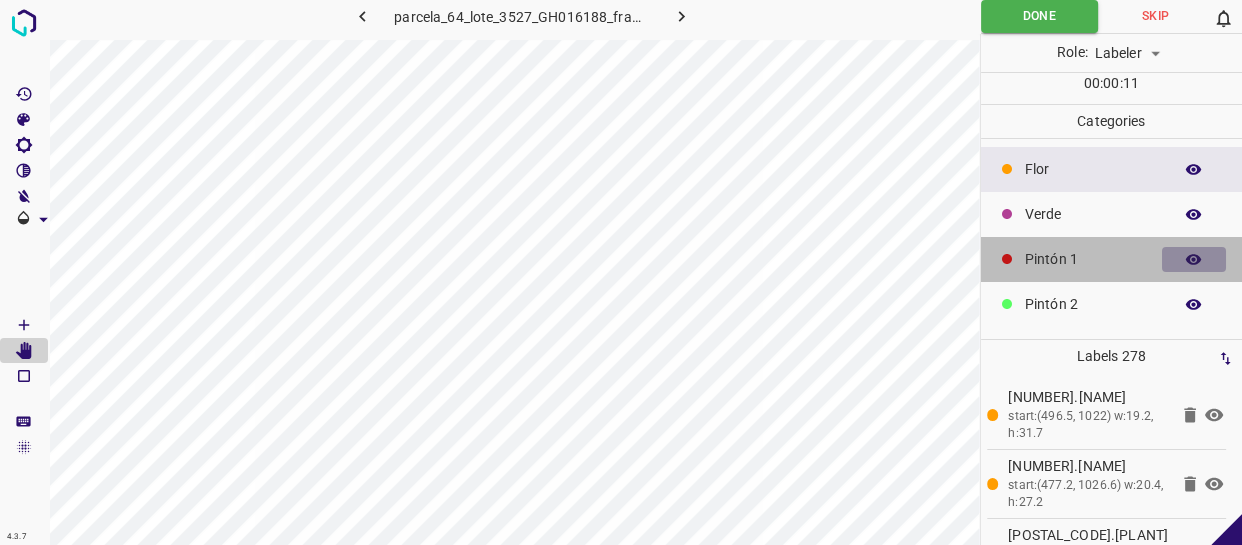 click at bounding box center [1194, 260] 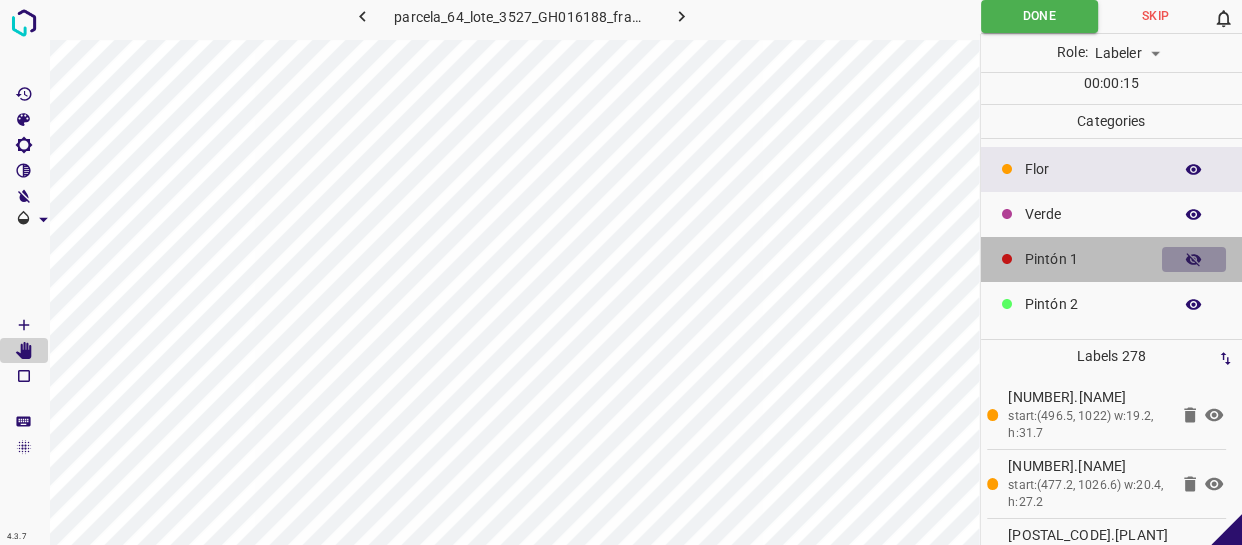 click 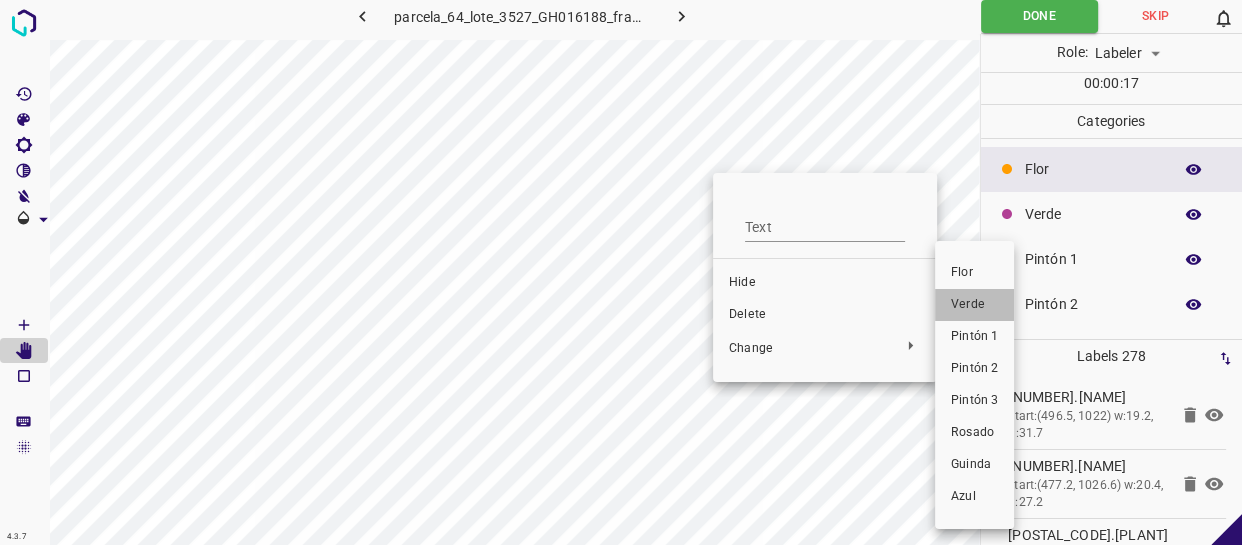 click on "Verde" at bounding box center [974, 305] 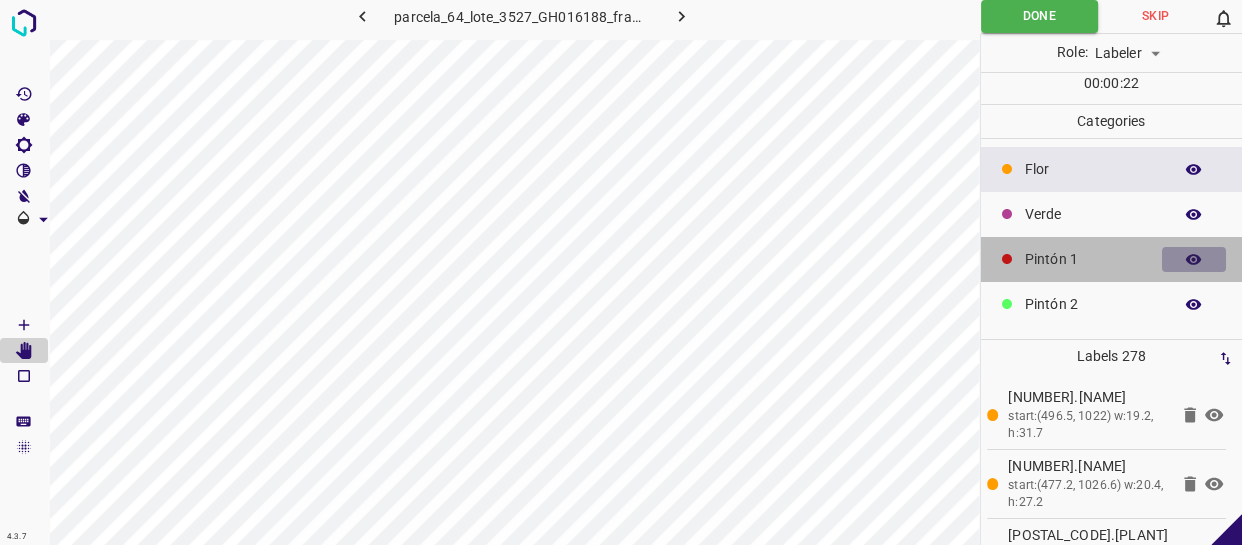 click 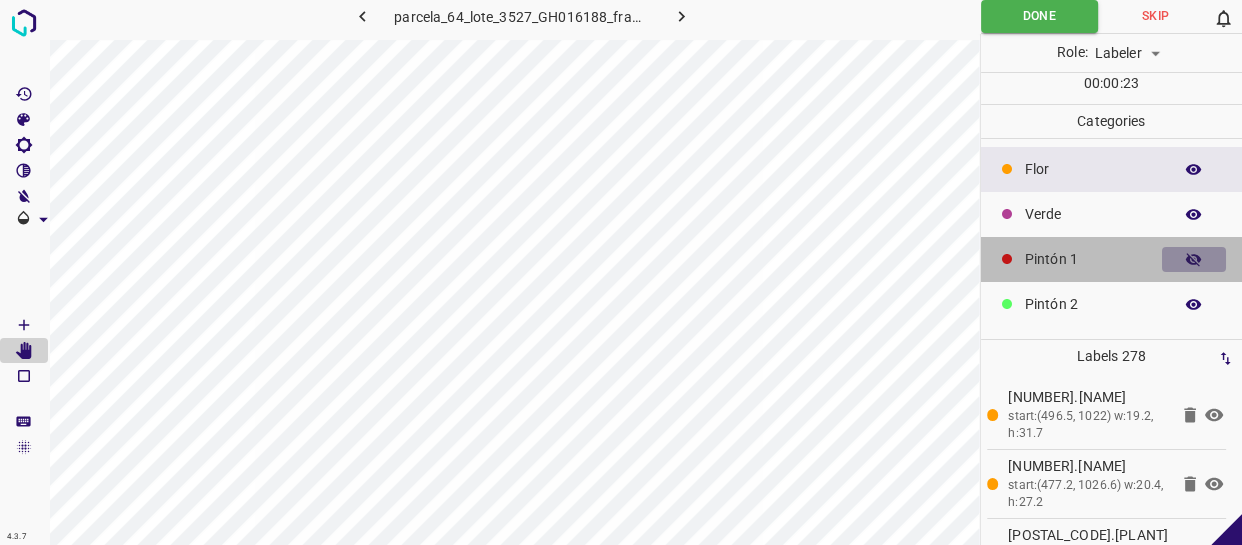 click 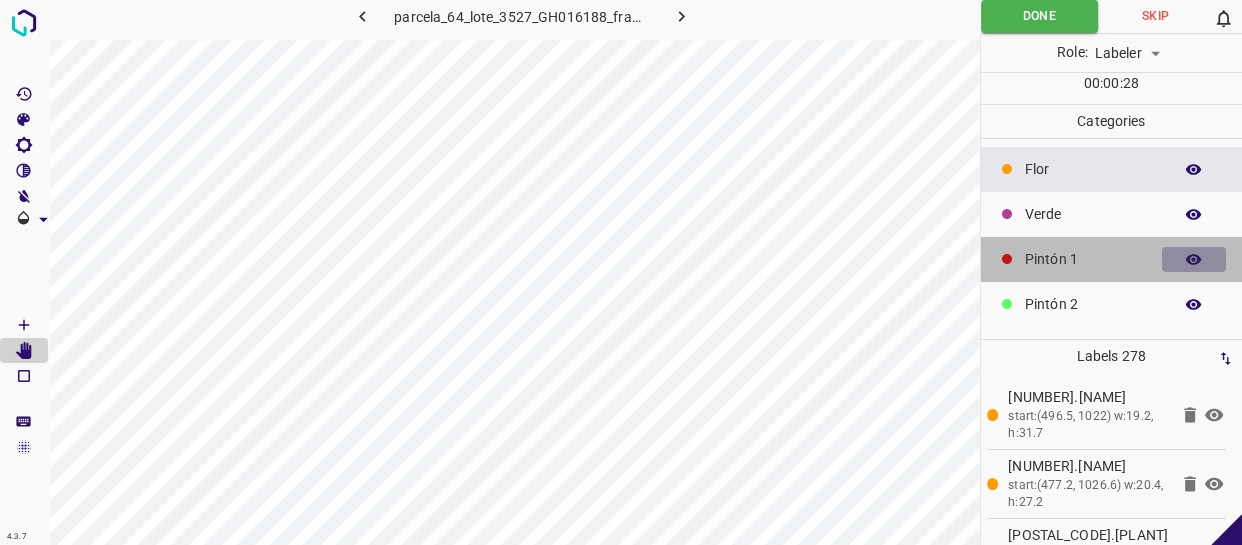 click at bounding box center [1194, 260] 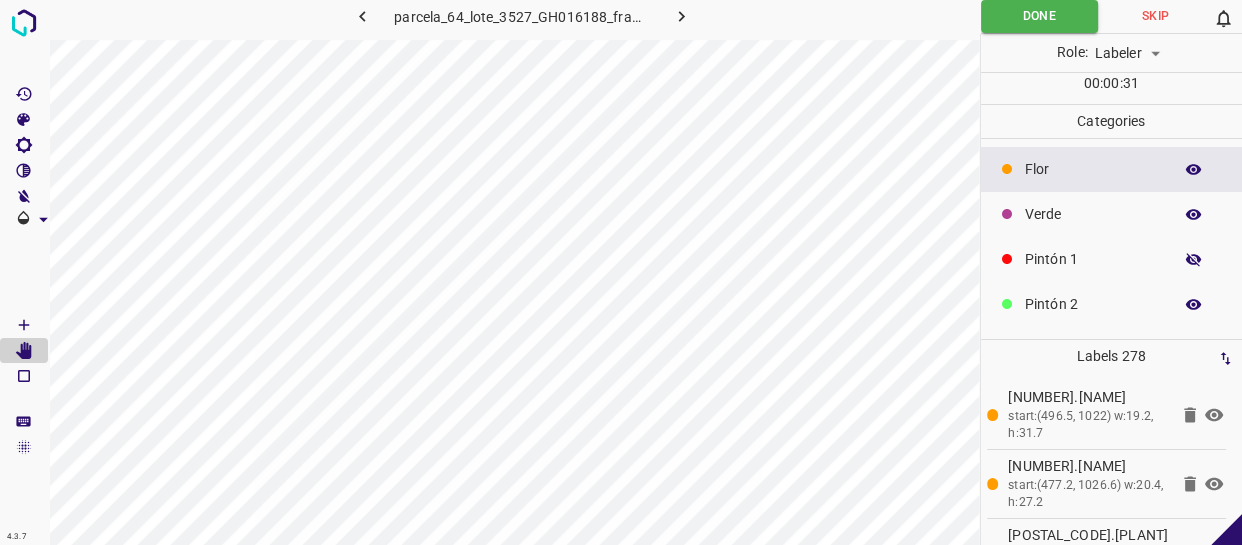 click at bounding box center [1194, 260] 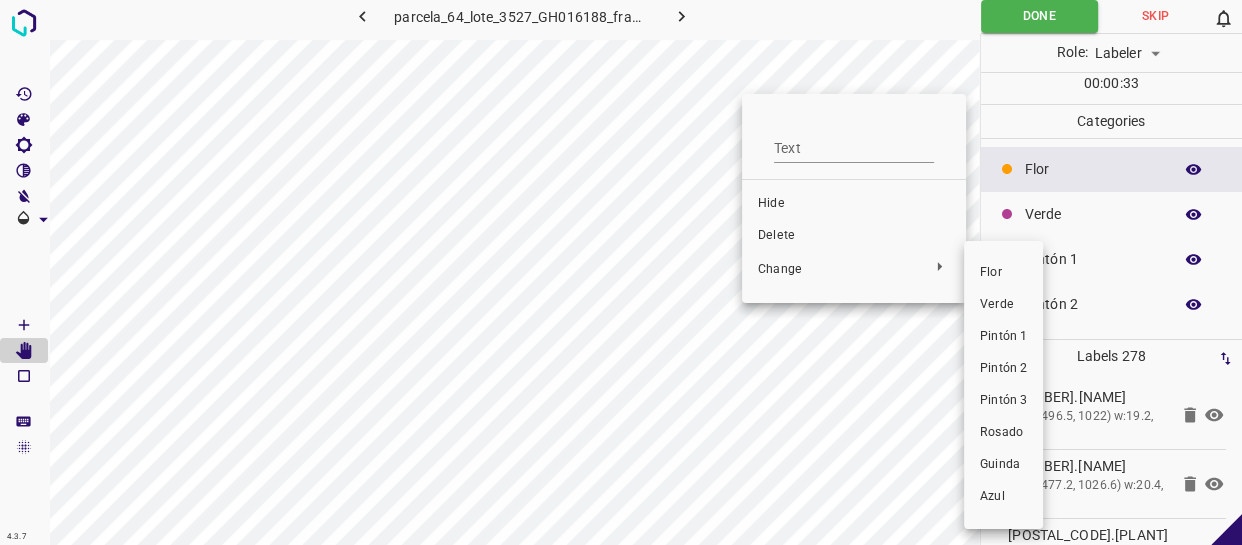 click on "Verde" at bounding box center (1003, 305) 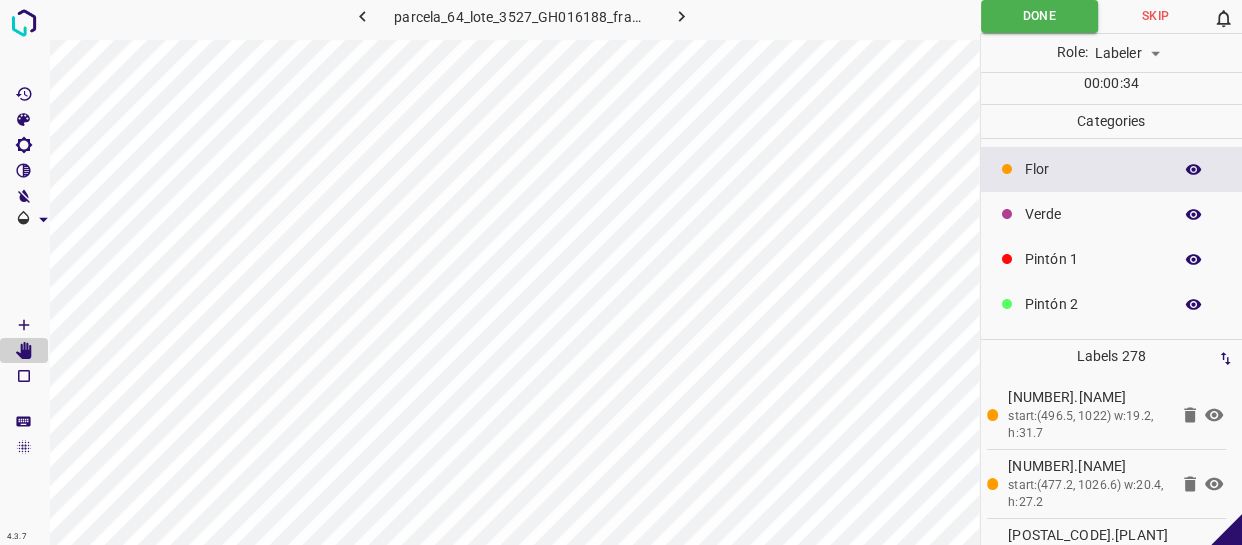 click 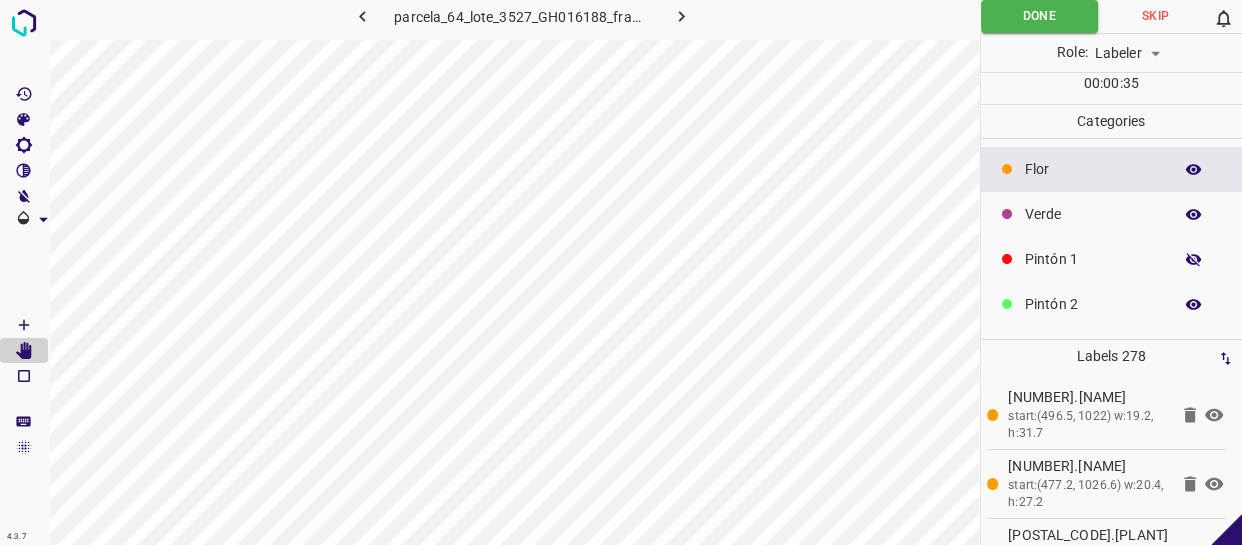 click 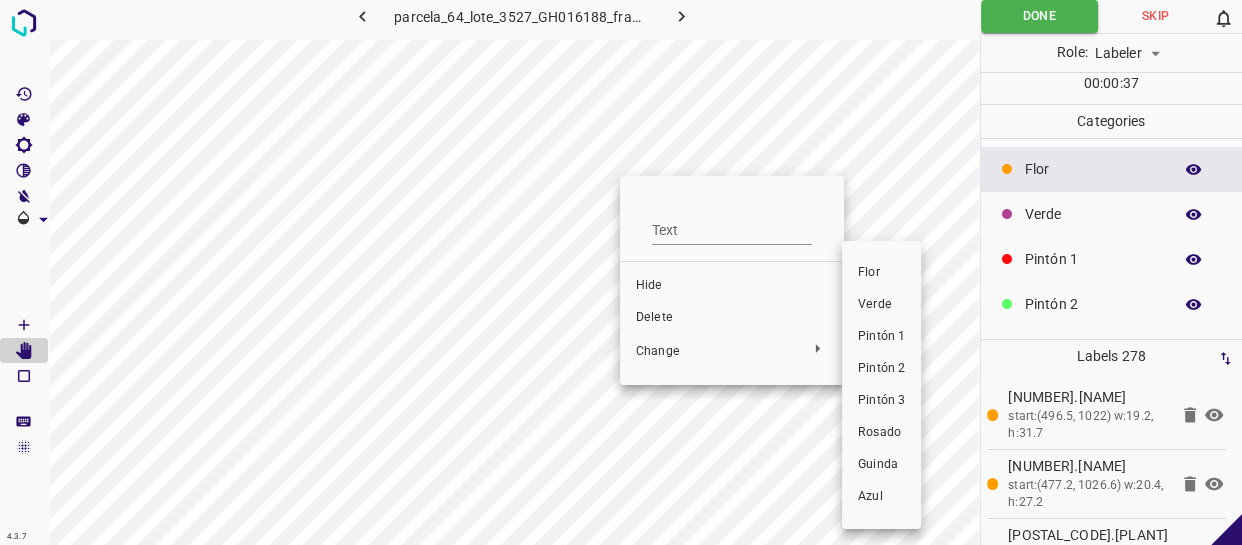 click on "Verde" at bounding box center (881, 305) 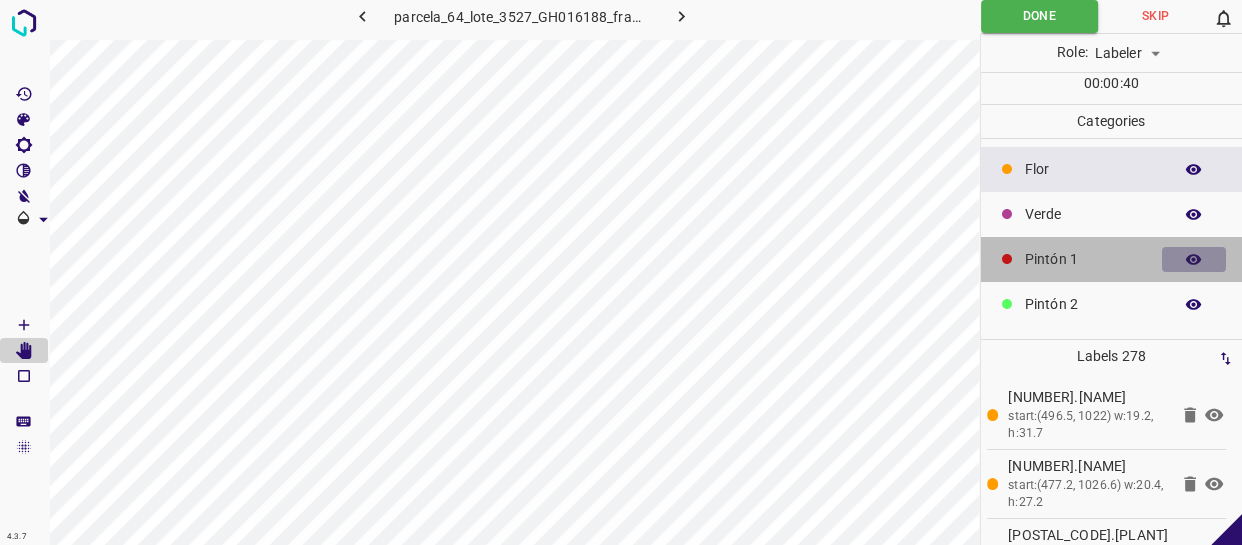 click at bounding box center (1194, 260) 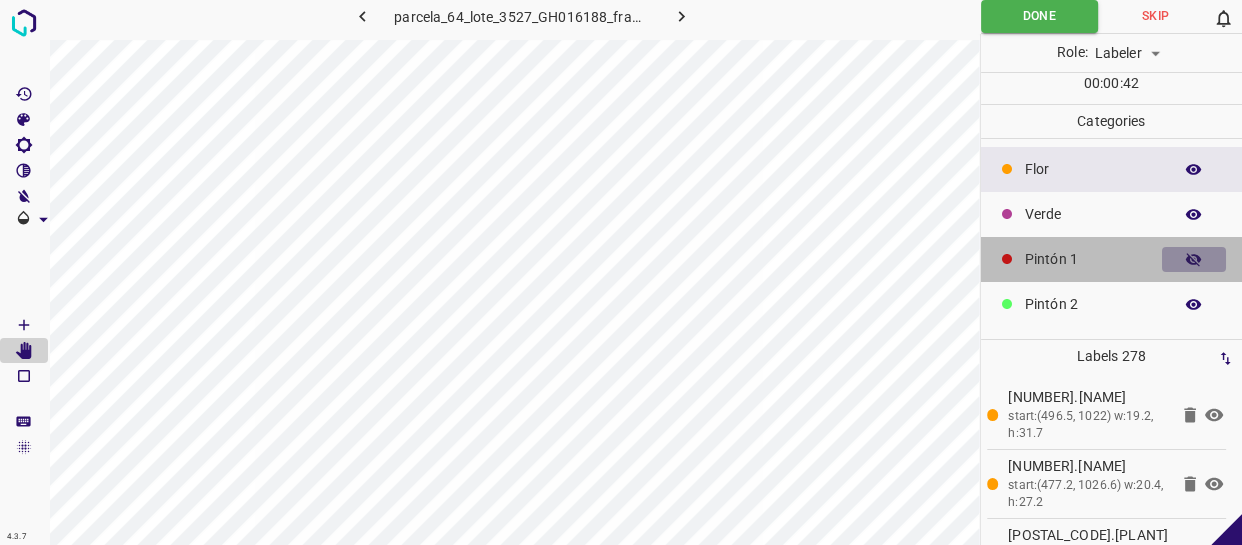 click at bounding box center [1194, 260] 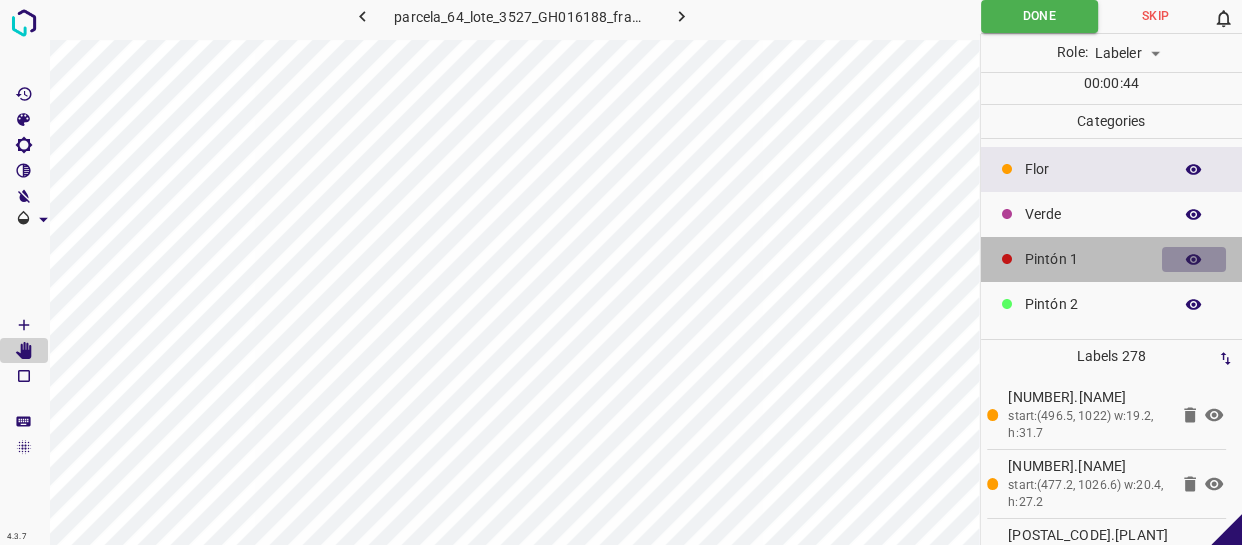 click 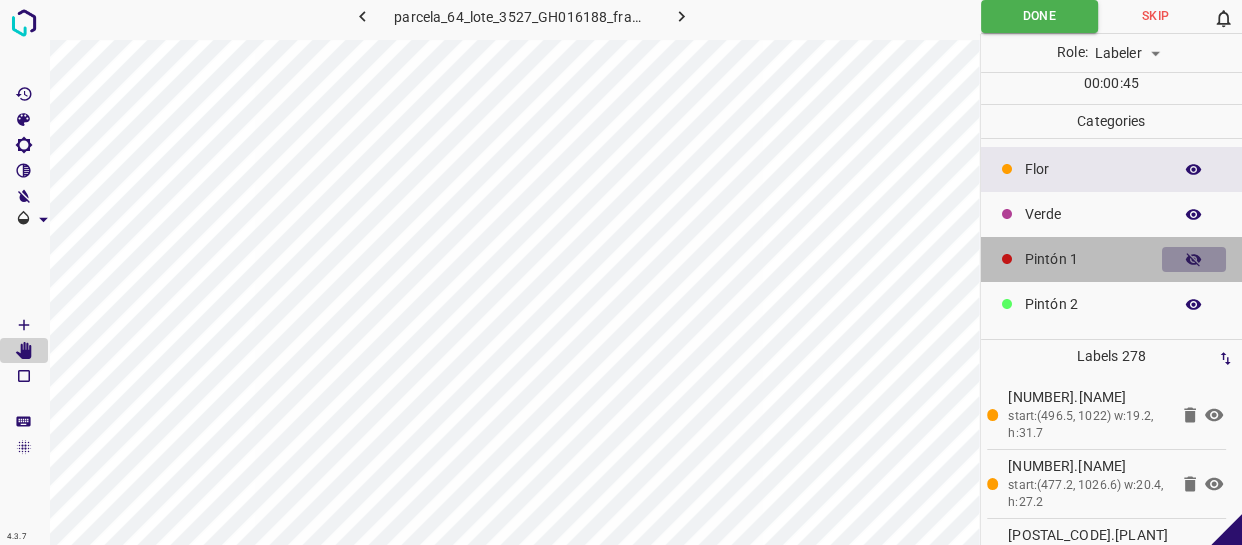 click 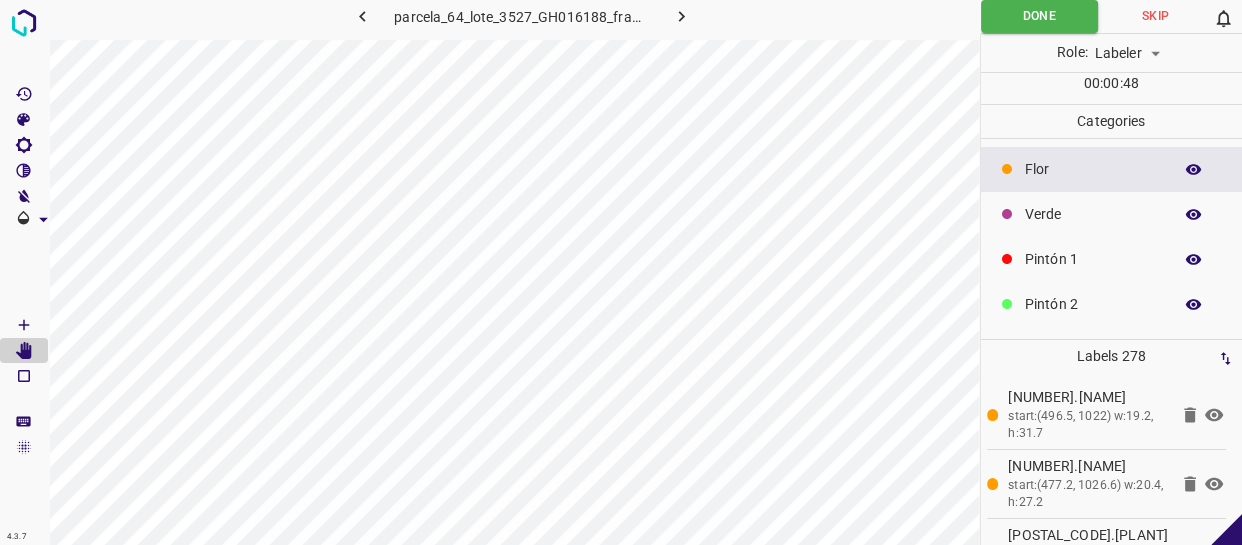 click 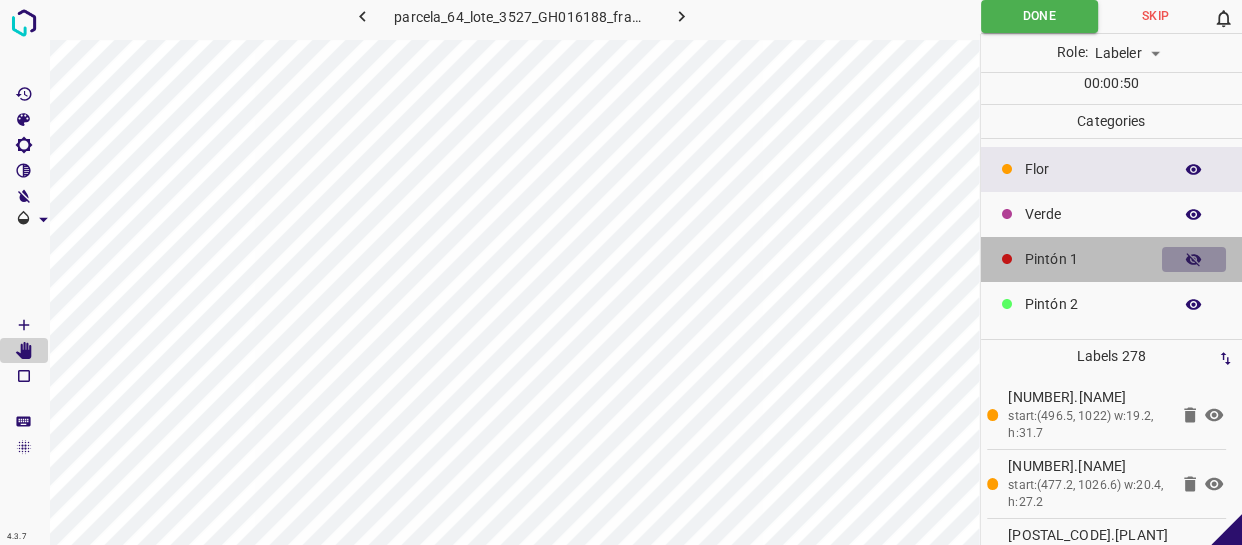 click at bounding box center (1194, 260) 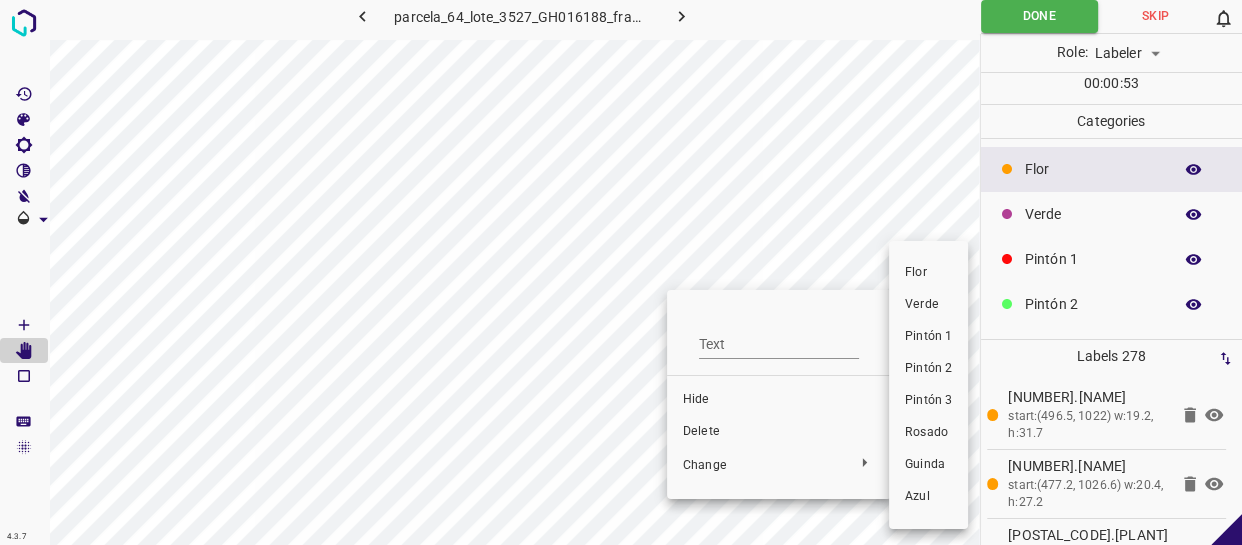 click on "Verde" at bounding box center [928, 305] 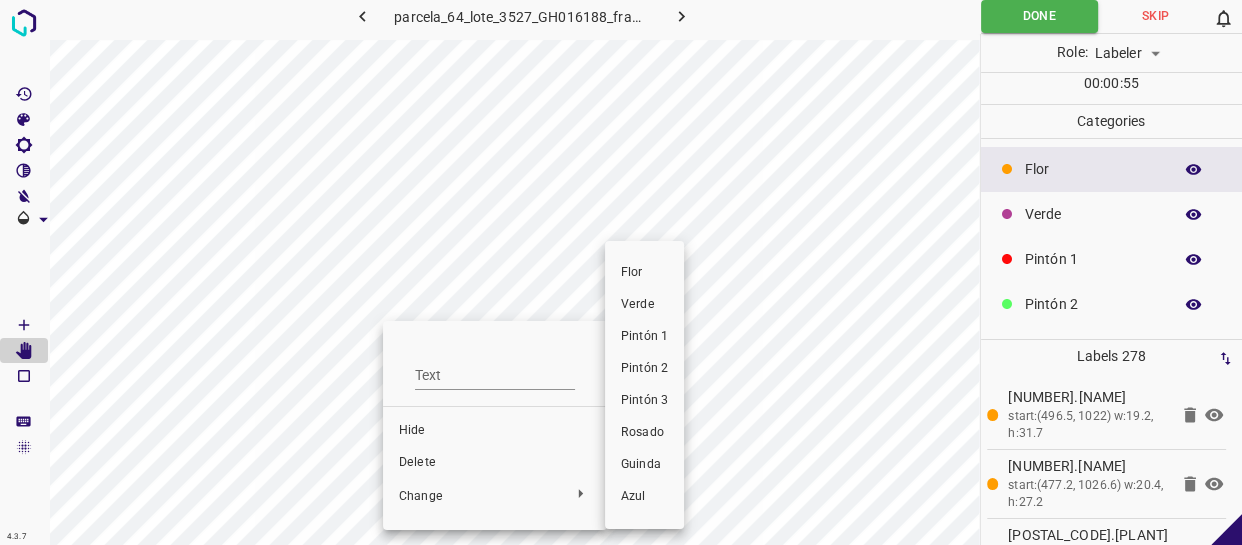 click on "Verde" at bounding box center [644, 305] 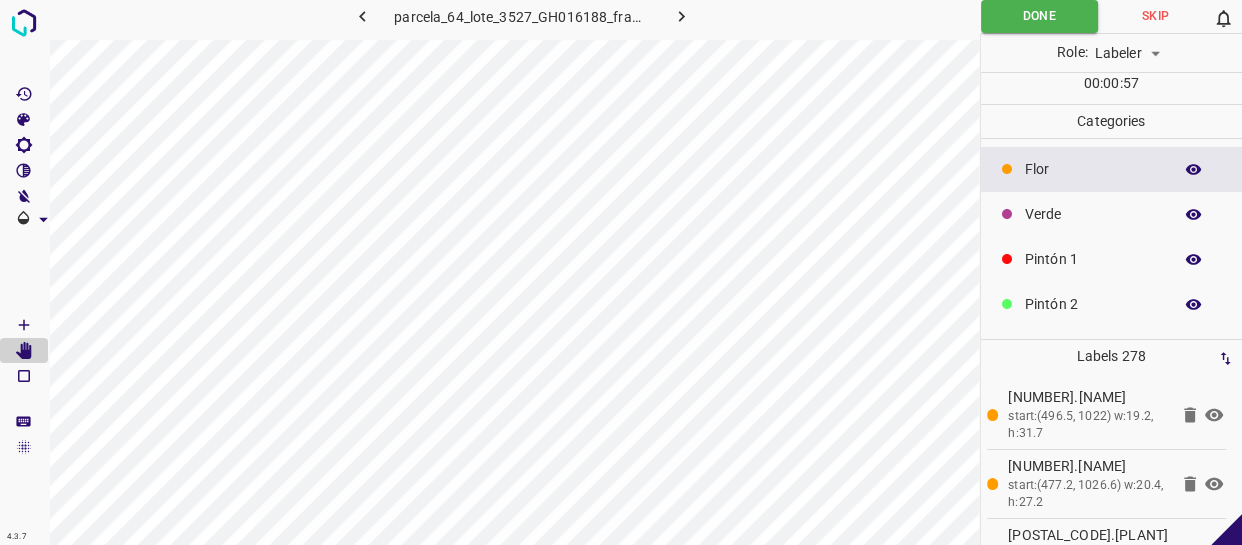 click 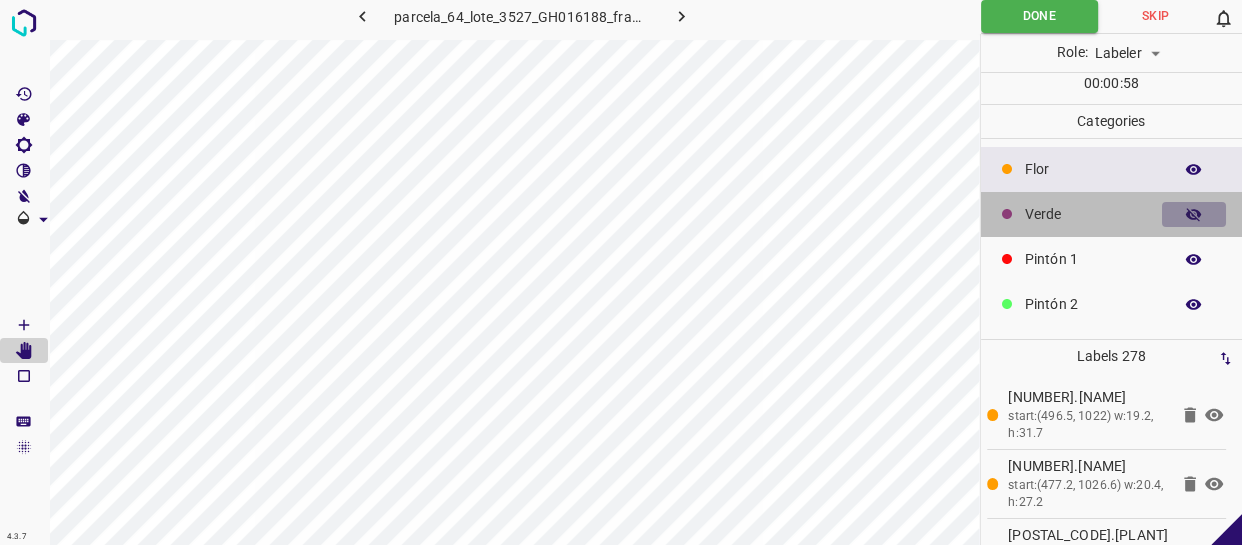 click 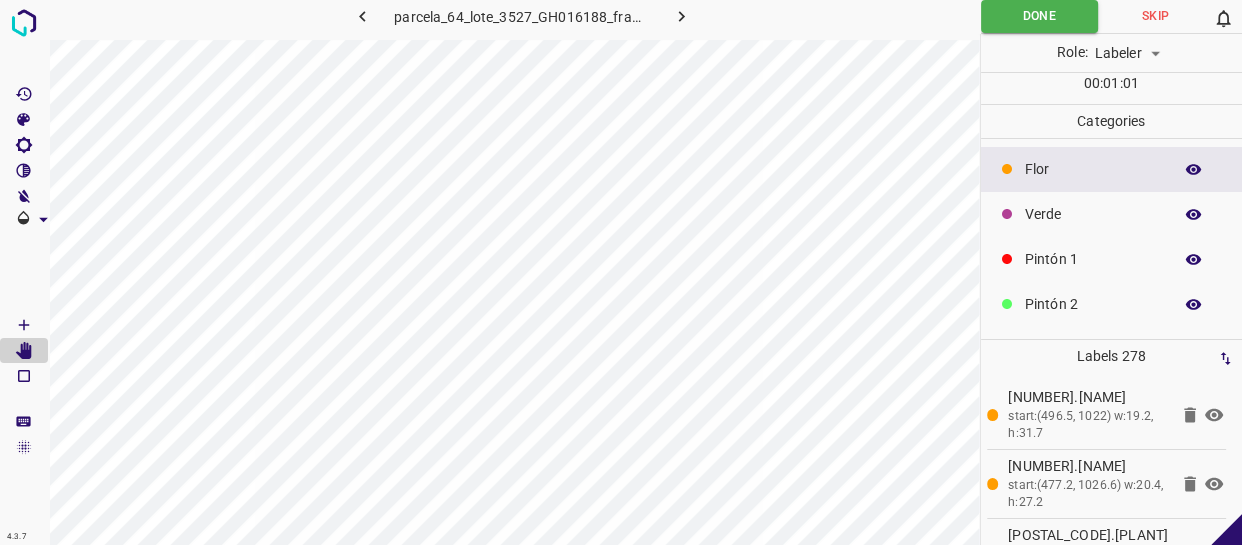 click 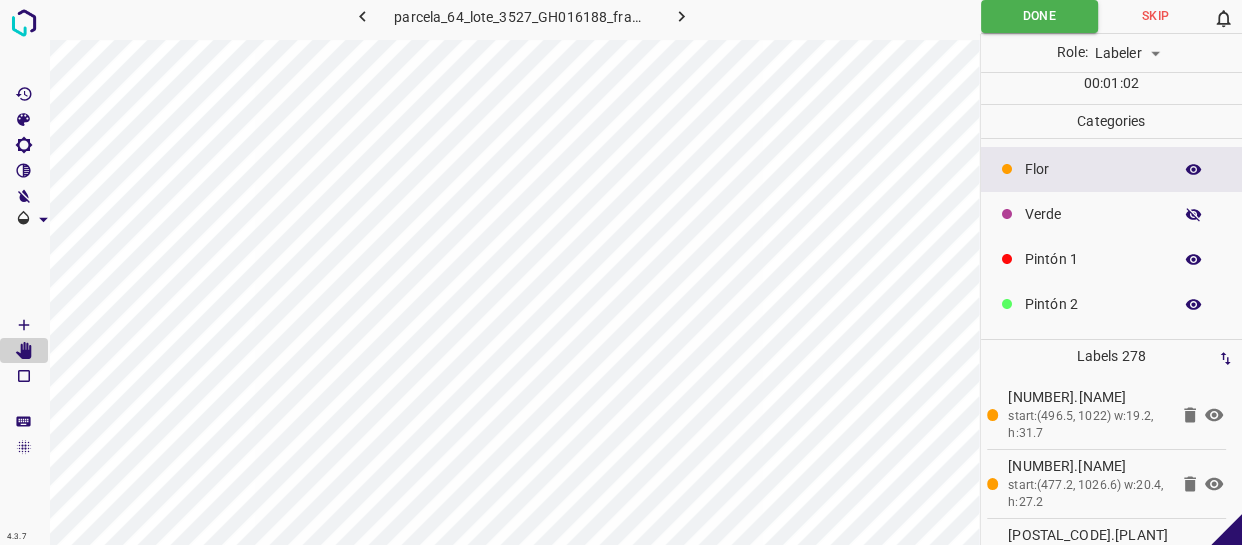 click 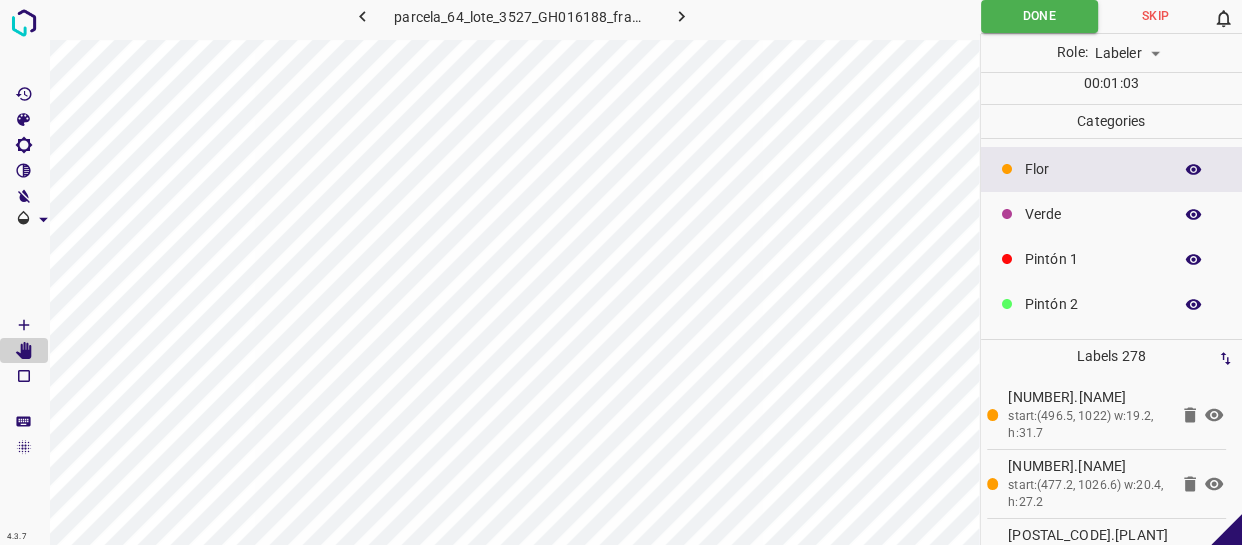 click 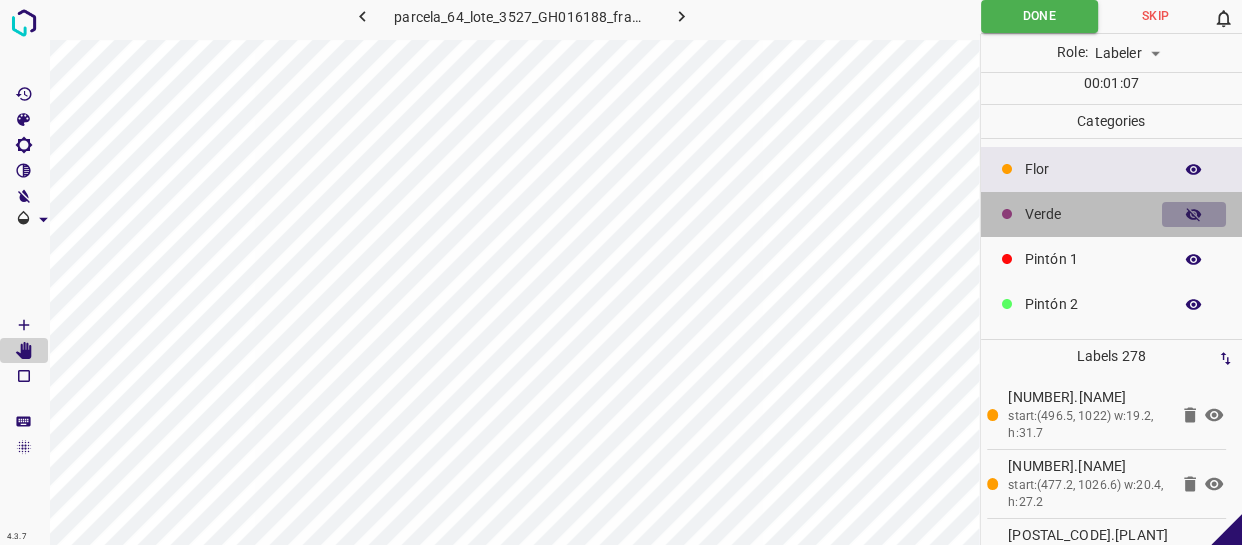 click 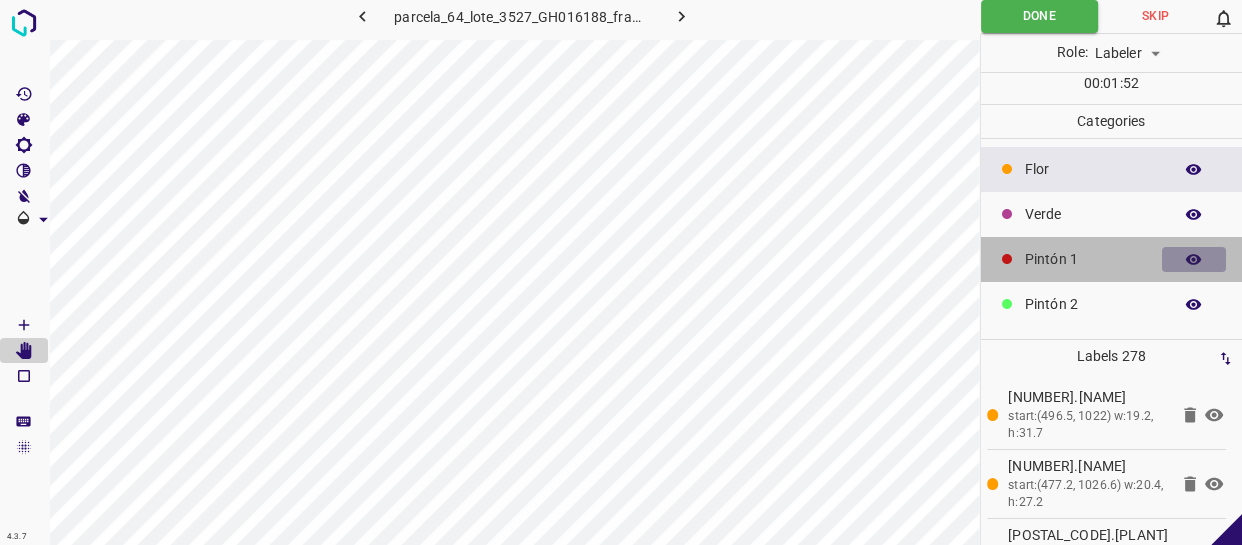 click 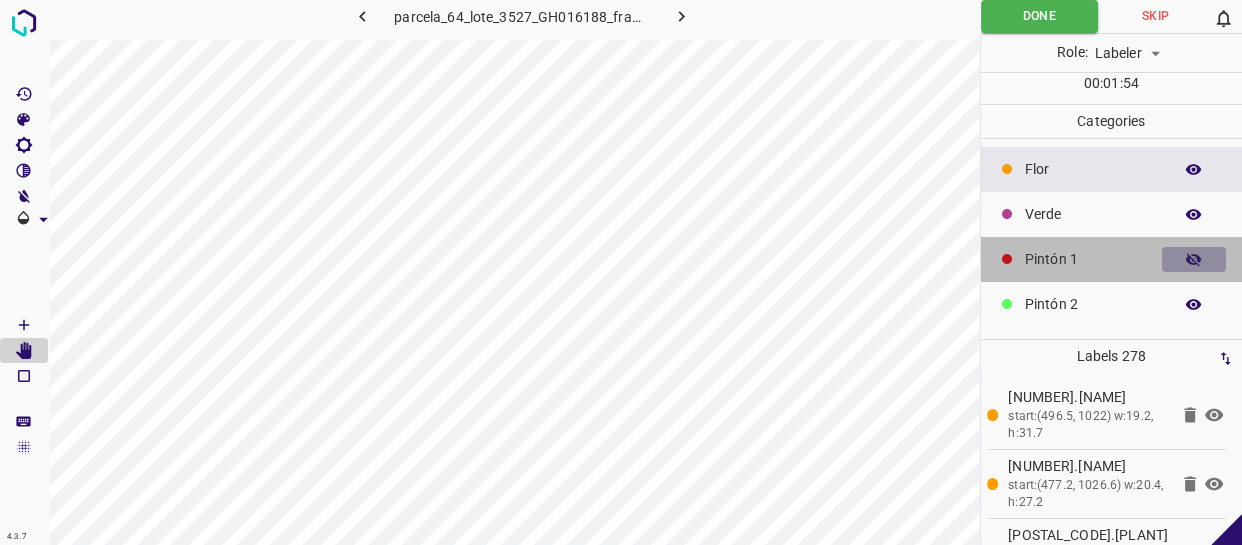 click 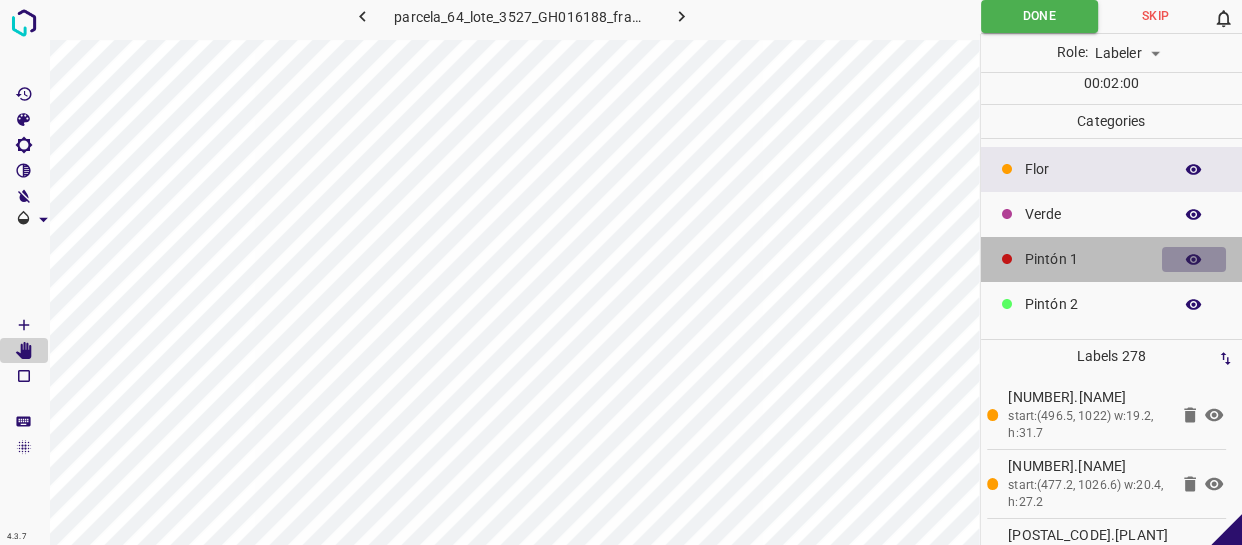 click at bounding box center (1194, 260) 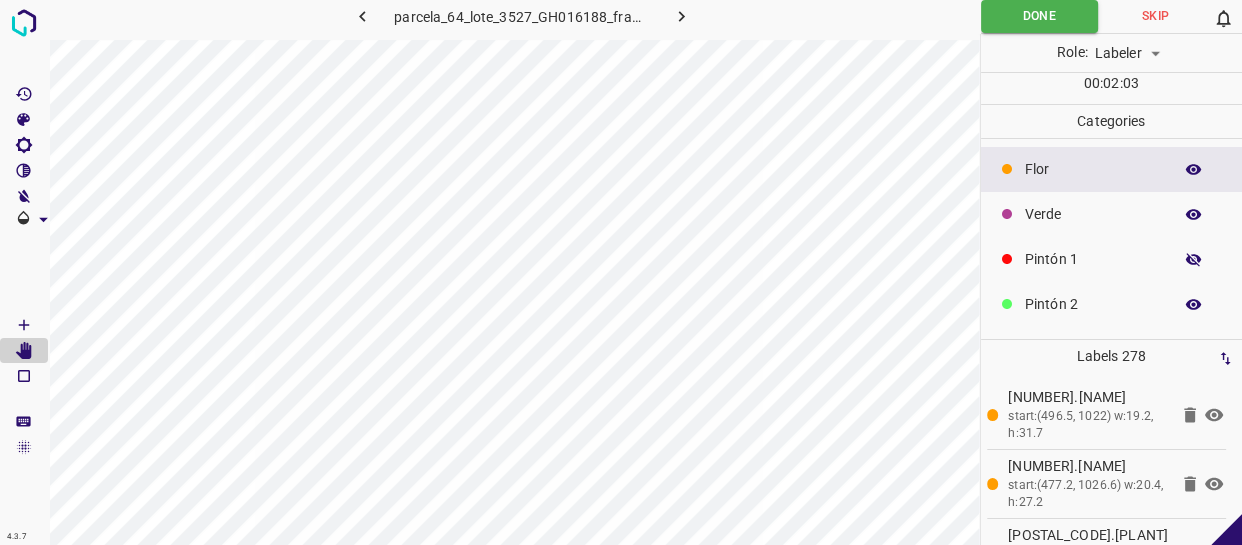 click 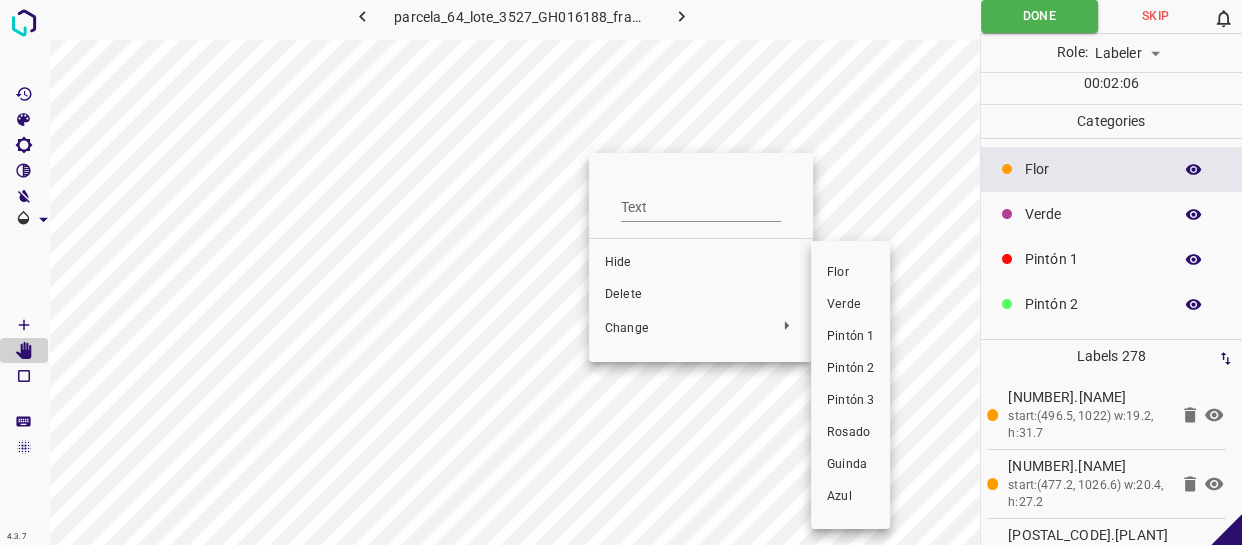 click on "Verde" at bounding box center (850, 305) 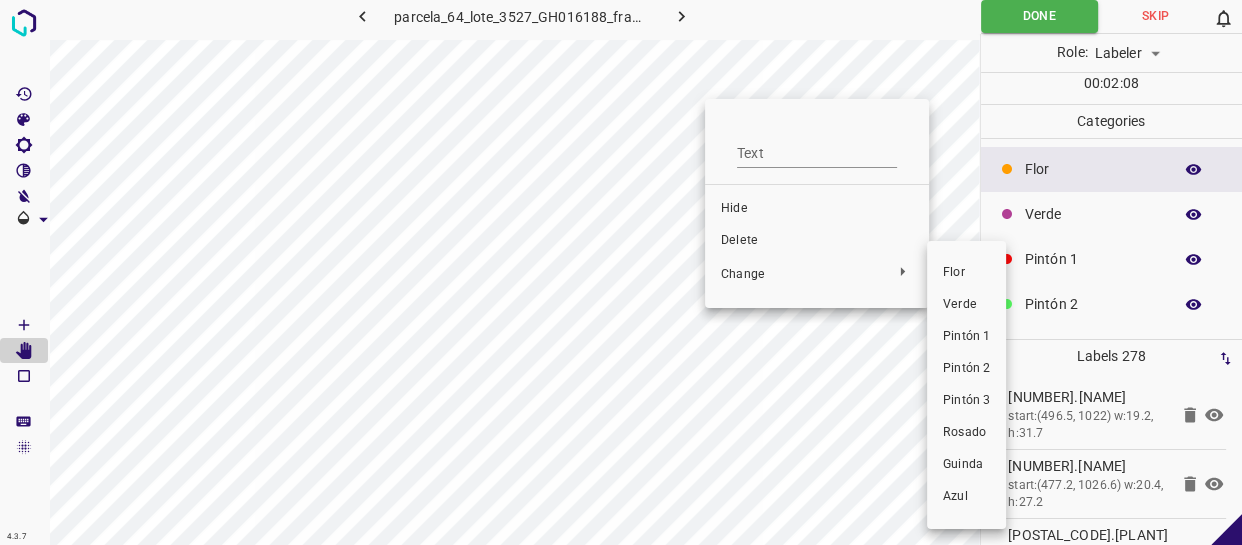 click on "Verde" at bounding box center (966, 305) 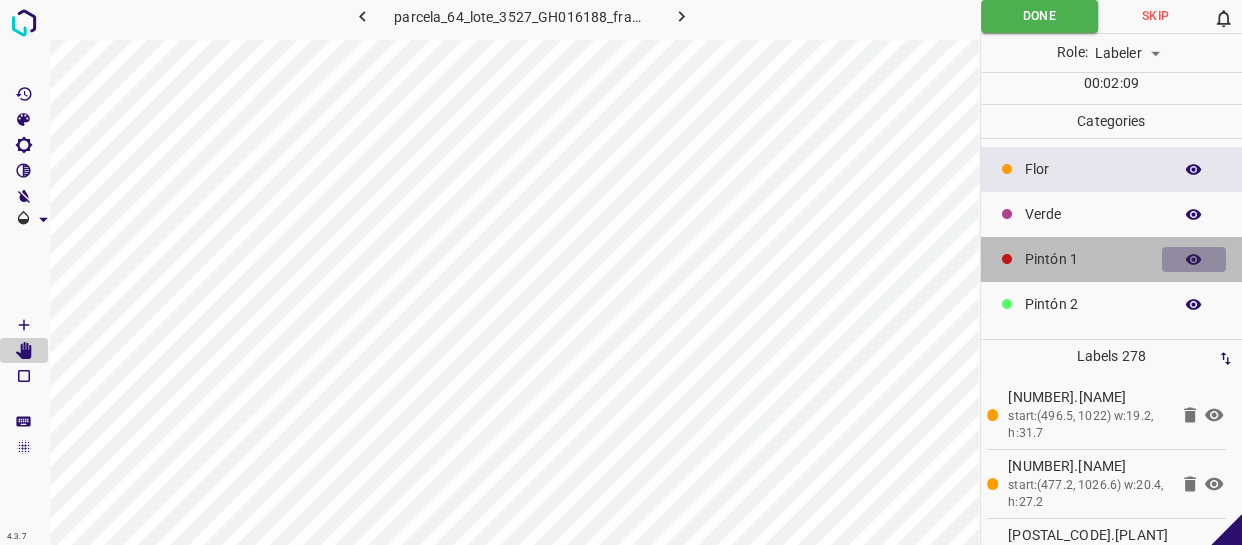 click at bounding box center (1194, 260) 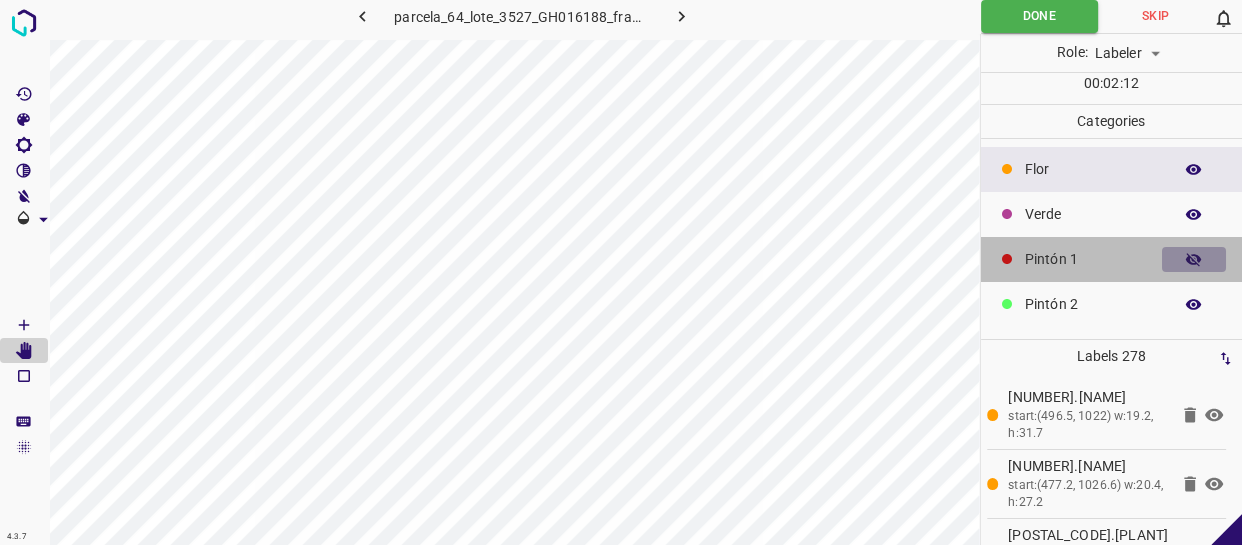 click 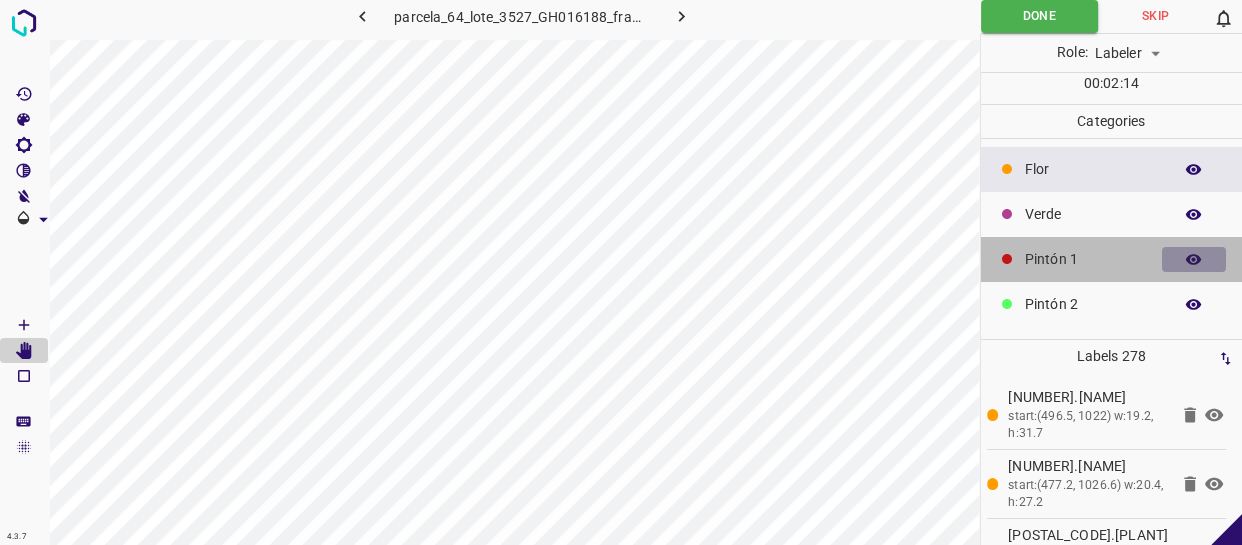 click at bounding box center [1194, 260] 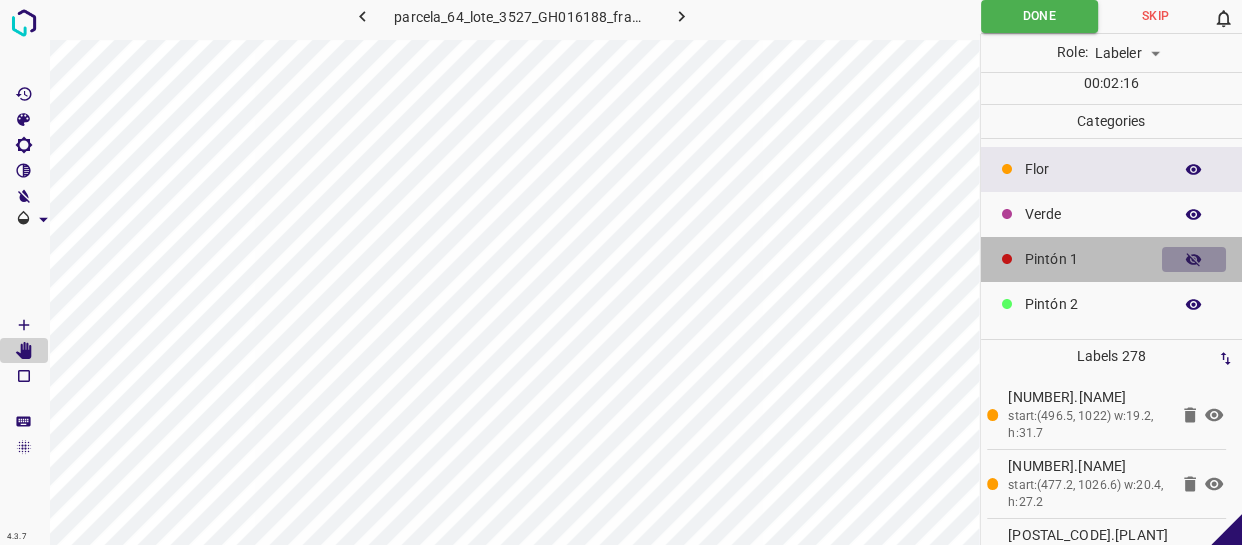 click at bounding box center (1194, 260) 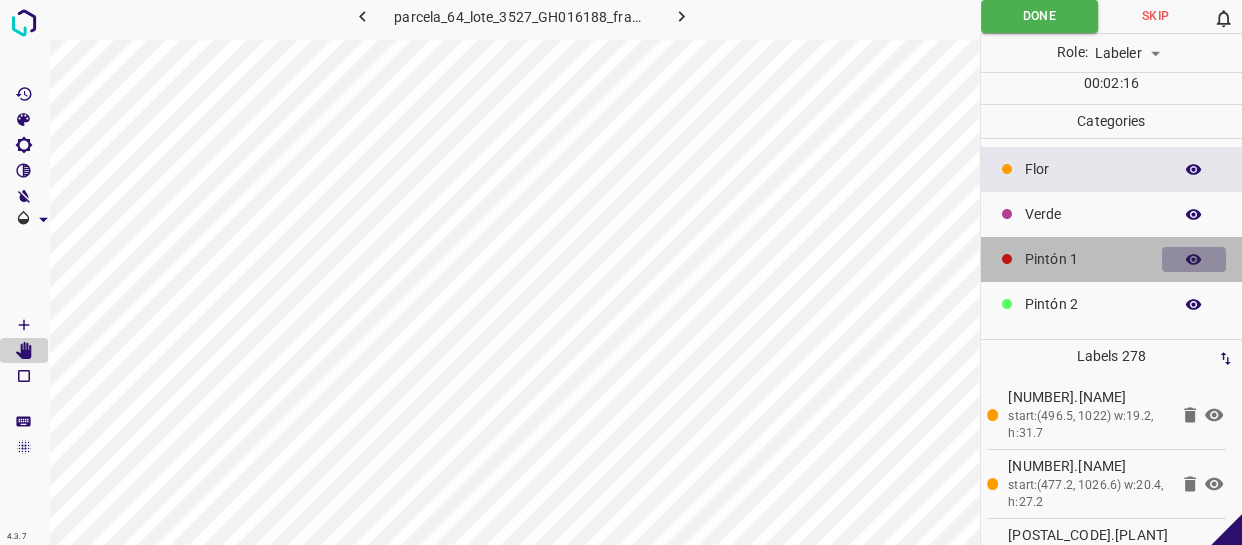 click at bounding box center (1194, 260) 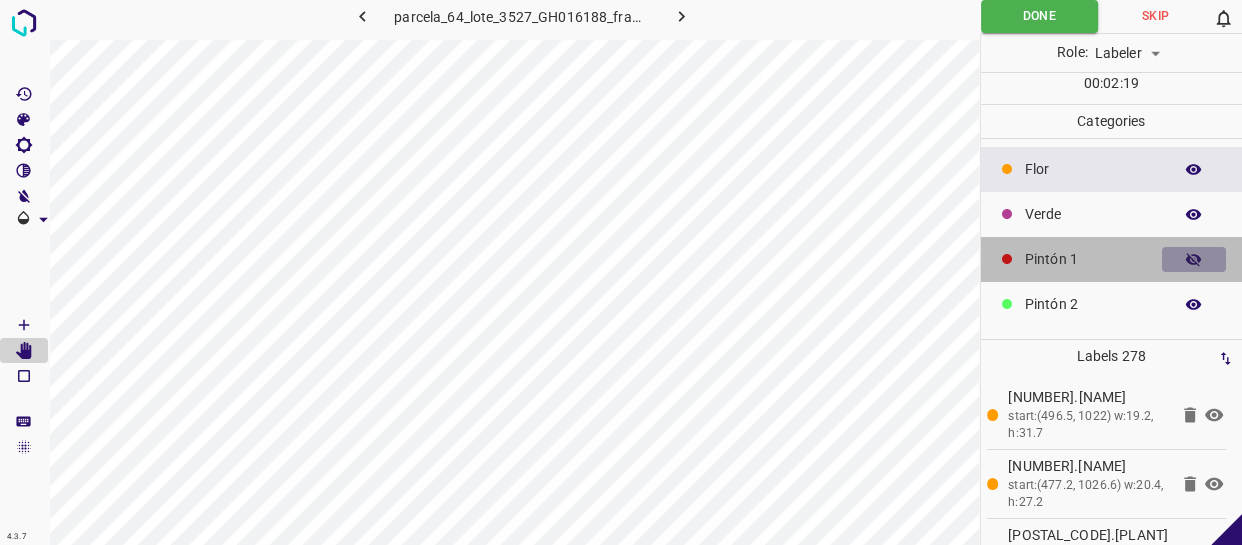 click 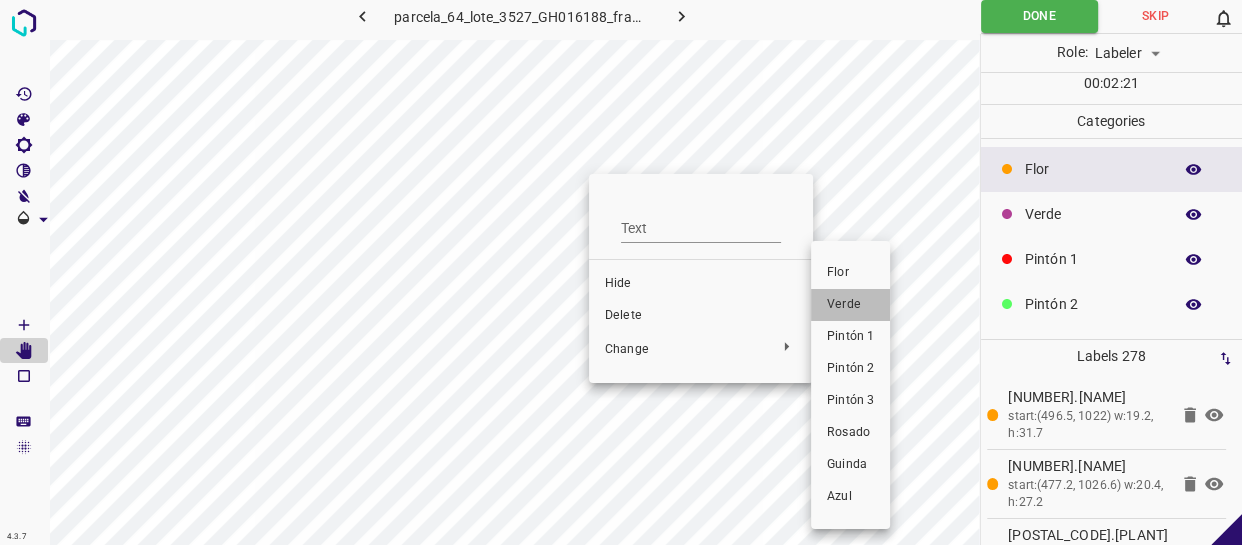 click on "Verde" at bounding box center [850, 305] 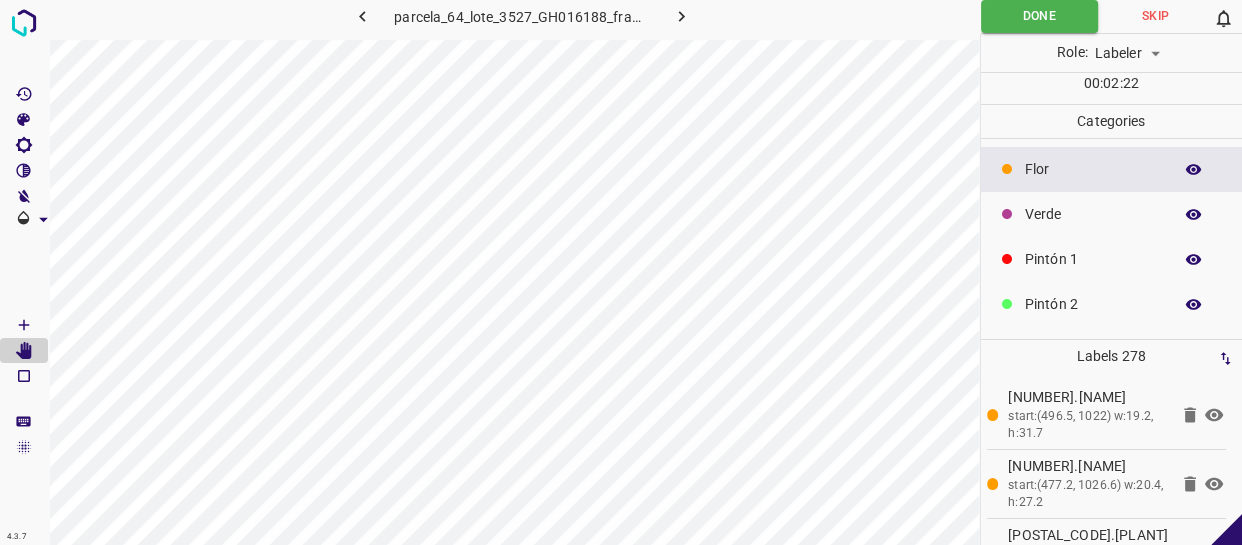 click 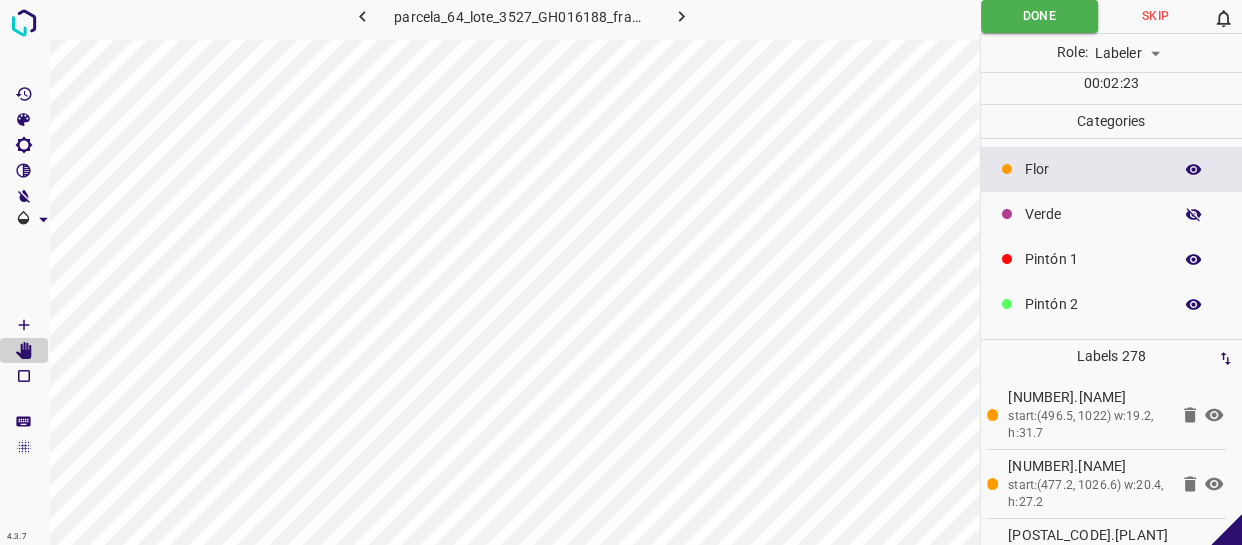 click 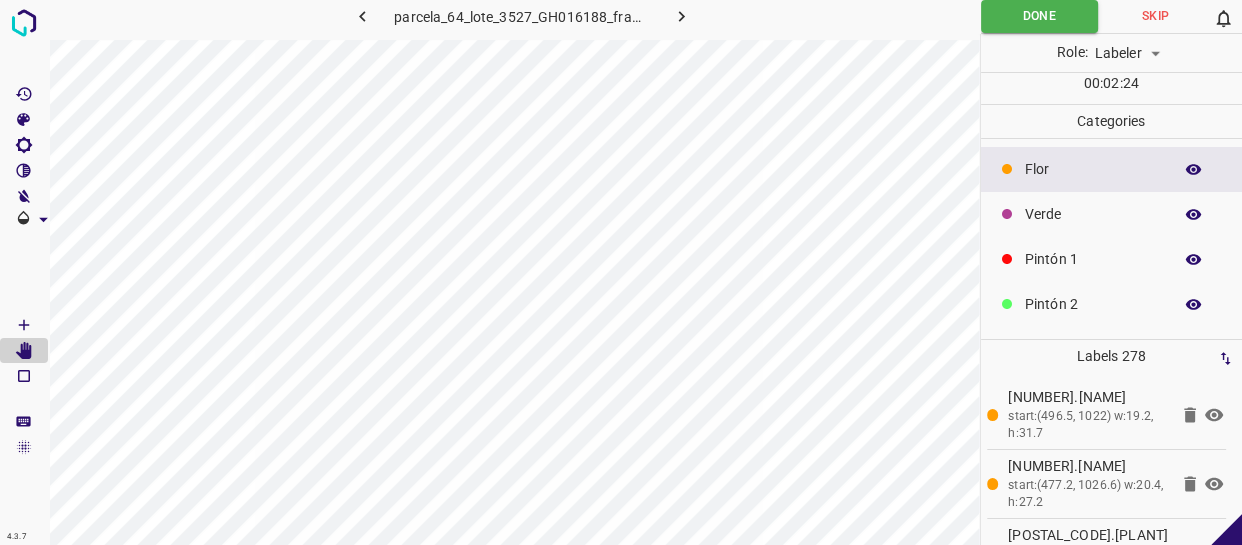 click 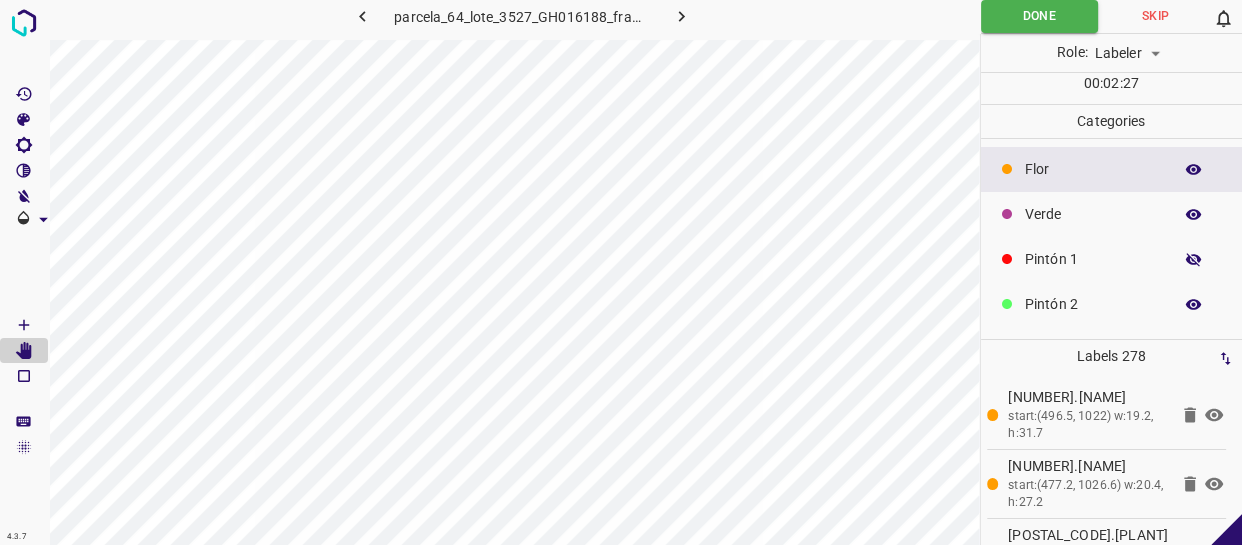 click 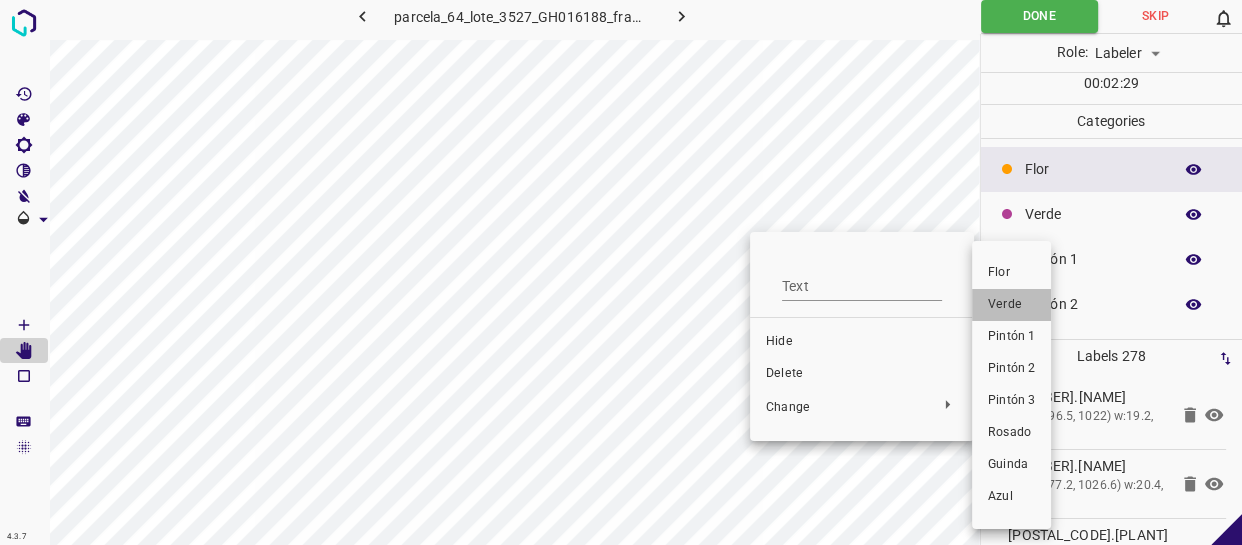 click on "Verde" at bounding box center [1011, 305] 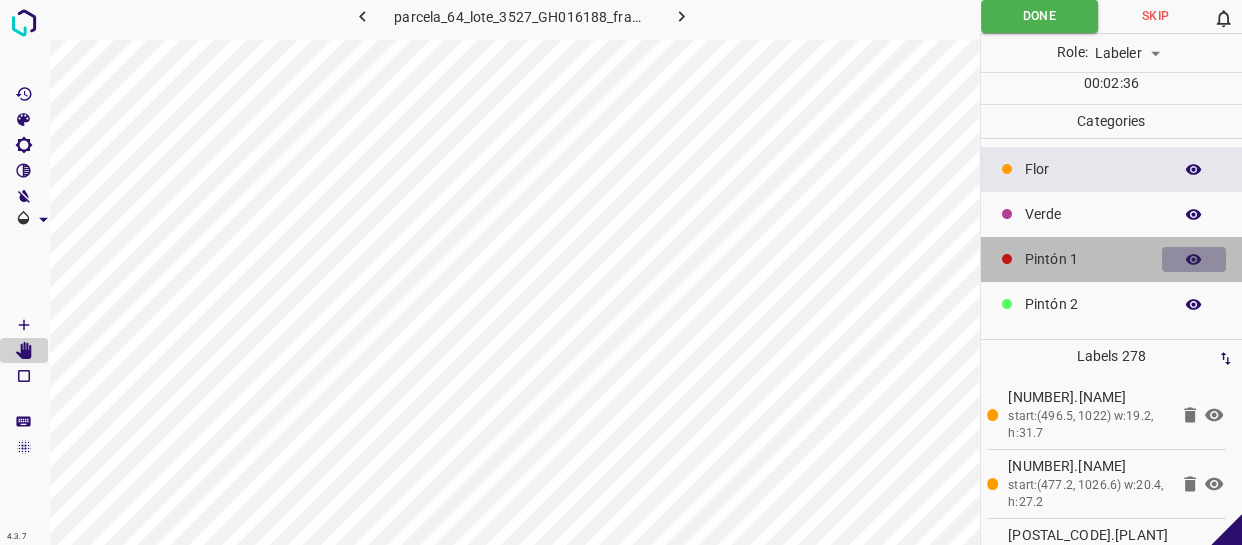 click 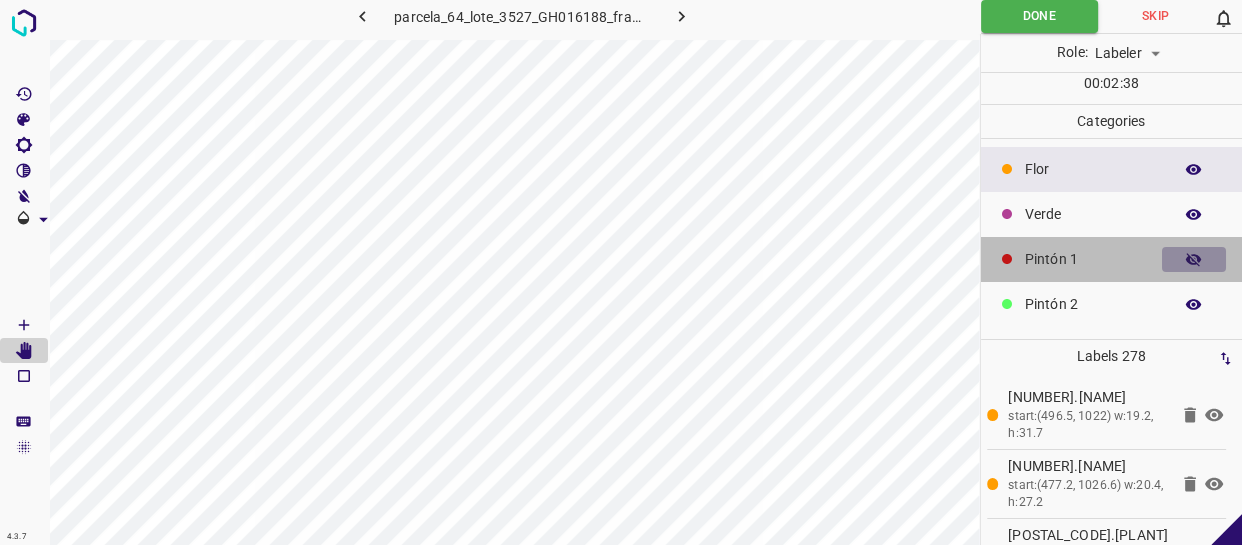 click 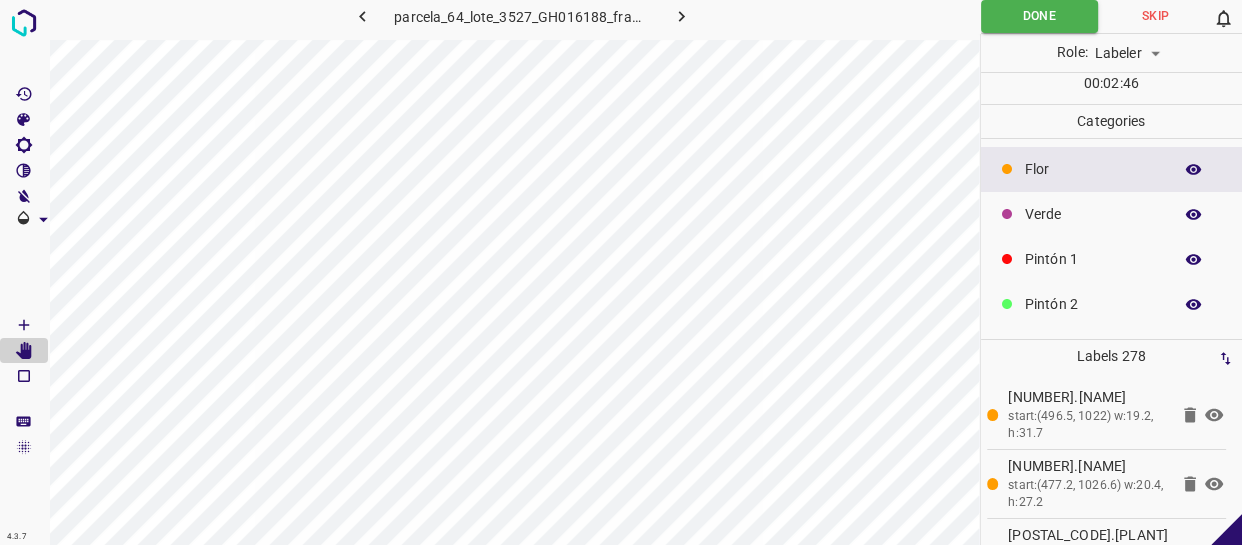 click 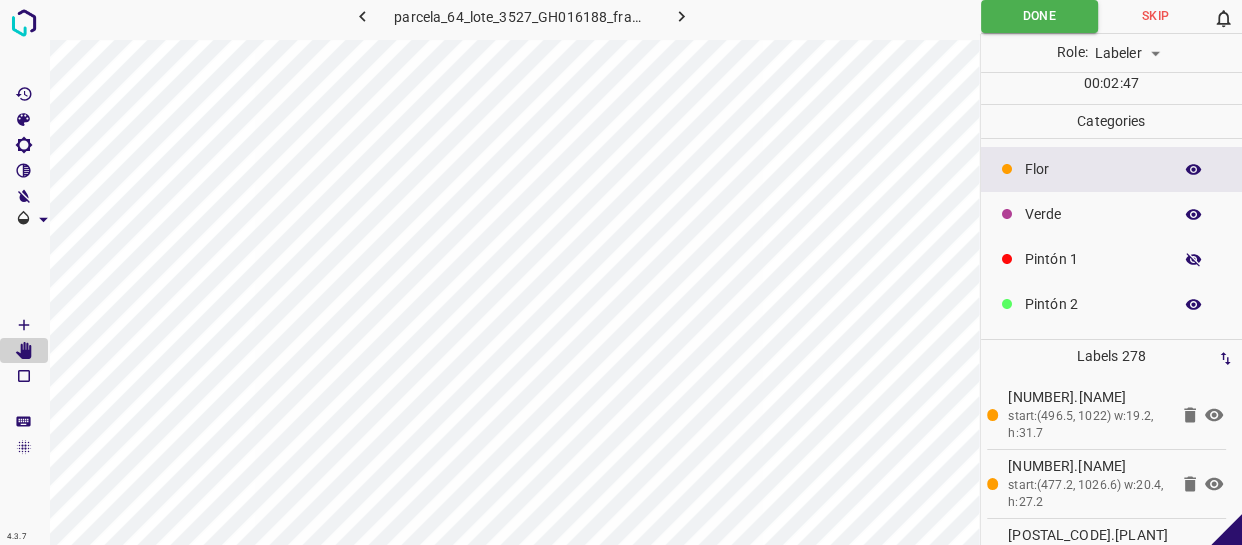 click 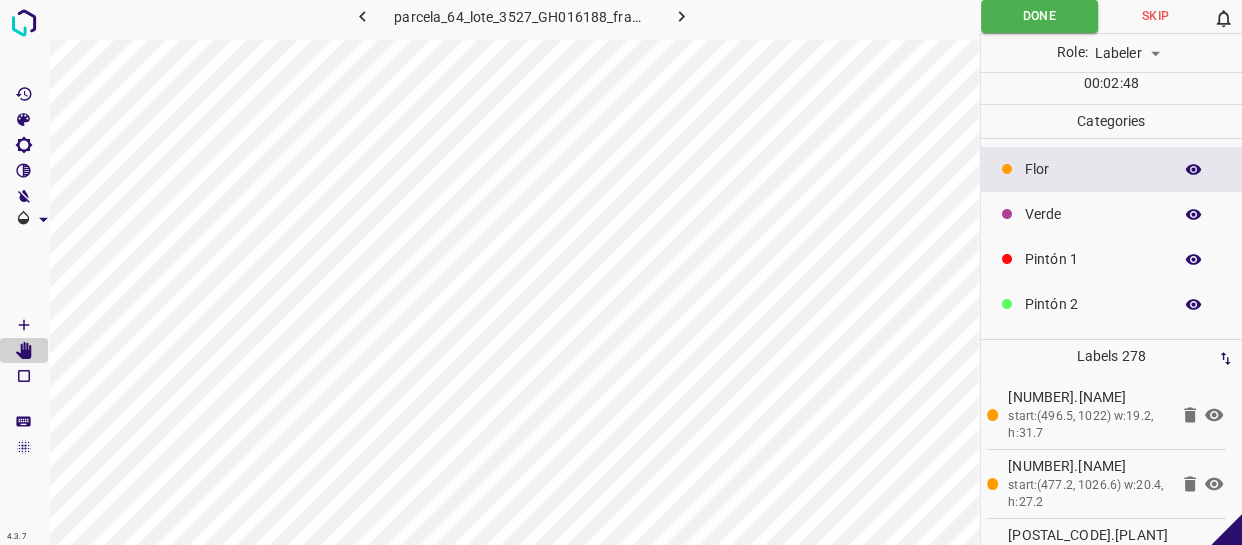 click 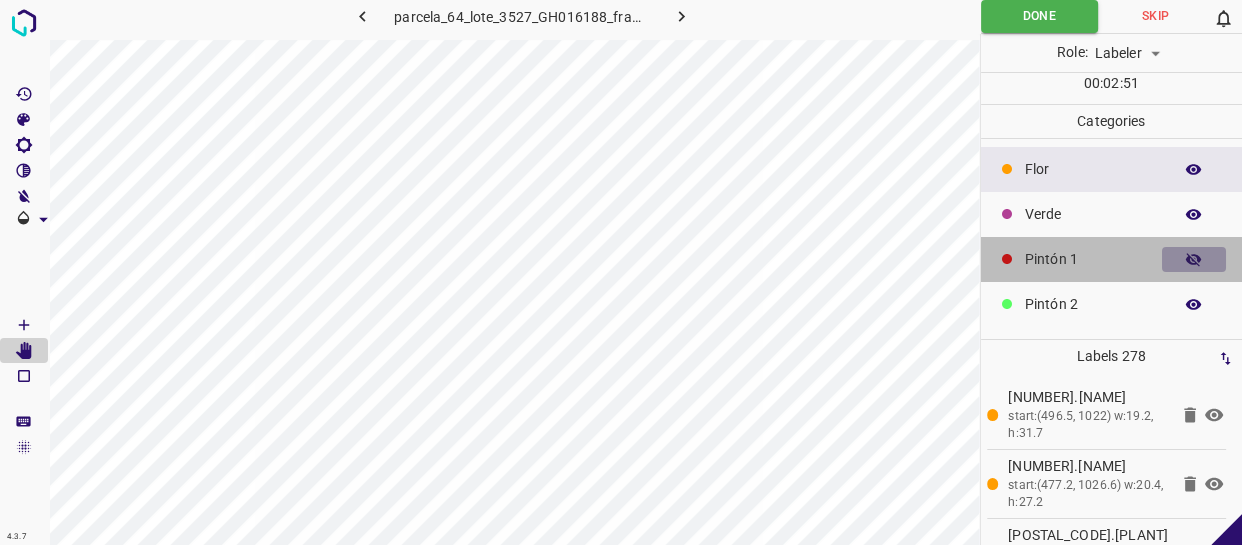 click 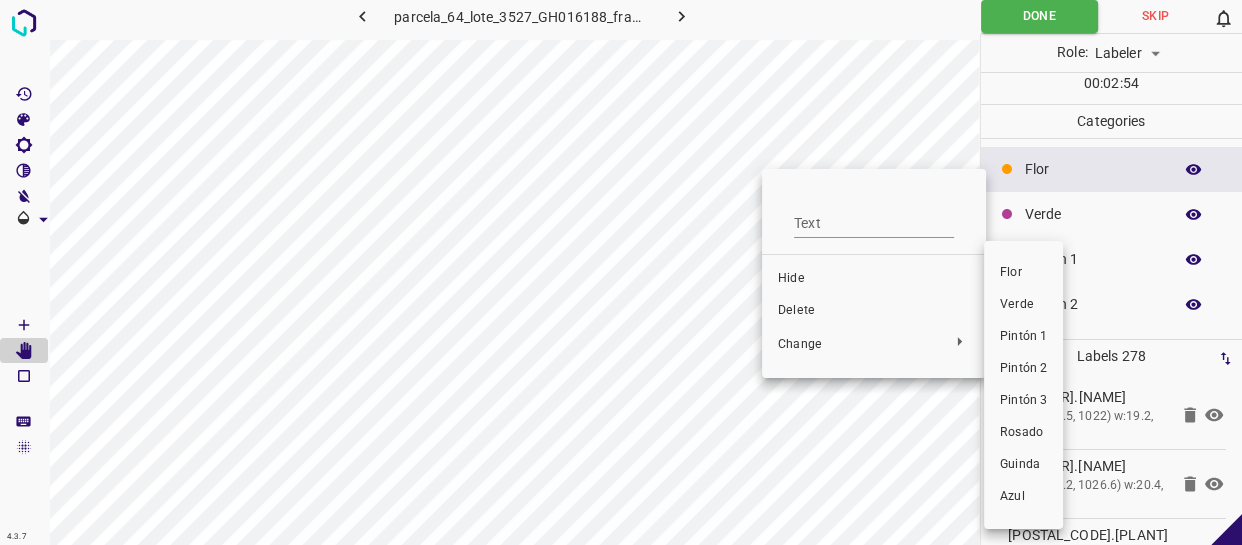 click on "Verde" at bounding box center [1023, 305] 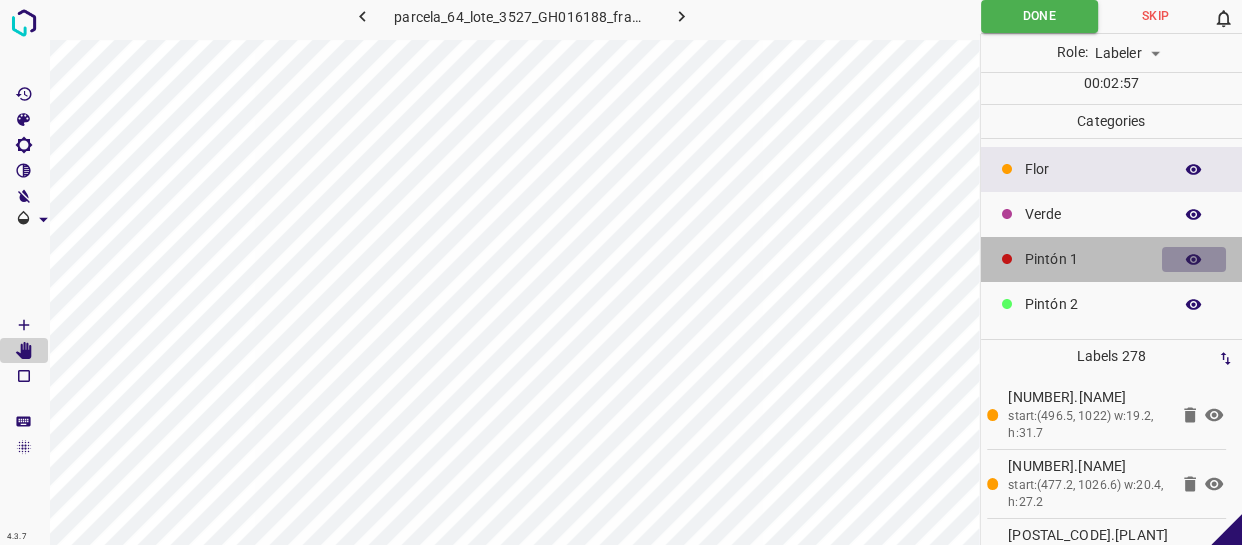 click at bounding box center [1194, 260] 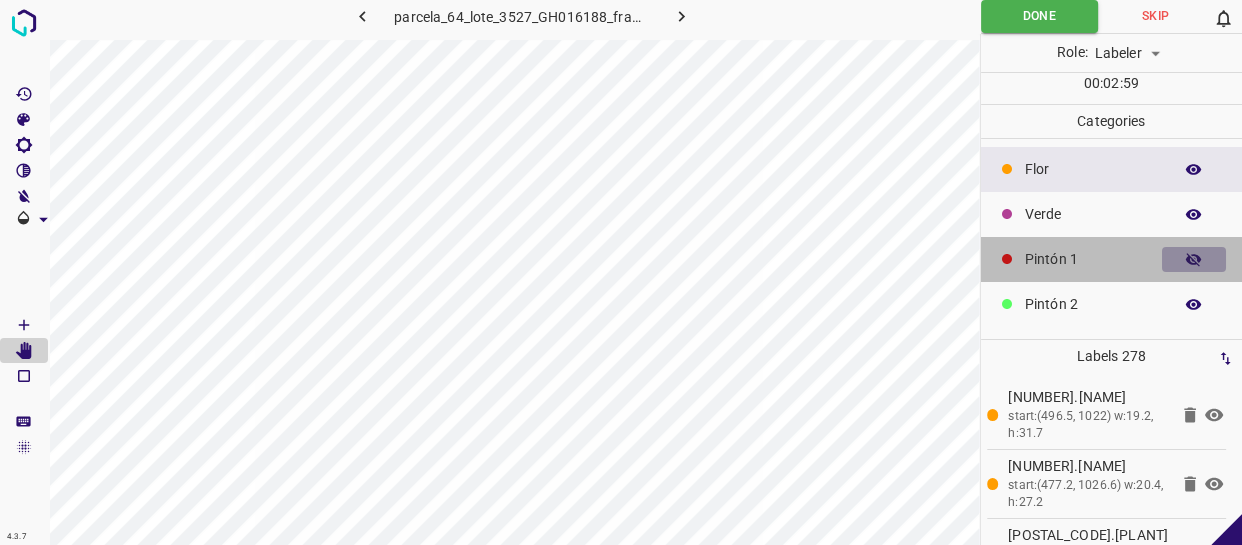 click at bounding box center [1194, 260] 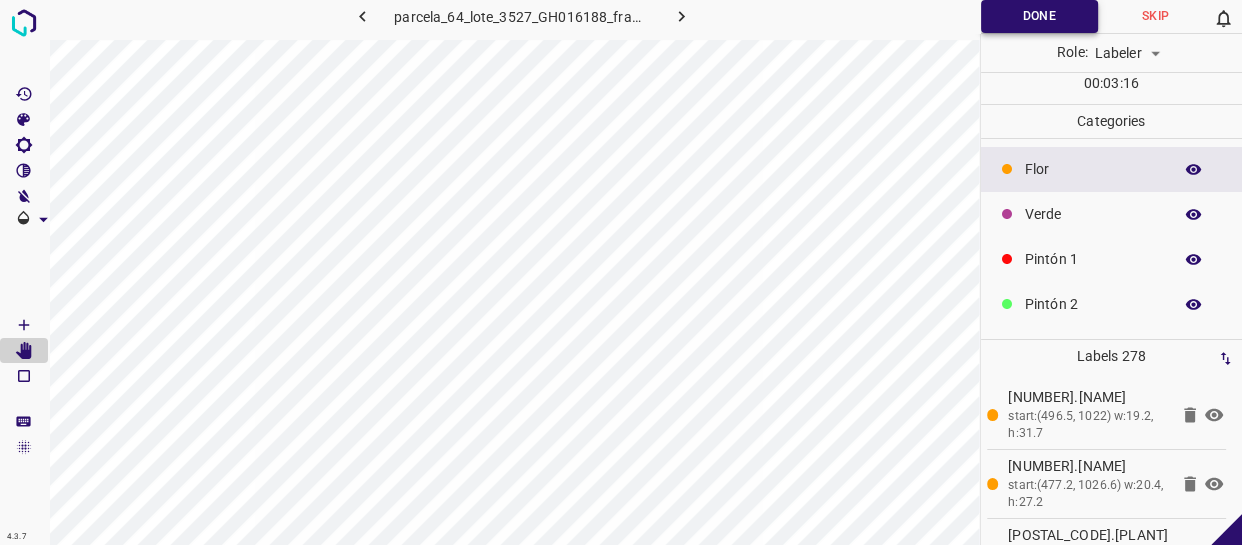 click on "Done" at bounding box center (1039, 16) 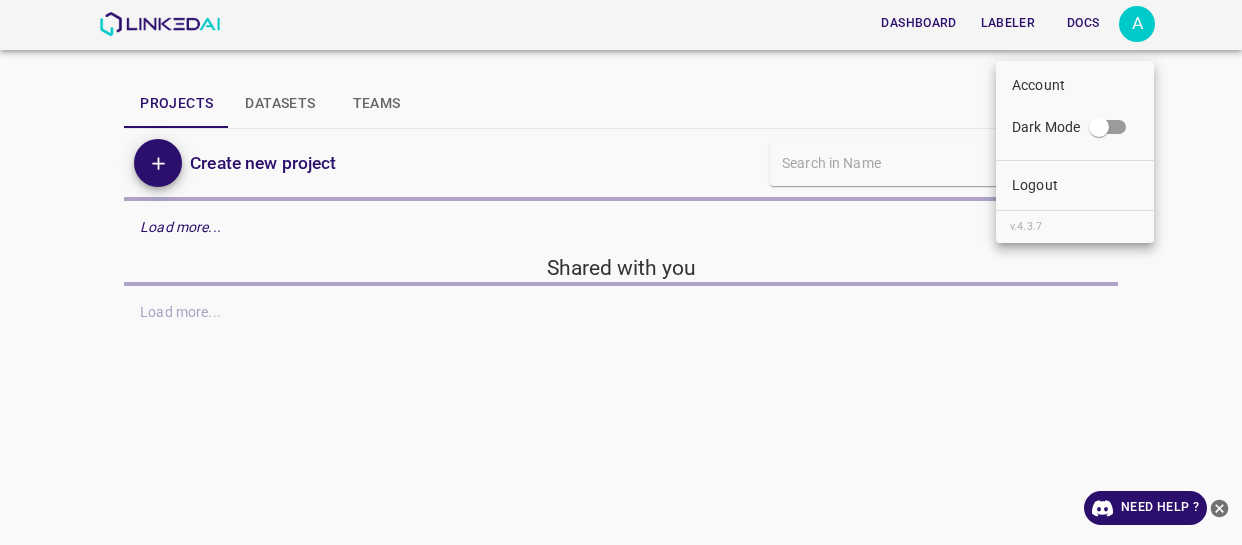 scroll, scrollTop: 0, scrollLeft: 0, axis: both 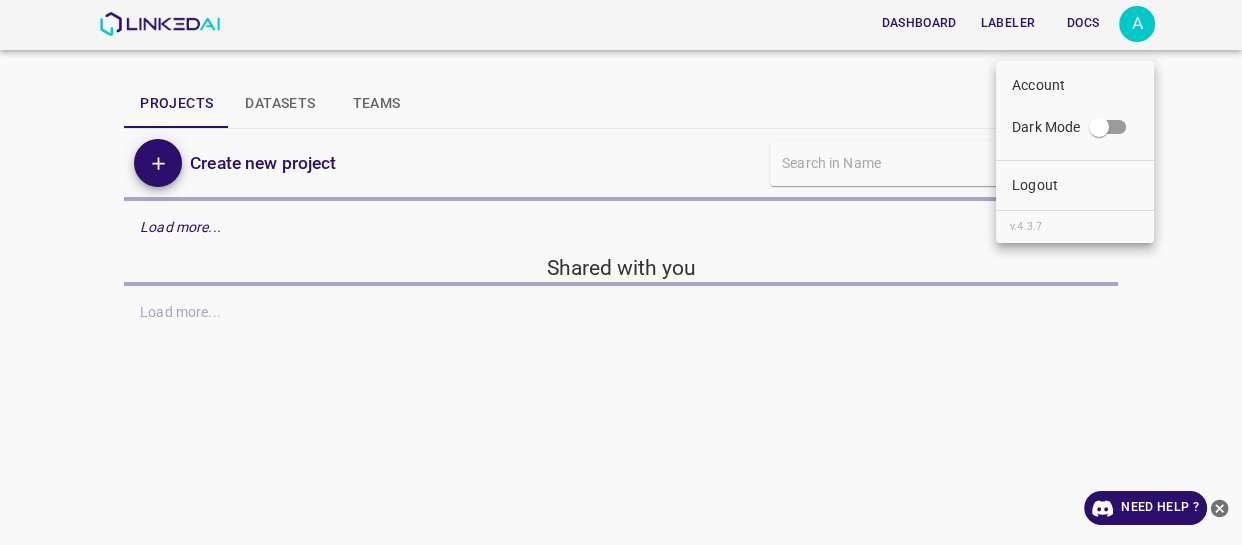 click on "Logout" at bounding box center [1075, 185] 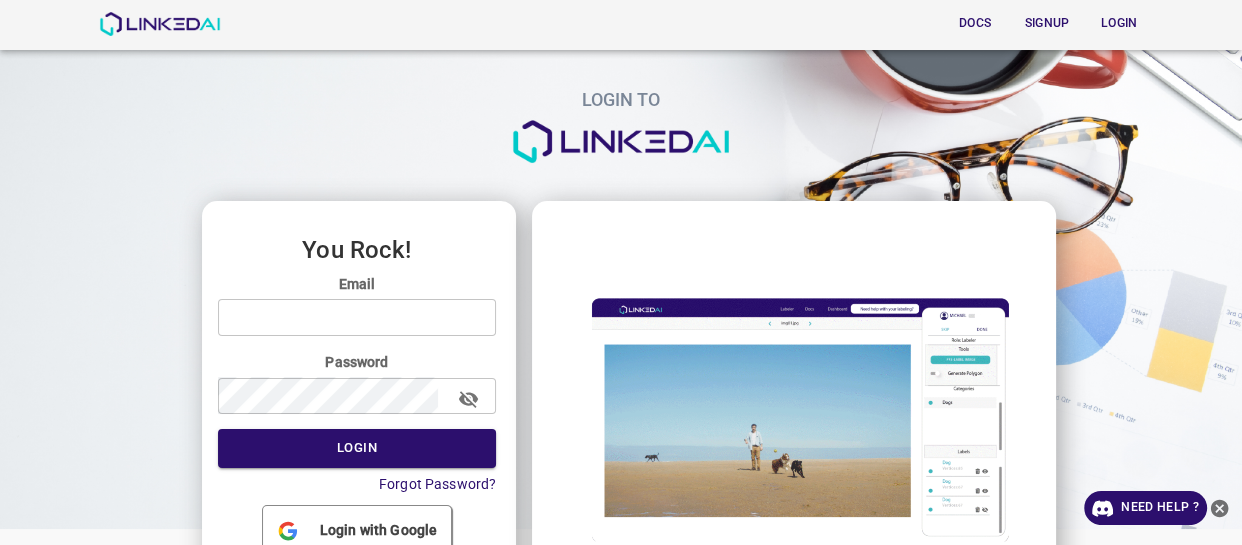 type on "[EMAIL]" 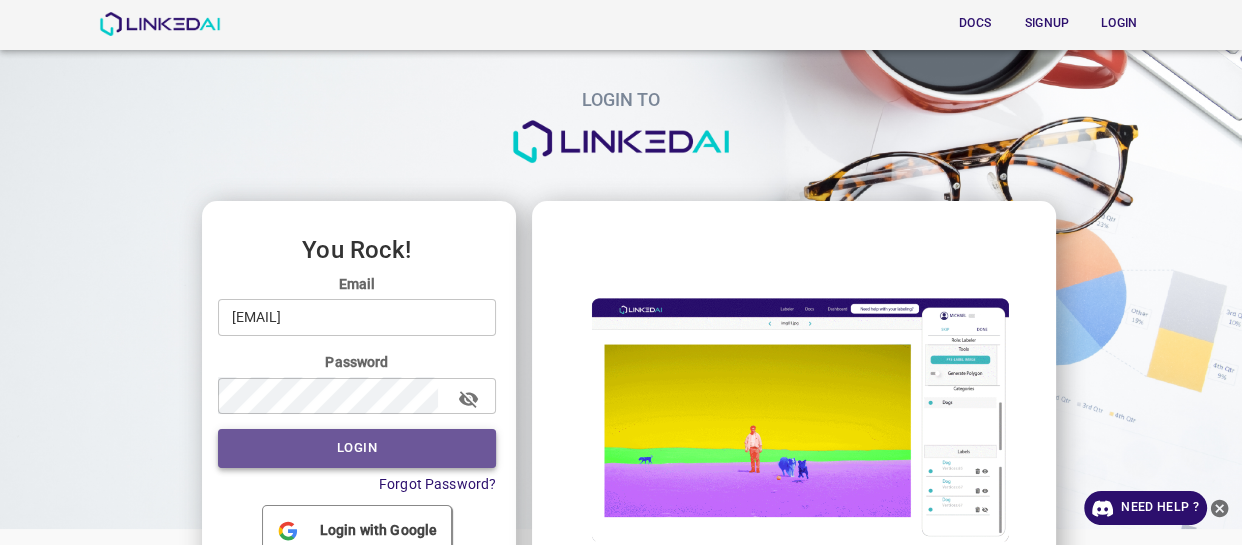 click on "Login" at bounding box center [357, 448] 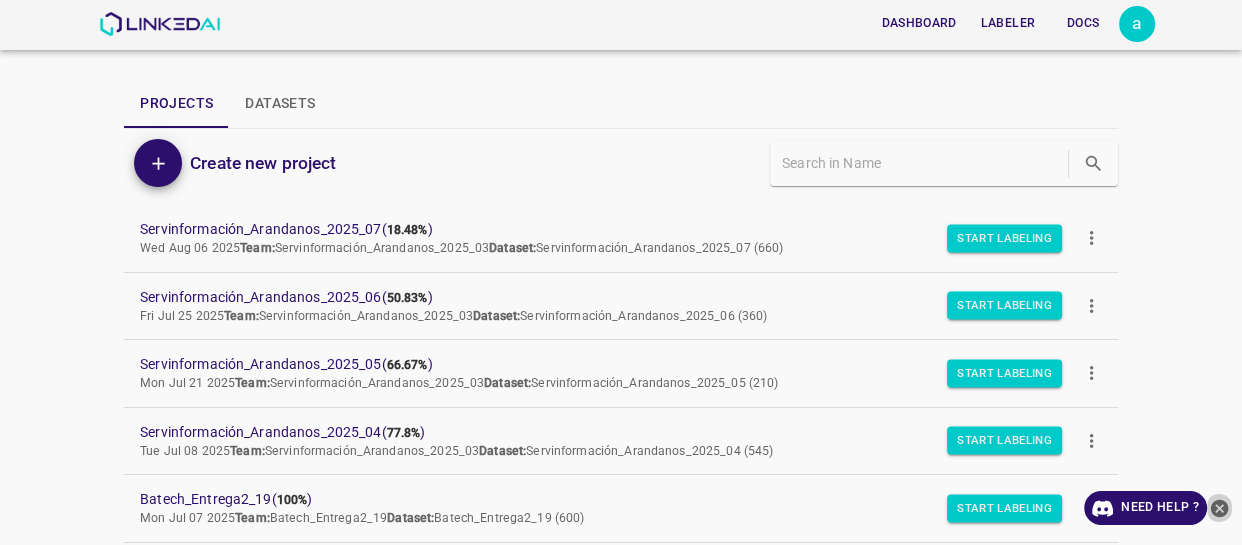 click 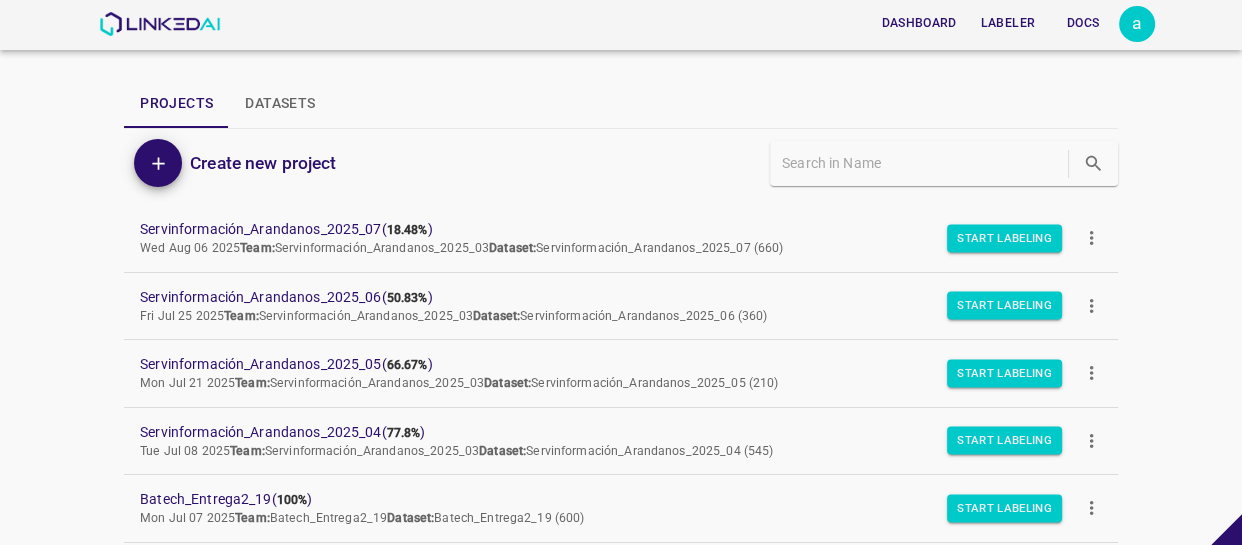 scroll, scrollTop: 90, scrollLeft: 0, axis: vertical 